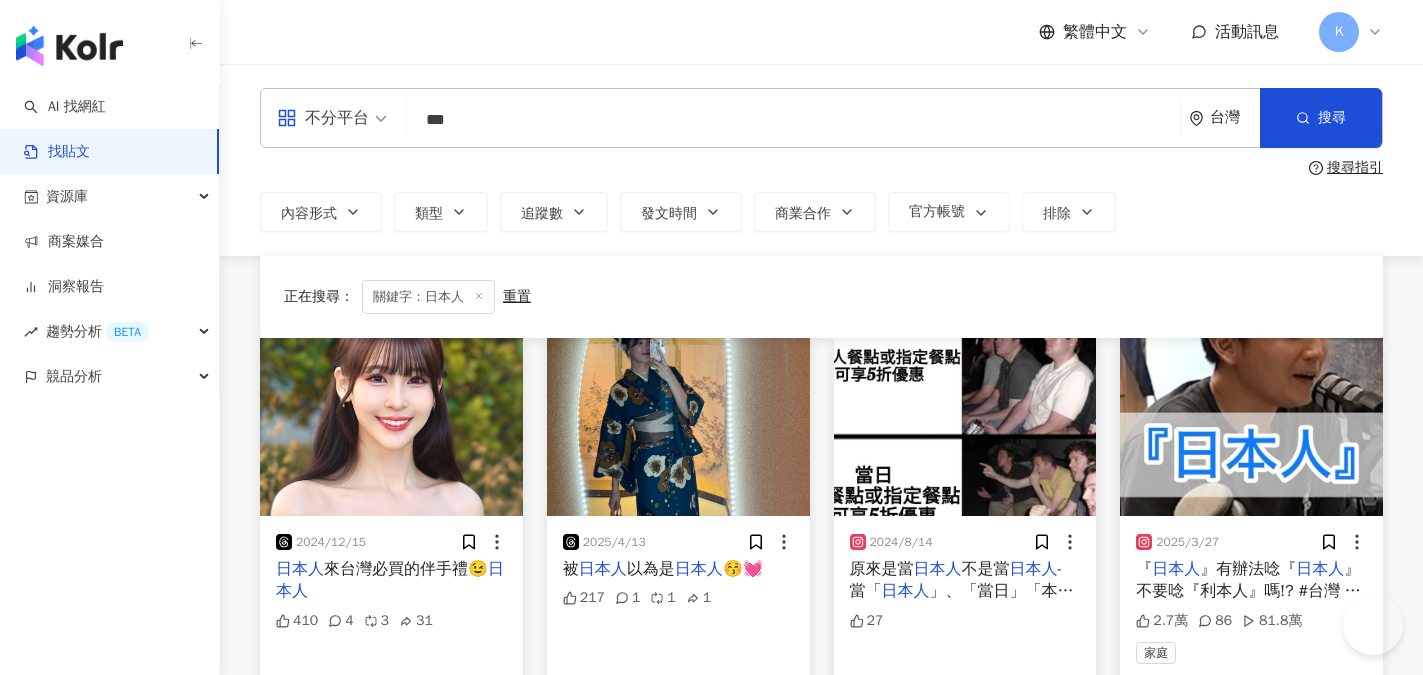 scroll, scrollTop: 200, scrollLeft: 0, axis: vertical 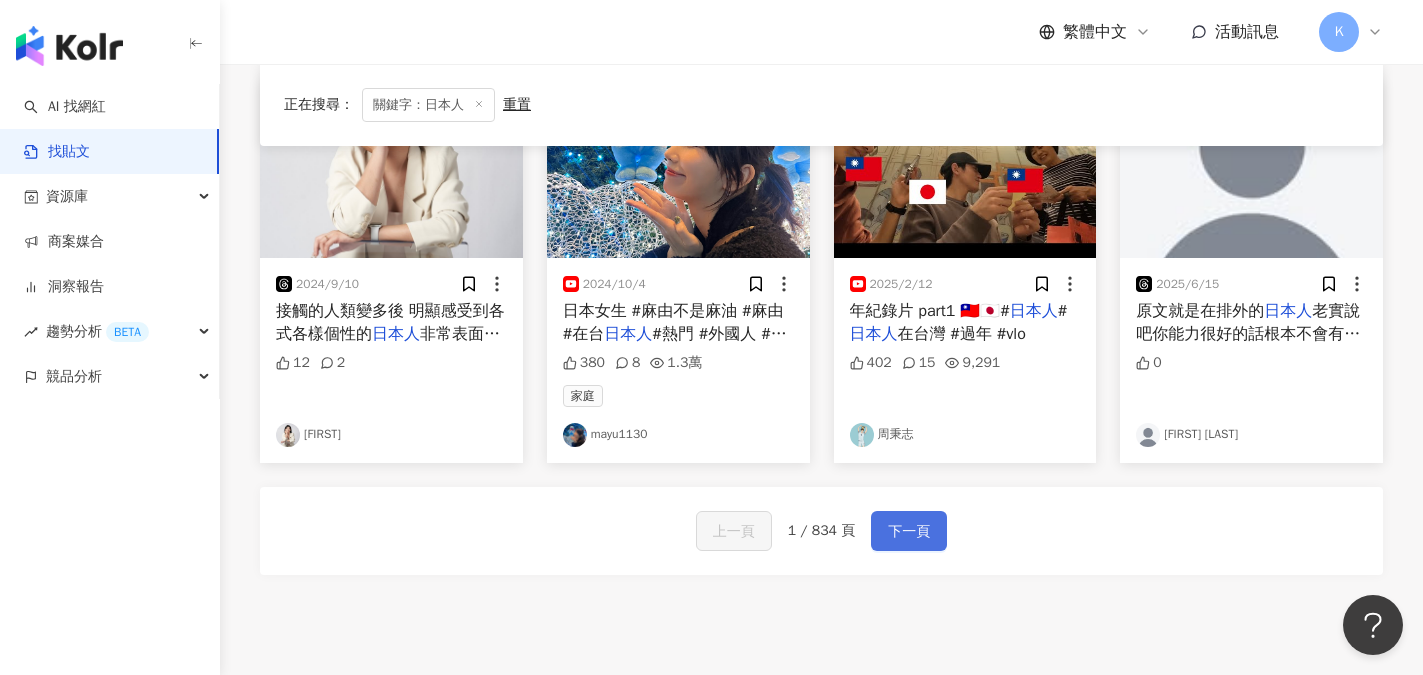click on "下一頁" at bounding box center [909, 532] 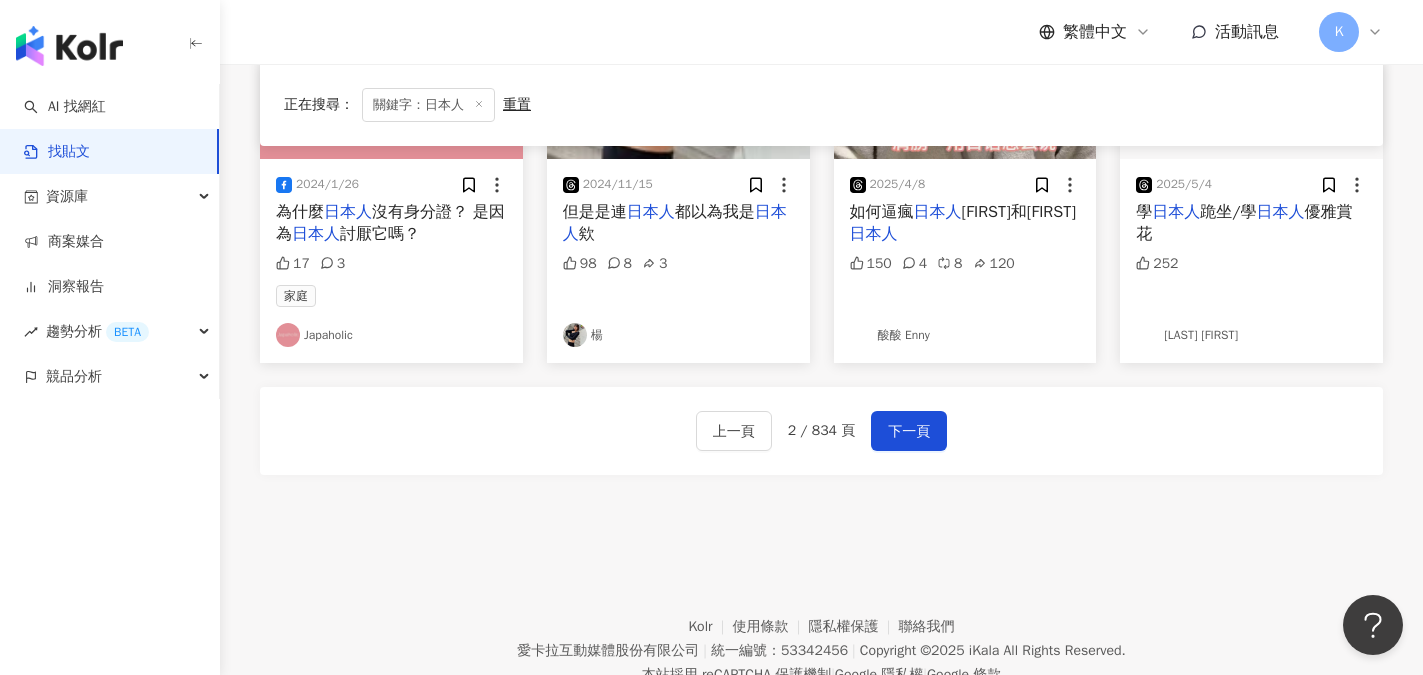 scroll, scrollTop: 1170, scrollLeft: 0, axis: vertical 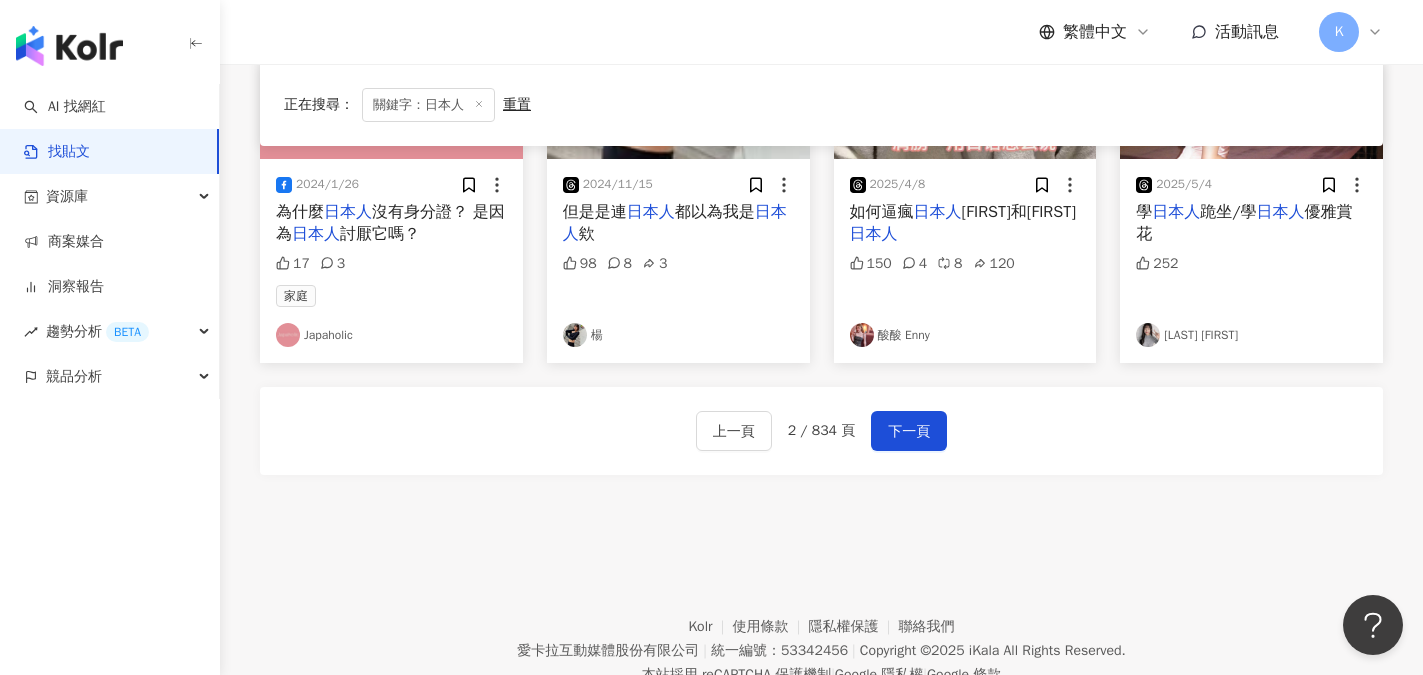click on "Kolr 使用條款 隱私權保護 聯絡我們 愛卡拉互動媒體股份有限公司  |  統一編號：53342456  |  Copyright ©  2025   iKala   All Rights Reserved. 本站採用 reCAPTCHA 保護機制  |  Google 隱私權  |  Google 條款" at bounding box center (821, 636) 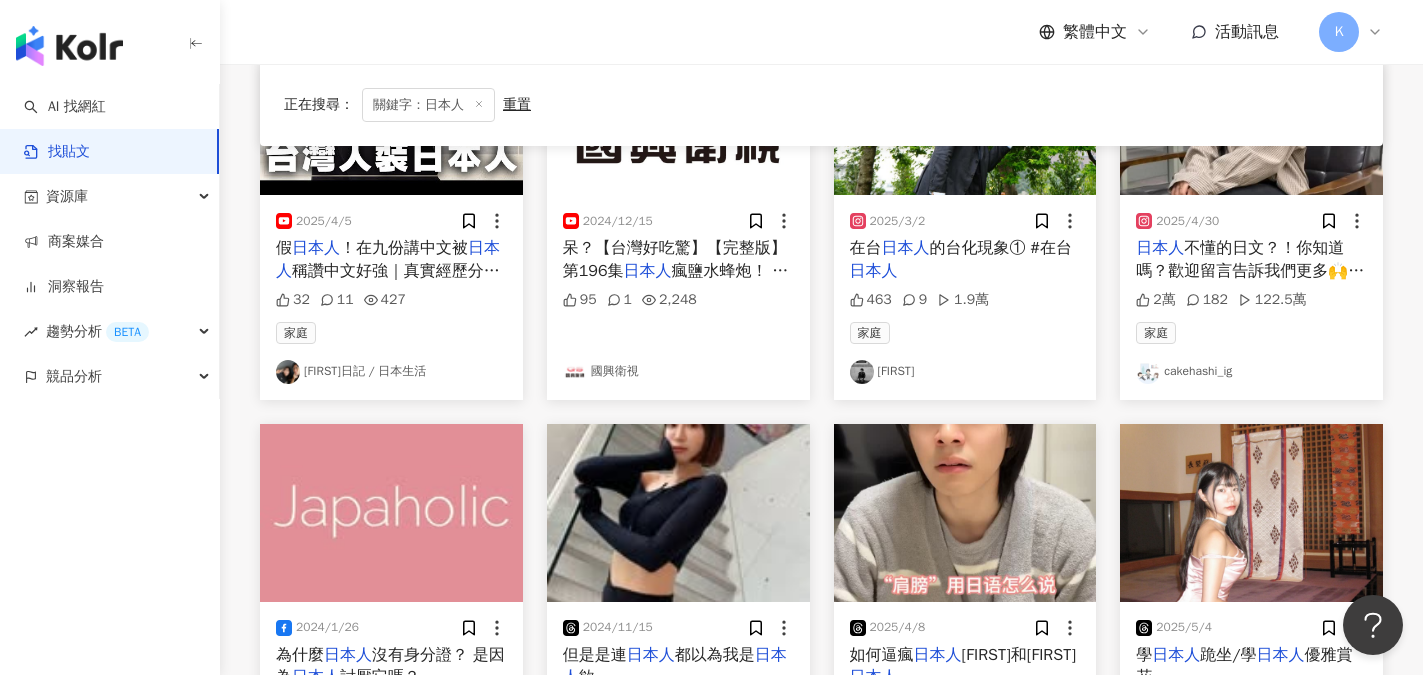 scroll, scrollTop: 742, scrollLeft: 0, axis: vertical 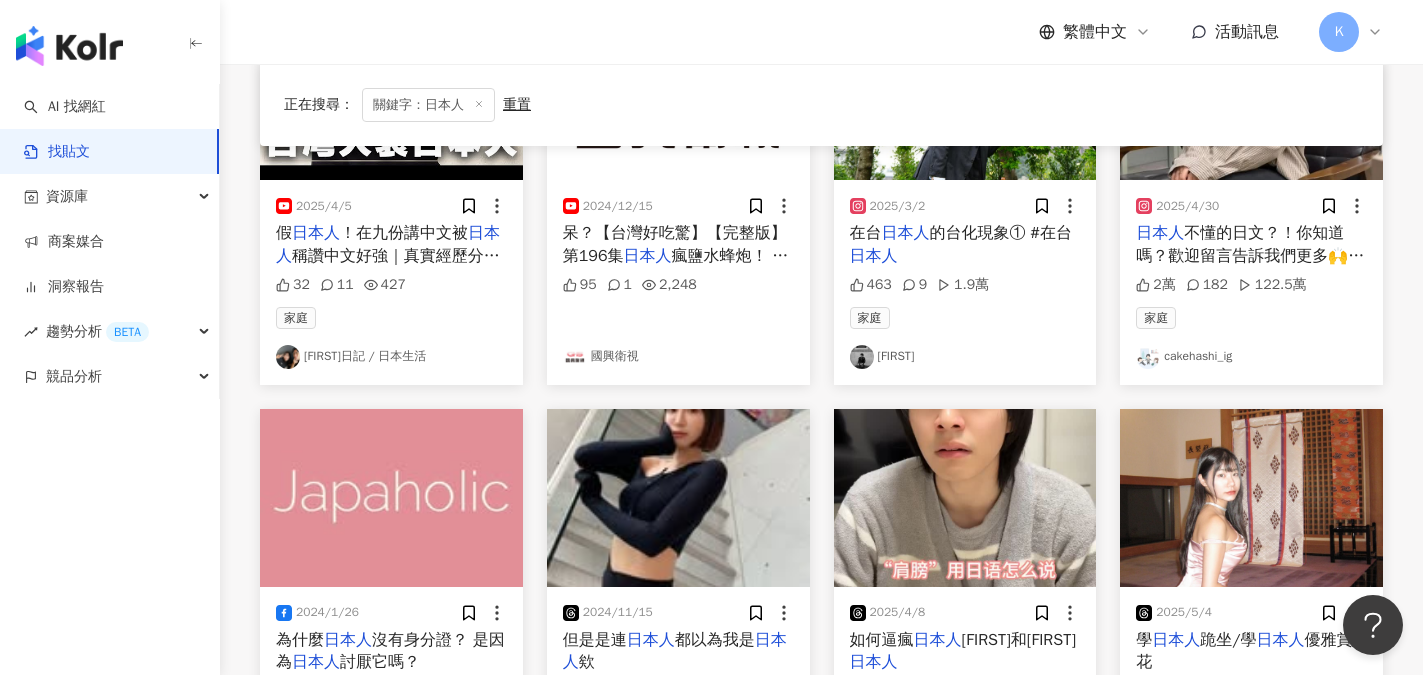 click on "王子日記 / 日本生活" at bounding box center [391, 357] 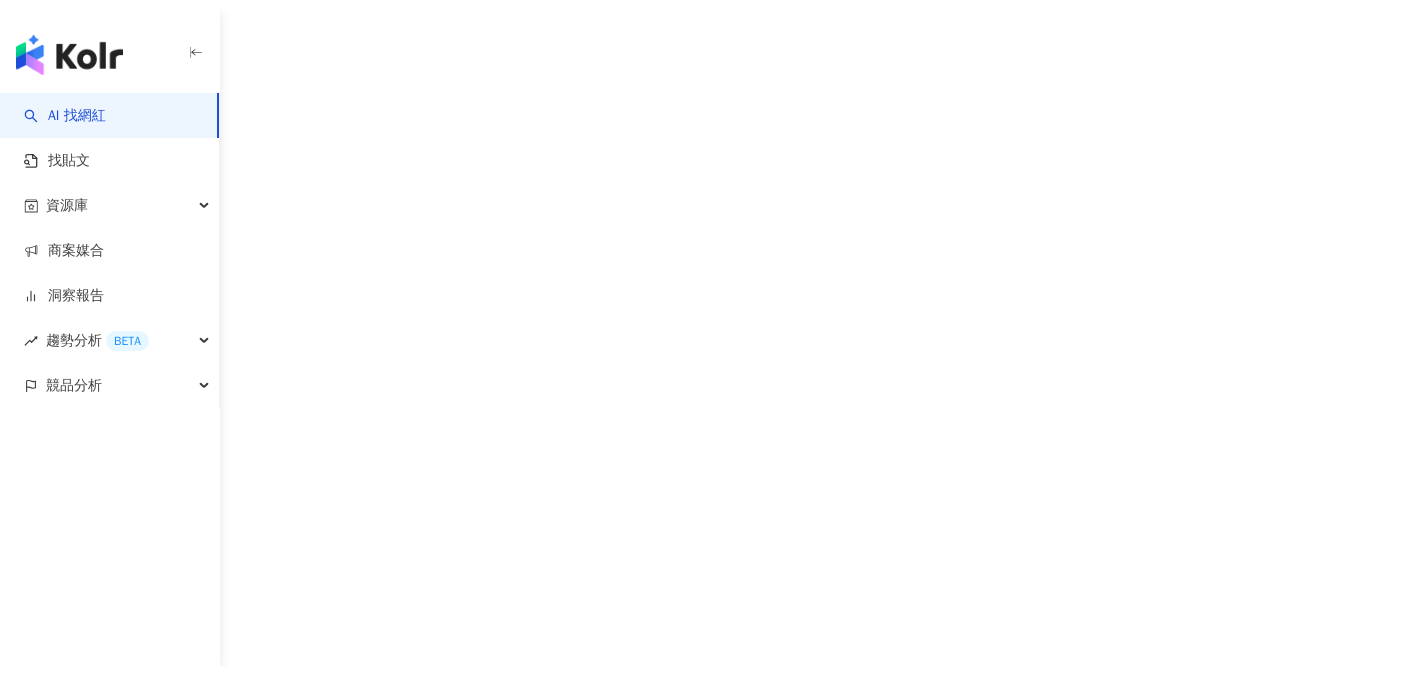 scroll, scrollTop: 0, scrollLeft: 0, axis: both 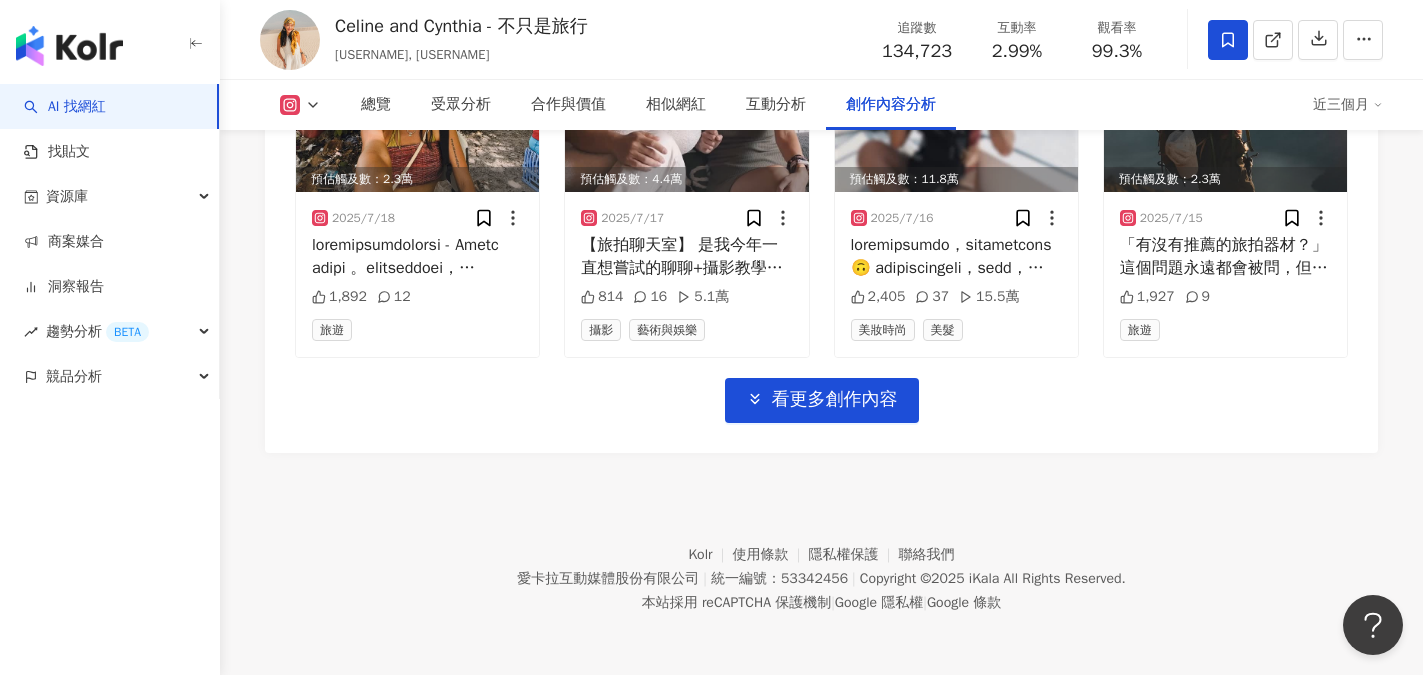 click on "Instagram 進階篩選 啟動 關閉 AI 篩選商業合作內容 排序：發布時間 共 164 筆 ，   條件： 預估觸及數：23.2萬 2025/7/28 搭飛機無聊剪了一支短片，分享我的 Mobula Ray跳躍影片是怎麼剪出來的，實際上絕對是沒有這麼唯美的🤣
很多人好奇Air可以剪片嗎？ 順便分享一下新電腦實測，MacBook Air M4 是可以跑4k120fps影片的喔！（強調一下！簡單剪輯ok但可能不能疊很多層，加上蘋果電腦用Final cut pro真的可以跑很順🤩)
#M4MacBookAir 1.8萬 72 31.4萬 科技 3C家電 預估觸及數：4.7萬 2025/7/27 你問我跟鯊魚潛水會不會很可怕😂？
Shot by @insta360tw X5
#shark #diving 1,027 12 5.4萬 旅遊 台灣旅遊 商業合作 預估觸及數：7.2萬 2025/7/25 1,422 24 9萬 科技 預估觸及數：3.6萬 2025/7/23 說好了去澎湖不拍片，但第一次海釣體驗有點好玩
阿不然拍個Reels好了（每次都這樣🤣）
澎湖釣魚、出海可以找 @wave__penghu 1,429 6" at bounding box center (821, -187) 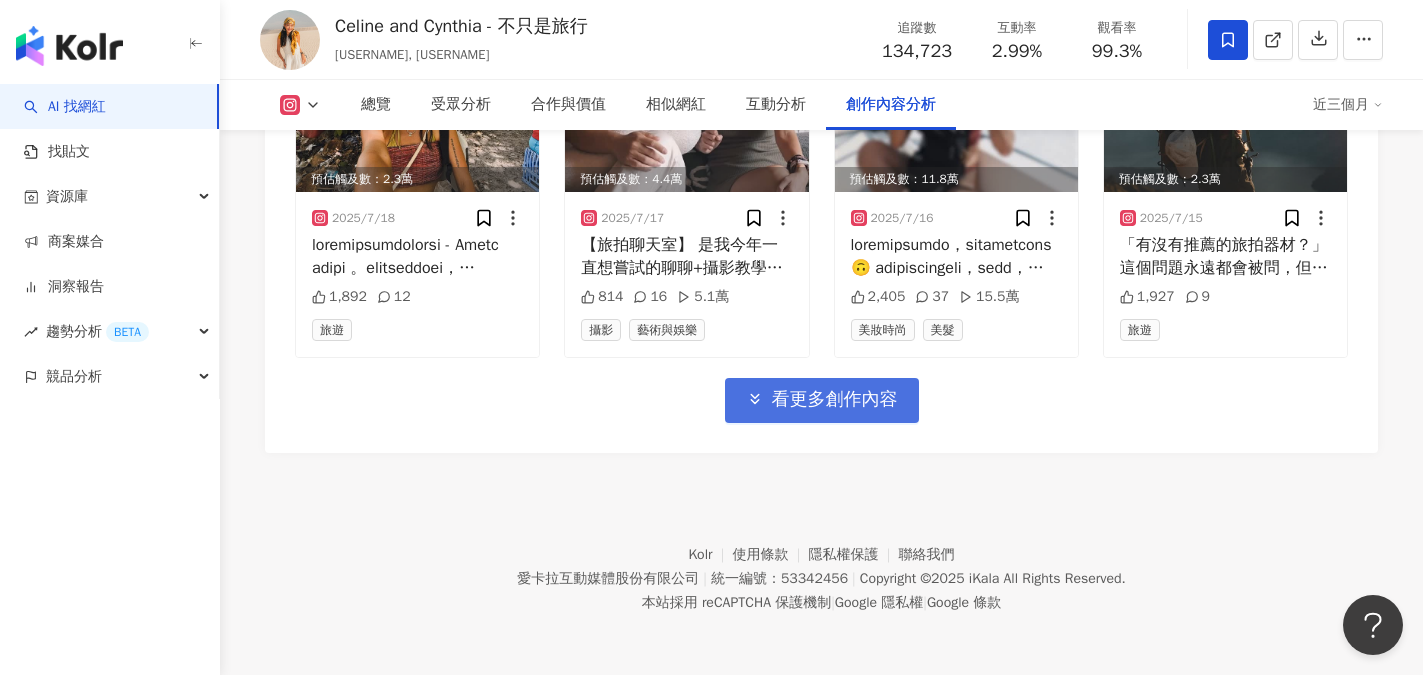 click on "看更多創作內容" at bounding box center (822, 400) 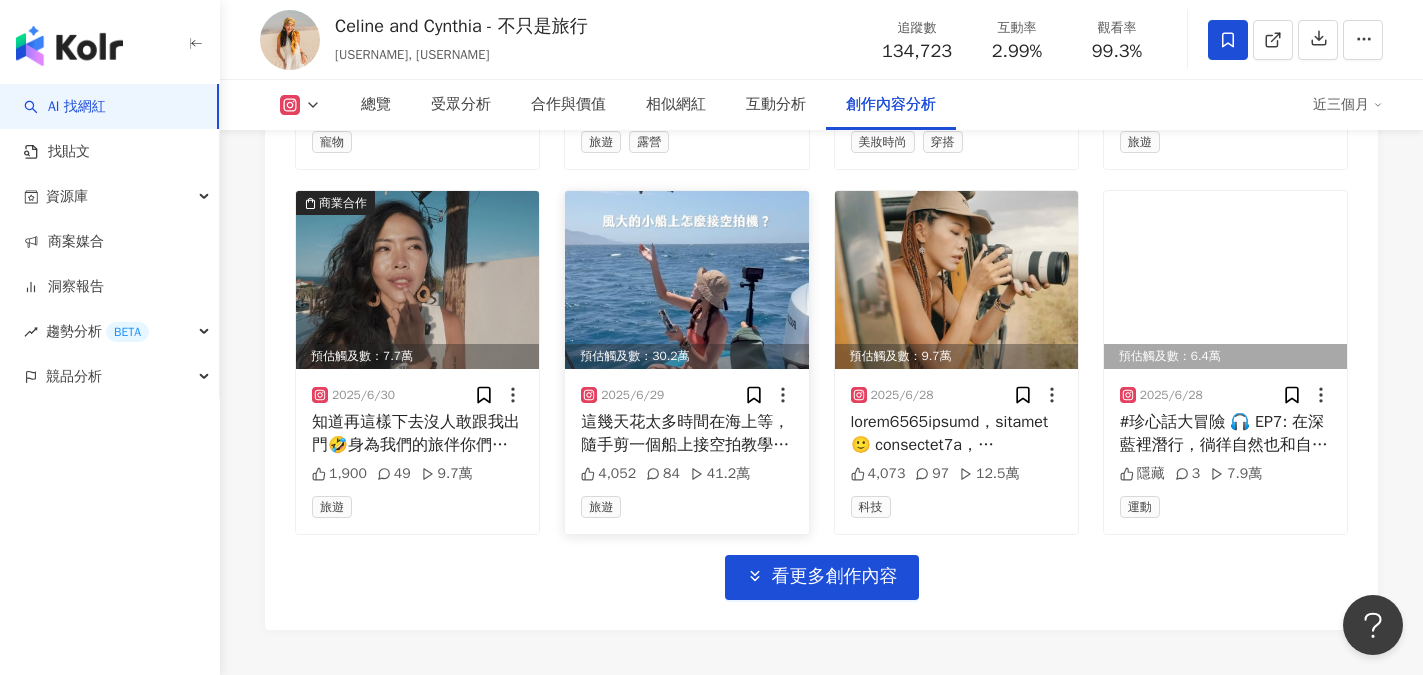 scroll, scrollTop: 8176, scrollLeft: 0, axis: vertical 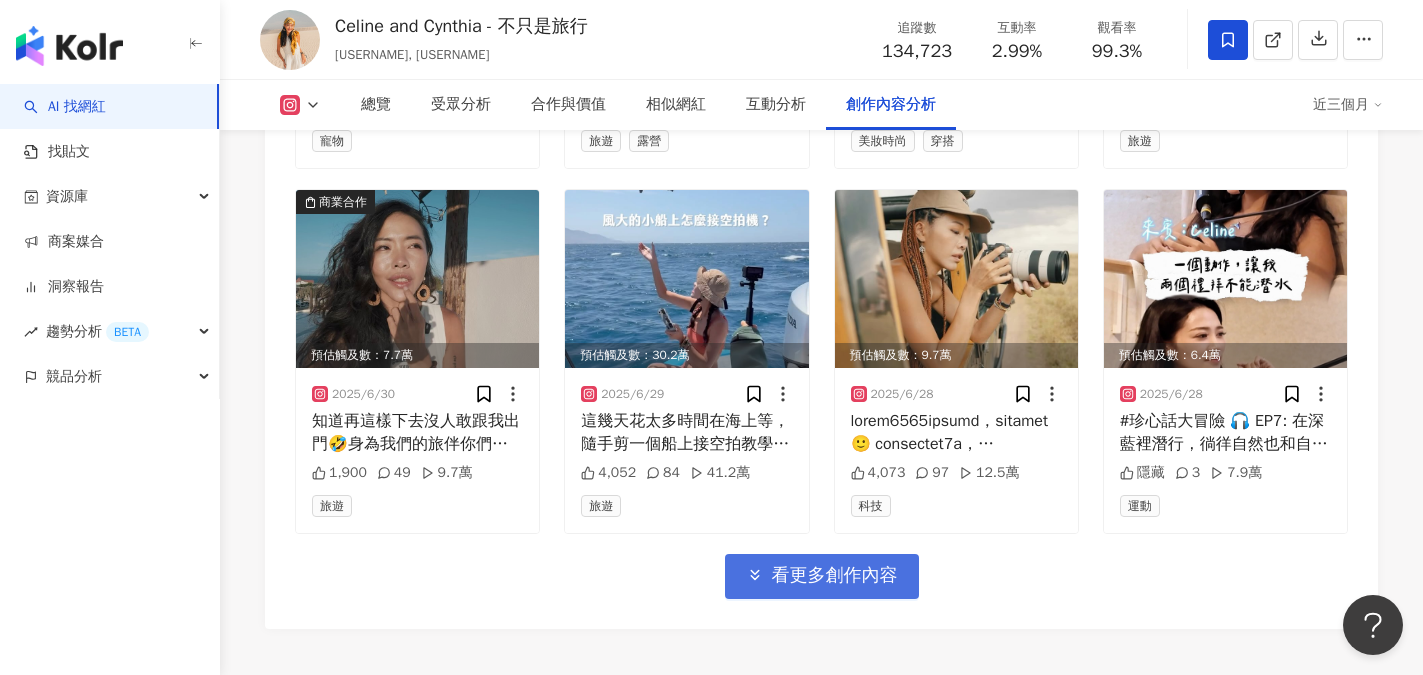 click on "看更多創作內容" at bounding box center [835, 576] 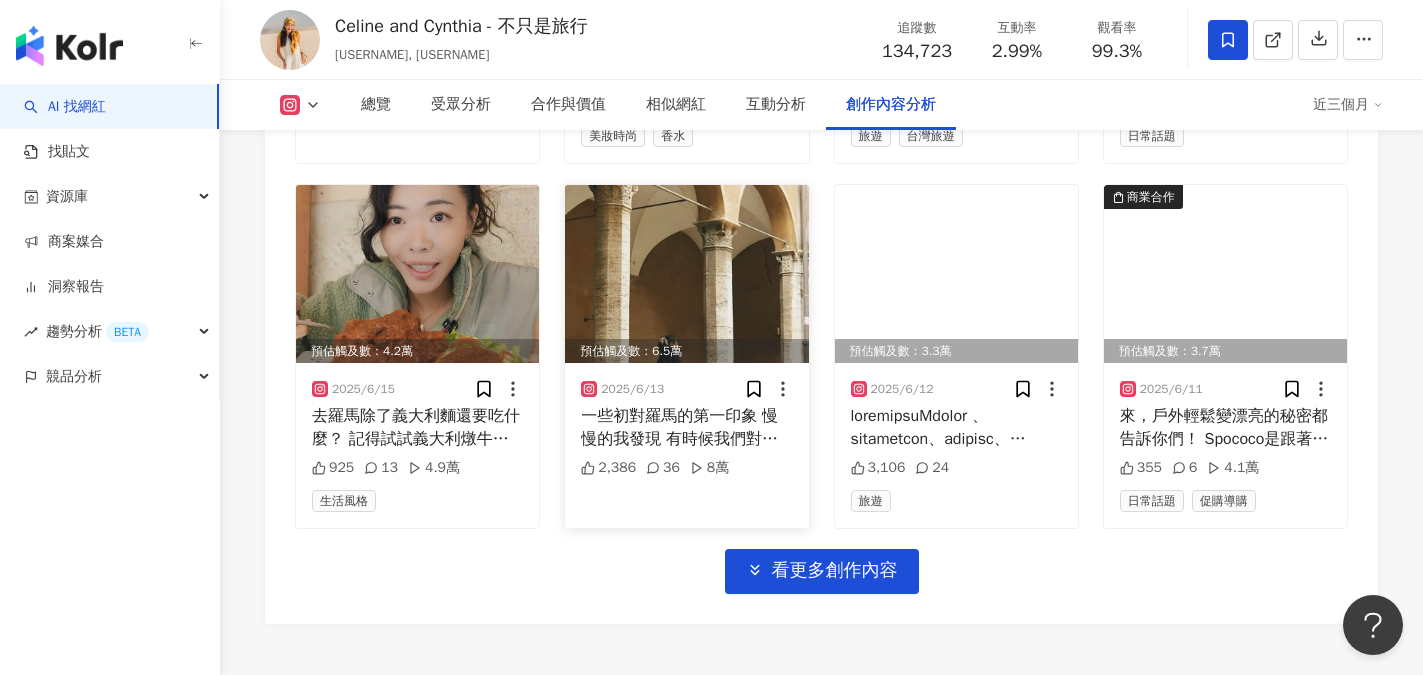 scroll, scrollTop: 9276, scrollLeft: 0, axis: vertical 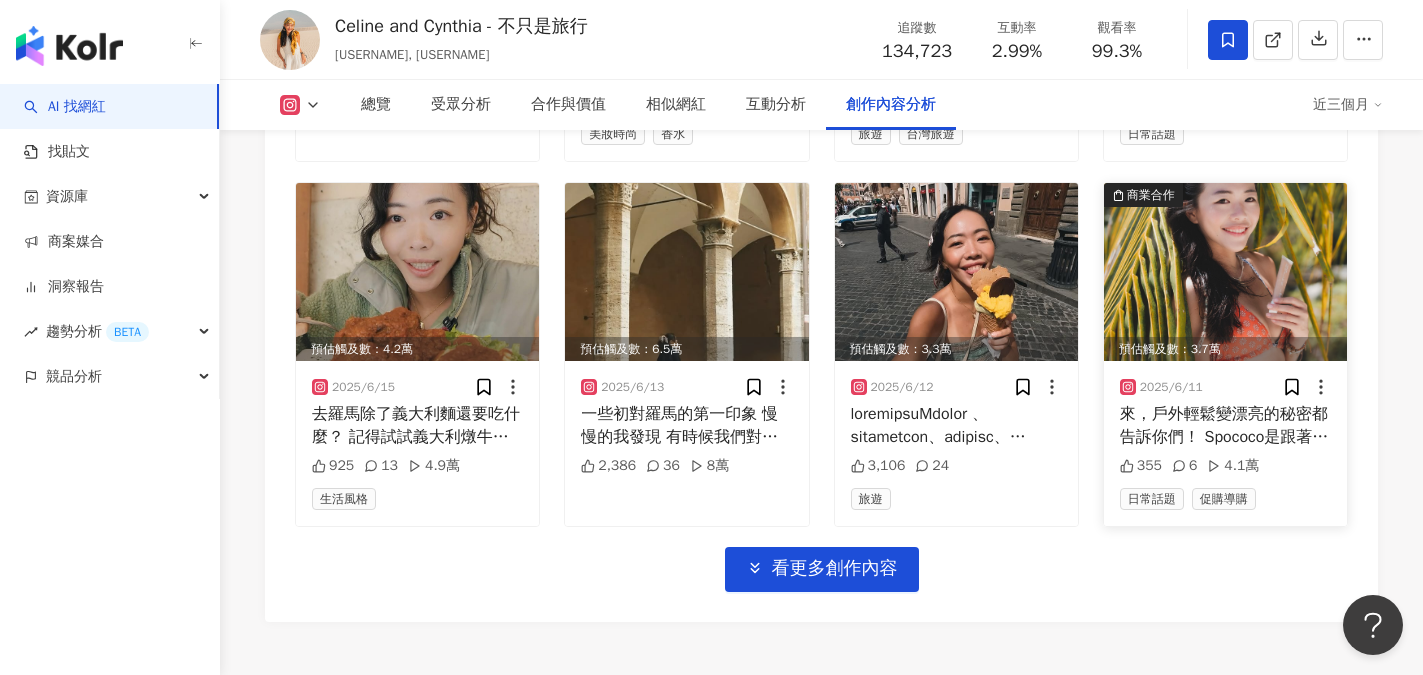 click on "來，戶外輕鬆變漂亮的秘密都告訴你們！
Spococo是跟著我創頻道以來上山下海、到現在世界各地旅行的老旅伴了
天天使用將近5年、喜歡的理由都在影片裡了：妝感自然、方便攜帶、超輕、2分鐘完成底妝😍
今天只簡單的告訴大家
第三團團購開始了！（頭一次有商品我開到第三團）
時間會是6/11-6/22
有週年慶等級的滿額贈、購物金、下單禮….我自己都搞不是很清楚很複雜反正送很多東西🤣
限動在我的限動 & 首頁連結喔！" at bounding box center (1225, 425) 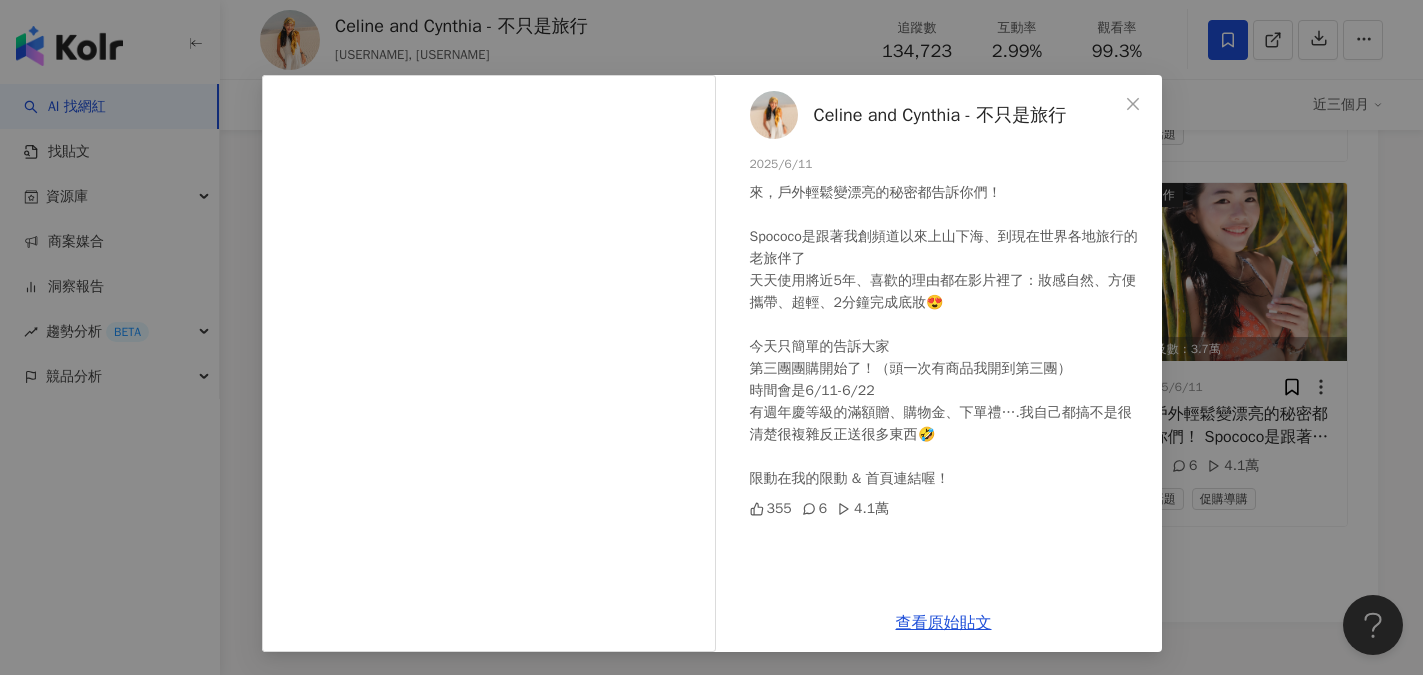 scroll, scrollTop: 26, scrollLeft: 0, axis: vertical 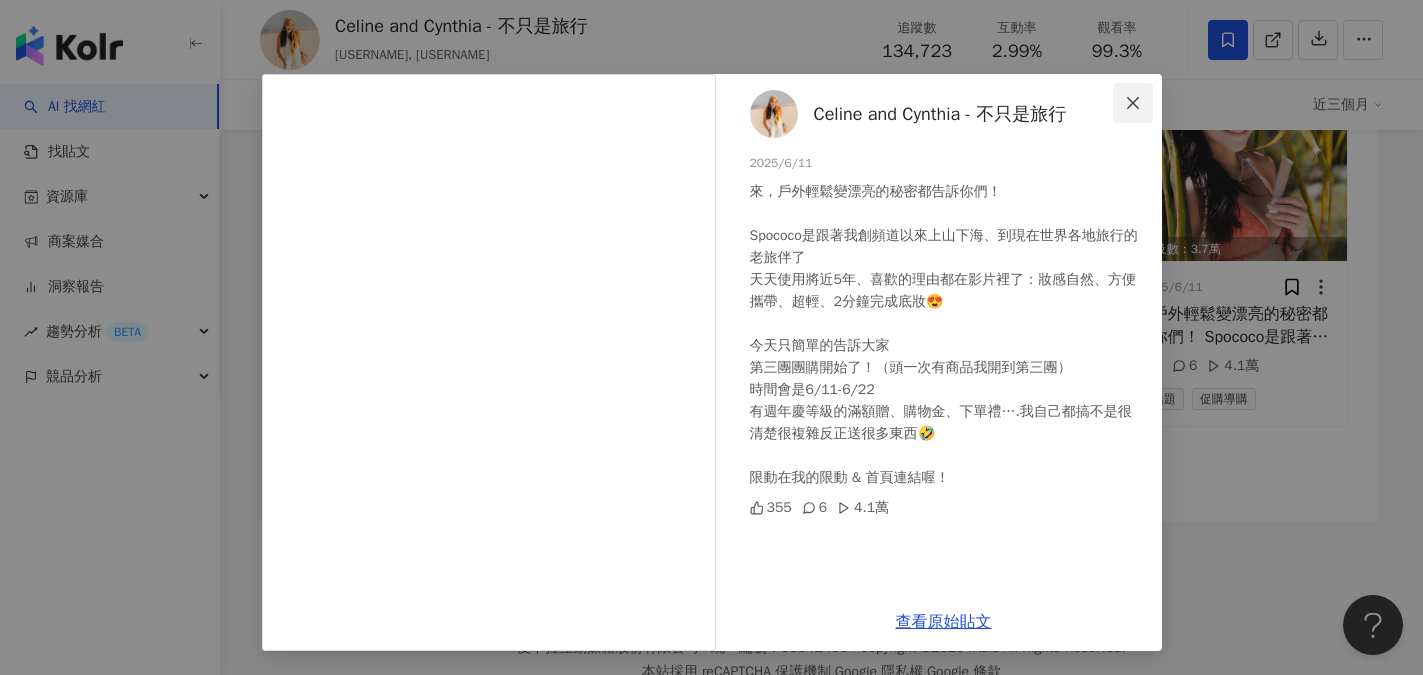click 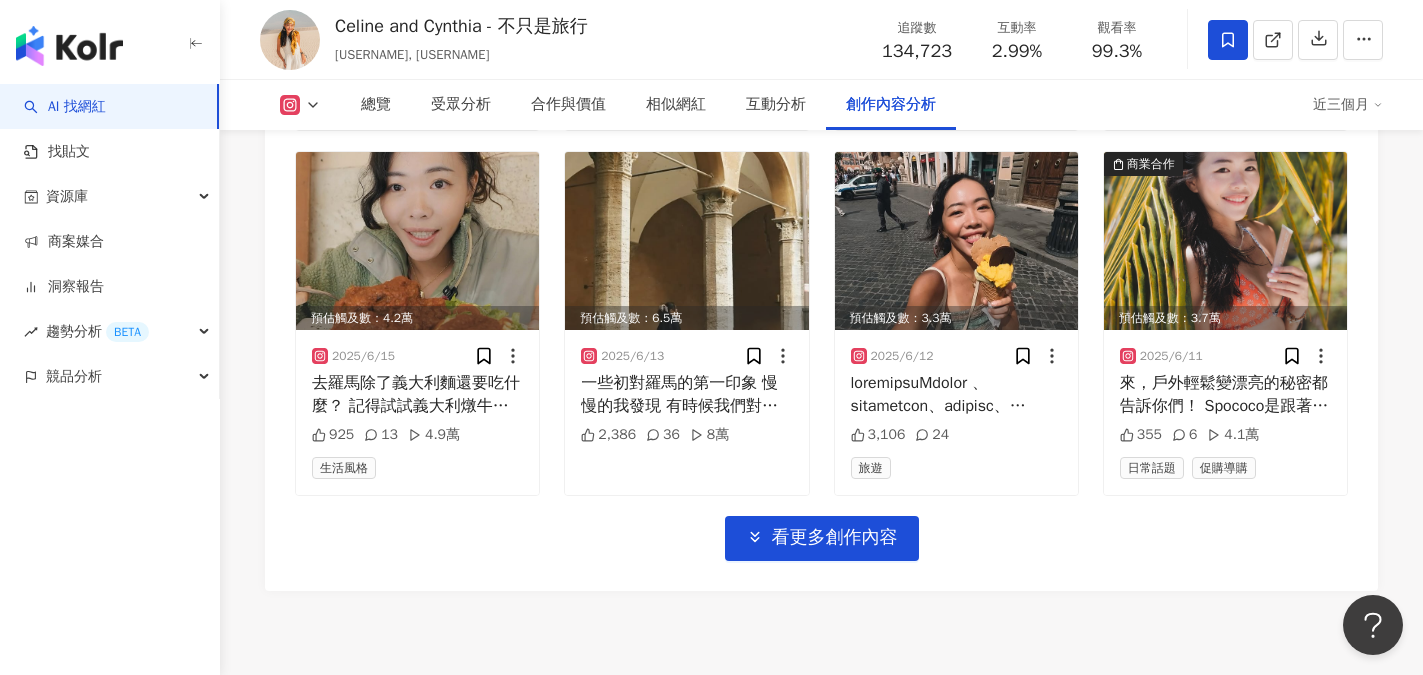 scroll, scrollTop: 9276, scrollLeft: 0, axis: vertical 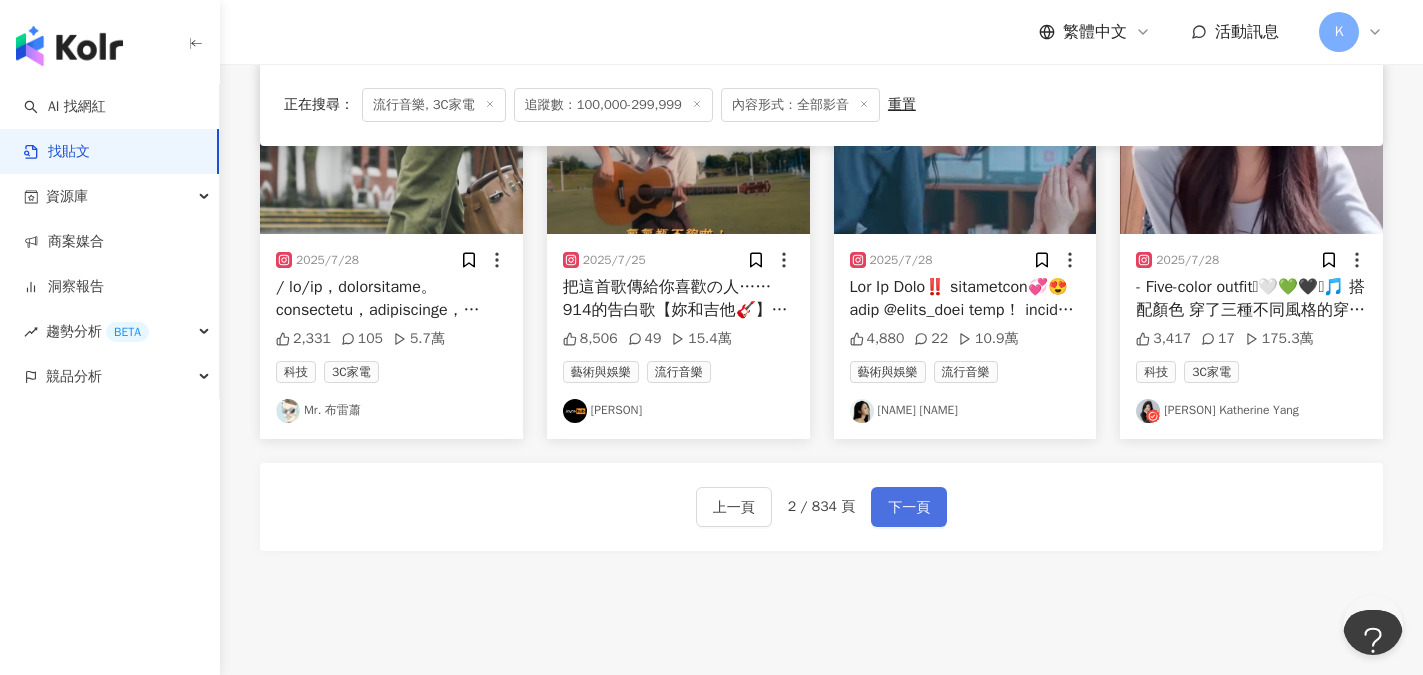 click on "下一頁" at bounding box center (909, 508) 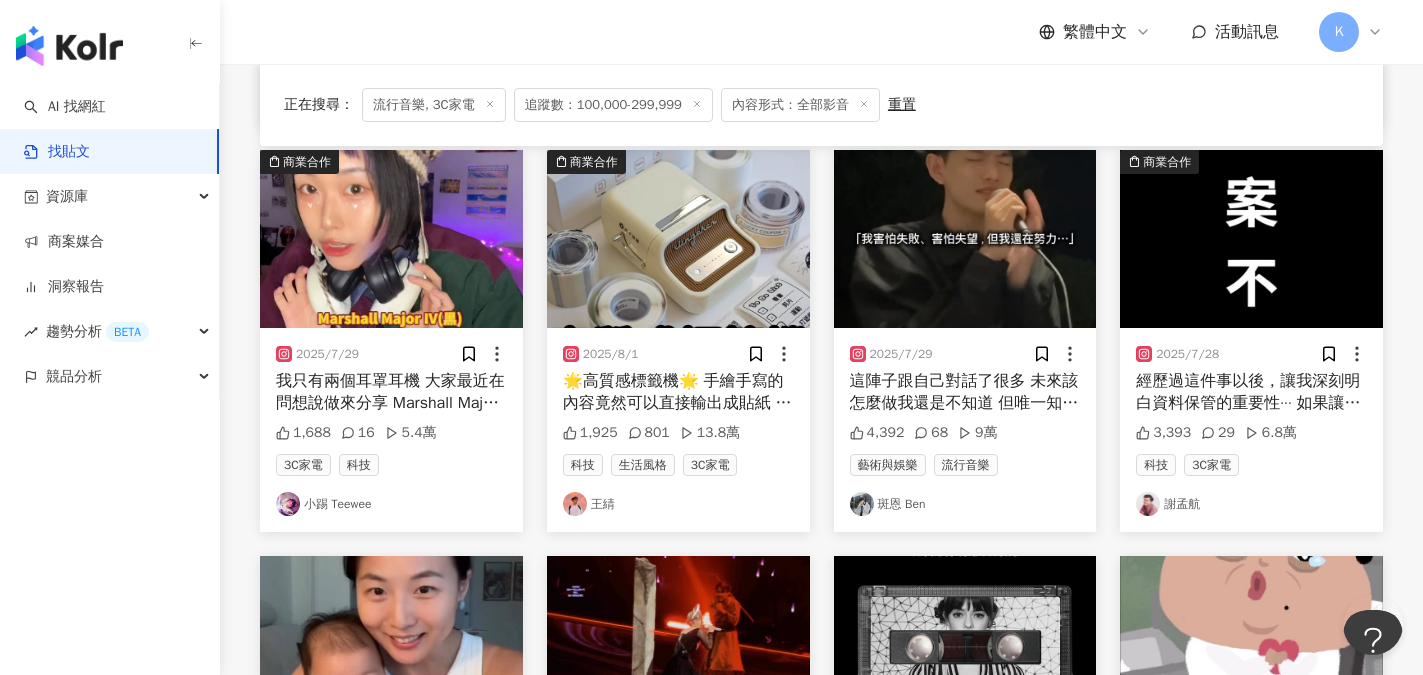 scroll, scrollTop: 600, scrollLeft: 0, axis: vertical 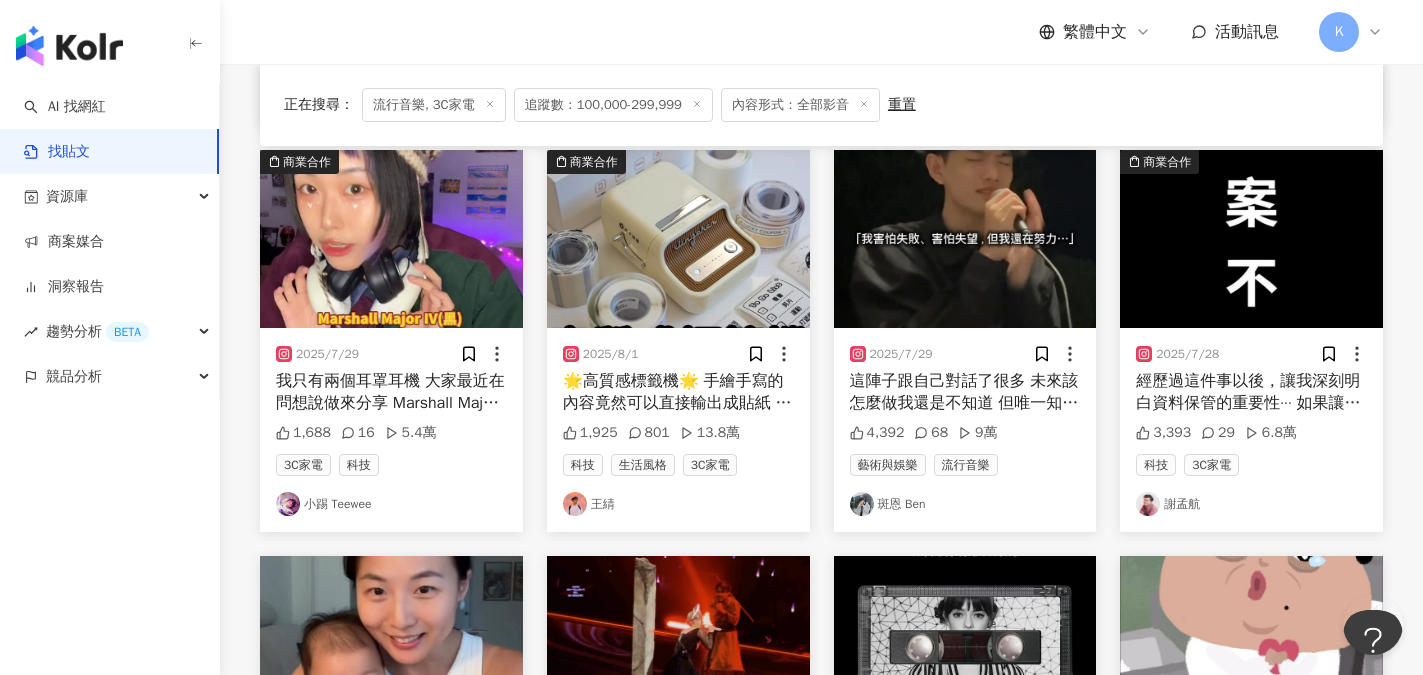 click on "小踢 Teewee" at bounding box center [391, 504] 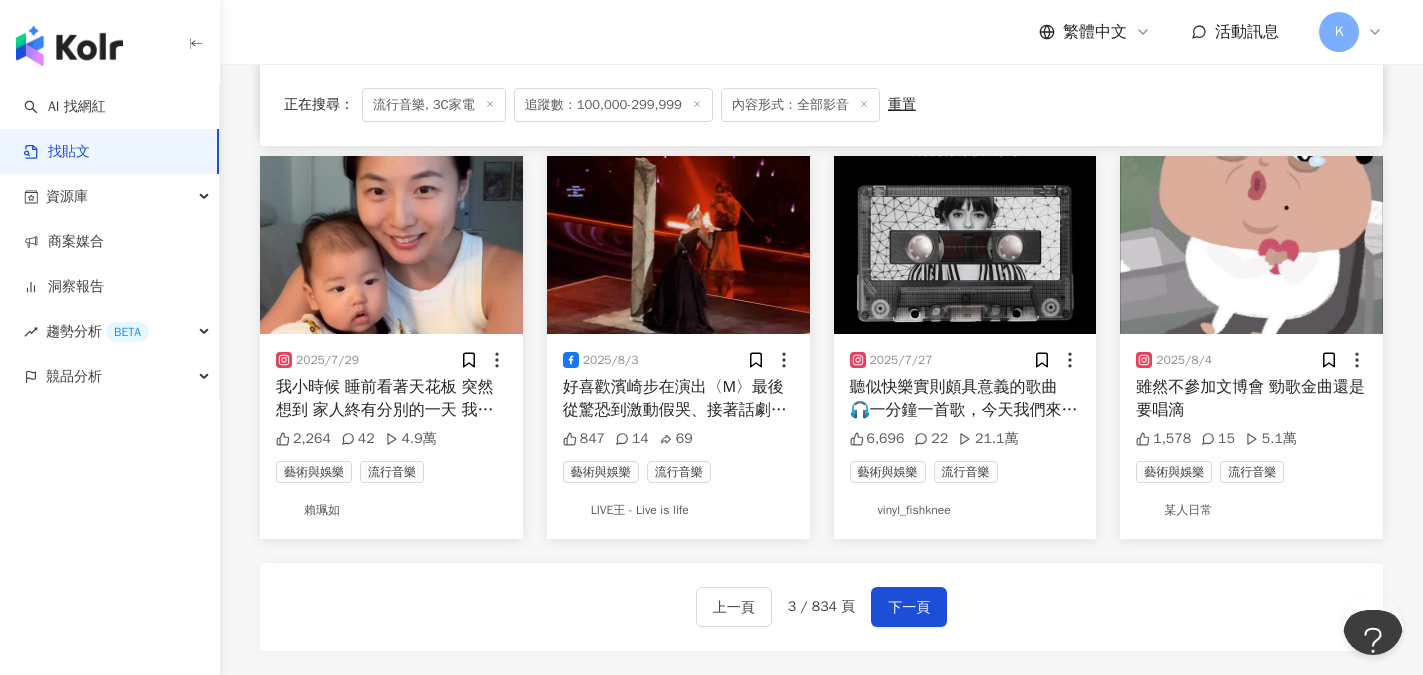 scroll, scrollTop: 1100, scrollLeft: 0, axis: vertical 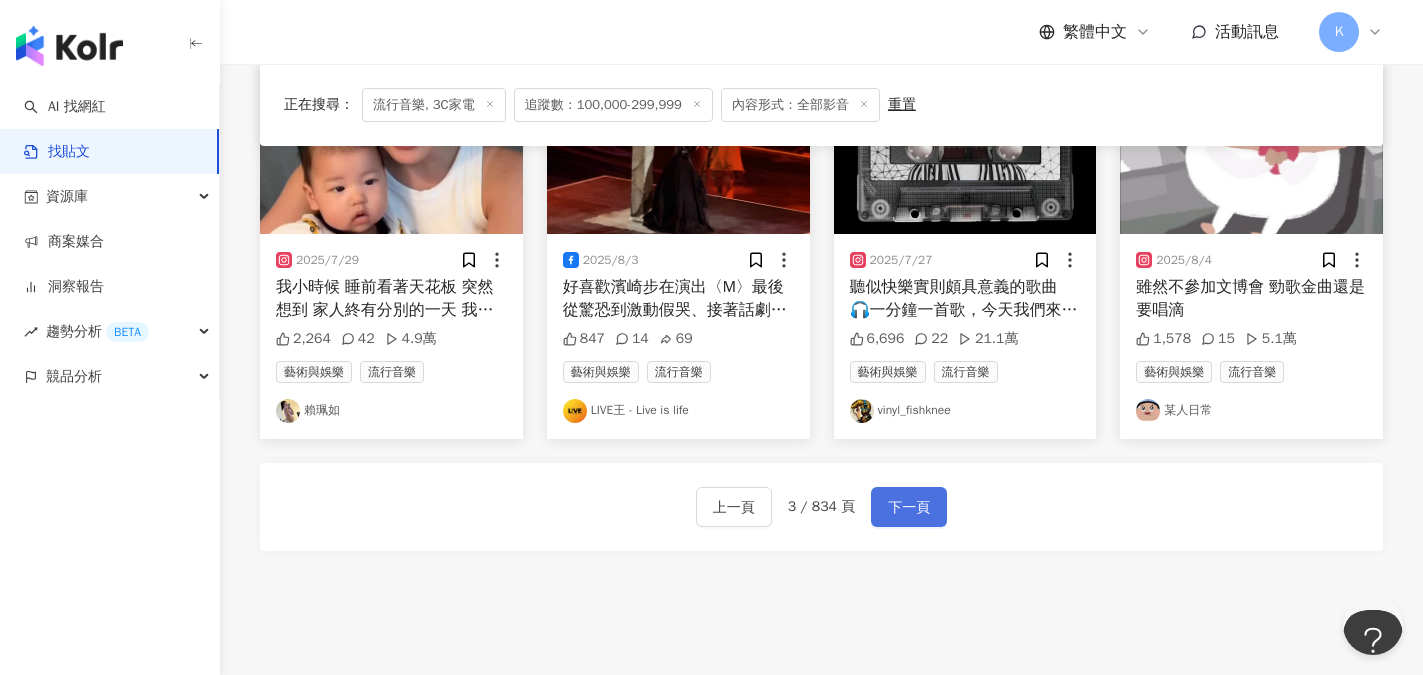 click on "下一頁" at bounding box center [909, 508] 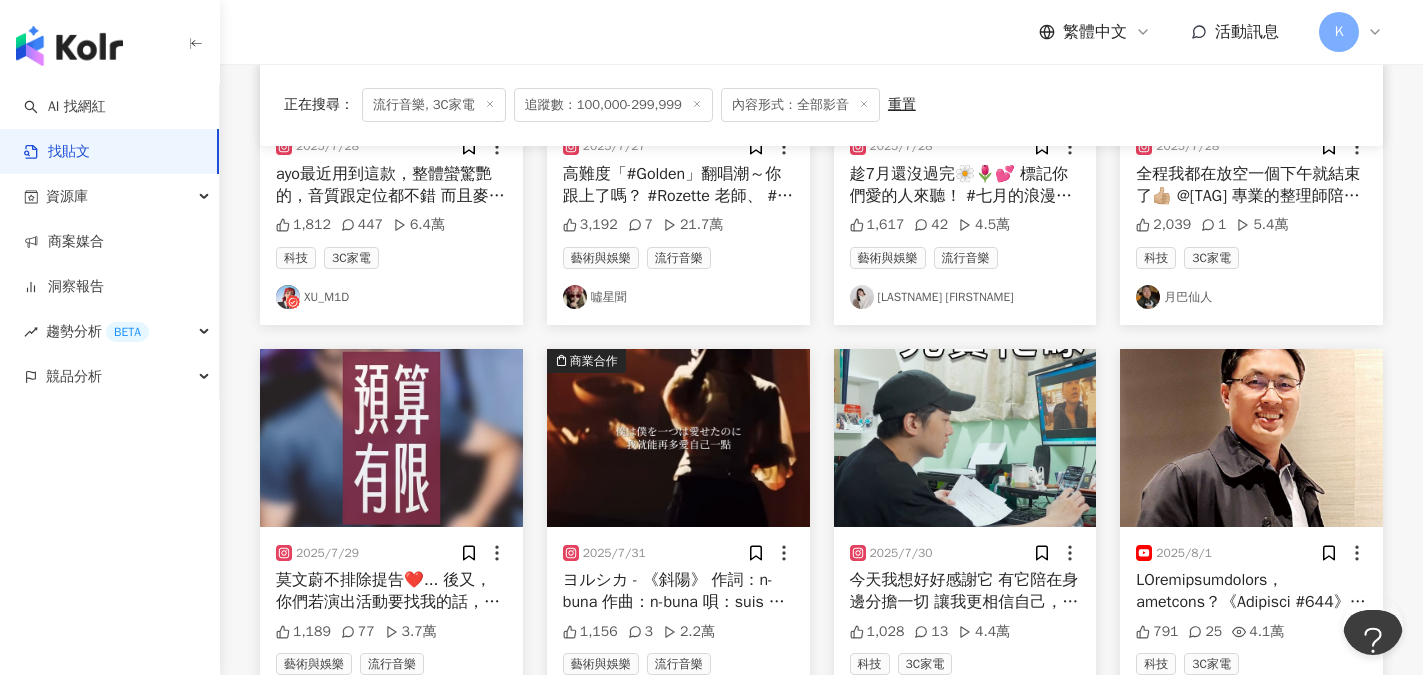 scroll, scrollTop: 500, scrollLeft: 0, axis: vertical 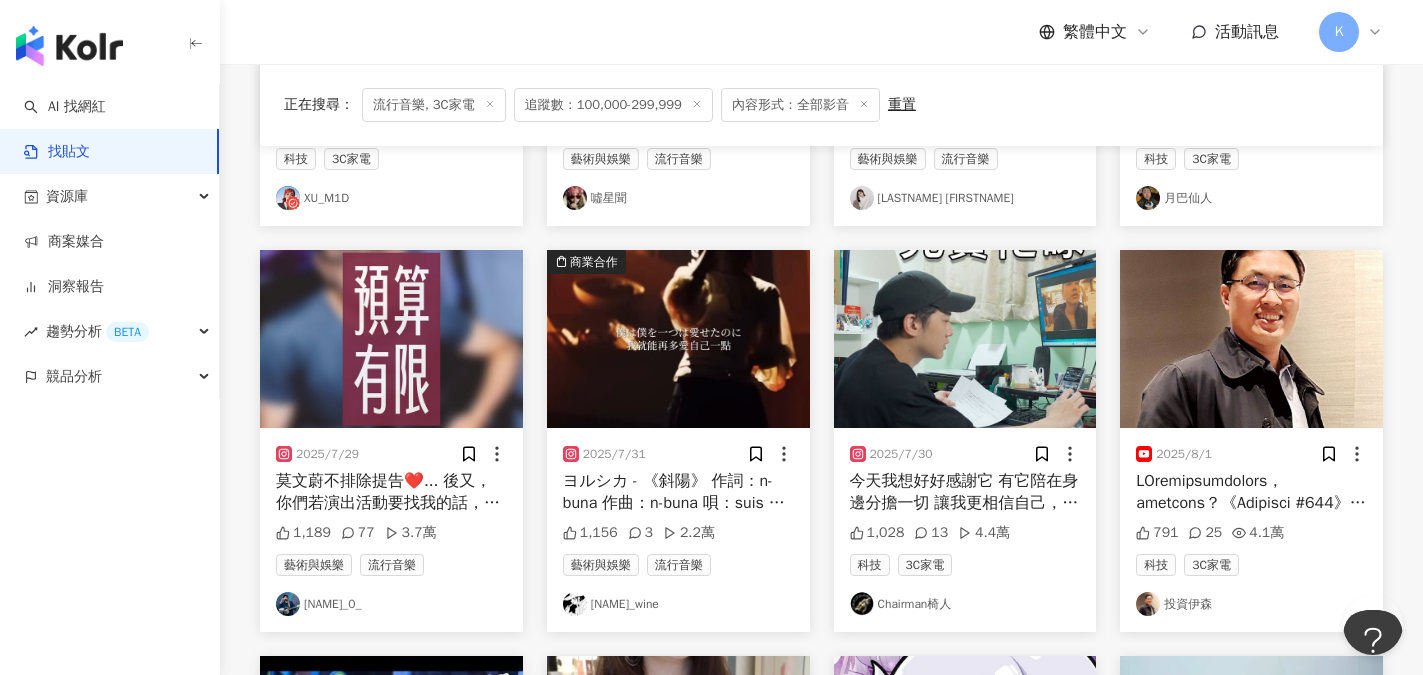 click on "ヨルシカ - 《斜陽》
作詞：n-buna
作曲：n-buna
唄：suis
翻譯：大棕熊不吃蜂蜜只吃餡パン
翻譯來源🔗 https://home.gamer.com.tw/artwork.php?sn=5290634
#日文歌 #動漫 #歌曲推薦 #動漫語錄 #歌詞動画 #歌詞動画 #日文歌推薦 #yorushika #suis #nbuna #ヨルシカ #我內心的糟糕念頭" at bounding box center (678, 492) 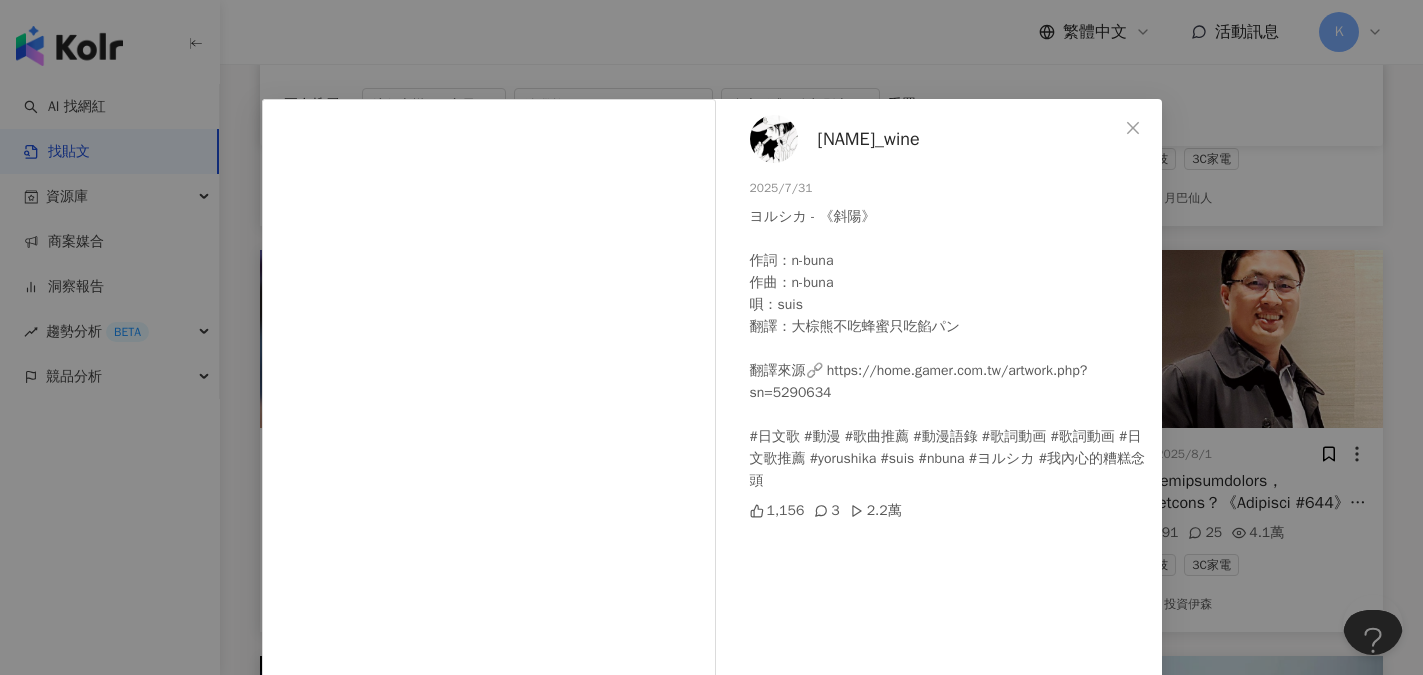 scroll, scrollTop: 0, scrollLeft: 0, axis: both 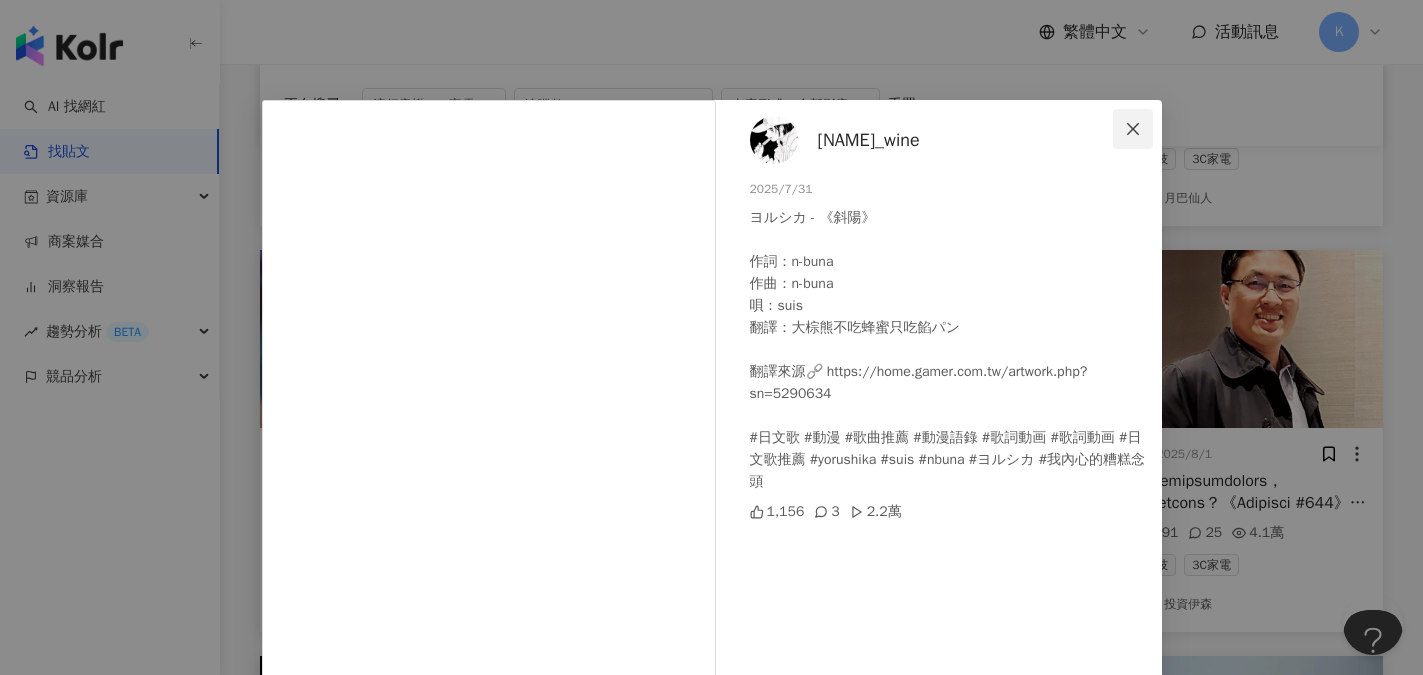 click 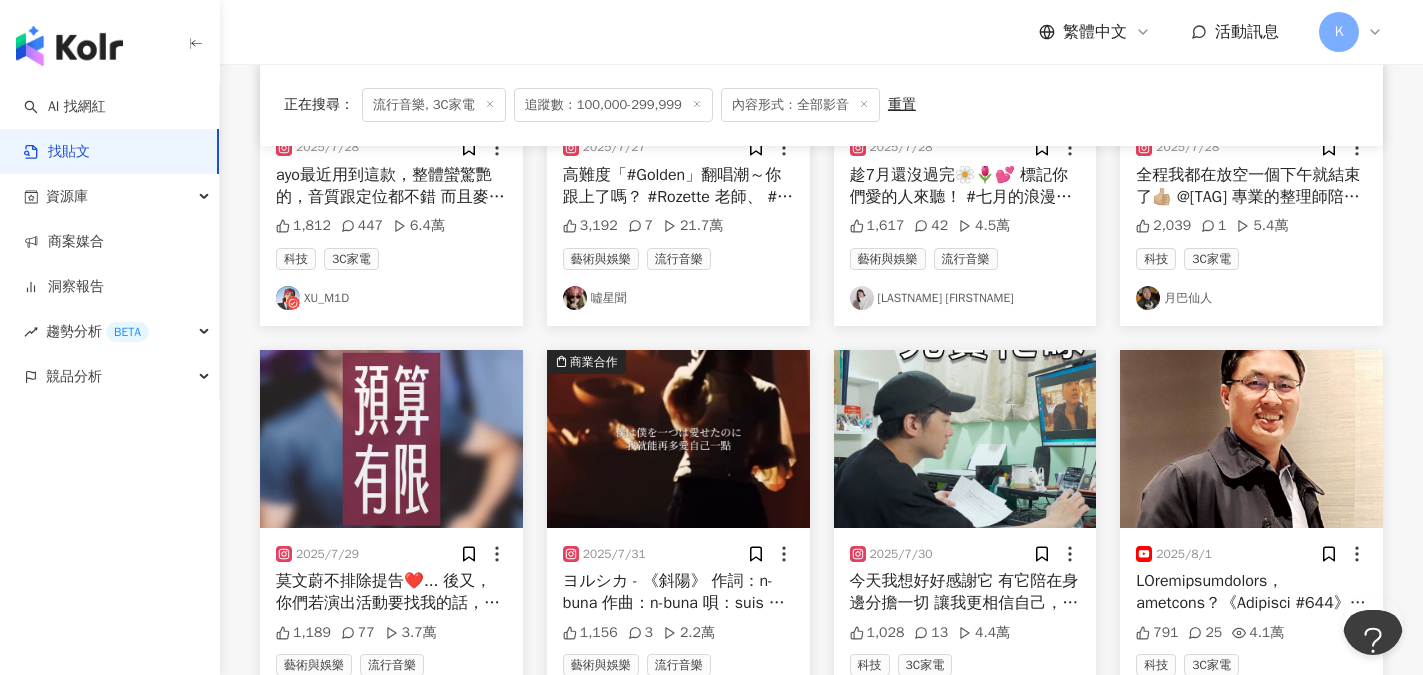 scroll, scrollTop: 600, scrollLeft: 0, axis: vertical 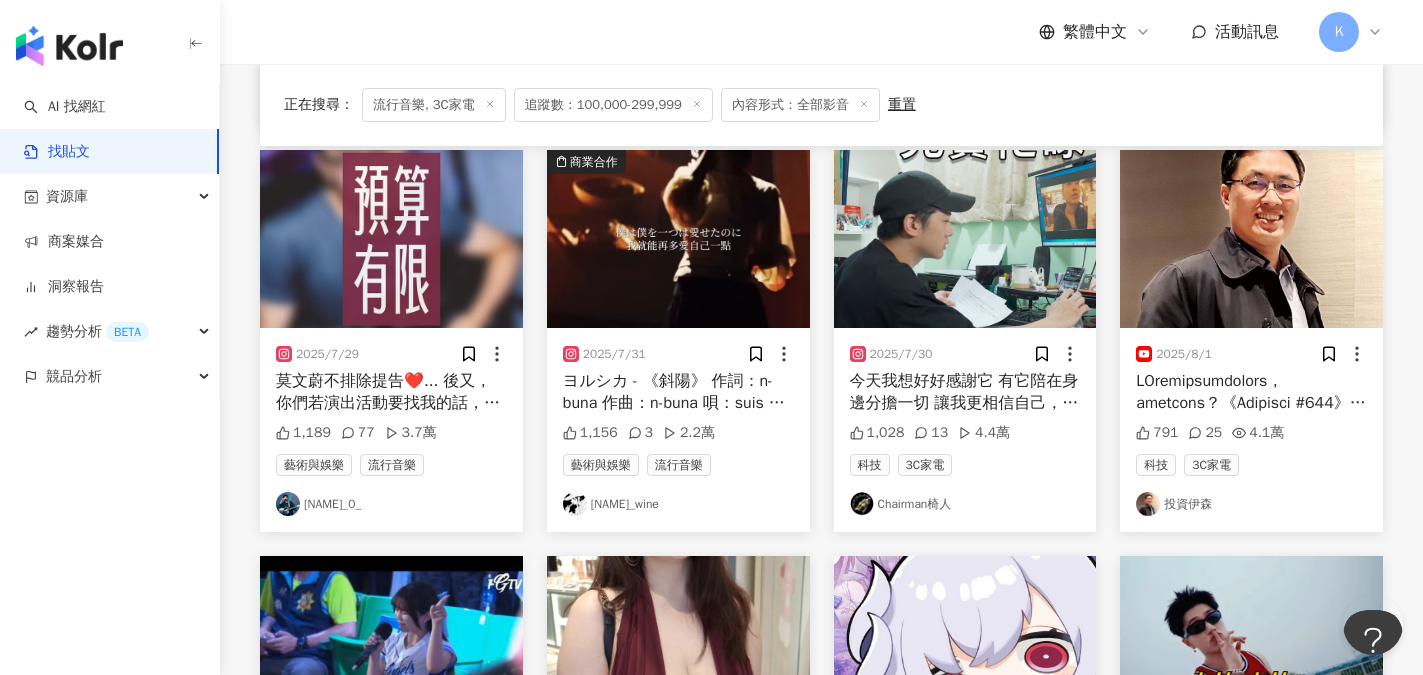 click on "Chairman椅人" at bounding box center [965, 504] 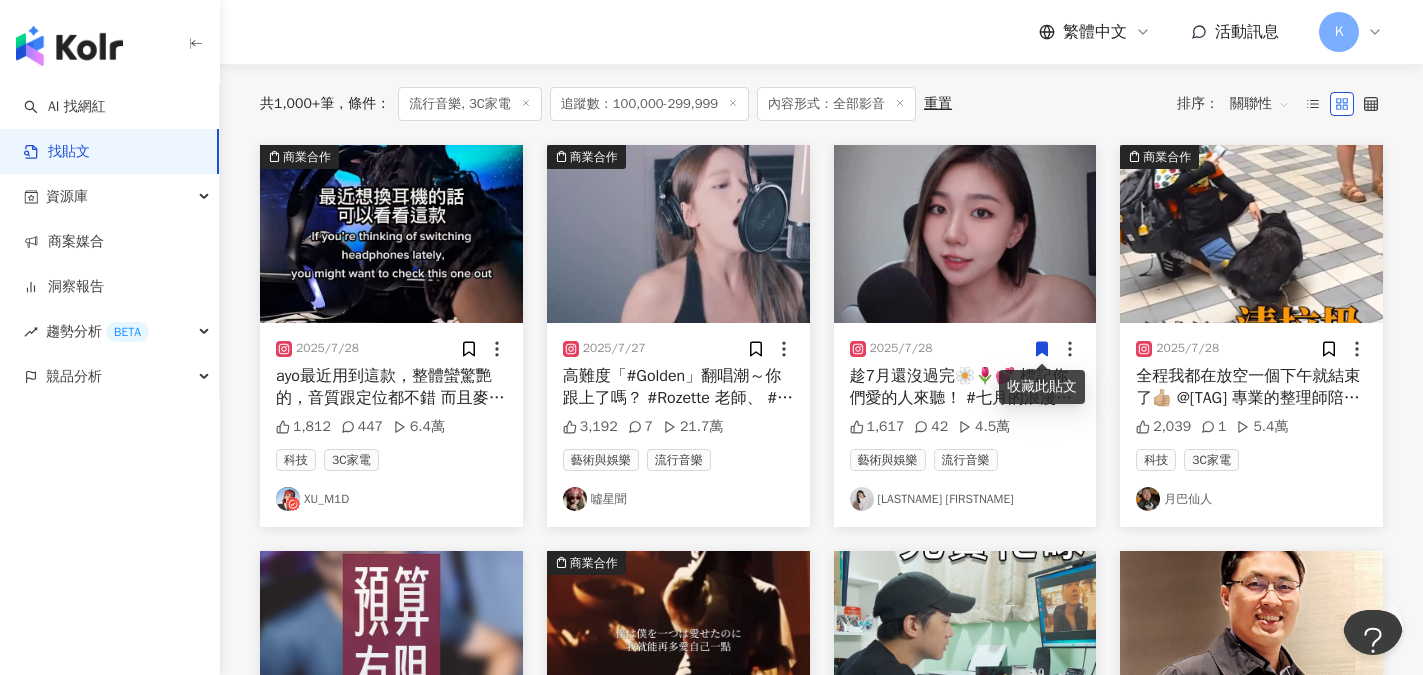 scroll, scrollTop: 200, scrollLeft: 0, axis: vertical 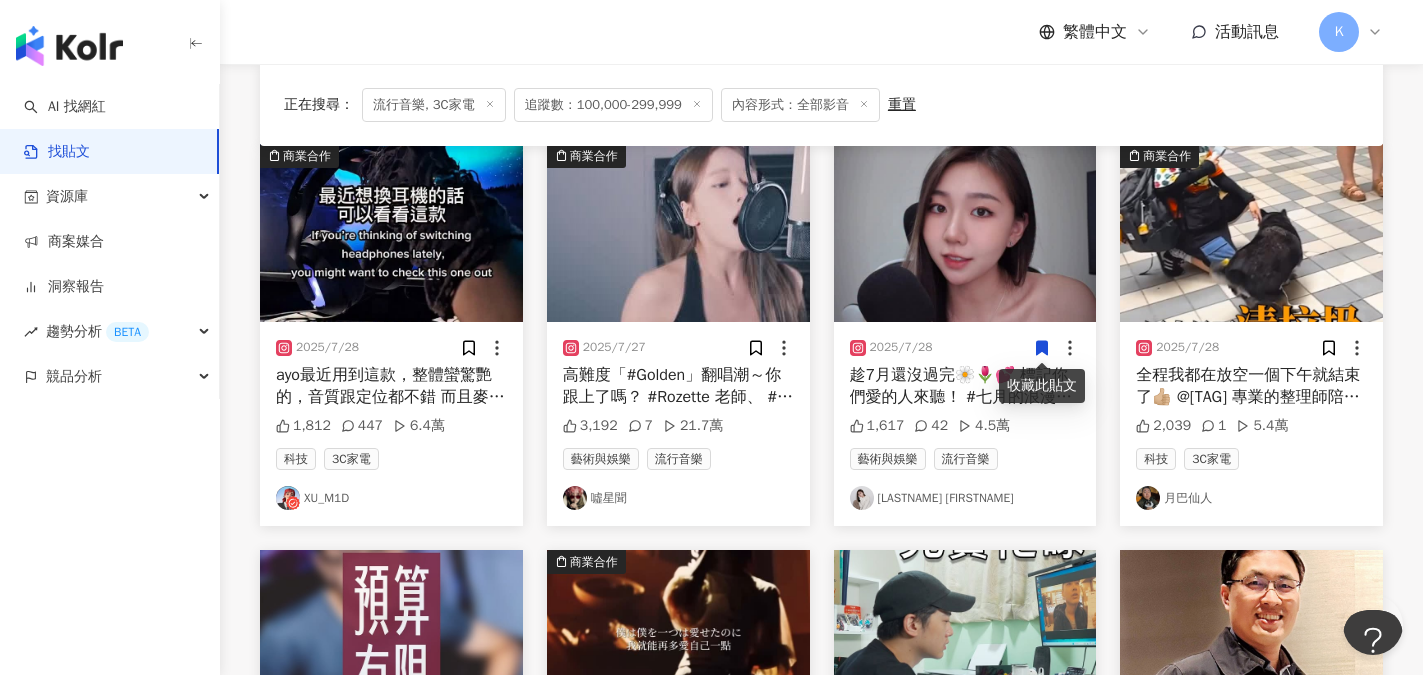 click on "XU_M1D" at bounding box center (391, 498) 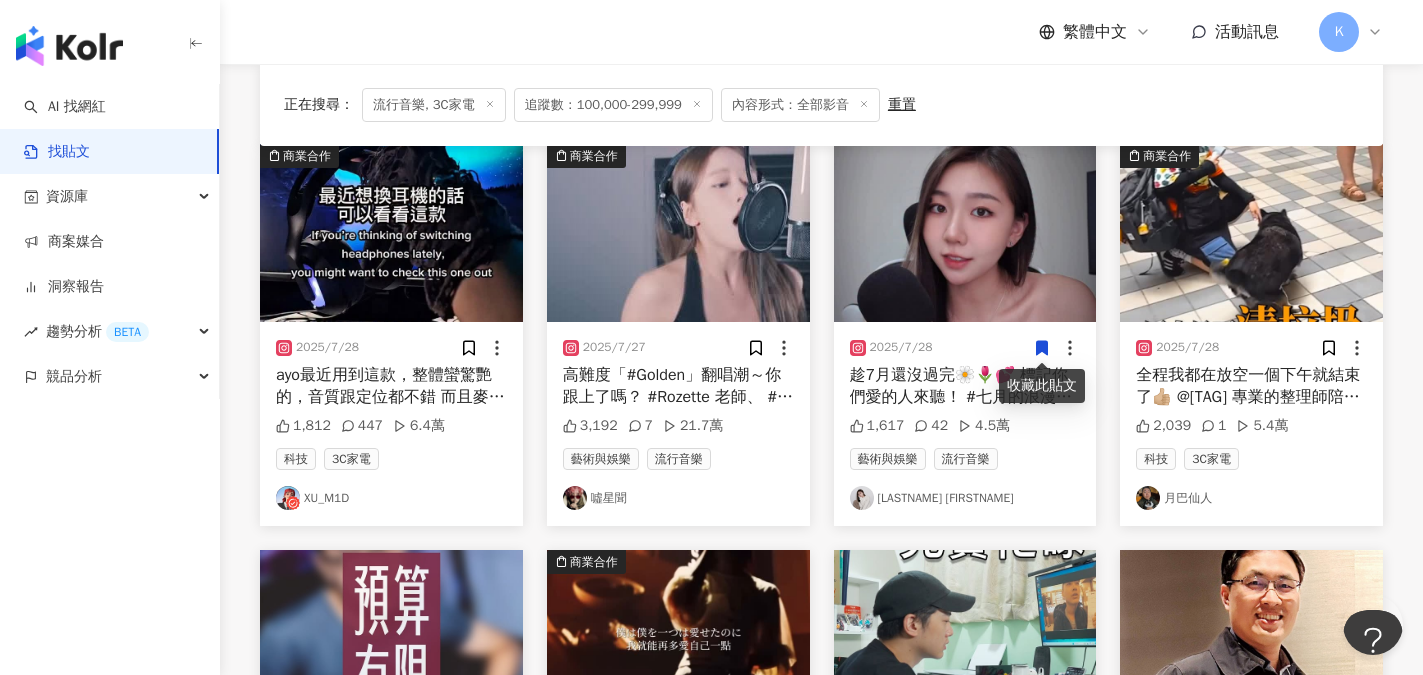 click 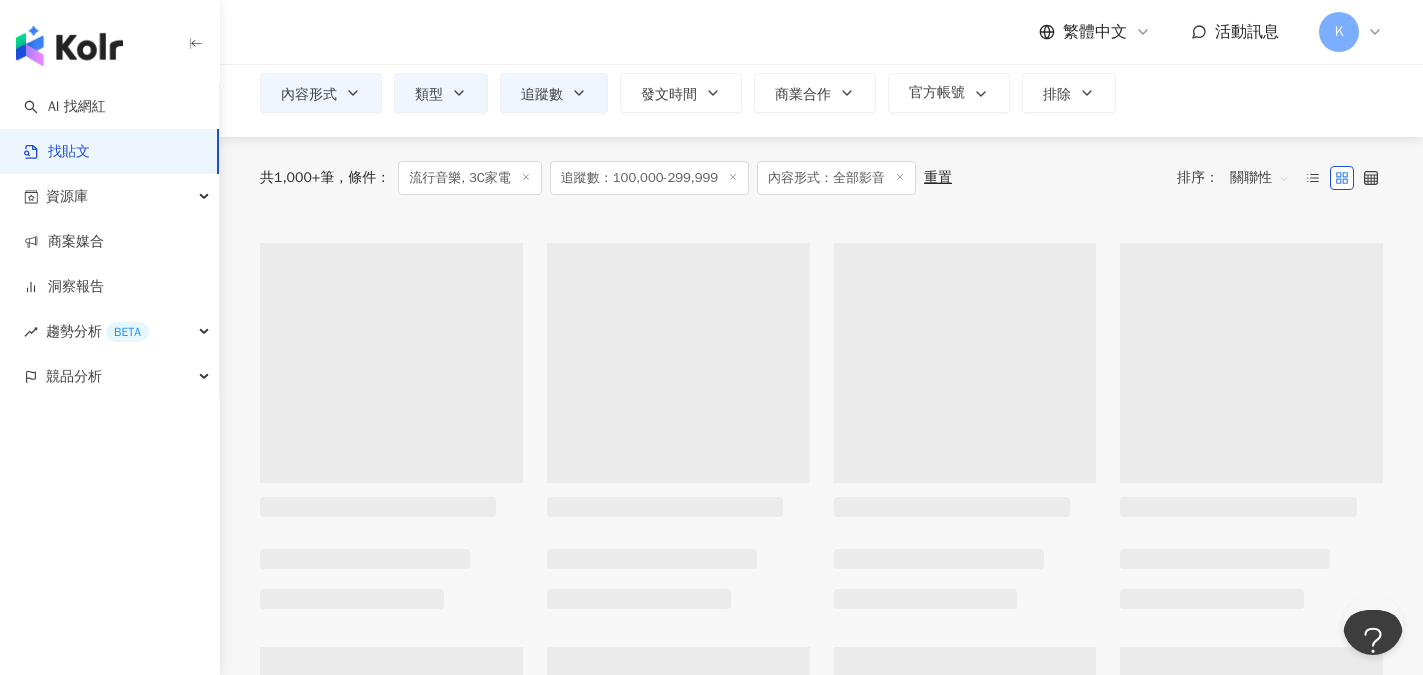 scroll, scrollTop: 0, scrollLeft: 0, axis: both 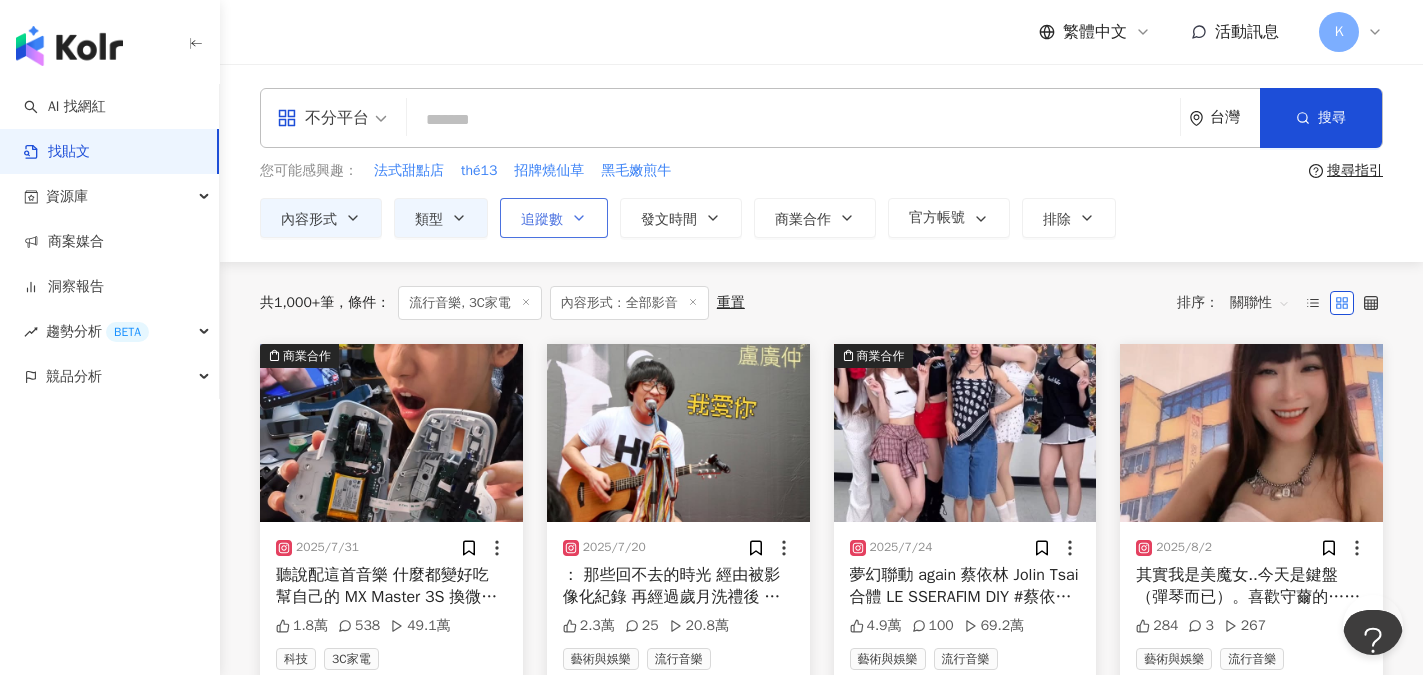 click on "追蹤數" at bounding box center [554, 218] 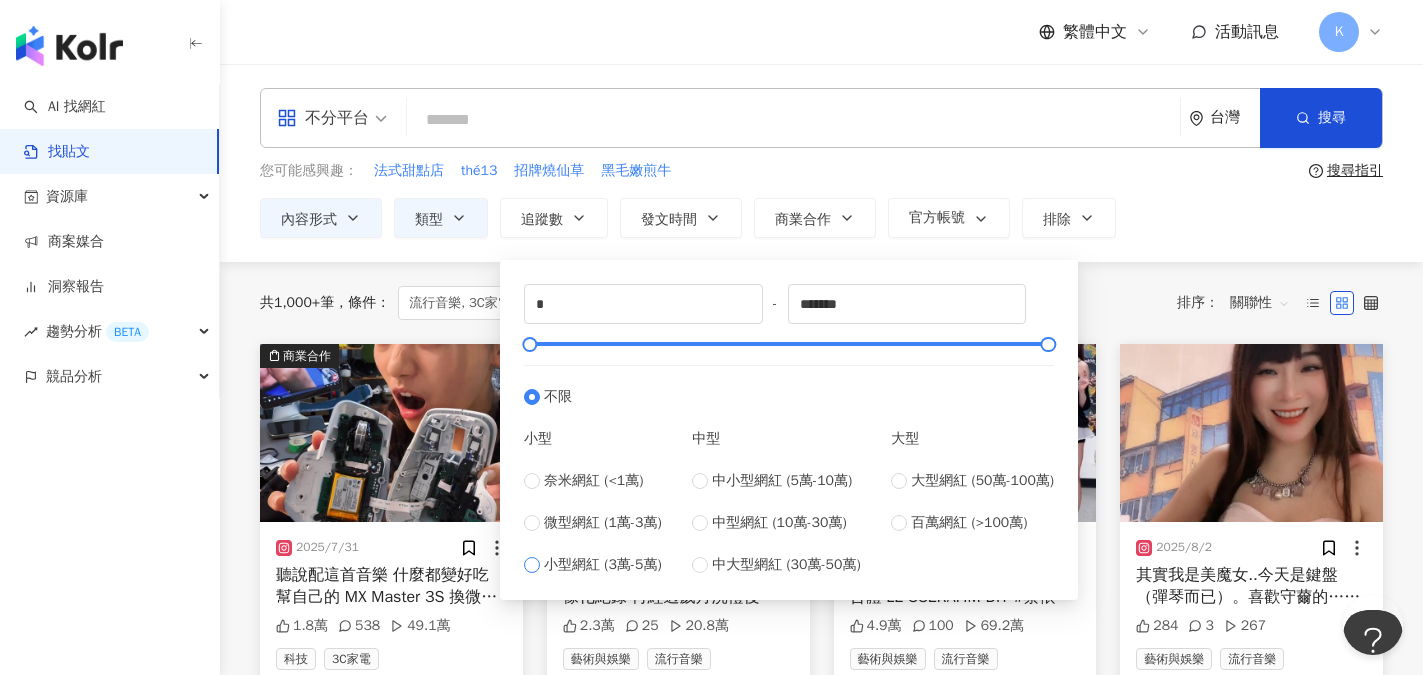 type on "*****" 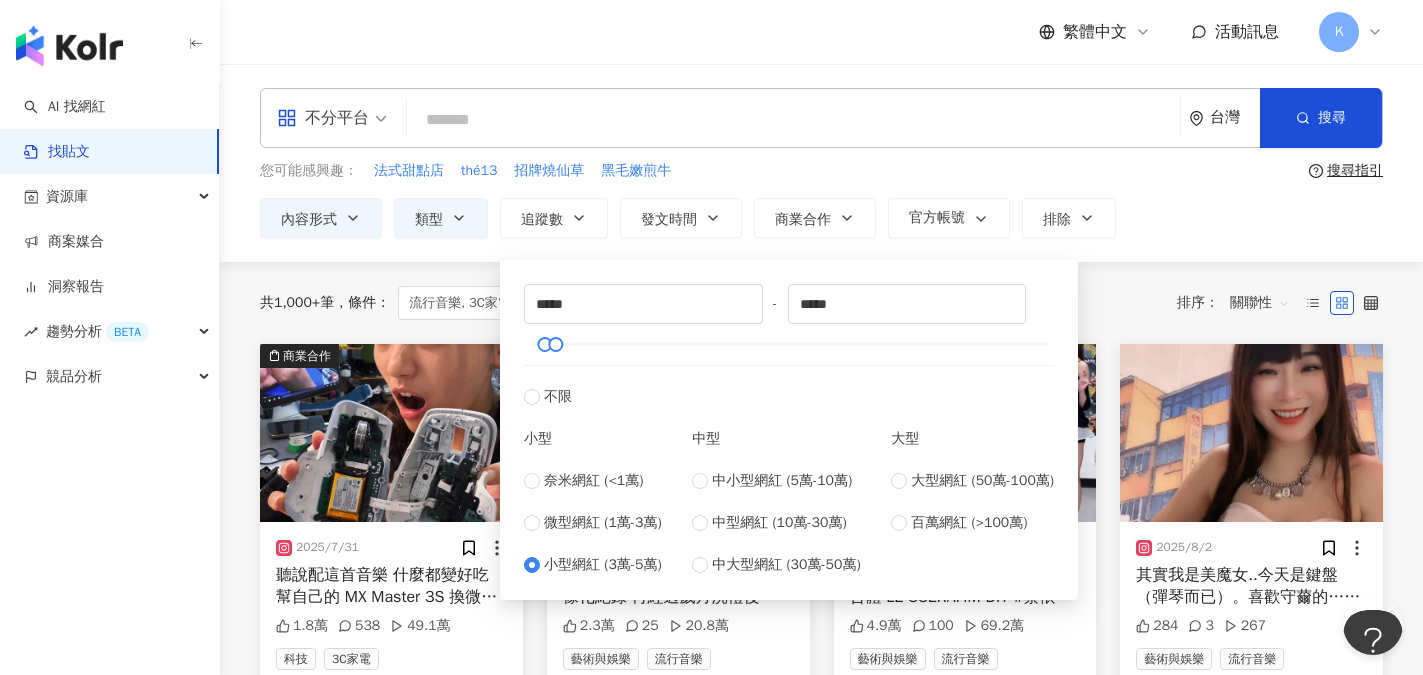 click on "內容形式 類型 追蹤數 發文時間 商業合作 官方帳號  排除  不限 貼文 全部影音 *****  -  ***** 不限 小型 奈米網紅 (<1萬) 微型網紅 (1萬-3萬) 小型網紅 (3萬-5萬) 中型 中小型網紅 (5萬-10萬) 中型網紅 (10萬-30萬) 中大型網紅 (30萬-50萬) 大型 大型網紅 (50萬-100萬) 百萬網紅 (>100萬)" at bounding box center (821, 218) 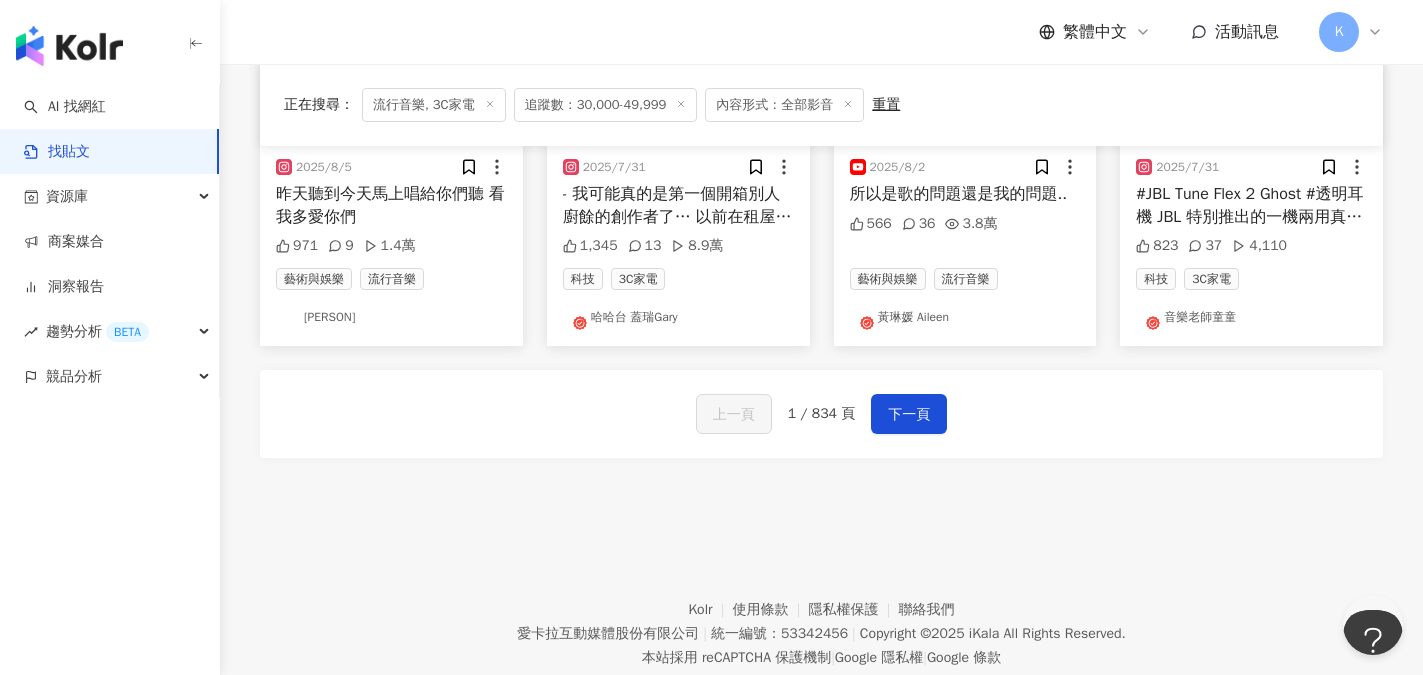 scroll, scrollTop: 1200, scrollLeft: 0, axis: vertical 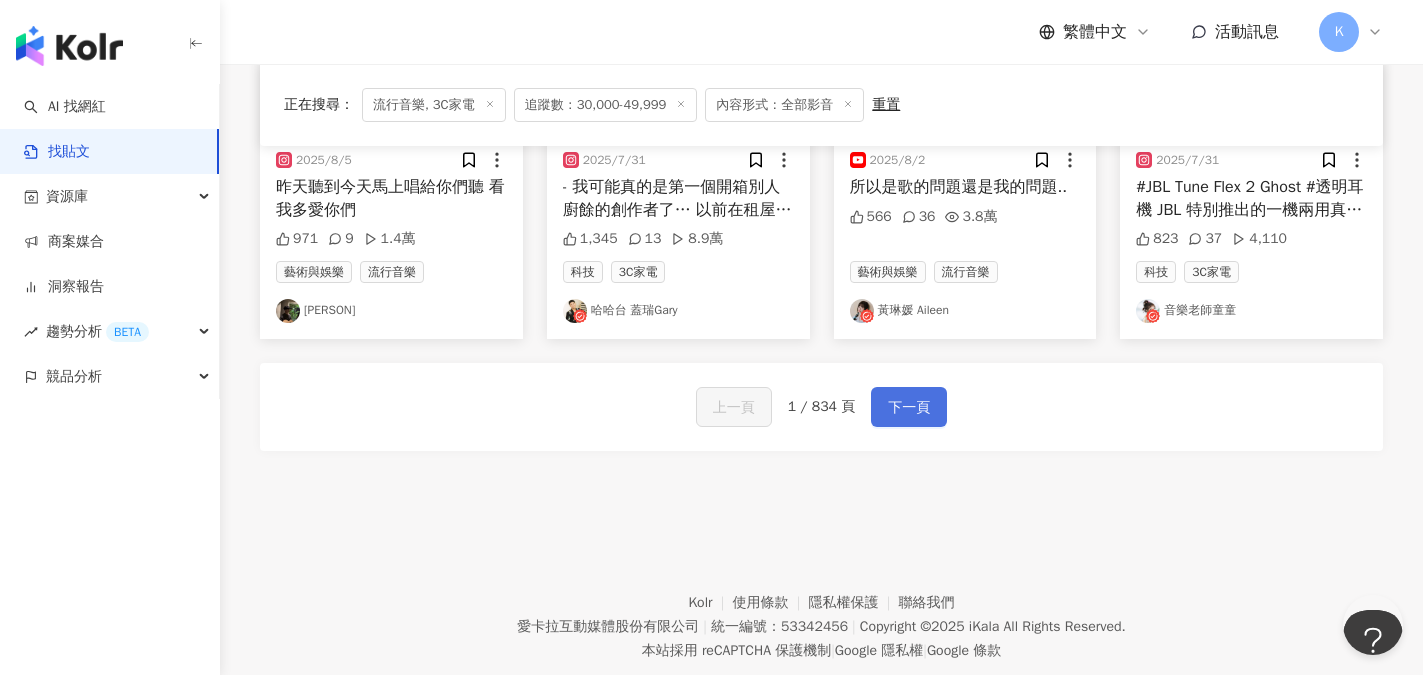 click on "下一頁" at bounding box center [909, 408] 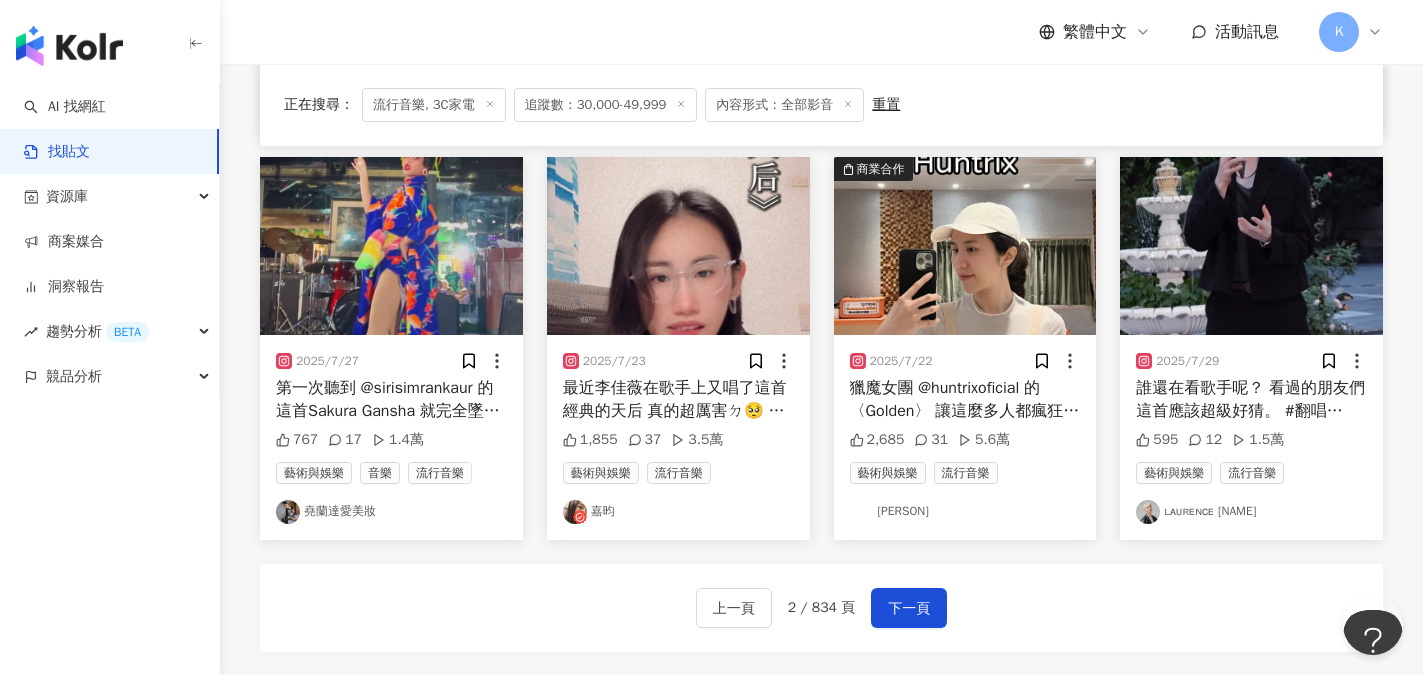 scroll, scrollTop: 1000, scrollLeft: 0, axis: vertical 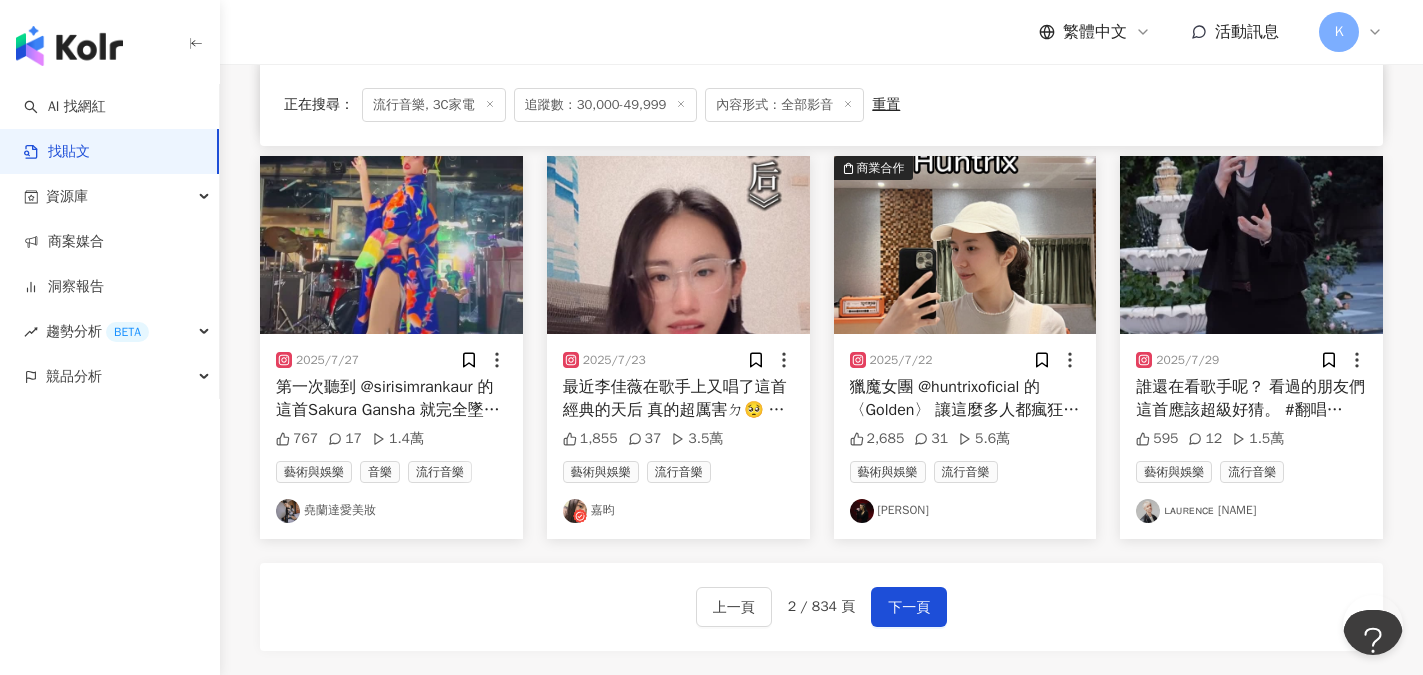 click on "ʟᴀᴜʀᴇɴᴄᴇ 羅藝恆" at bounding box center [1251, 511] 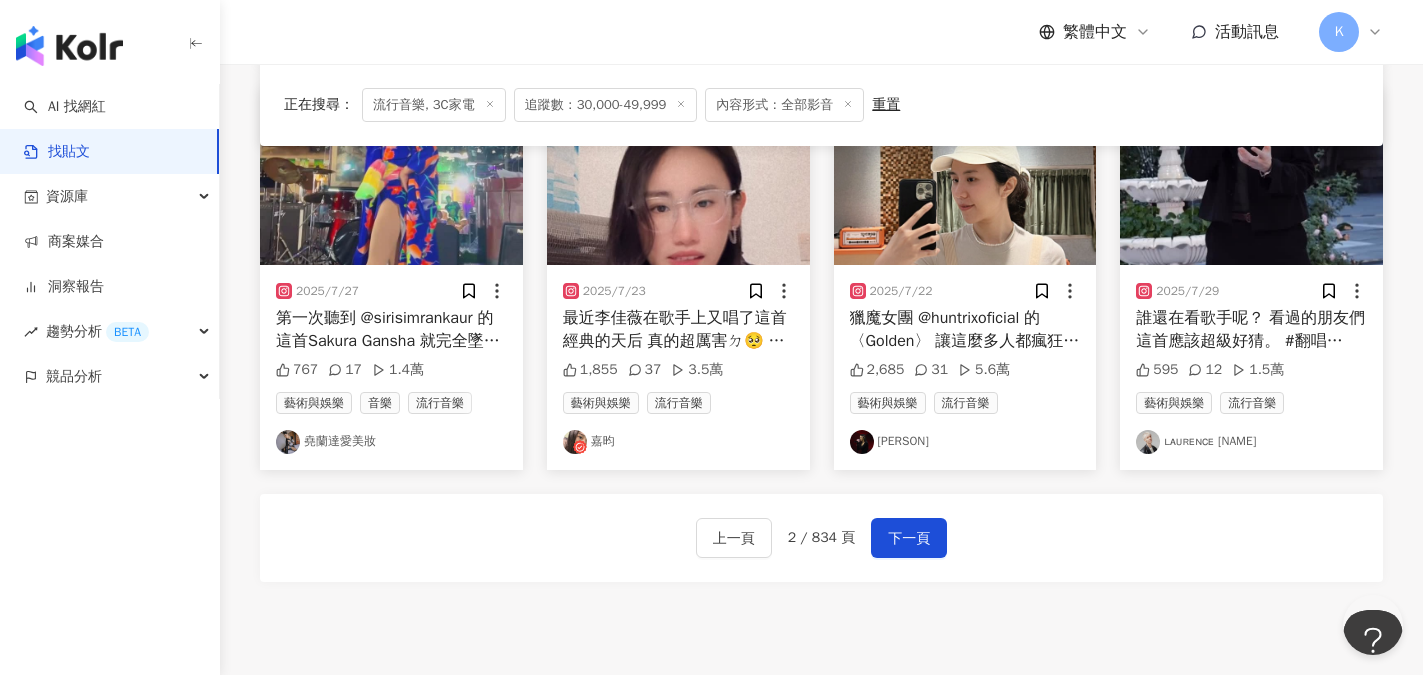 scroll, scrollTop: 1100, scrollLeft: 0, axis: vertical 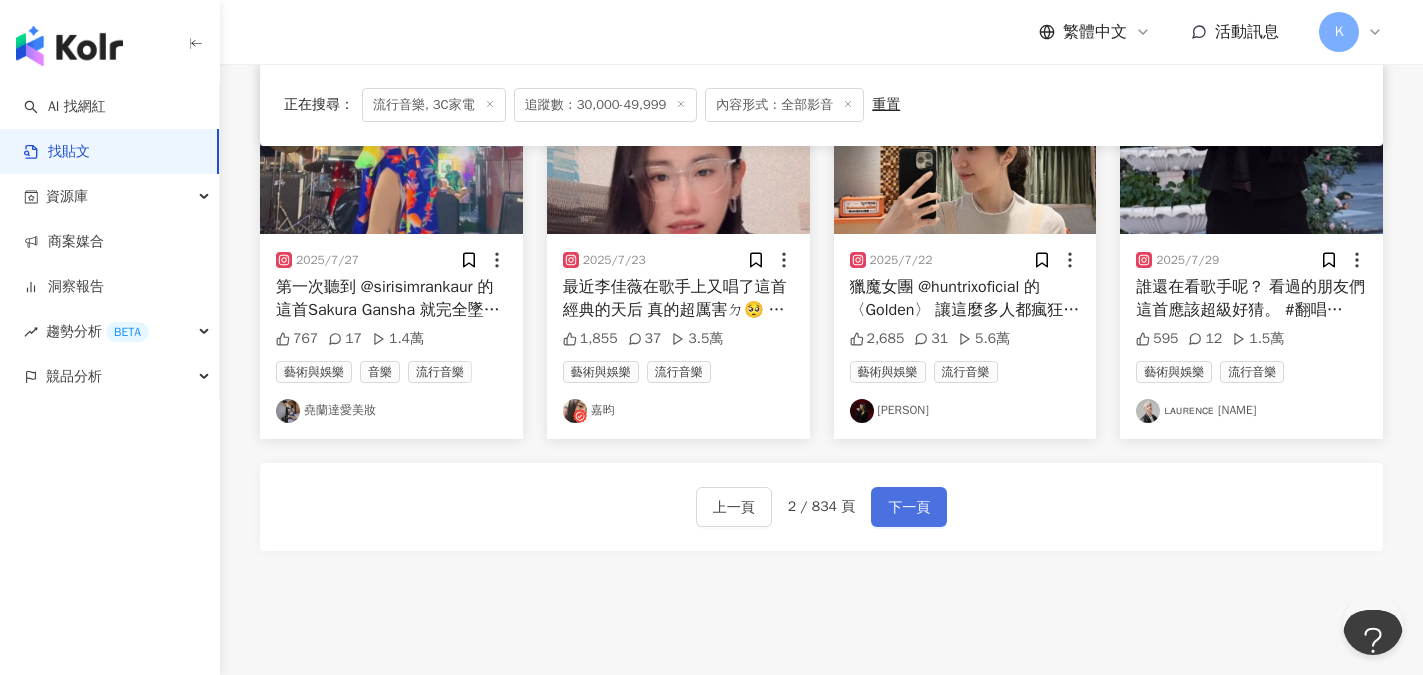 click on "下一頁" at bounding box center [909, 508] 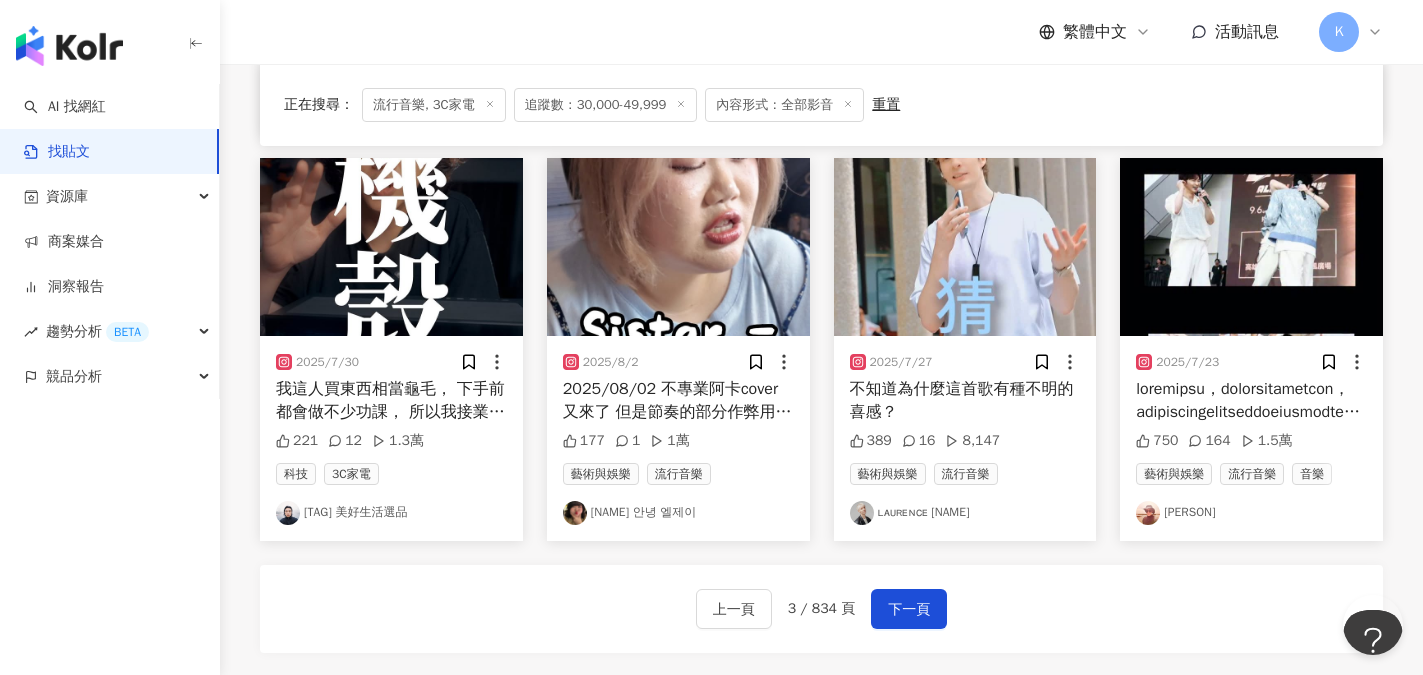 scroll, scrollTop: 1000, scrollLeft: 0, axis: vertical 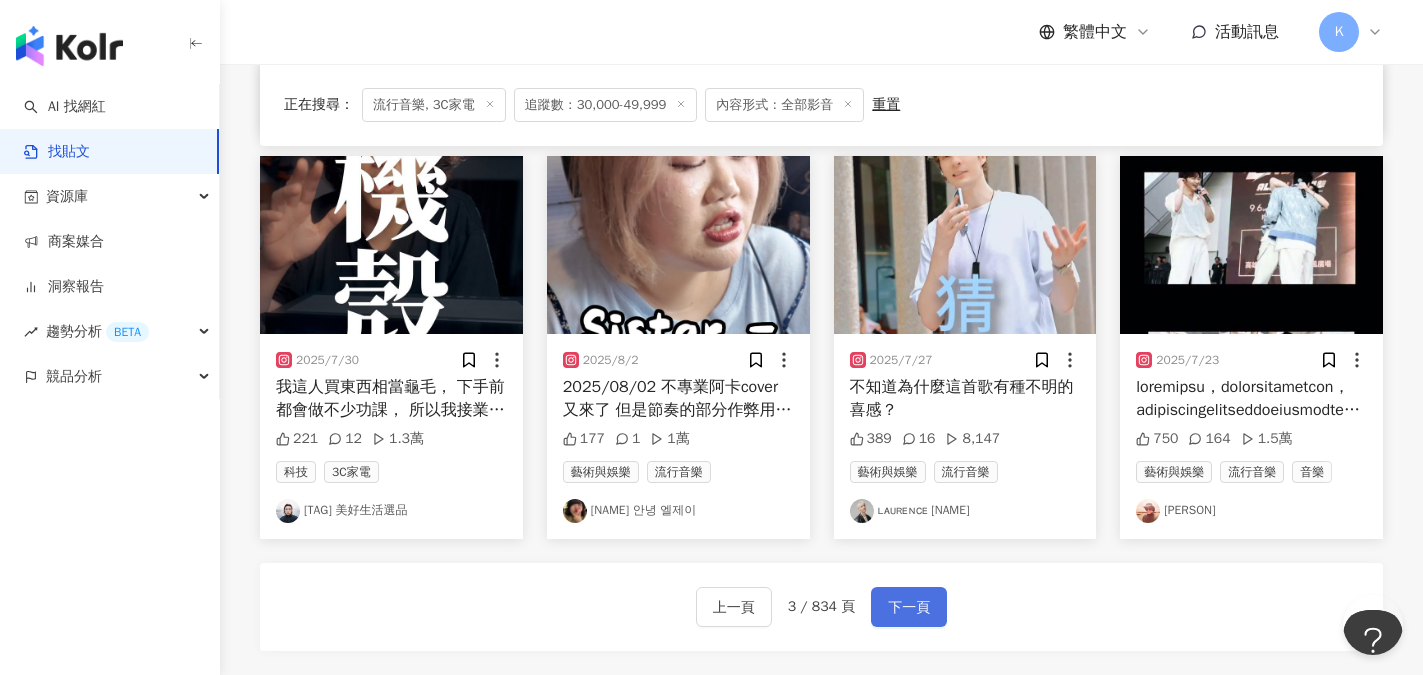 click on "下一頁" at bounding box center (909, 608) 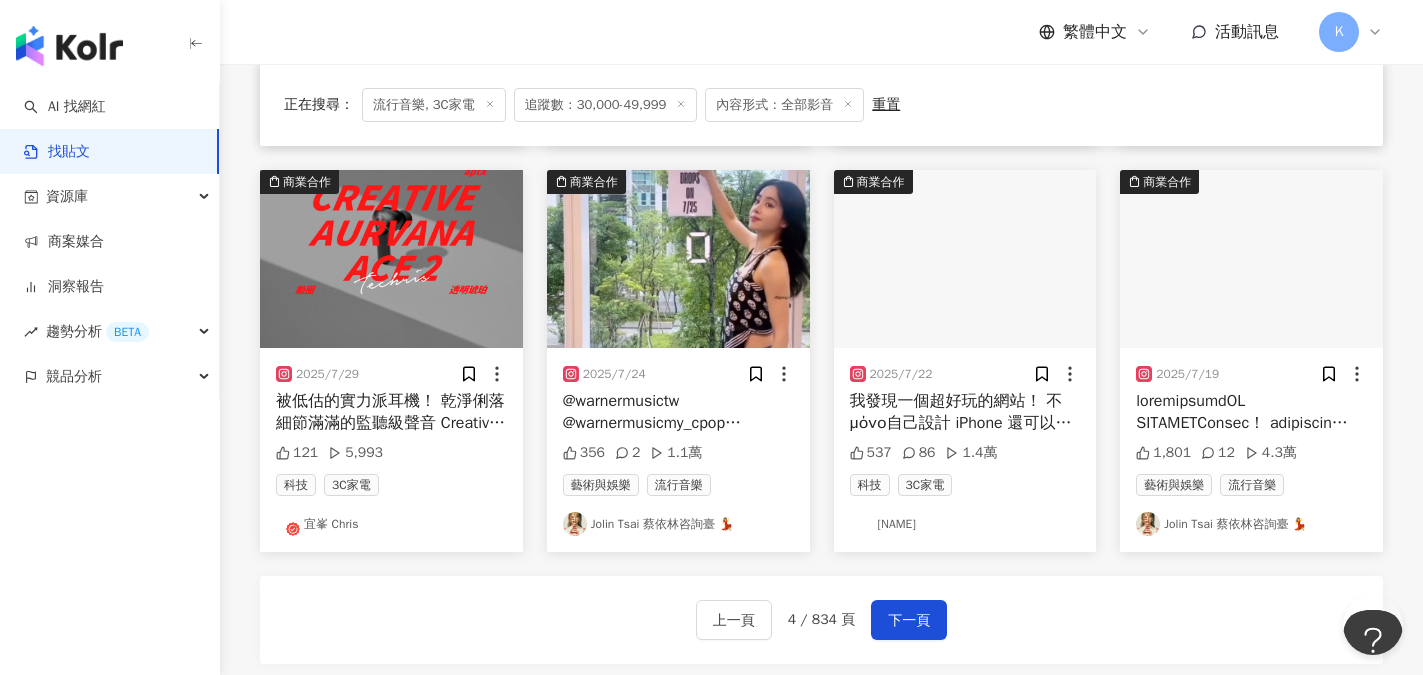 scroll, scrollTop: 1029, scrollLeft: 0, axis: vertical 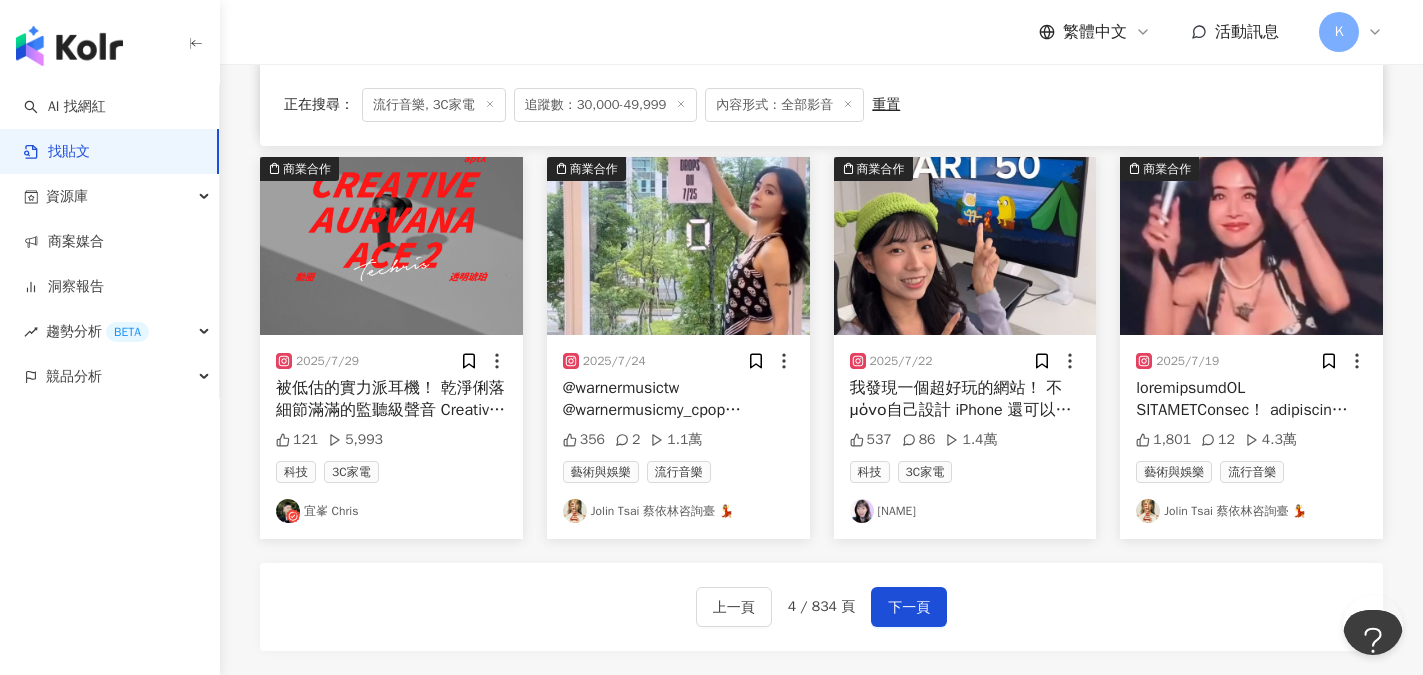 click on "上一頁 4 / 834 頁 下一頁" at bounding box center [821, 607] 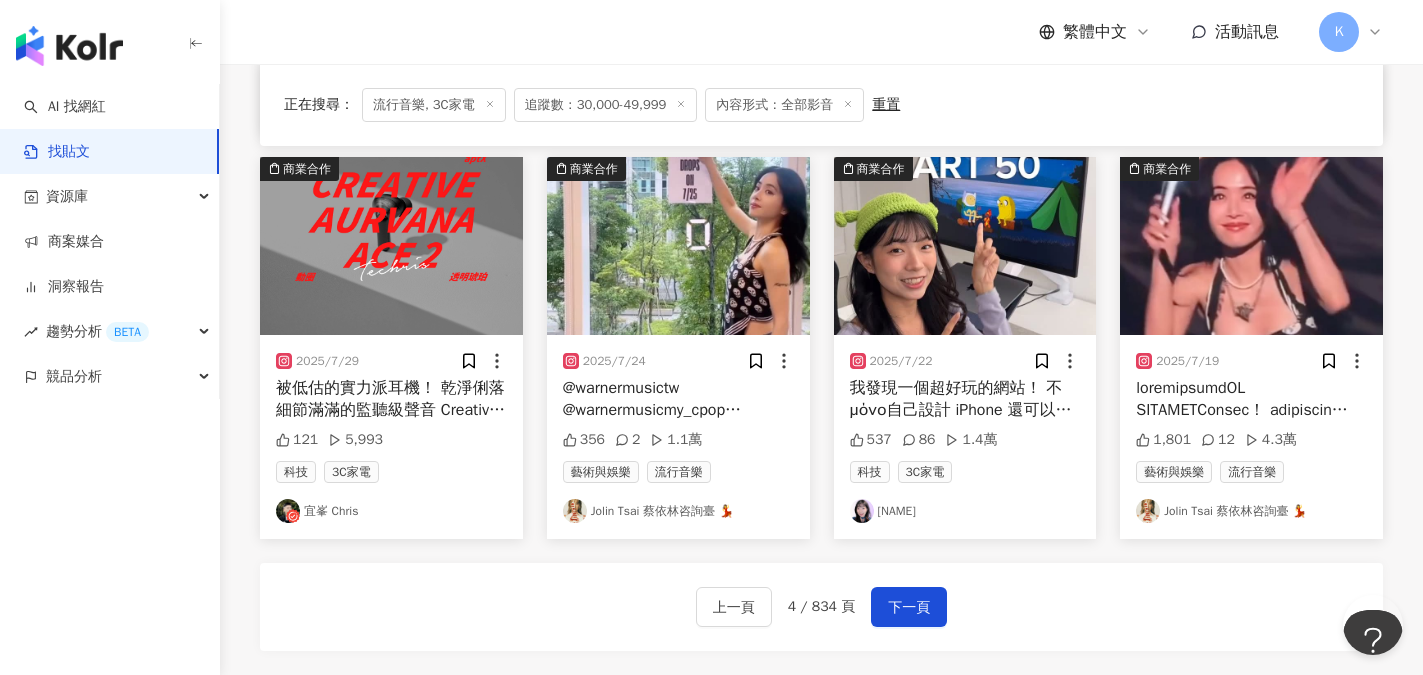 click on "cindywanggo" at bounding box center (965, 511) 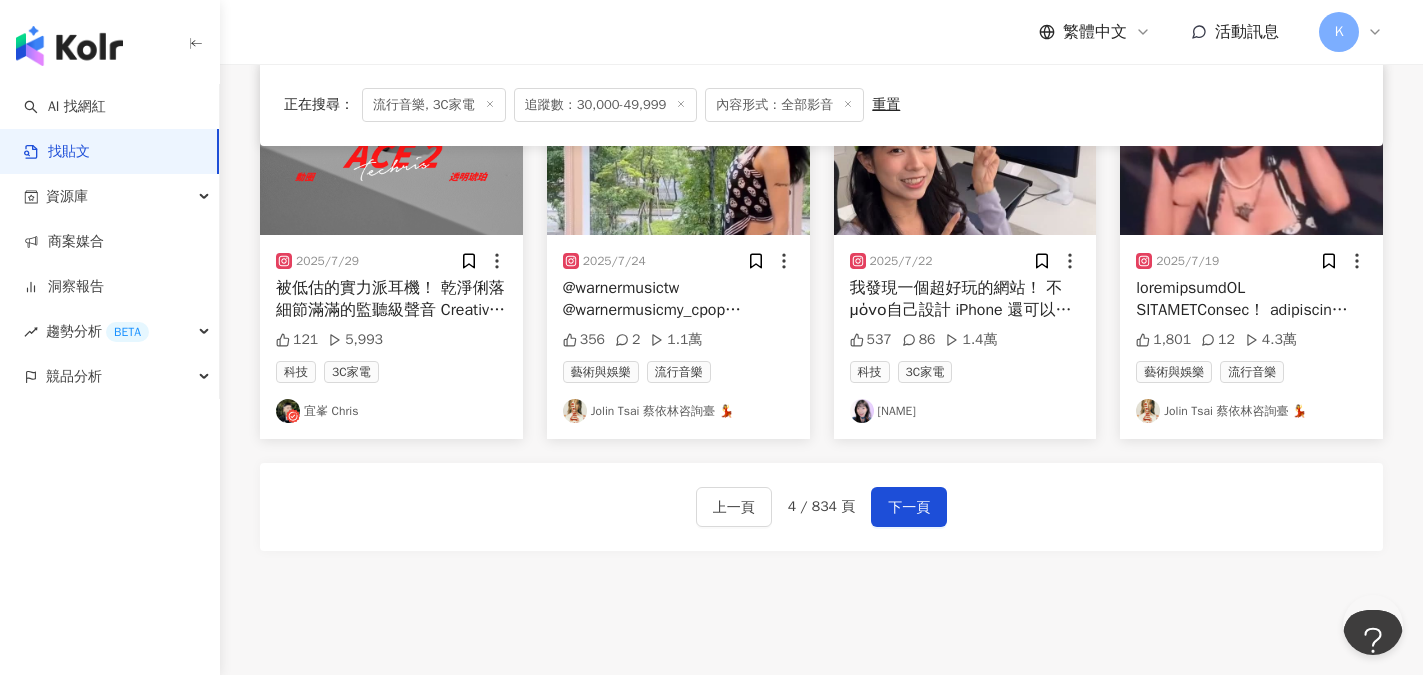 scroll, scrollTop: 1129, scrollLeft: 0, axis: vertical 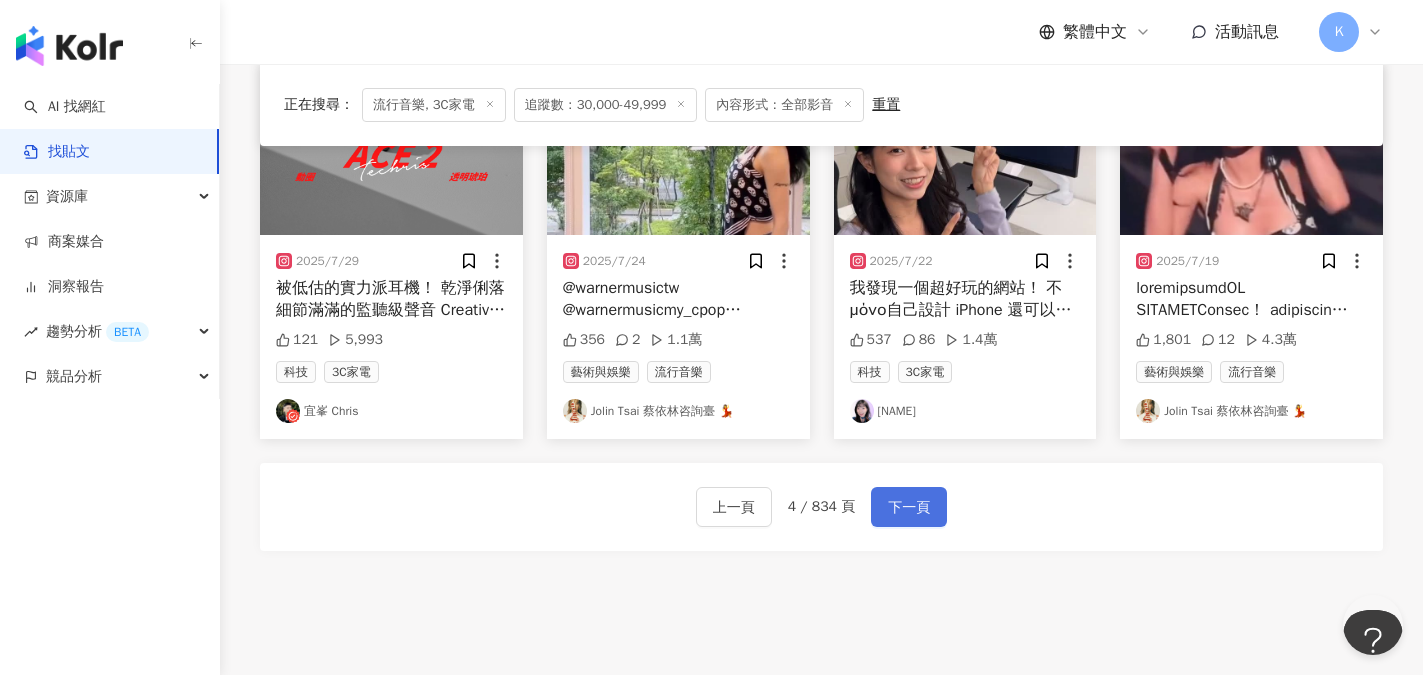 click on "下一頁" at bounding box center (909, 508) 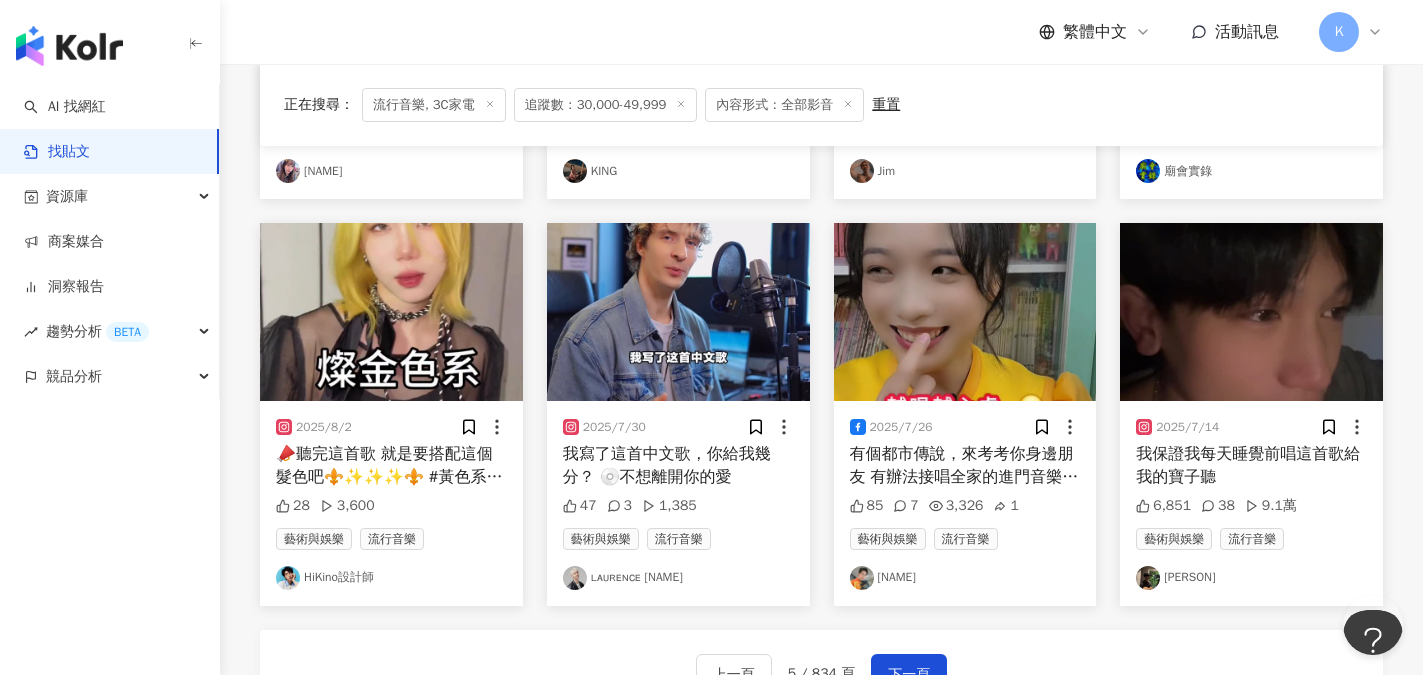 scroll, scrollTop: 1048, scrollLeft: 0, axis: vertical 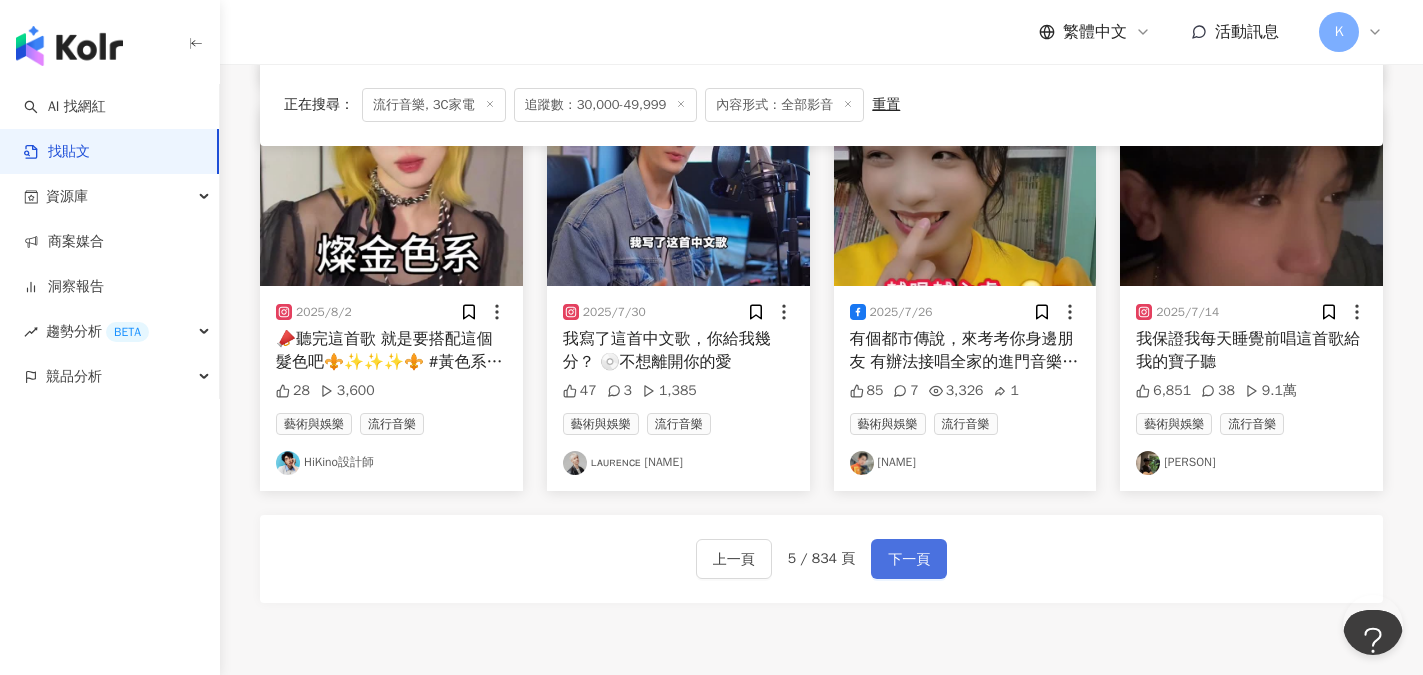 click on "下一頁" at bounding box center [909, 560] 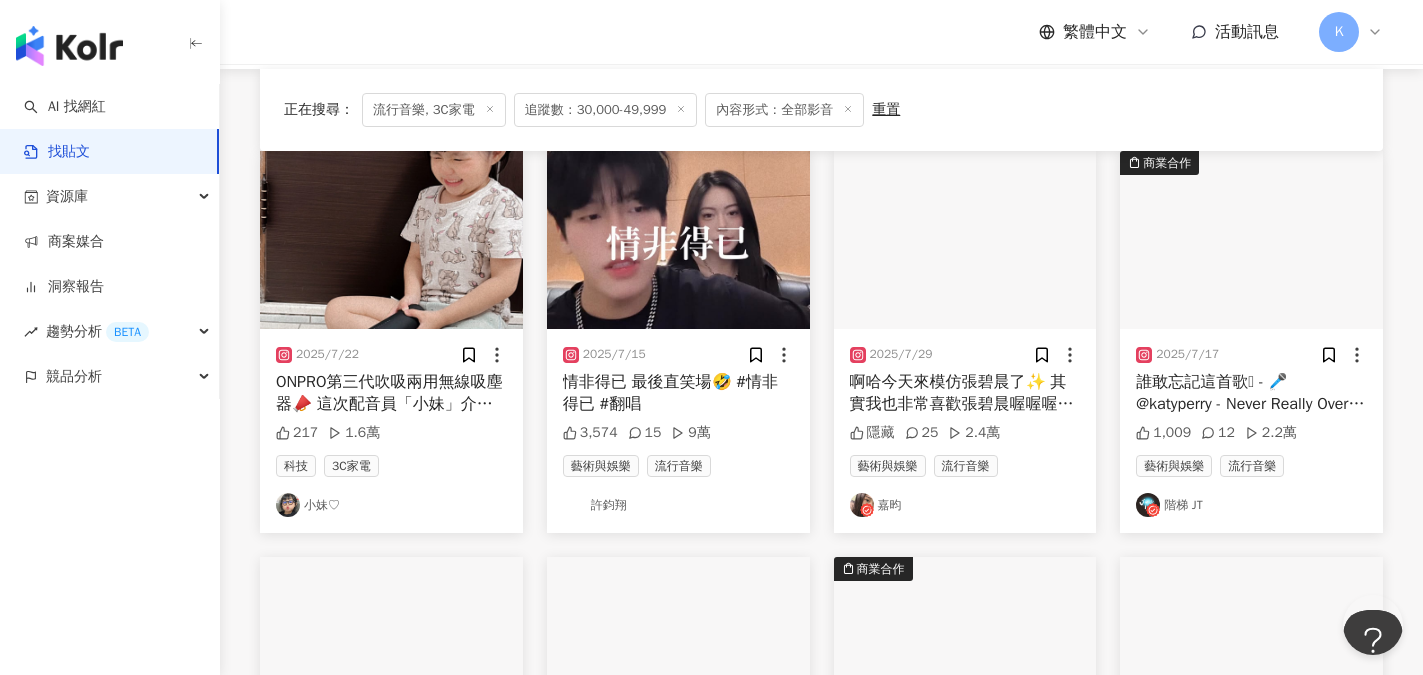 scroll, scrollTop: 248, scrollLeft: 0, axis: vertical 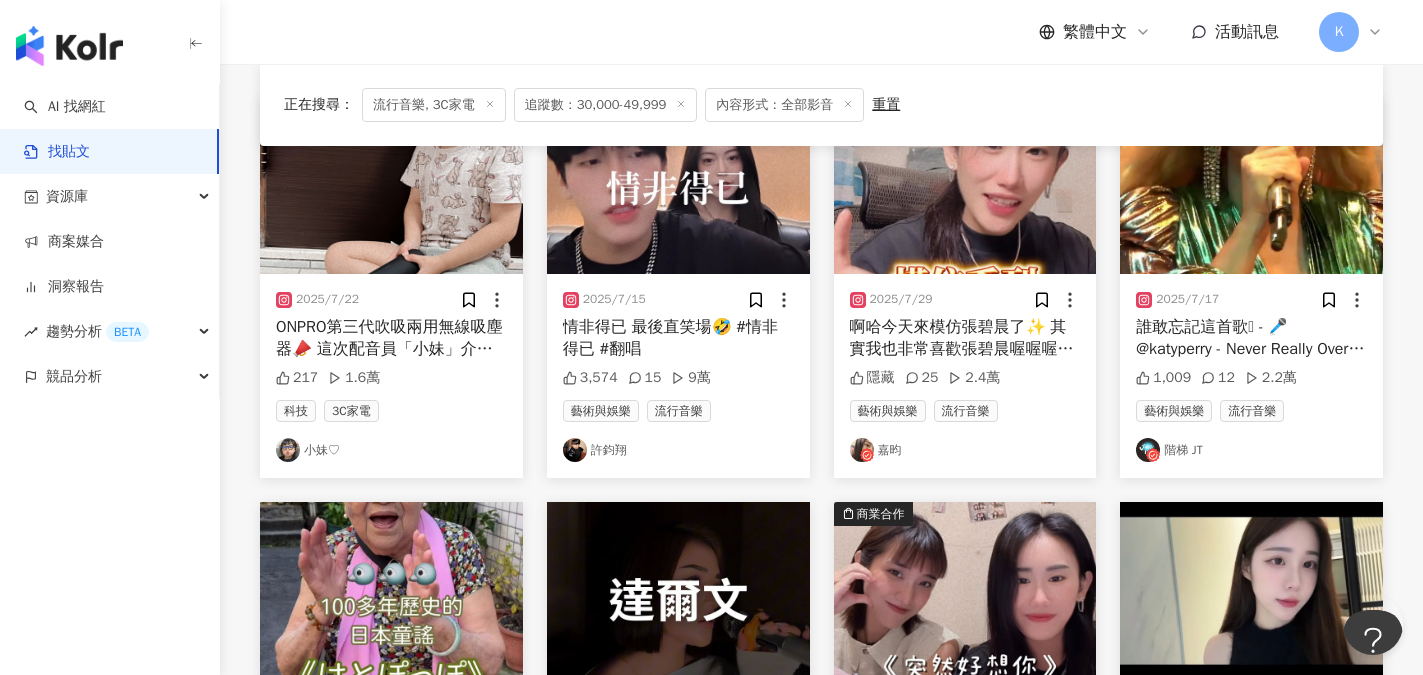 click on "階梯 JT" at bounding box center (1251, 450) 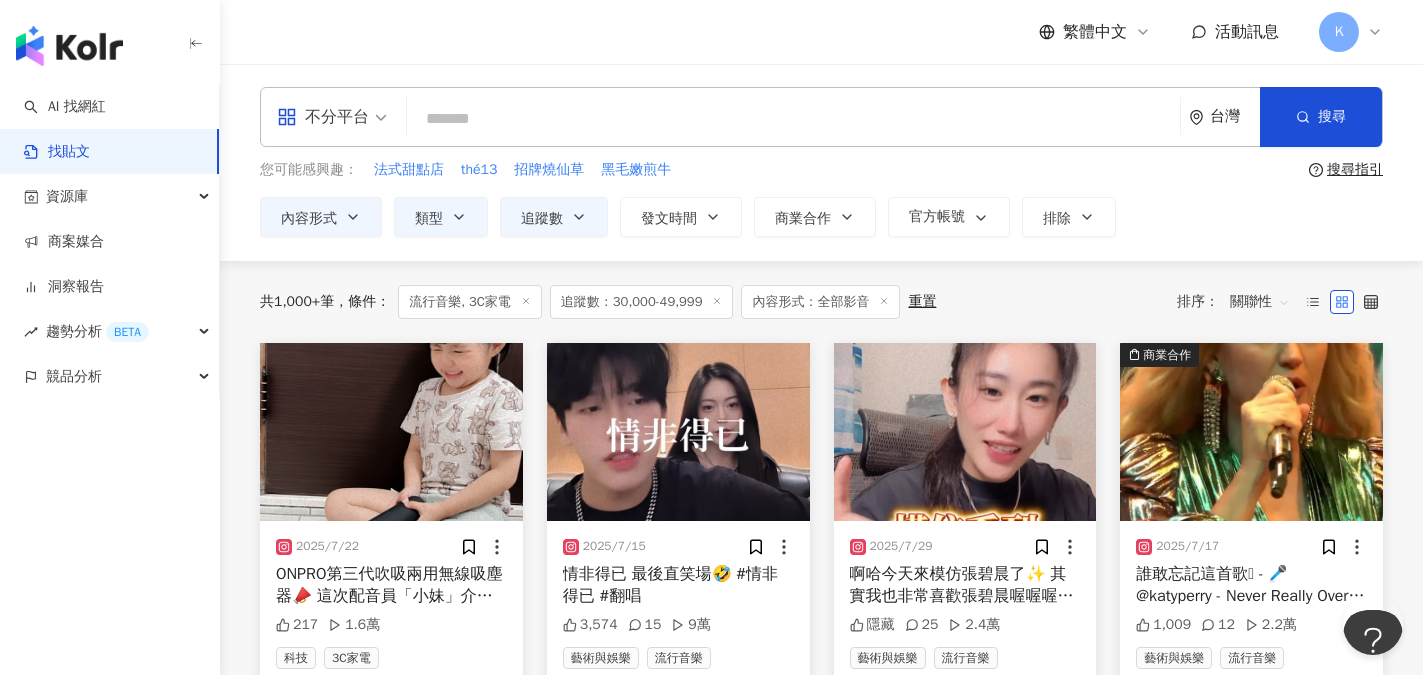 scroll, scrollTop: 0, scrollLeft: 0, axis: both 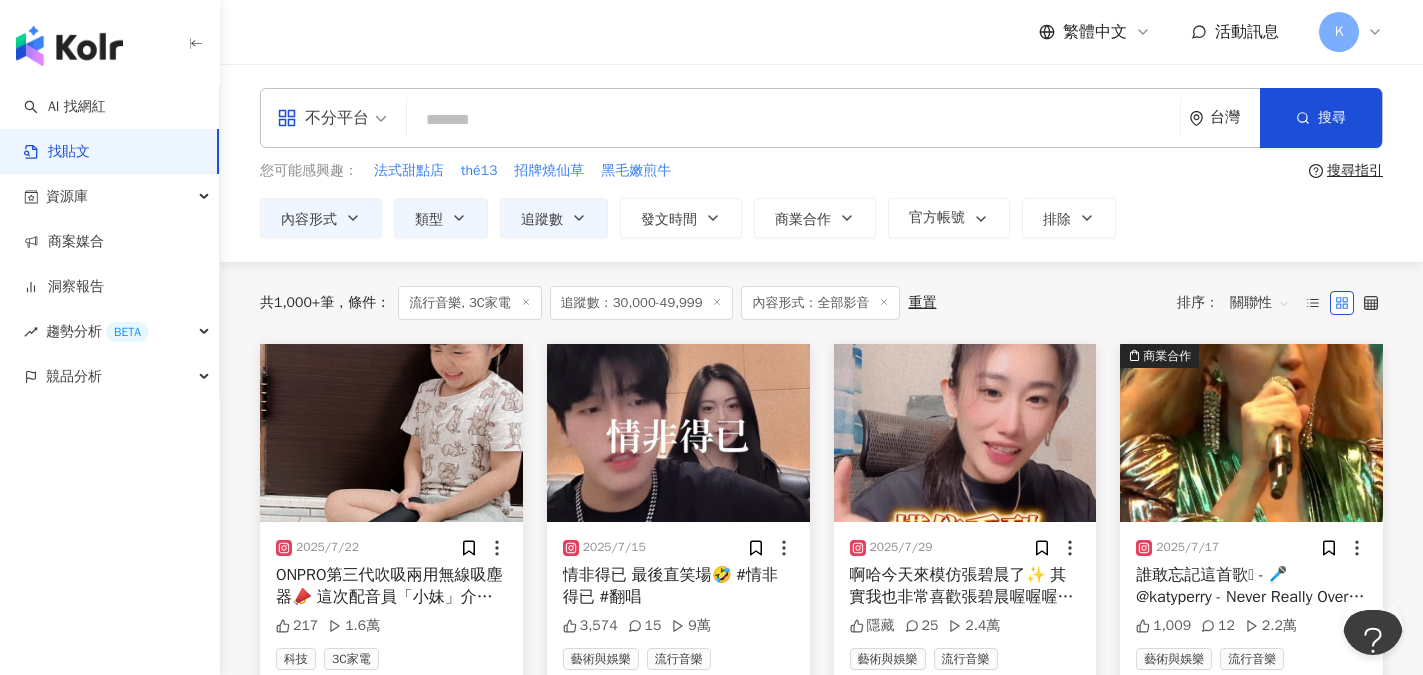 click at bounding box center [793, 119] 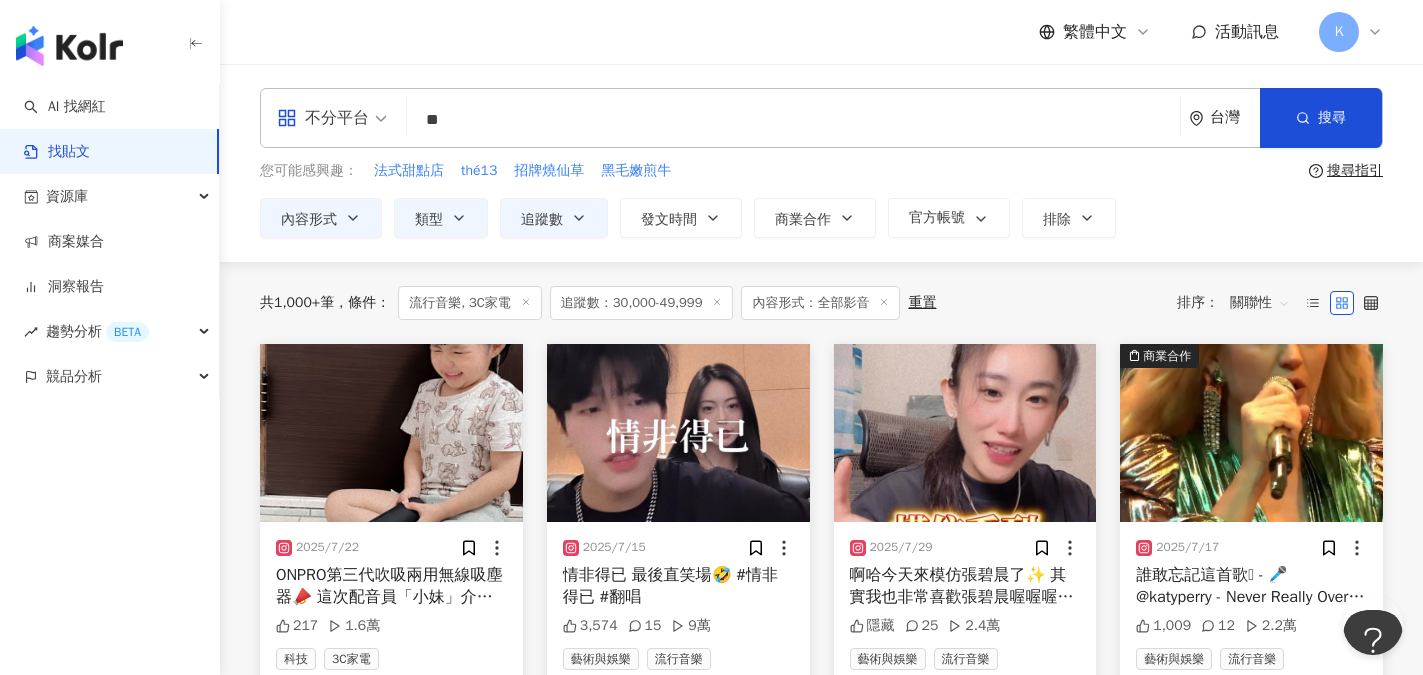 type on "**" 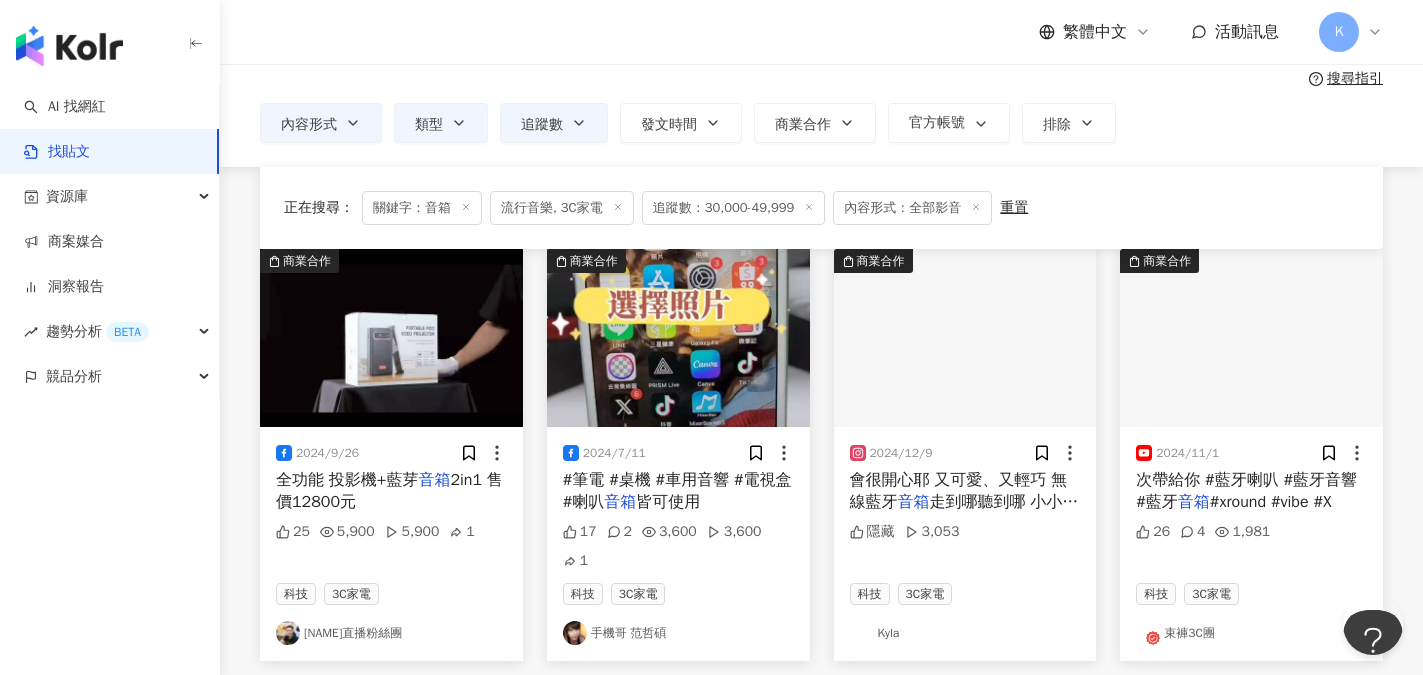 scroll, scrollTop: 0, scrollLeft: 0, axis: both 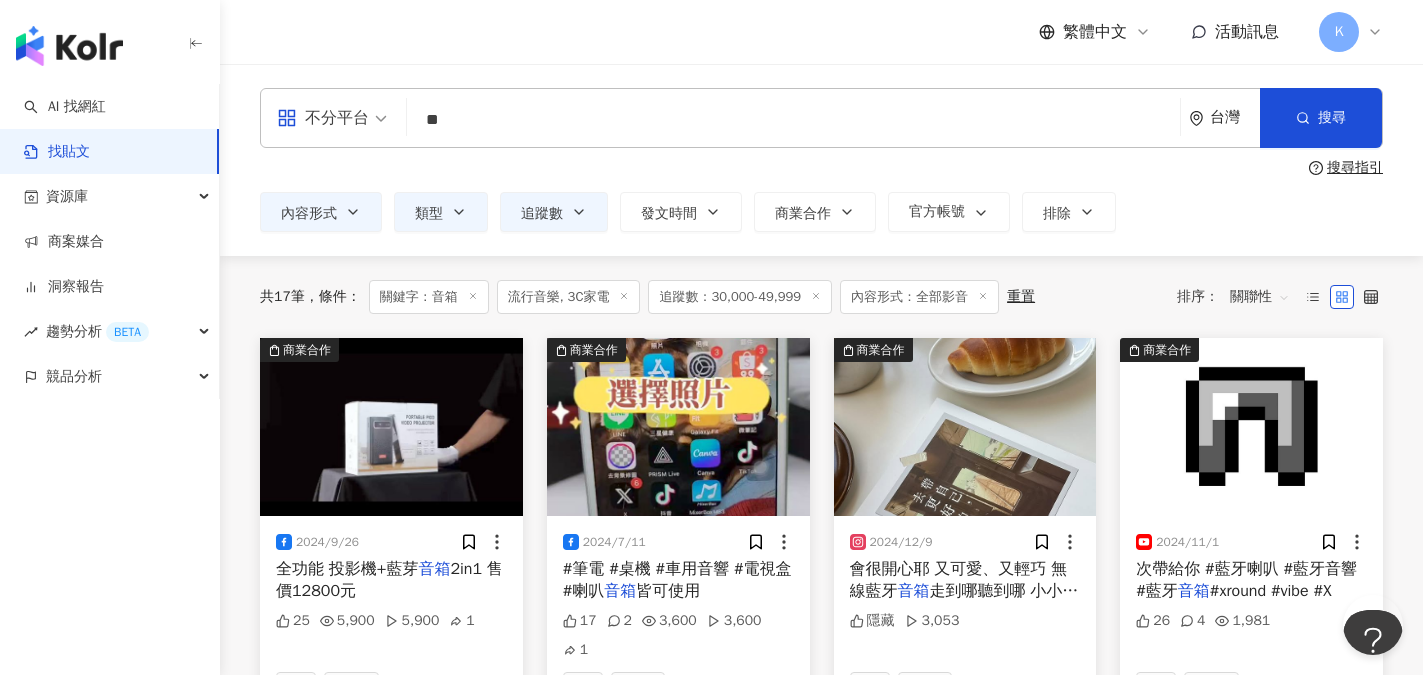 click 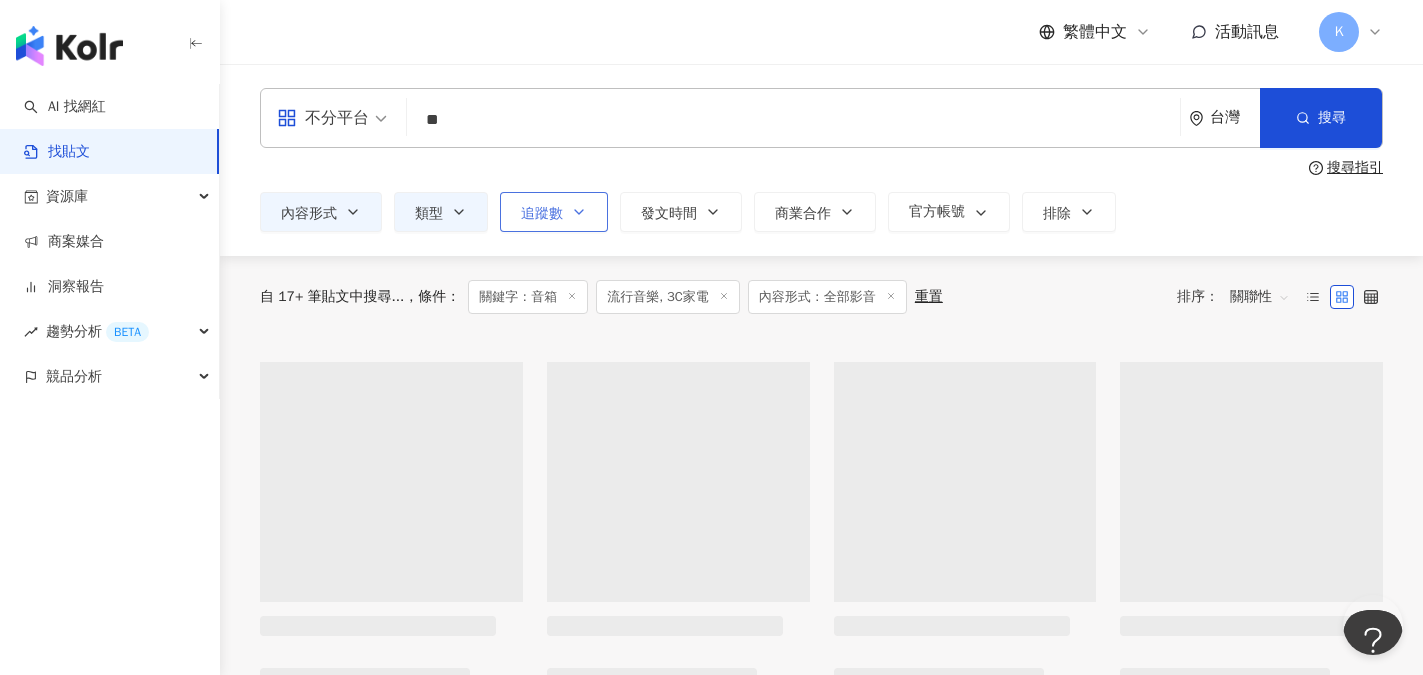 click 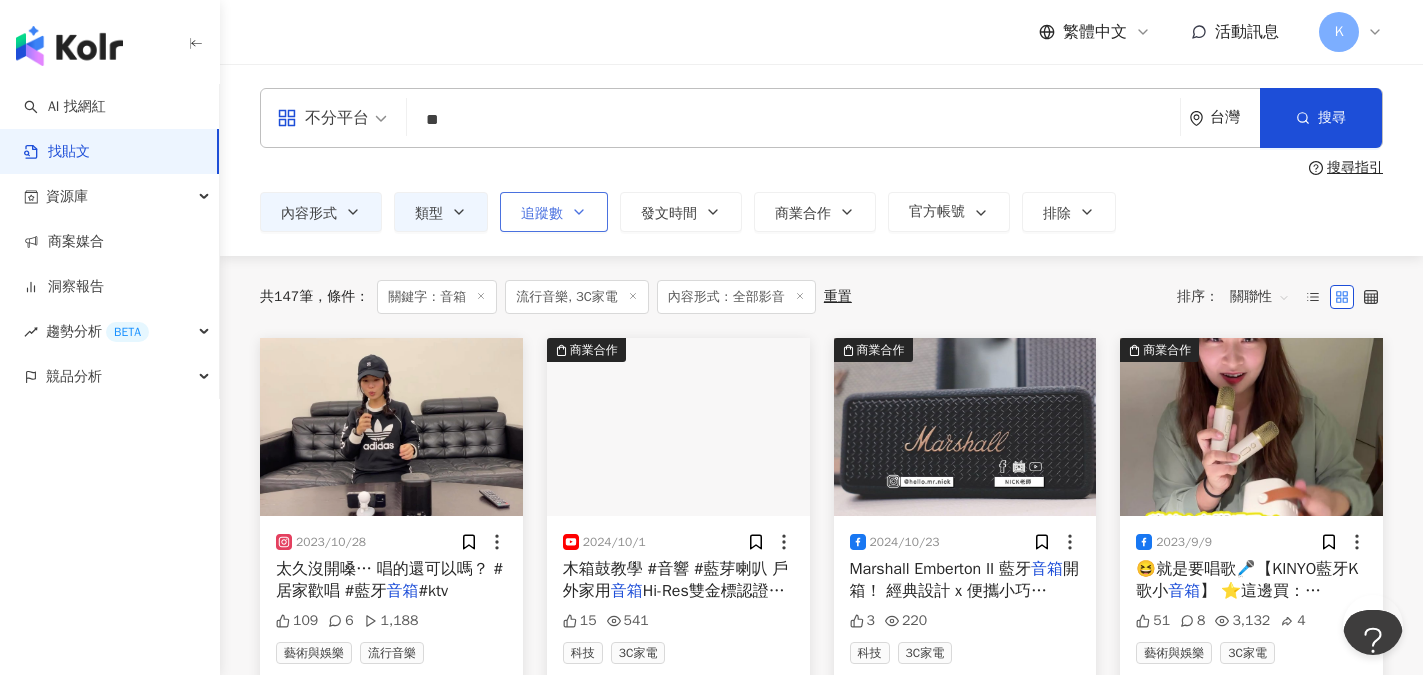 type on "*" 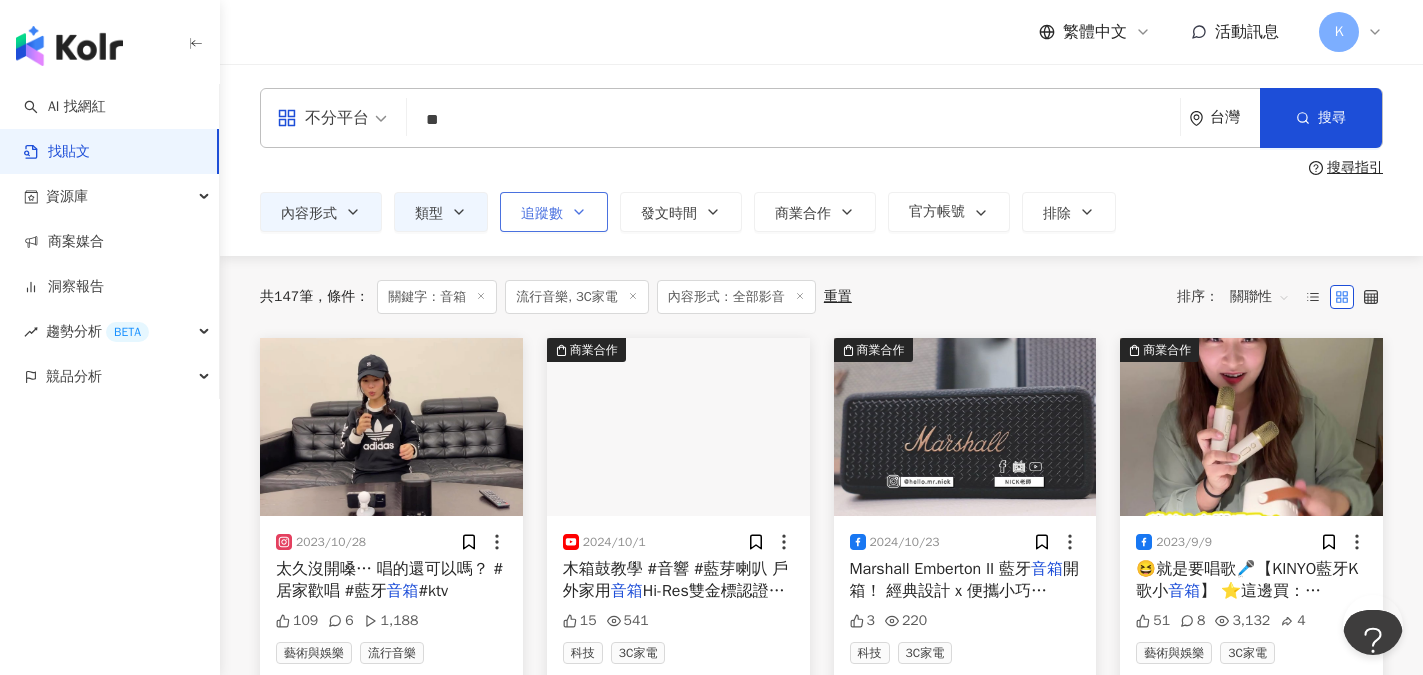 type on "*******" 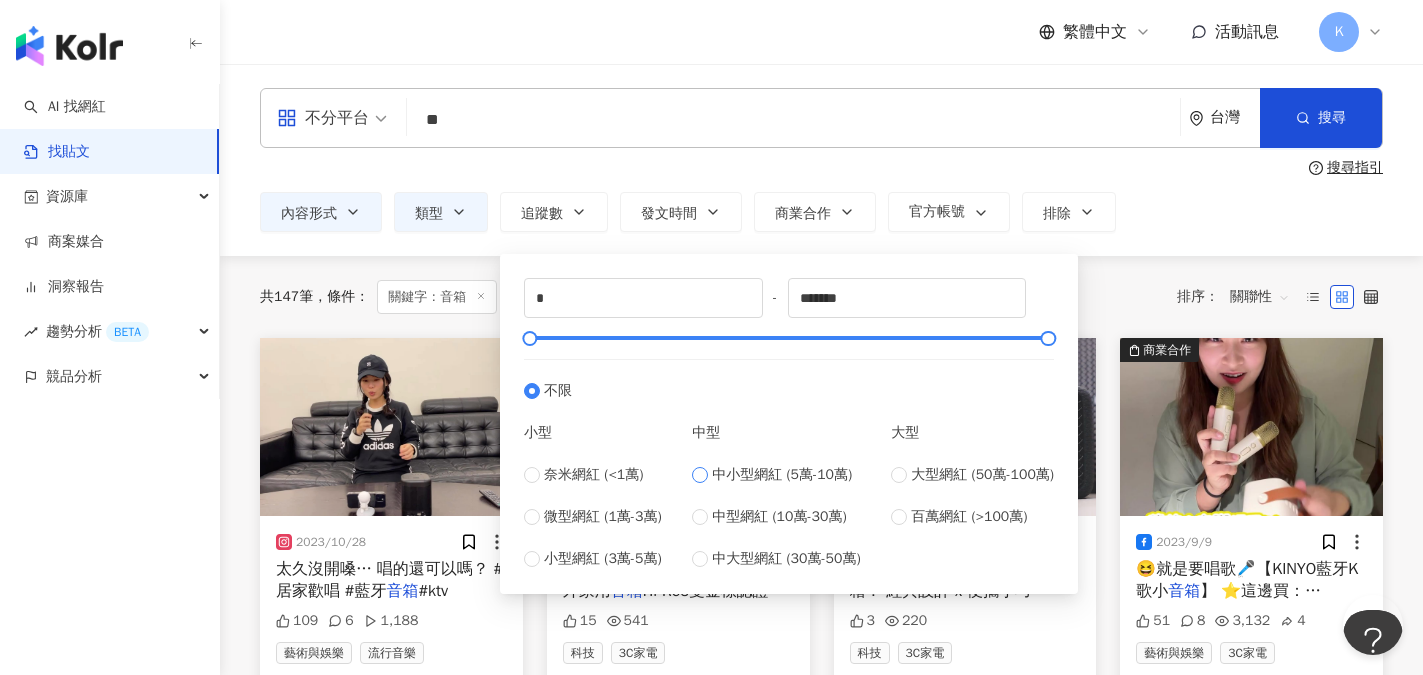 type on "*****" 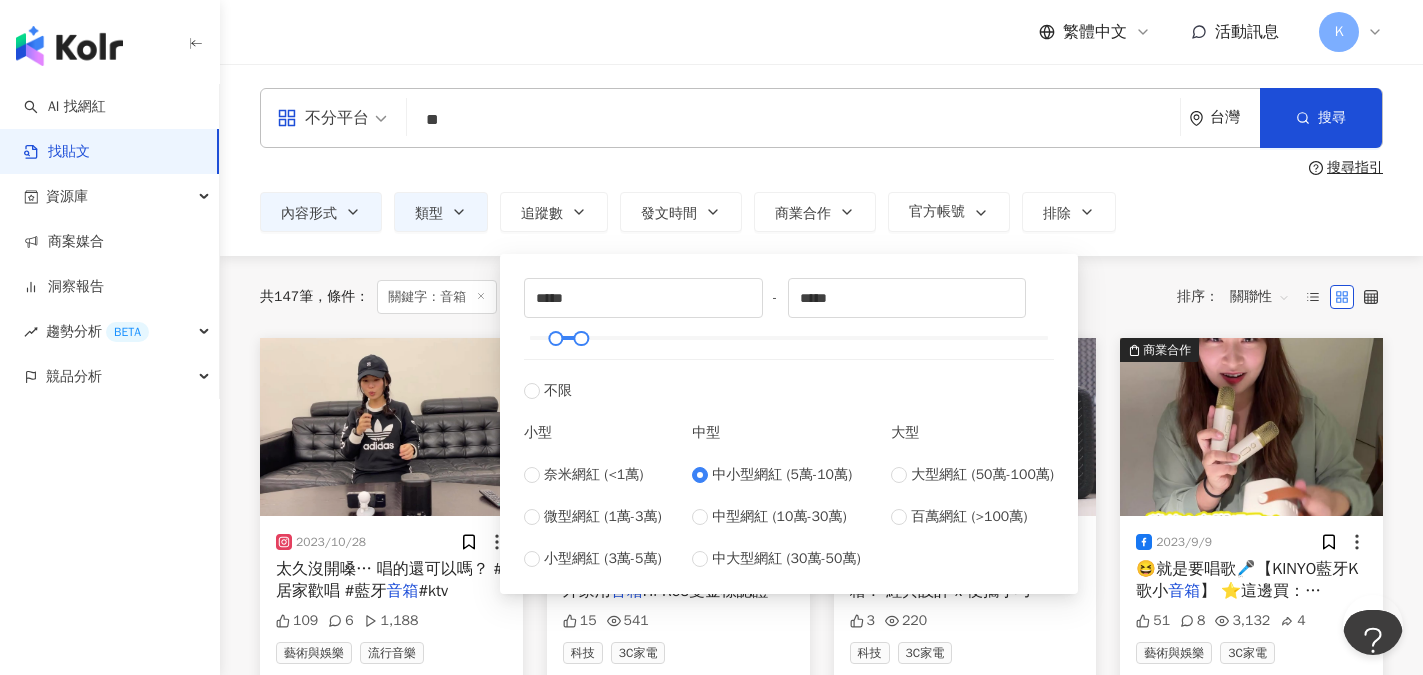 click on "內容形式 類型 追蹤數 發文時間 商業合作 官方帳號  排除  不限 貼文 全部影音 *****  -  ***** 不限 小型 奈米網紅 (<1萬) 微型網紅 (1萬-3萬) 小型網紅 (3萬-5萬) 中型 中小型網紅 (5萬-10萬) 中型網紅 (10萬-30萬) 中大型網紅 (30萬-50萬) 大型 大型網紅 (50萬-100萬) 百萬網紅 (>100萬)" at bounding box center (821, 212) 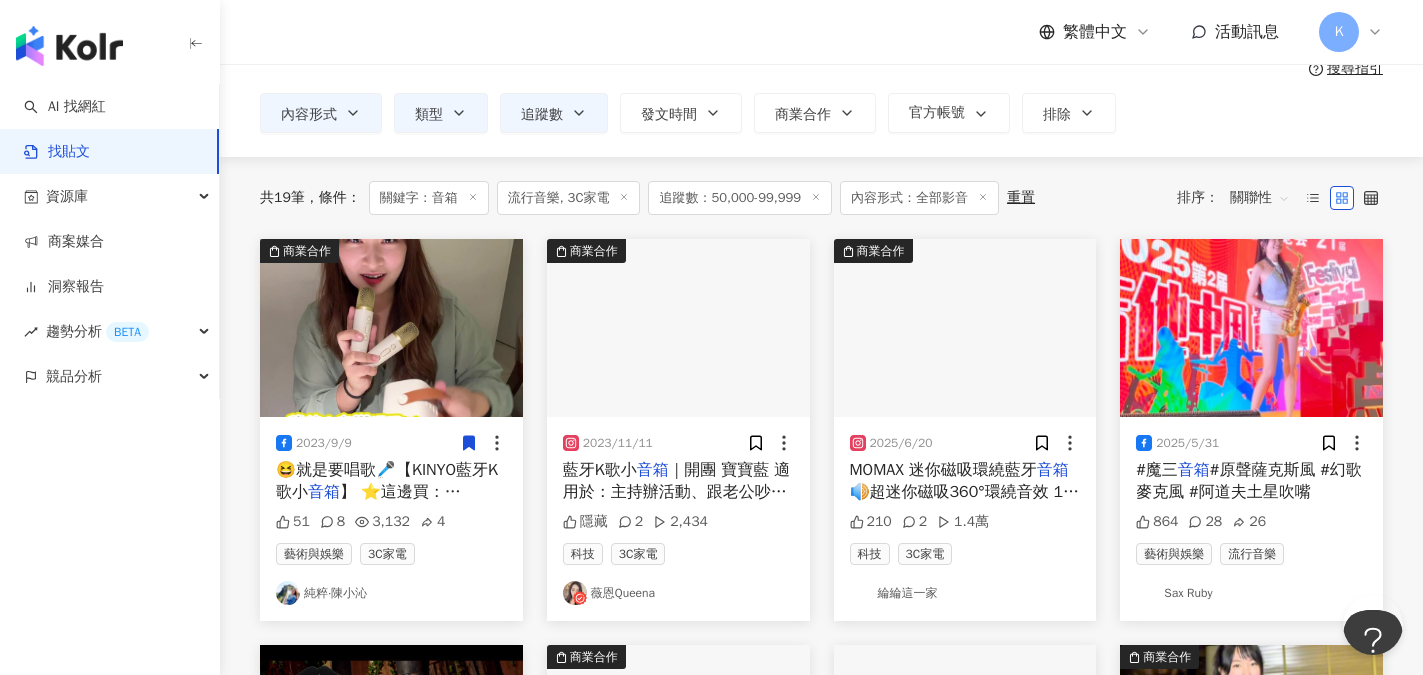 scroll, scrollTop: 100, scrollLeft: 0, axis: vertical 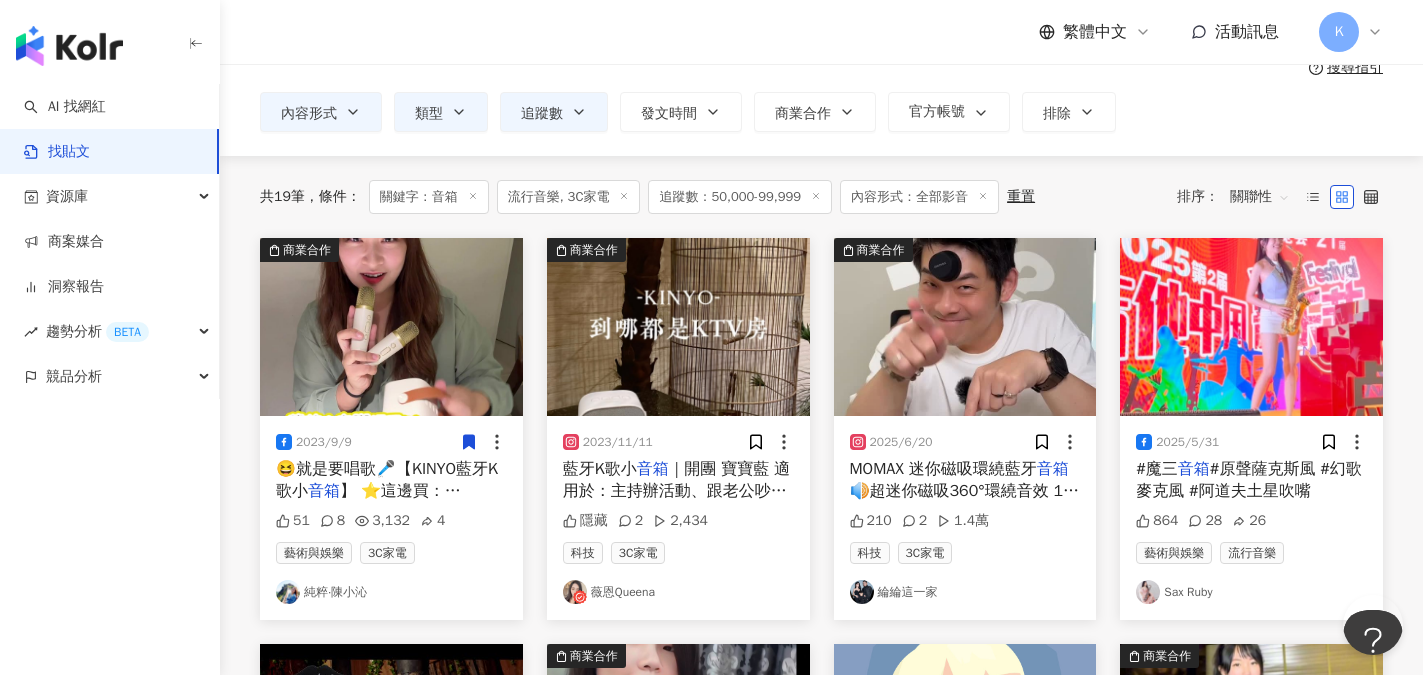 click on "純粹‧陳小沁" at bounding box center [391, 592] 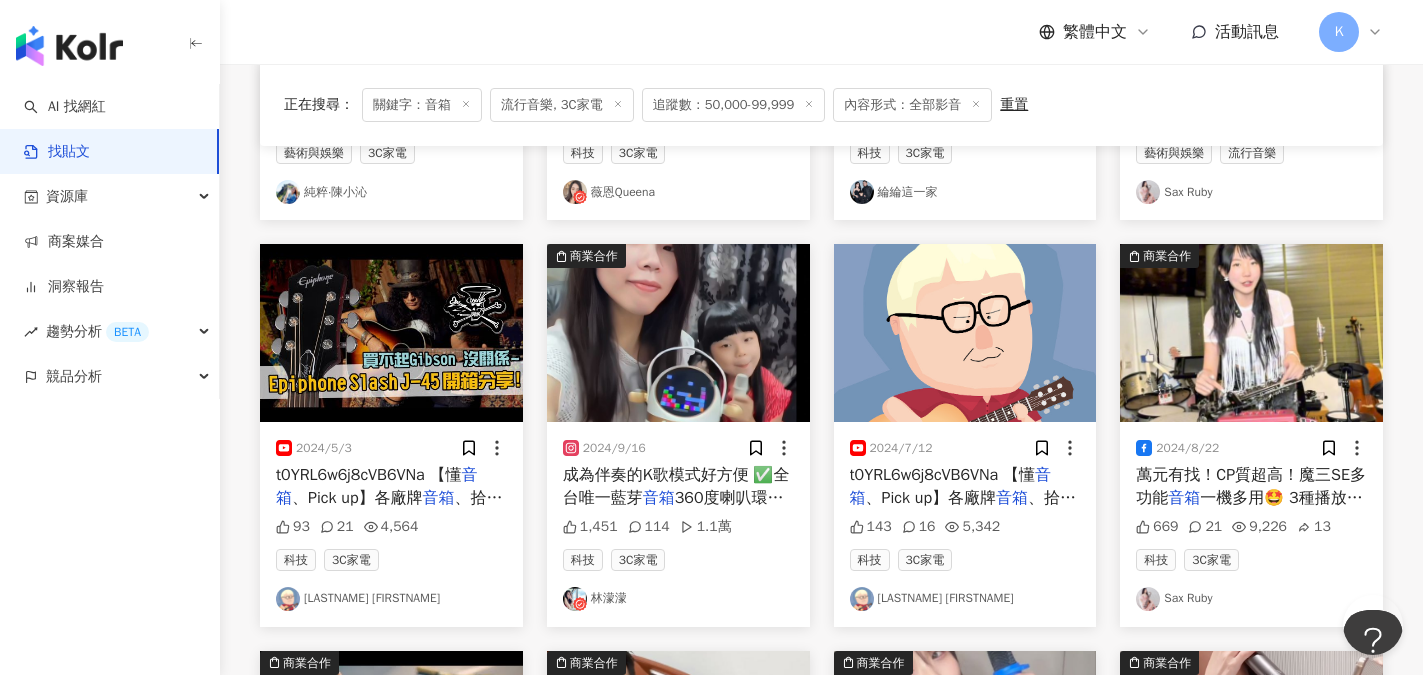 scroll, scrollTop: 600, scrollLeft: 0, axis: vertical 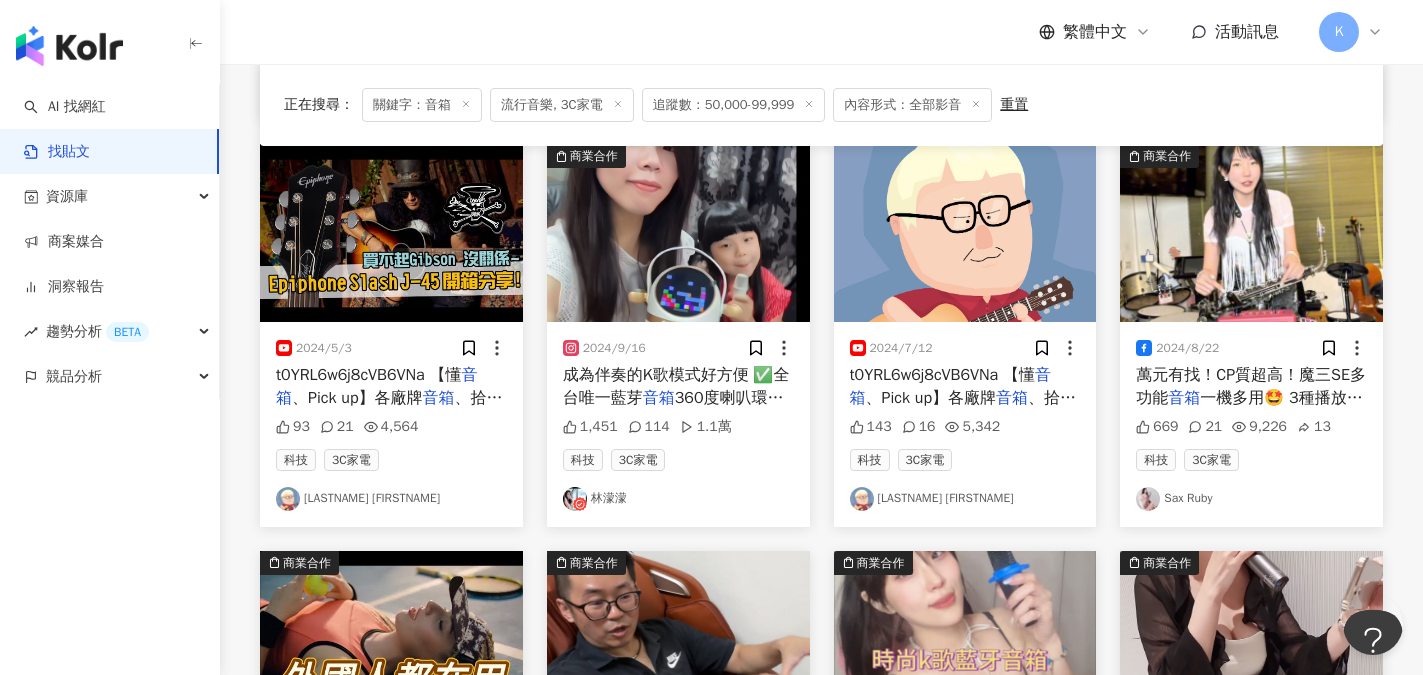 click on "白懂 Bai Tone" at bounding box center (965, 499) 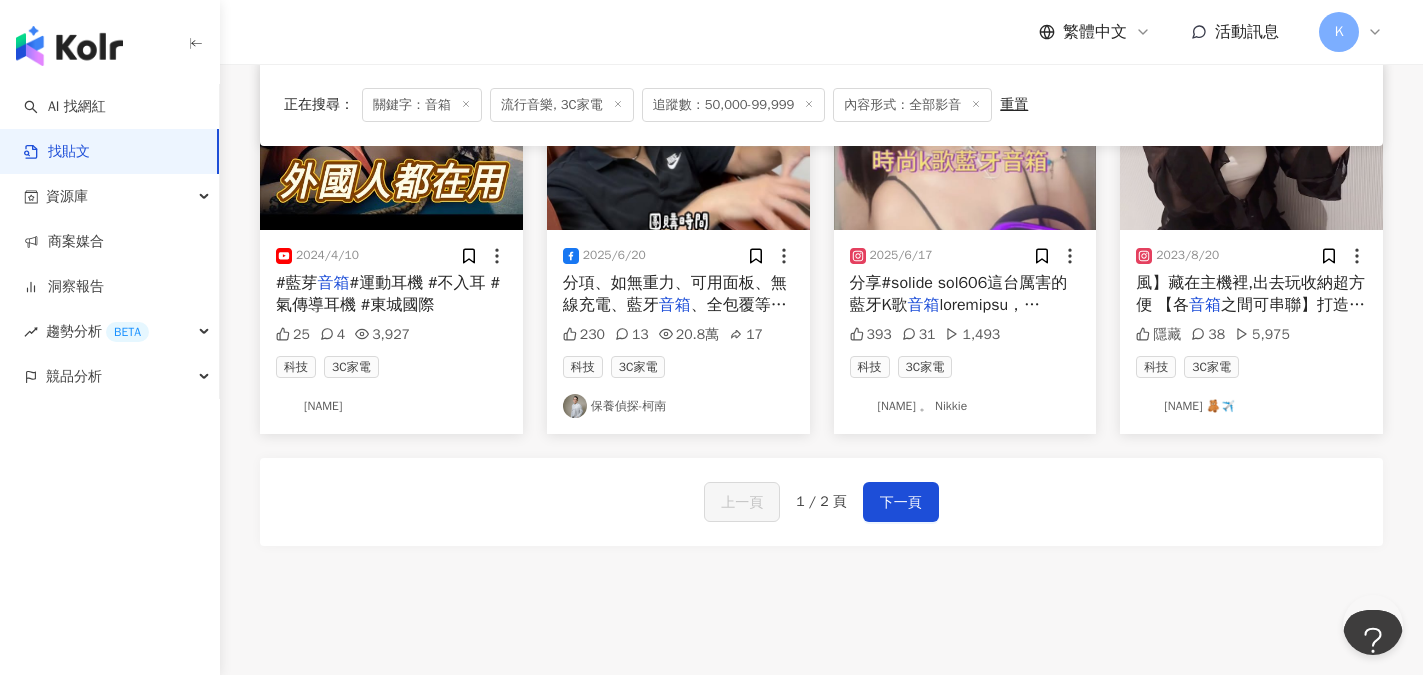 scroll, scrollTop: 1100, scrollLeft: 0, axis: vertical 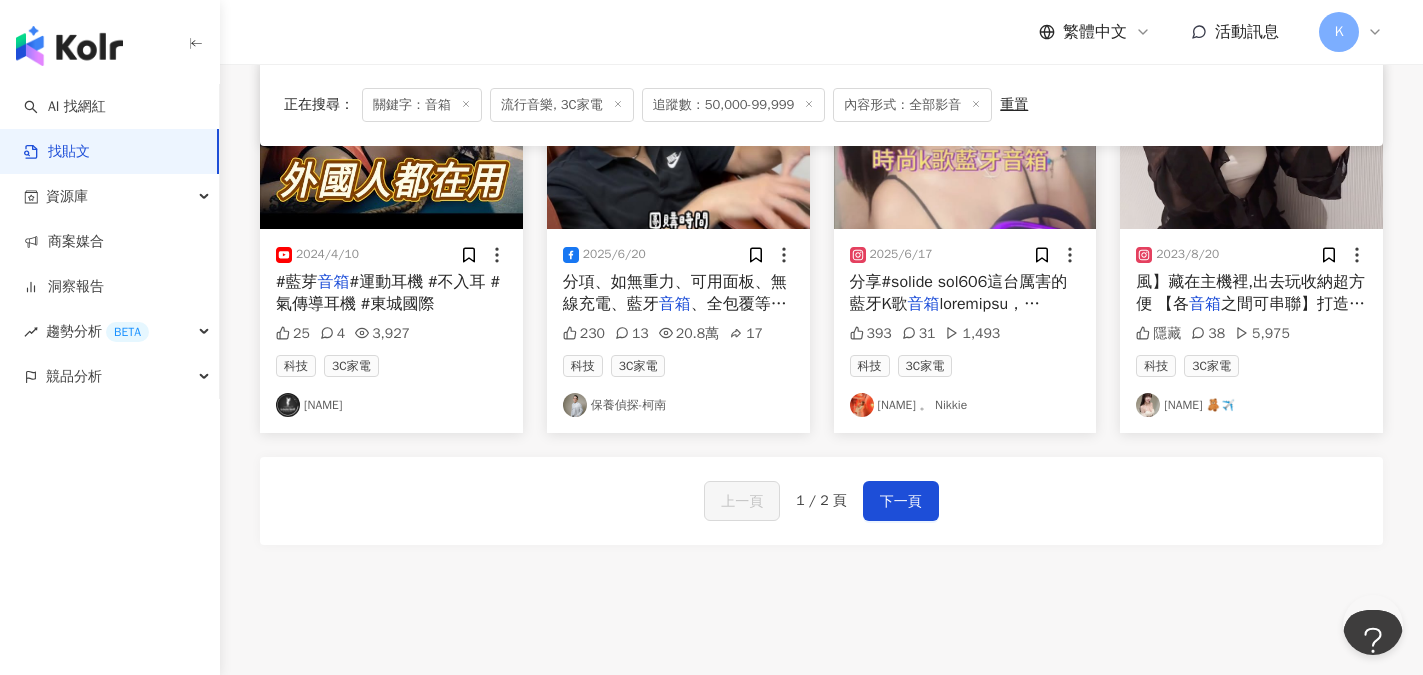 click on "保養偵探-柯南" at bounding box center (678, 405) 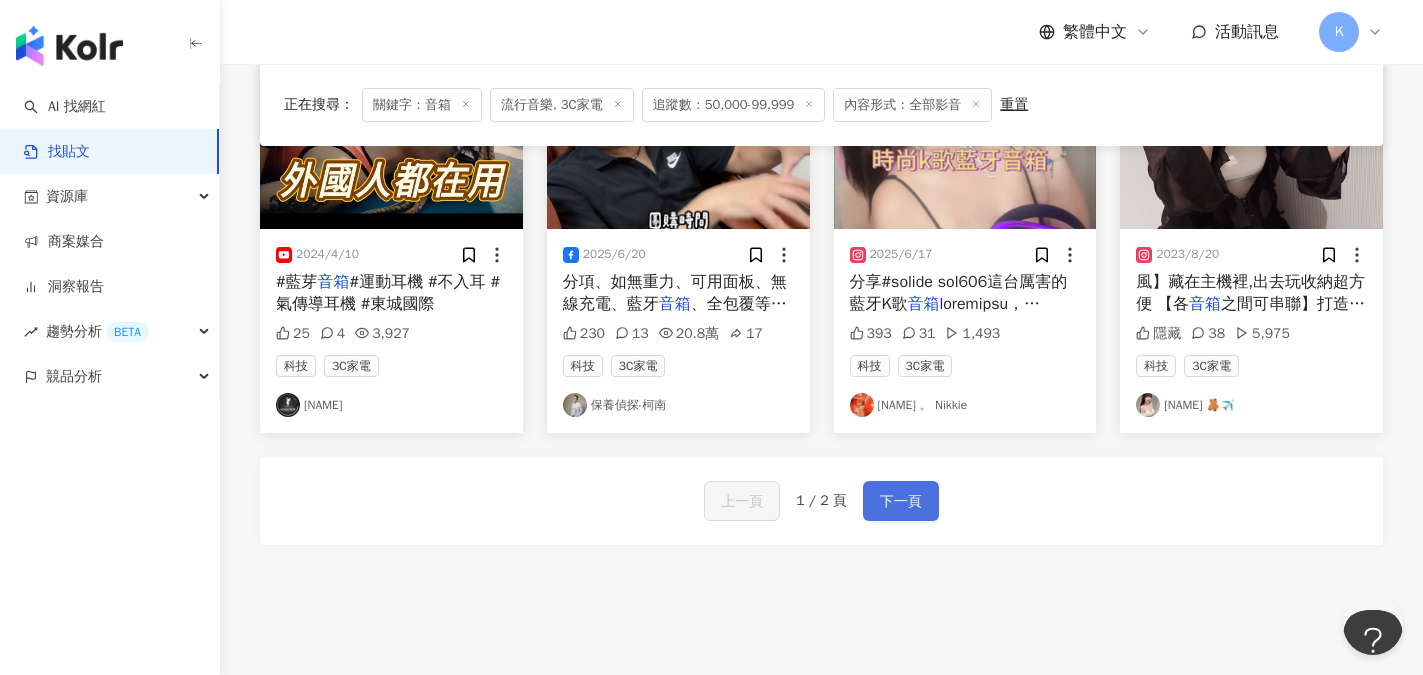 click on "下一頁" at bounding box center (901, 502) 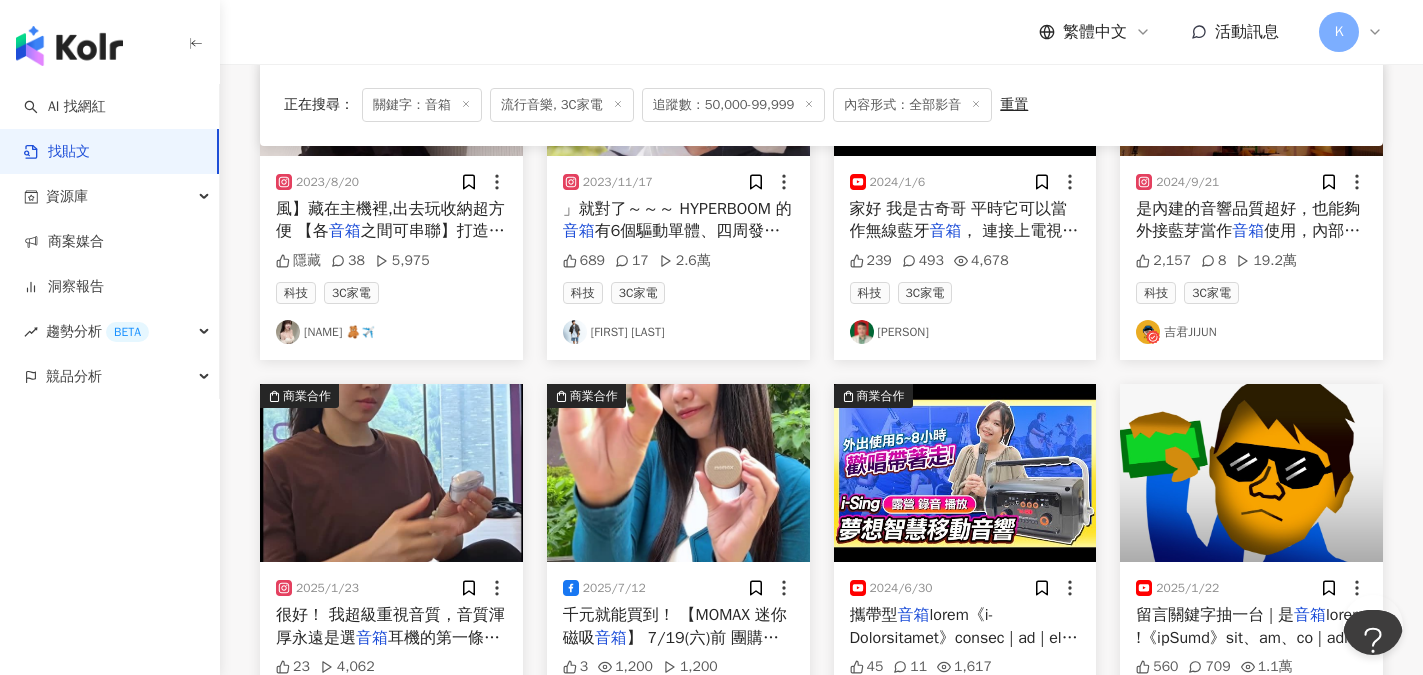 scroll, scrollTop: 0, scrollLeft: 0, axis: both 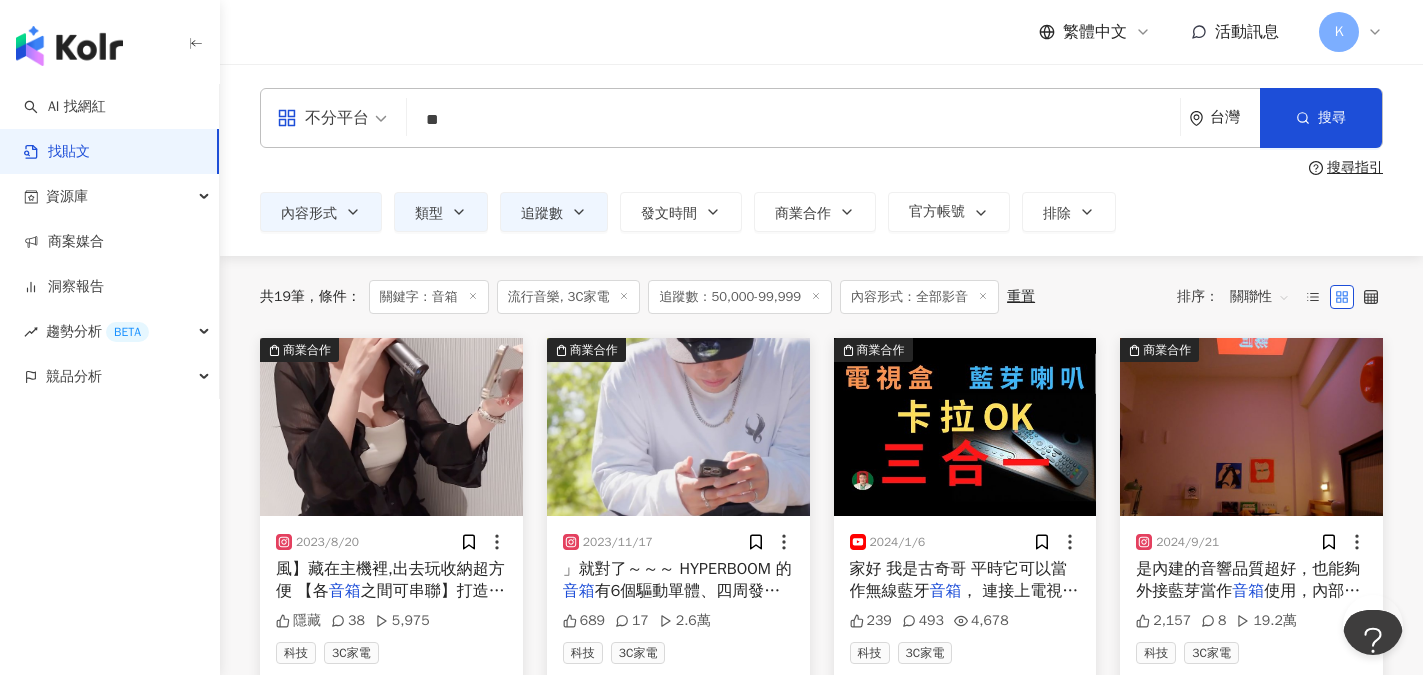 click on "追蹤數：50,000-99,999" at bounding box center (740, 297) 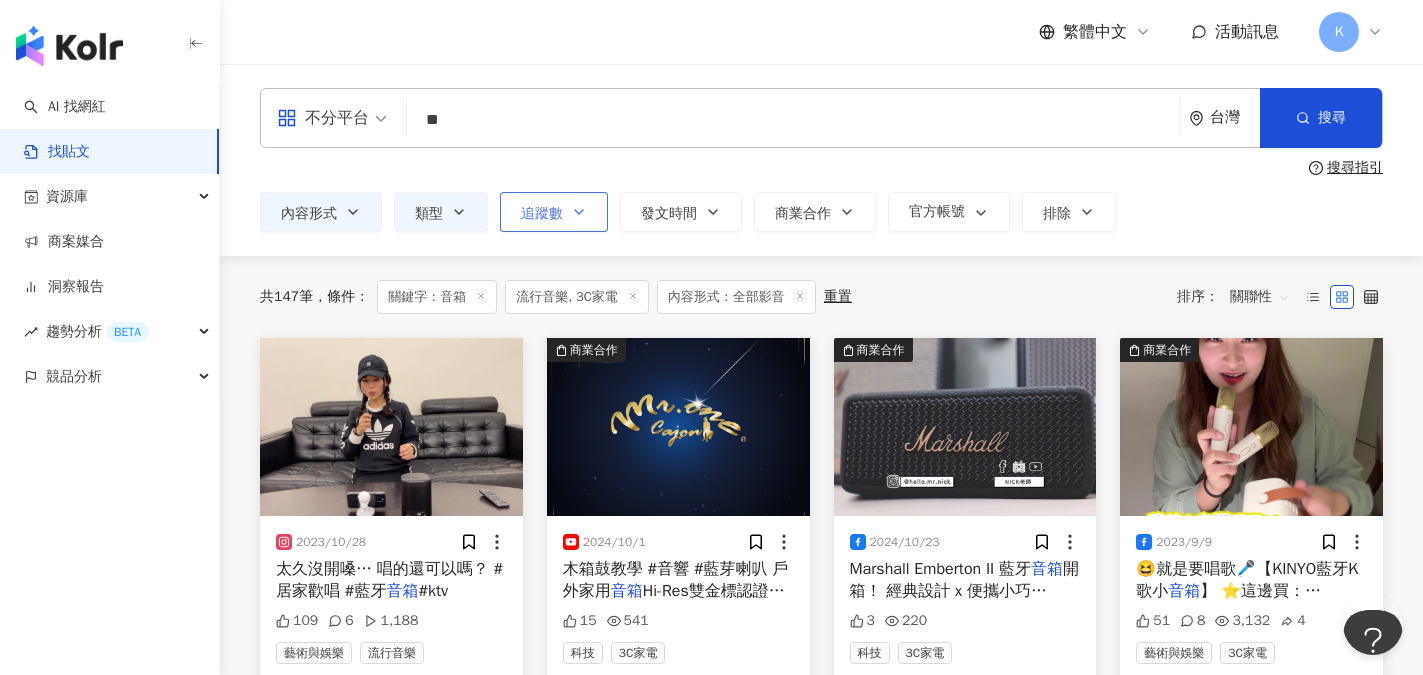 click 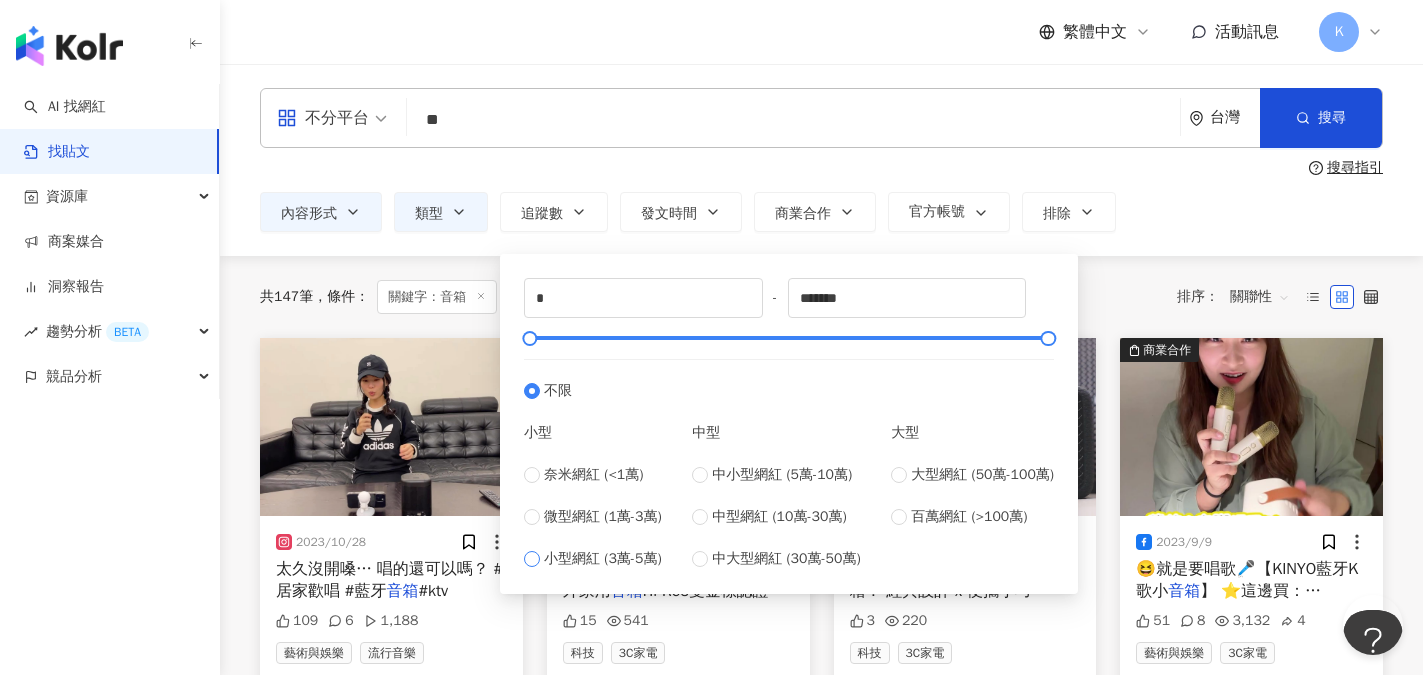 click on "小型網紅 (3萬-5萬)" at bounding box center (603, 559) 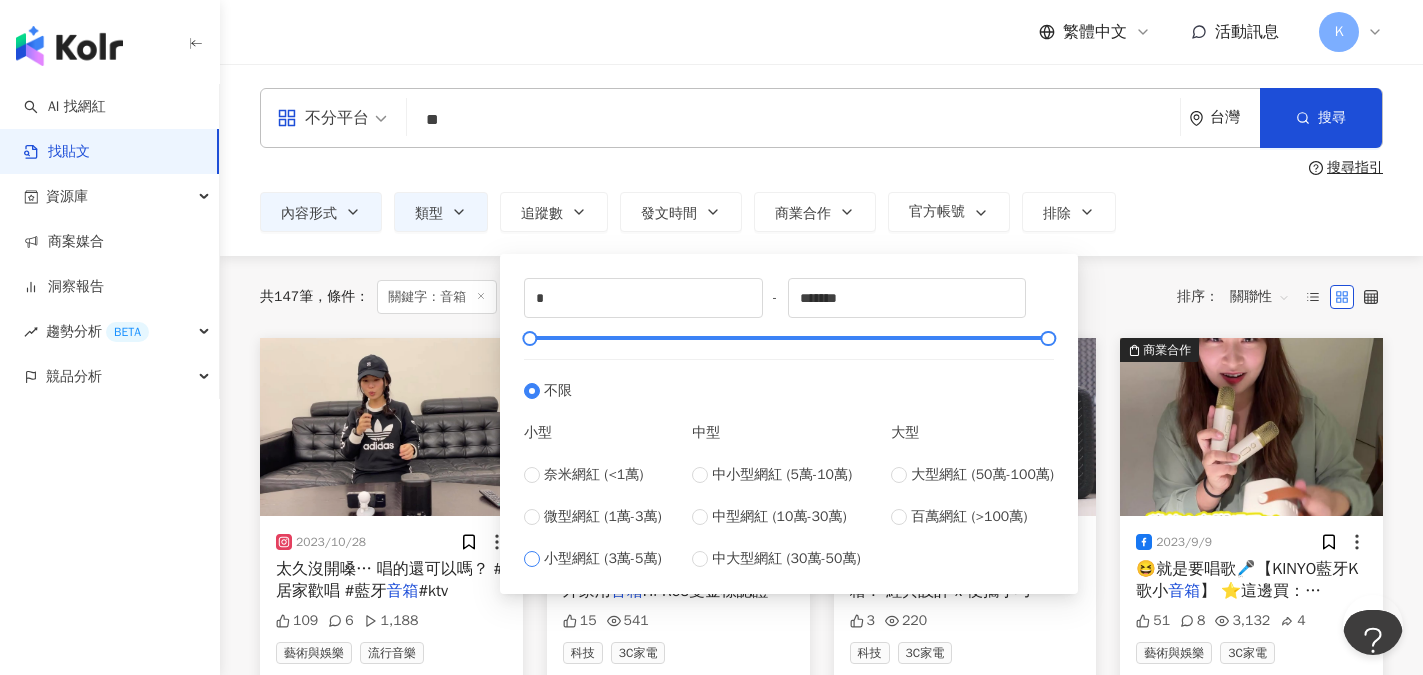 type on "*****" 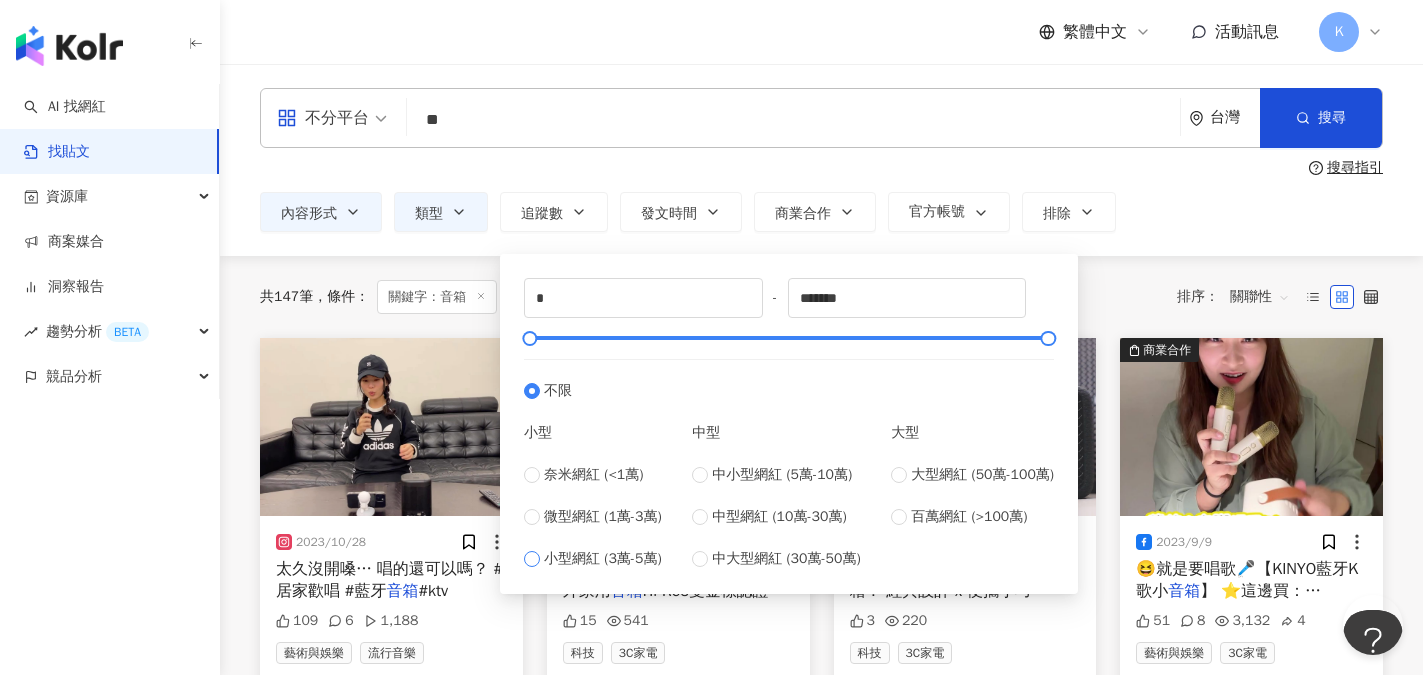 type on "*****" 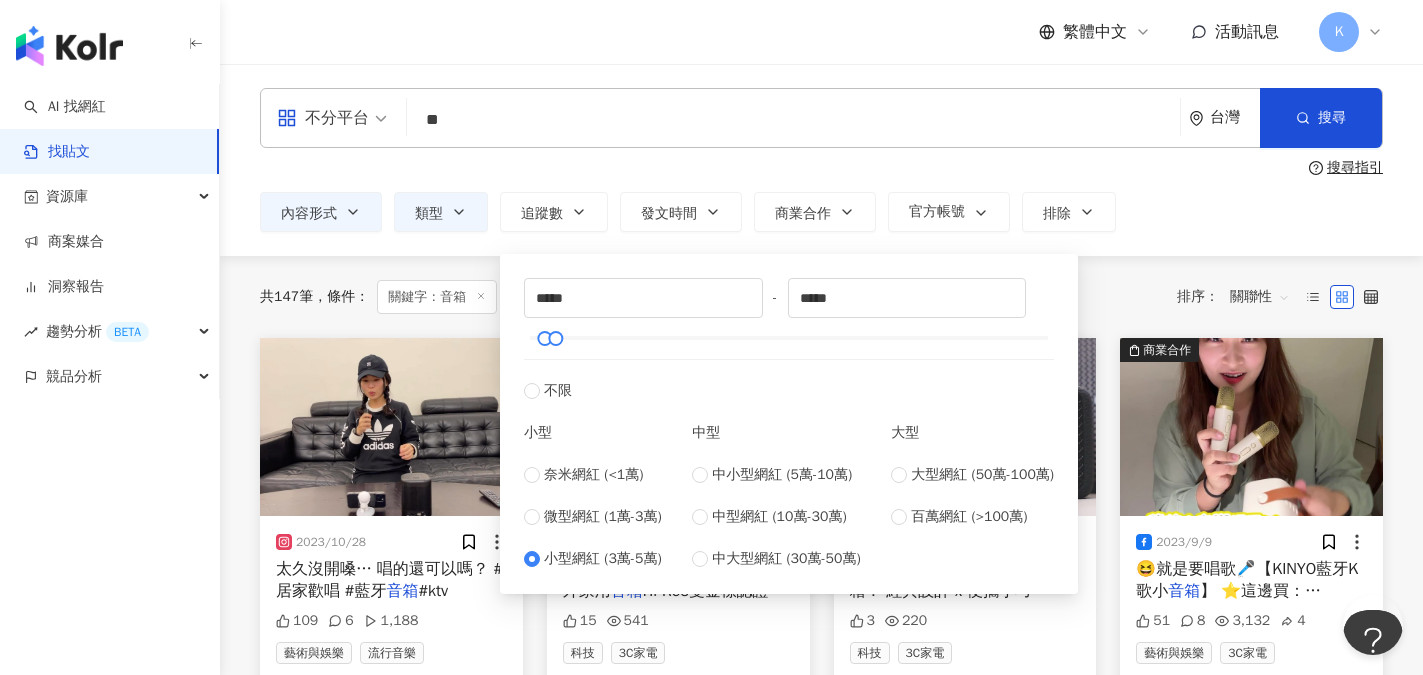 click on "內容形式 類型 追蹤數 發文時間 商業合作 官方帳號  排除  不限 貼文 全部影音 *****  -  ***** 不限 小型 奈米網紅 (<1萬) 微型網紅 (1萬-3萬) 小型網紅 (3萬-5萬) 中型 中小型網紅 (5萬-10萬) 中型網紅 (10萬-30萬) 中大型網紅 (30萬-50萬) 大型 大型網紅 (50萬-100萬) 百萬網紅 (>100萬)" at bounding box center [821, 212] 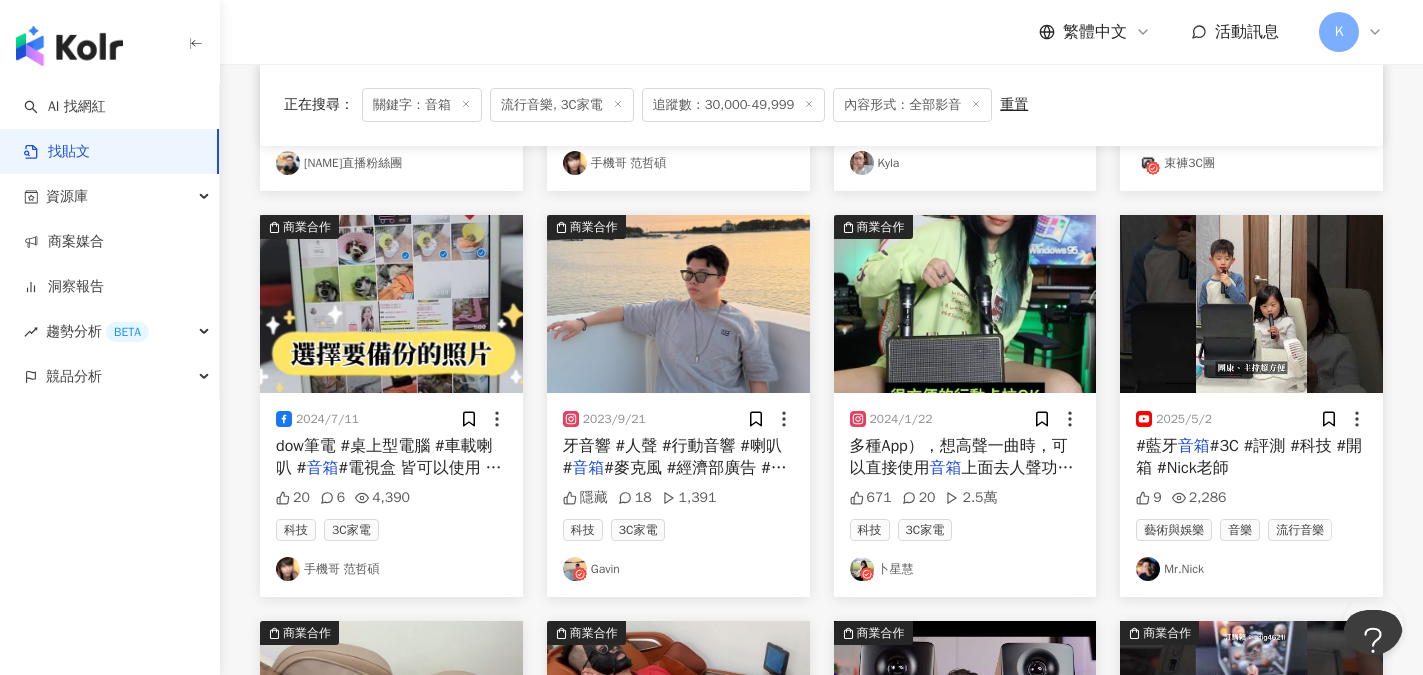 scroll, scrollTop: 600, scrollLeft: 0, axis: vertical 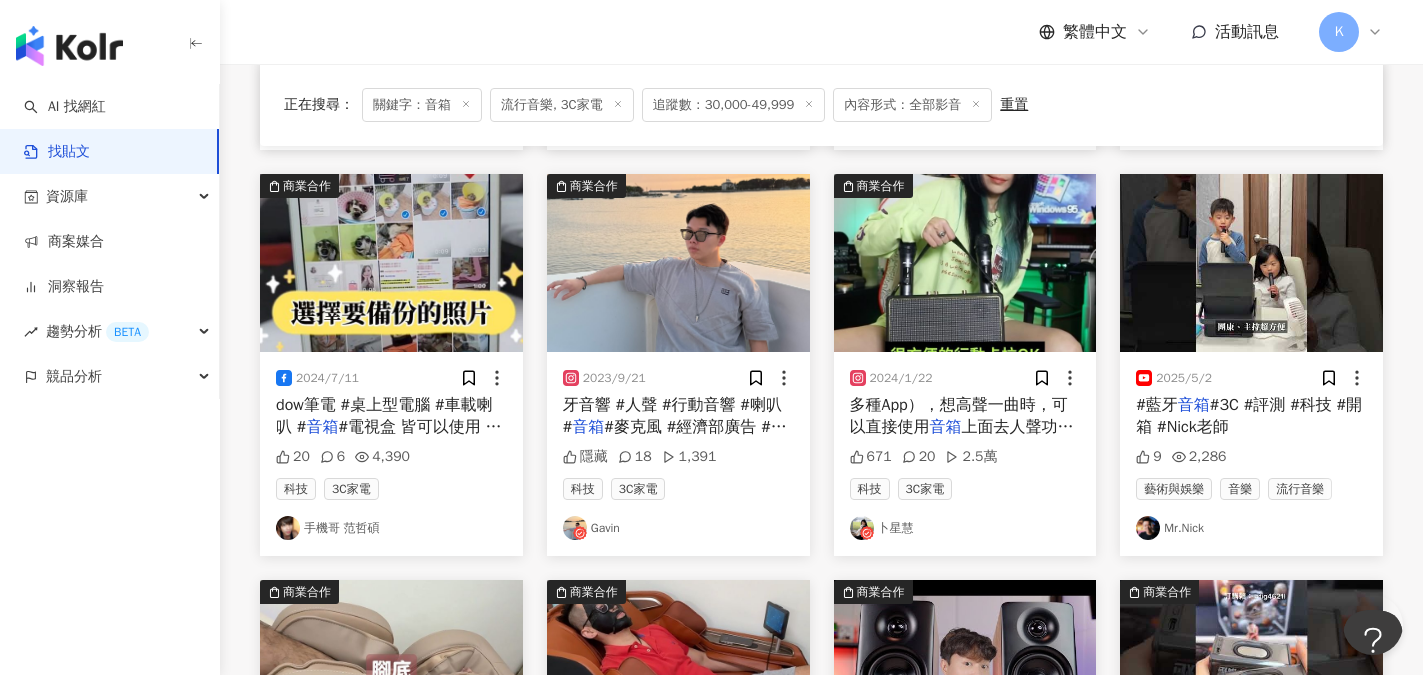 click on "卜星慧" at bounding box center (965, 528) 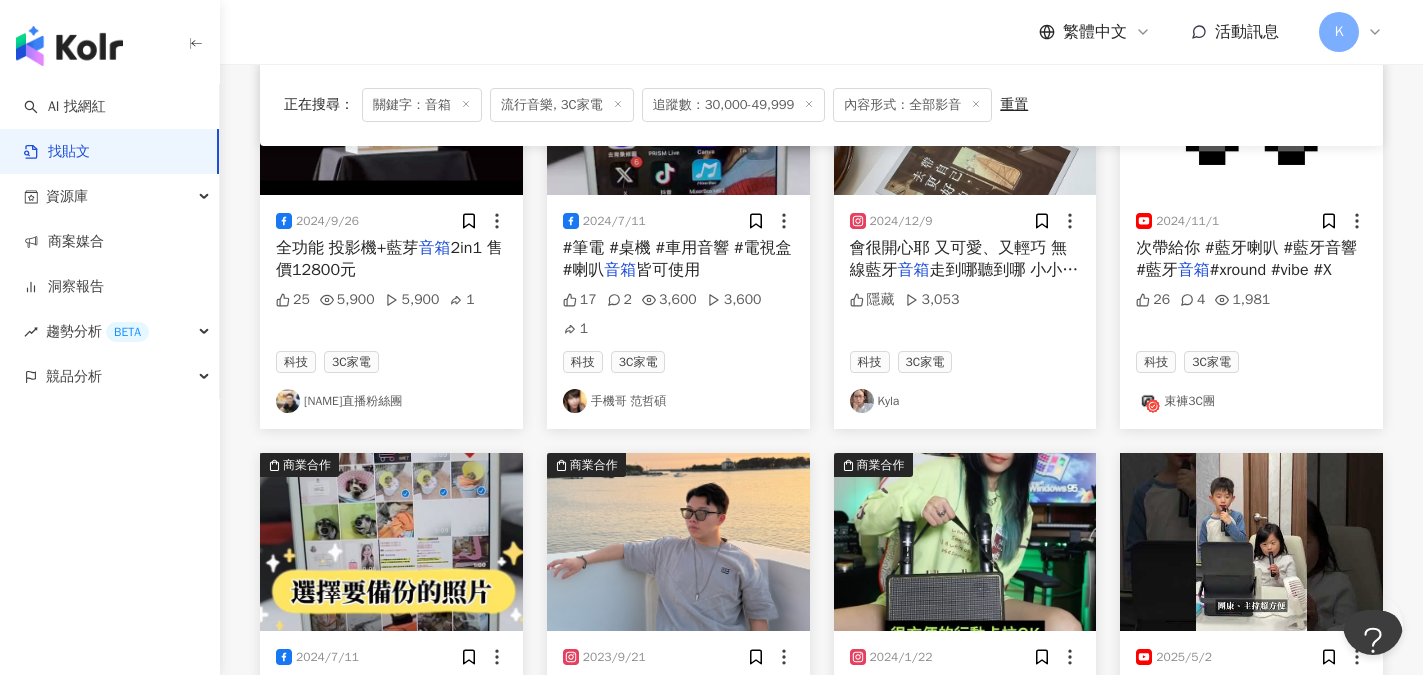 scroll, scrollTop: 300, scrollLeft: 0, axis: vertical 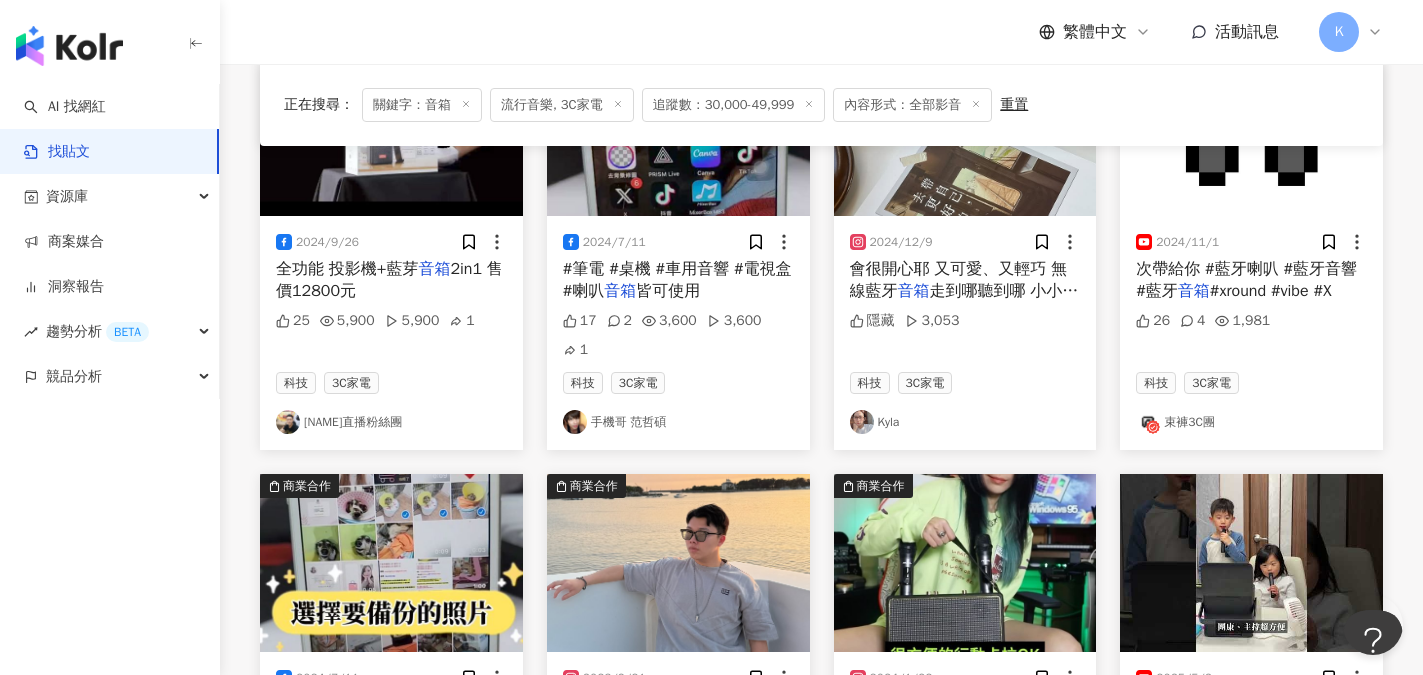 click 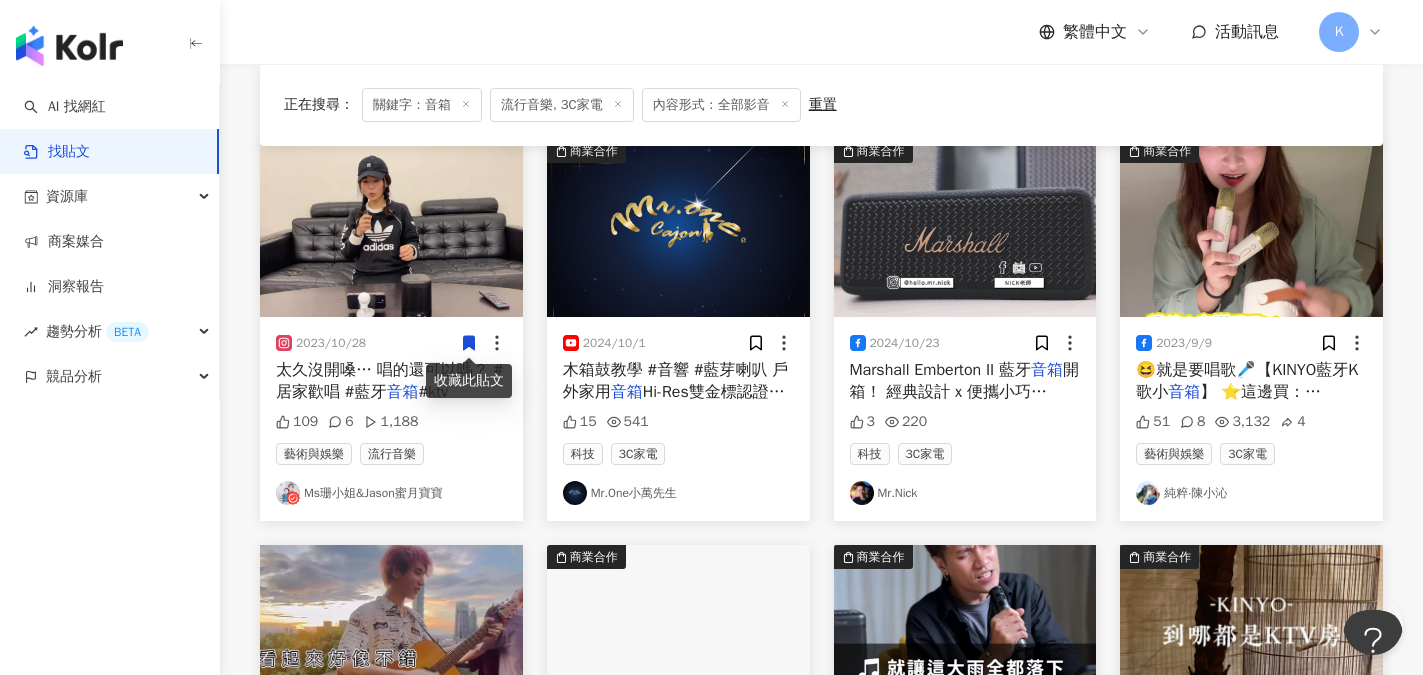 scroll, scrollTop: 200, scrollLeft: 0, axis: vertical 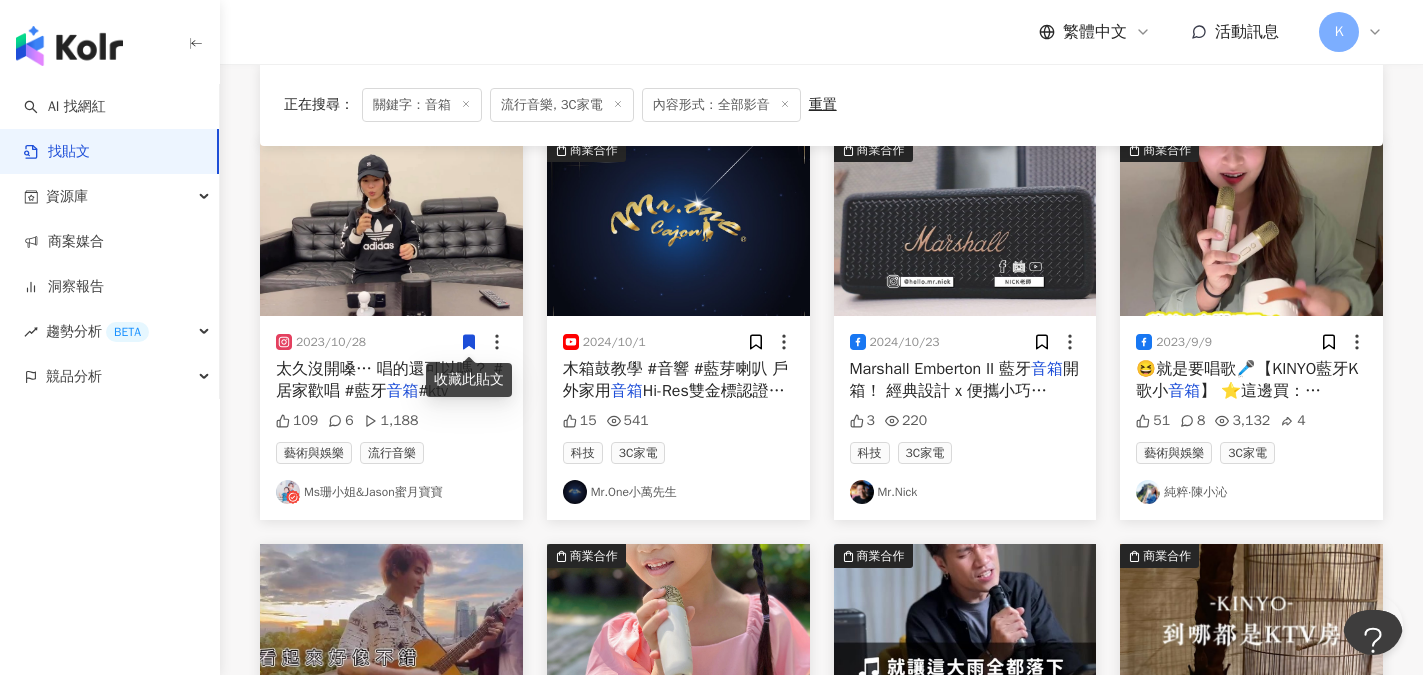 click on "2023/10/28 太久沒開嗓…
唱的還可以嗎？
#居家歡唱
#藍牙 音箱
#ktv 109 6 1,188 藝術與娛樂 流行音樂 Ms珊小姐&Jason蜜月寶寶" at bounding box center [391, 418] 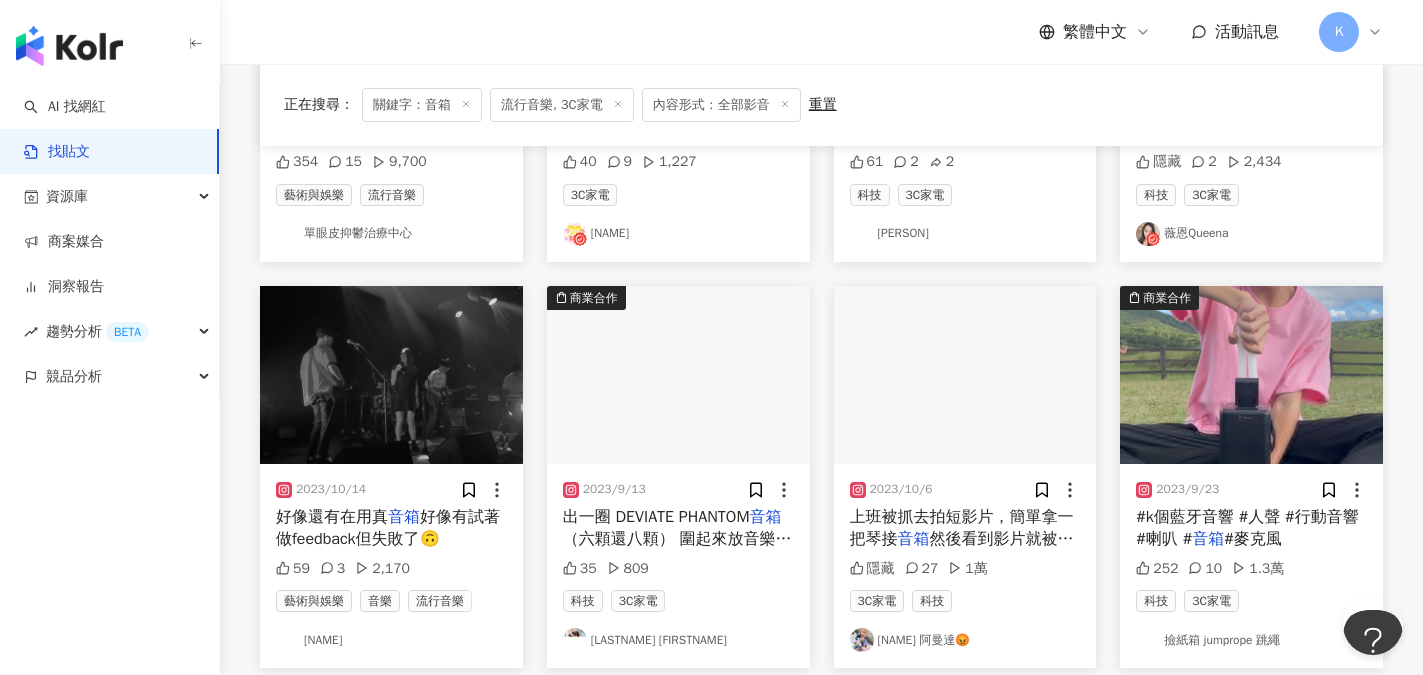 scroll, scrollTop: 900, scrollLeft: 0, axis: vertical 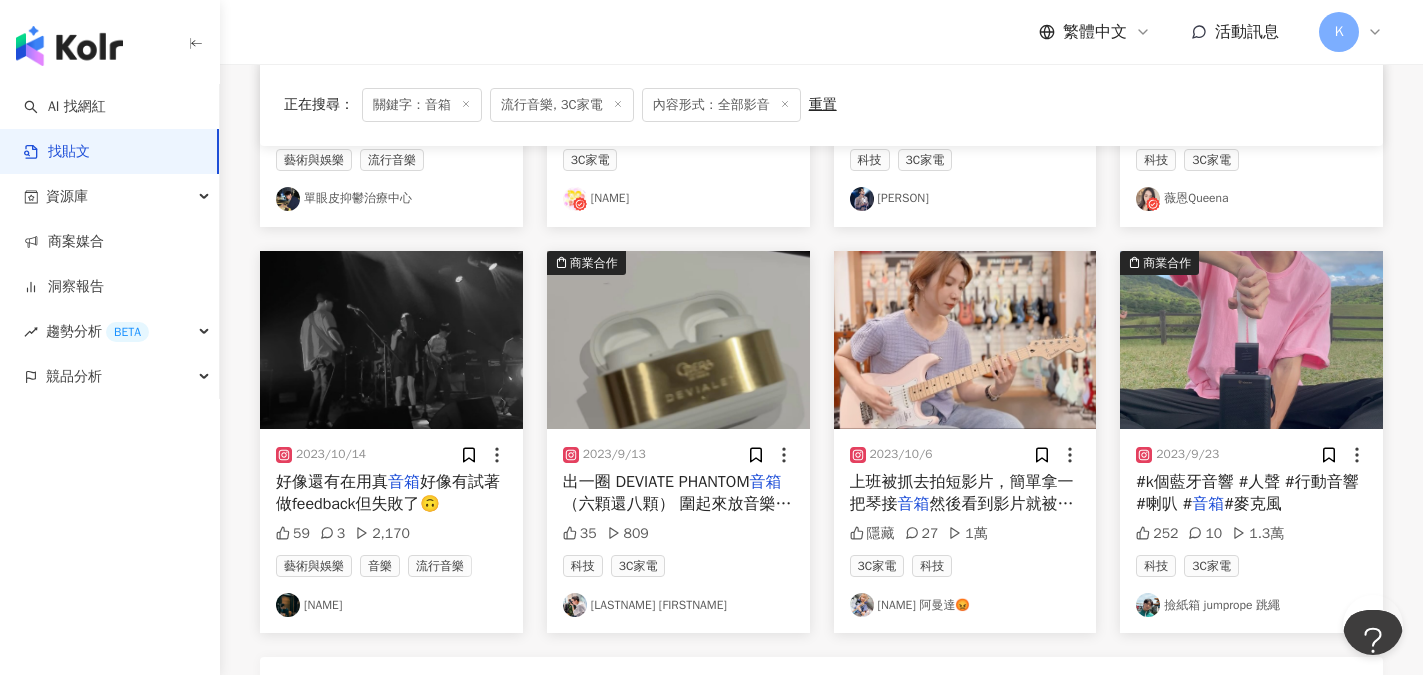 click on "Amanda 阿曼達😡" at bounding box center [965, 605] 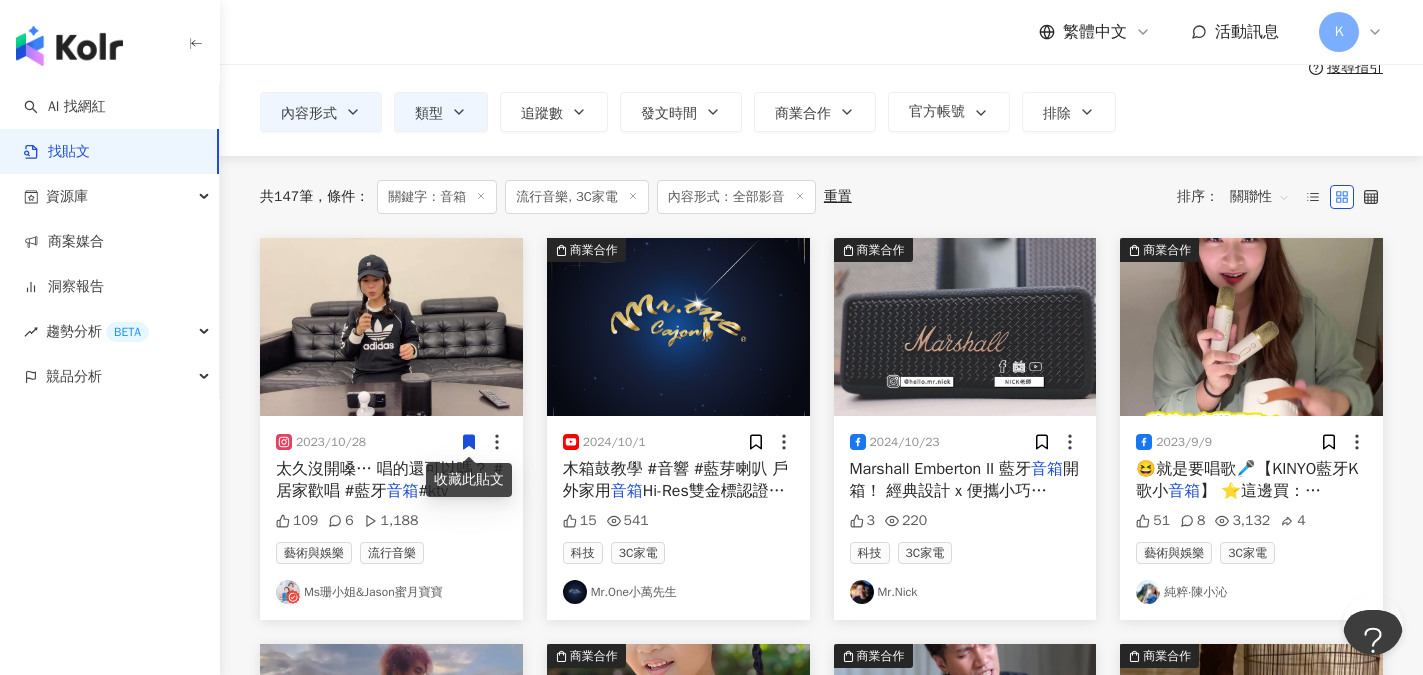 scroll, scrollTop: 0, scrollLeft: 0, axis: both 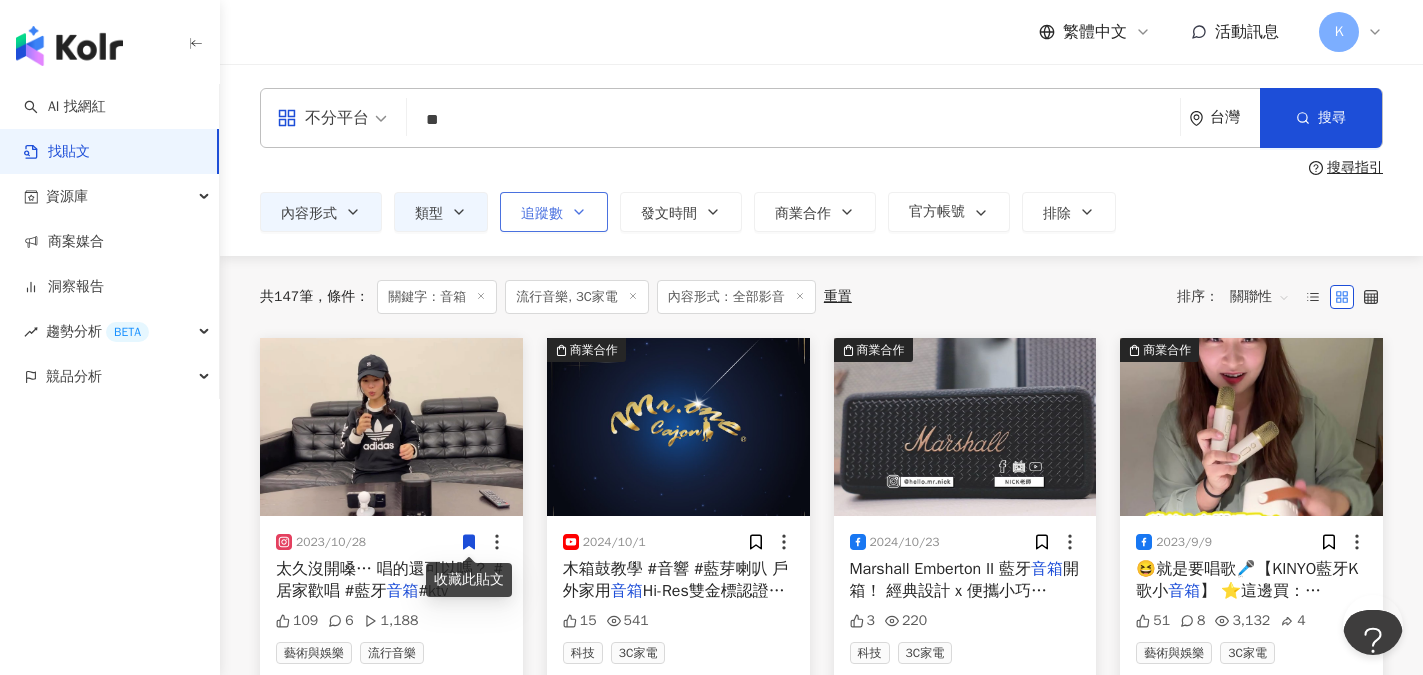 click 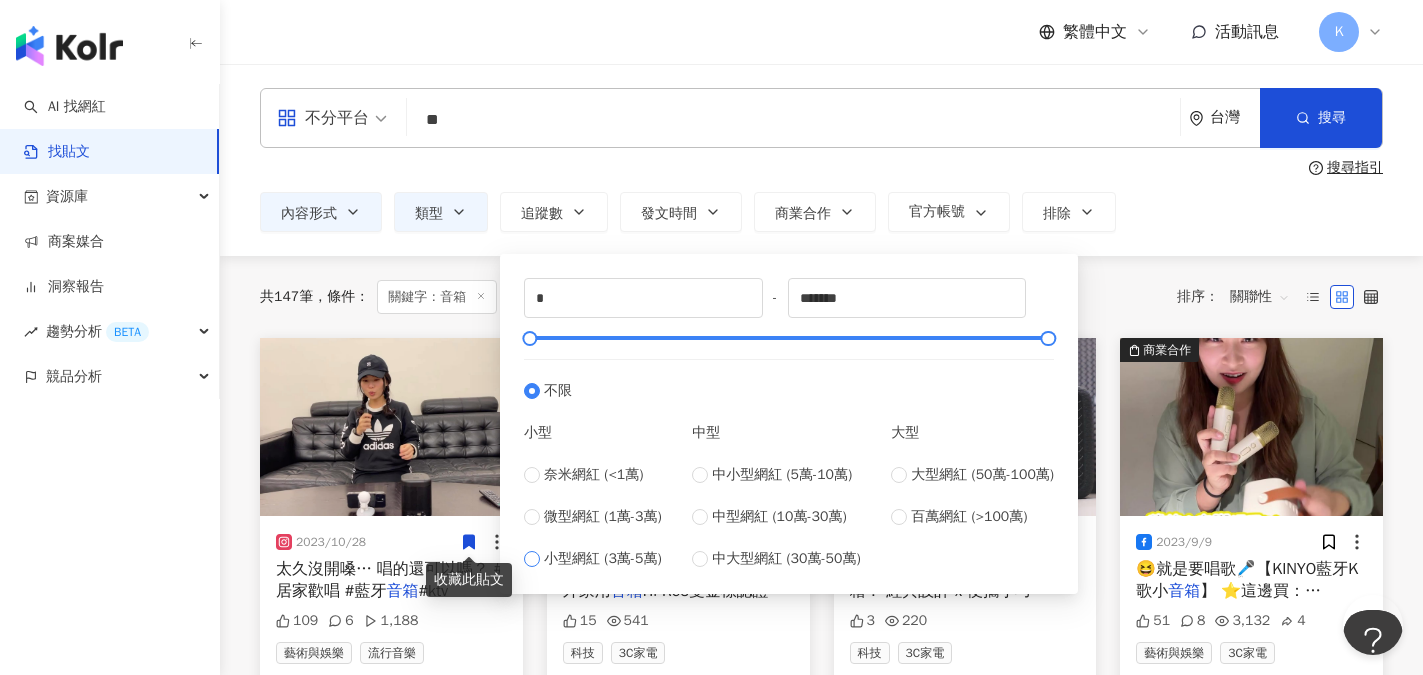 type on "*****" 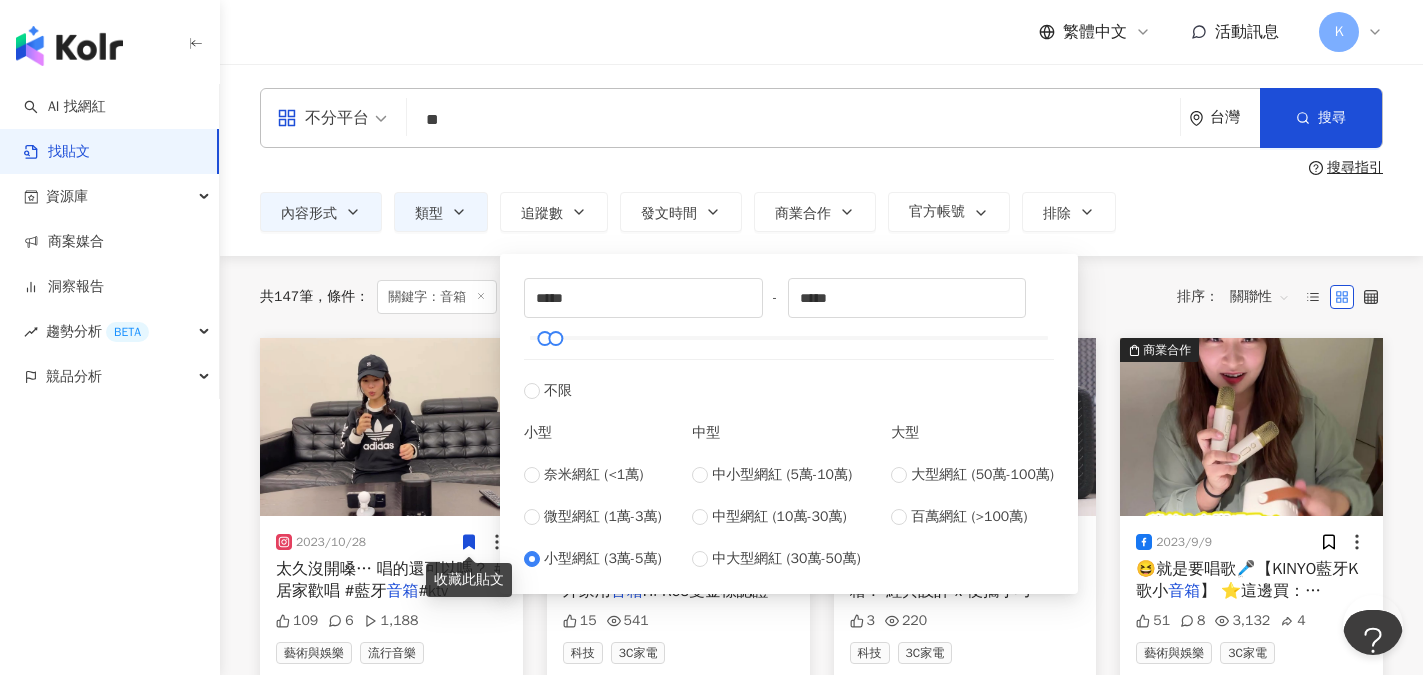 click on "內容形式 類型 追蹤數 發文時間 商業合作 官方帳號  排除  不限 貼文 全部影音 *****  -  ***** 不限 小型 奈米網紅 (<1萬) 微型網紅 (1萬-3萬) 小型網紅 (3萬-5萬) 中型 中小型網紅 (5萬-10萬) 中型網紅 (10萬-30萬) 中大型網紅 (30萬-50萬) 大型 大型網紅 (50萬-100萬) 百萬網紅 (>100萬)" at bounding box center (821, 212) 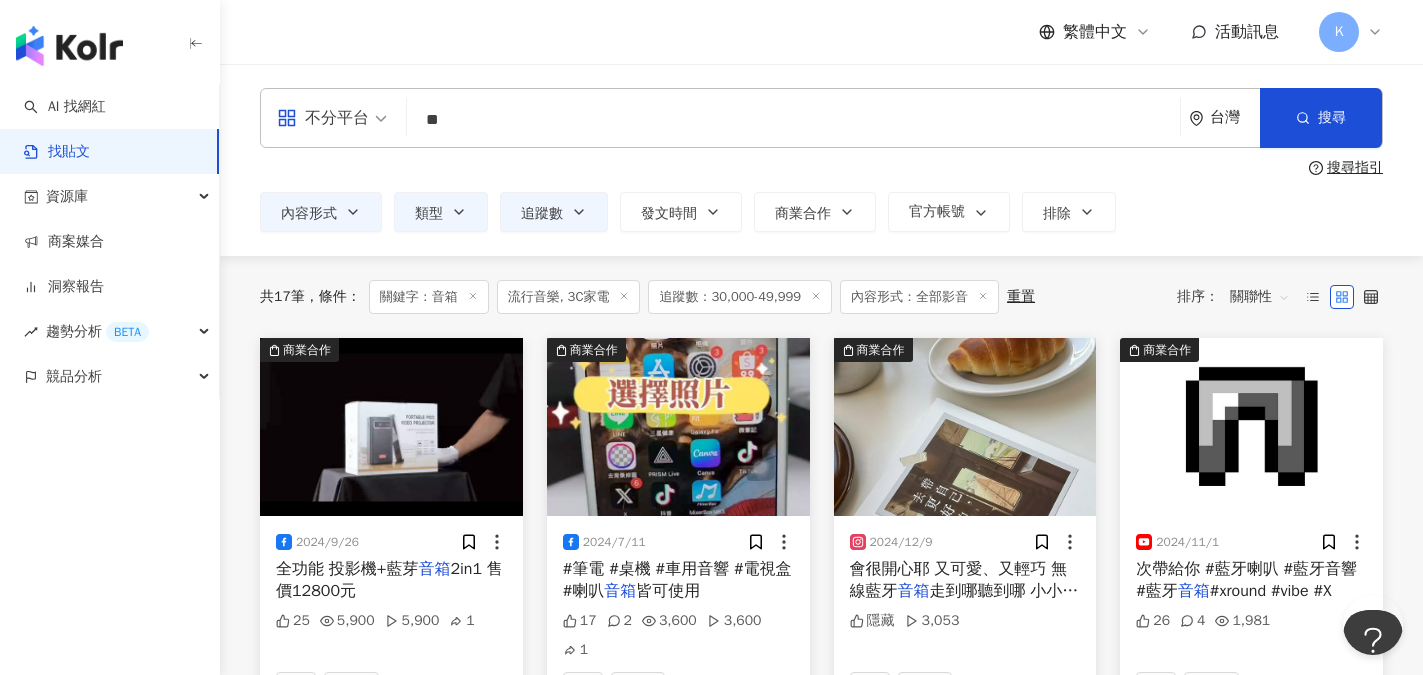 click on "繁體中文 活動訊息 K" at bounding box center [821, 32] 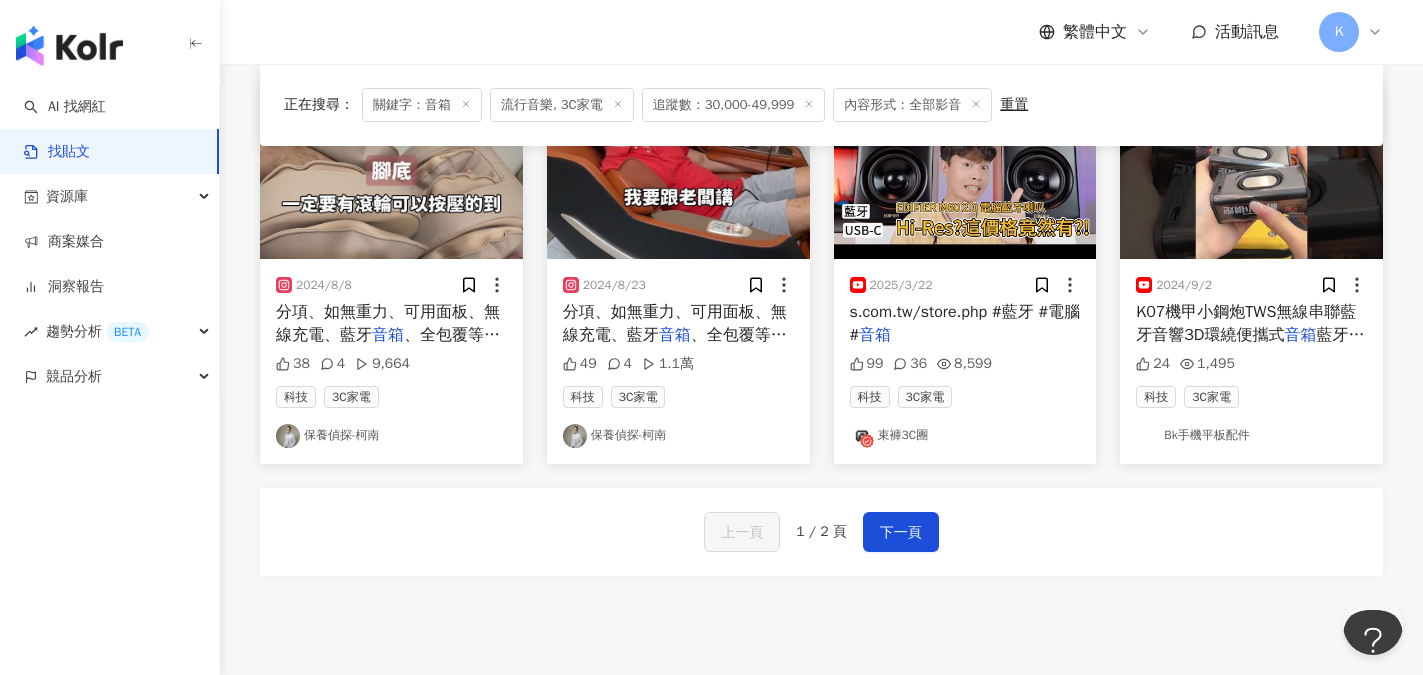 scroll, scrollTop: 1100, scrollLeft: 0, axis: vertical 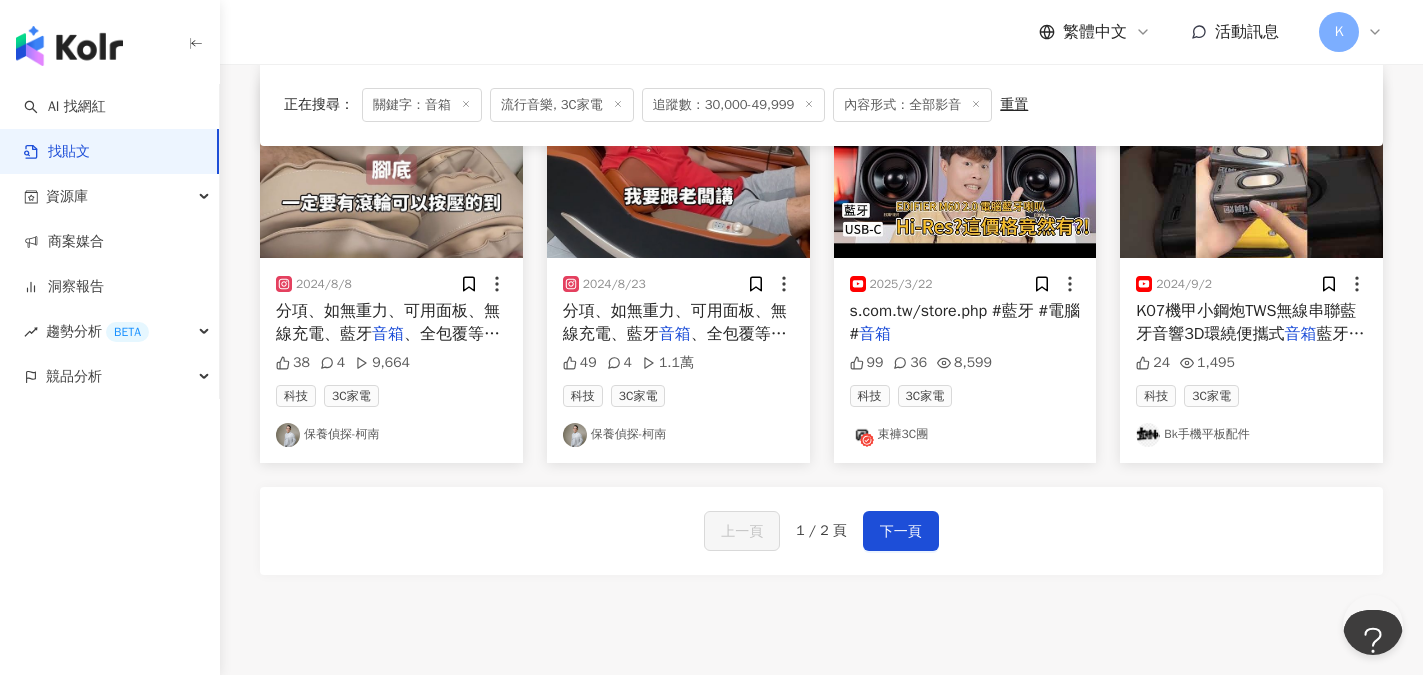 click on "上一頁 1 / 2 頁 下一頁" at bounding box center [821, 531] 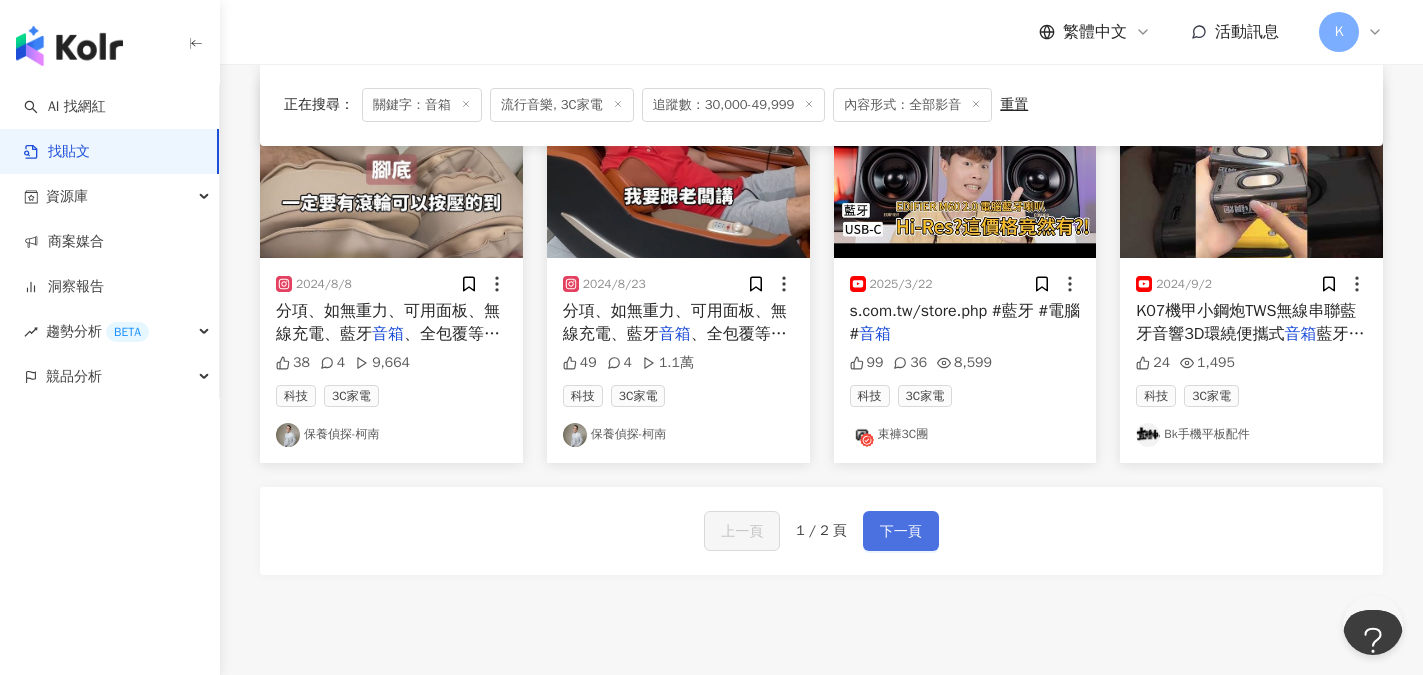 click on "下一頁" at bounding box center [901, 532] 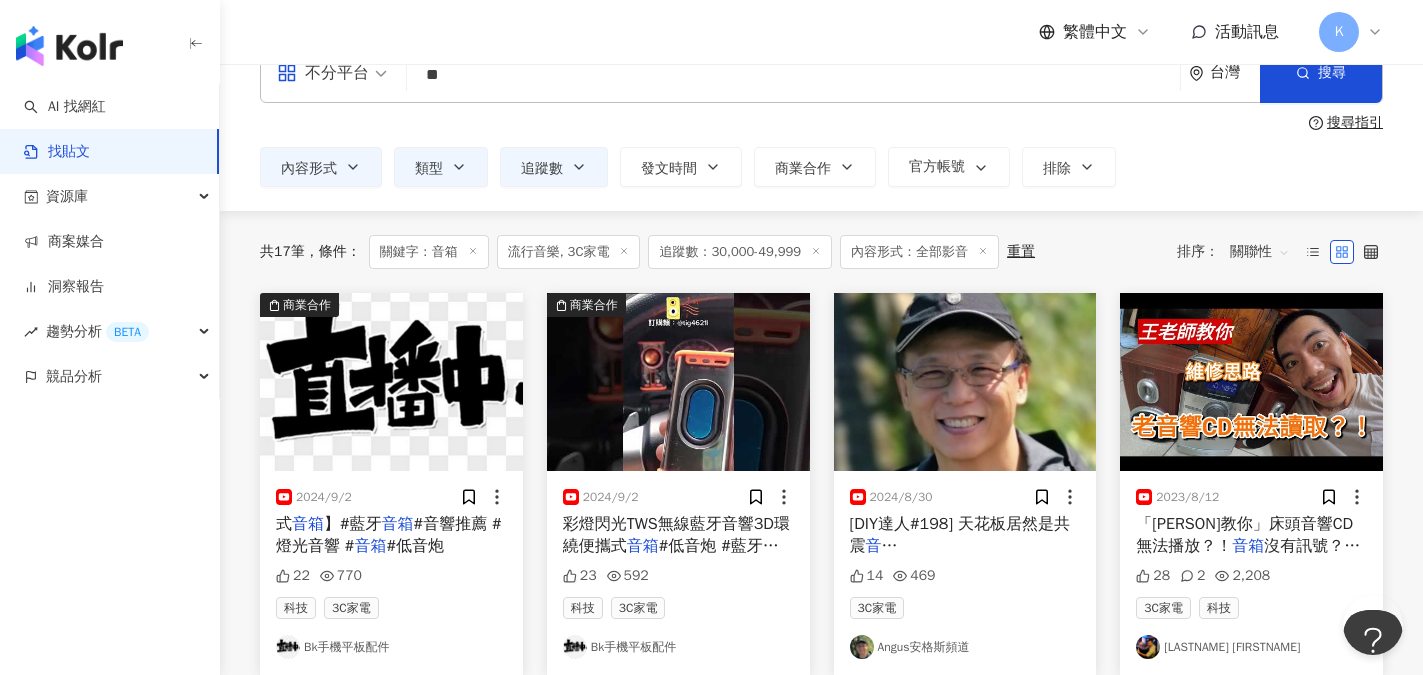 scroll, scrollTop: 0, scrollLeft: 0, axis: both 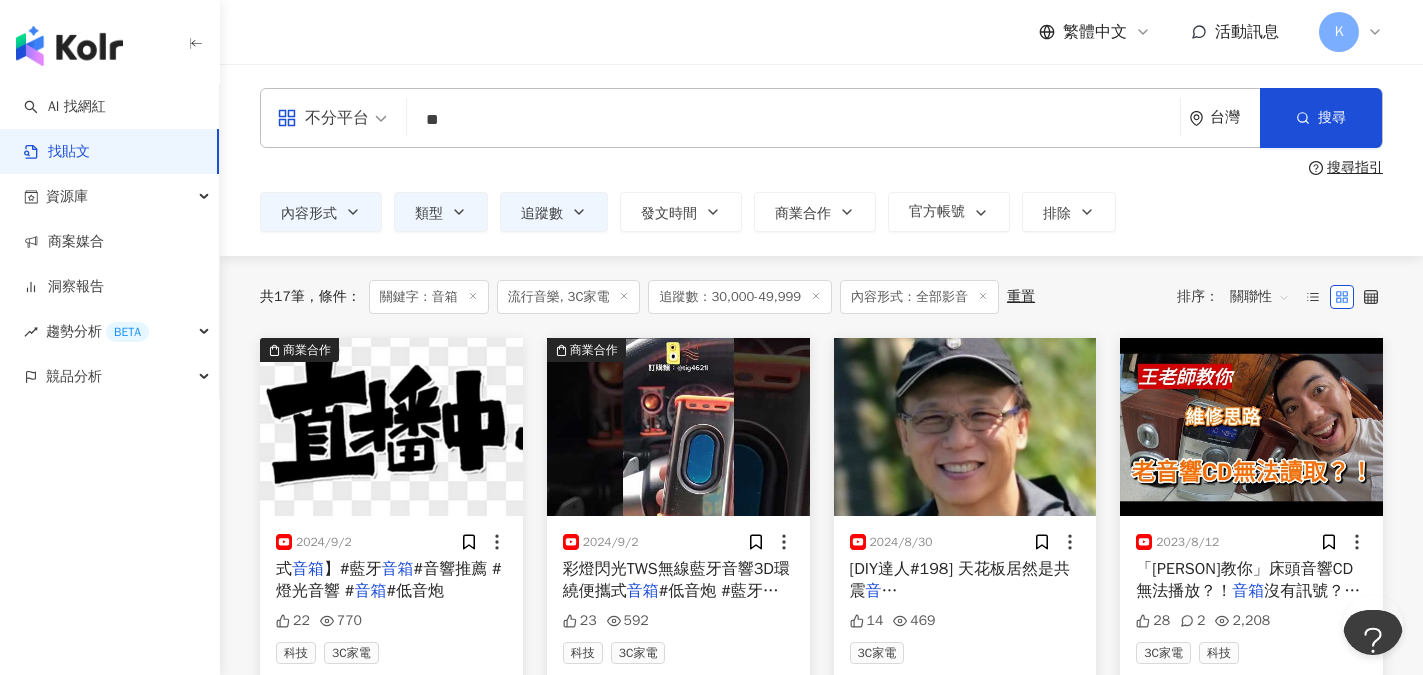 click on "追蹤數：30,000-49,999" at bounding box center (740, 297) 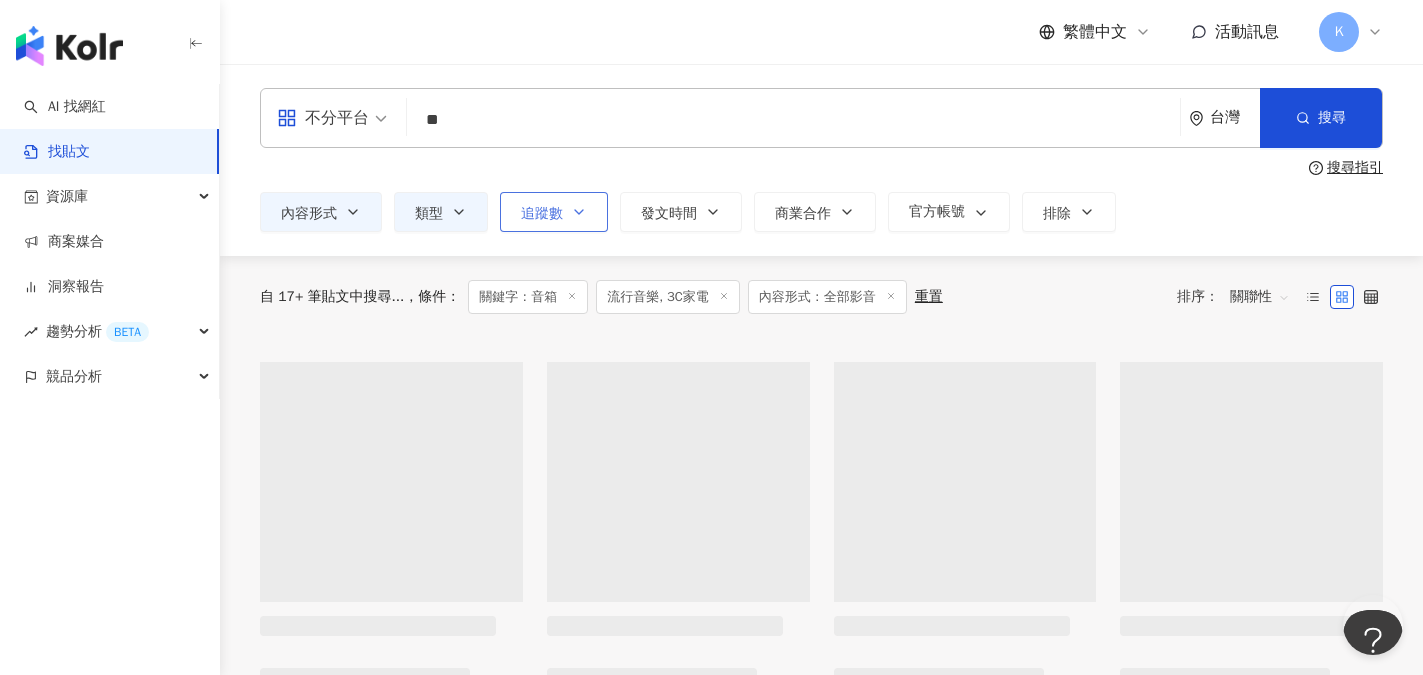 click on "追蹤數" at bounding box center (554, 212) 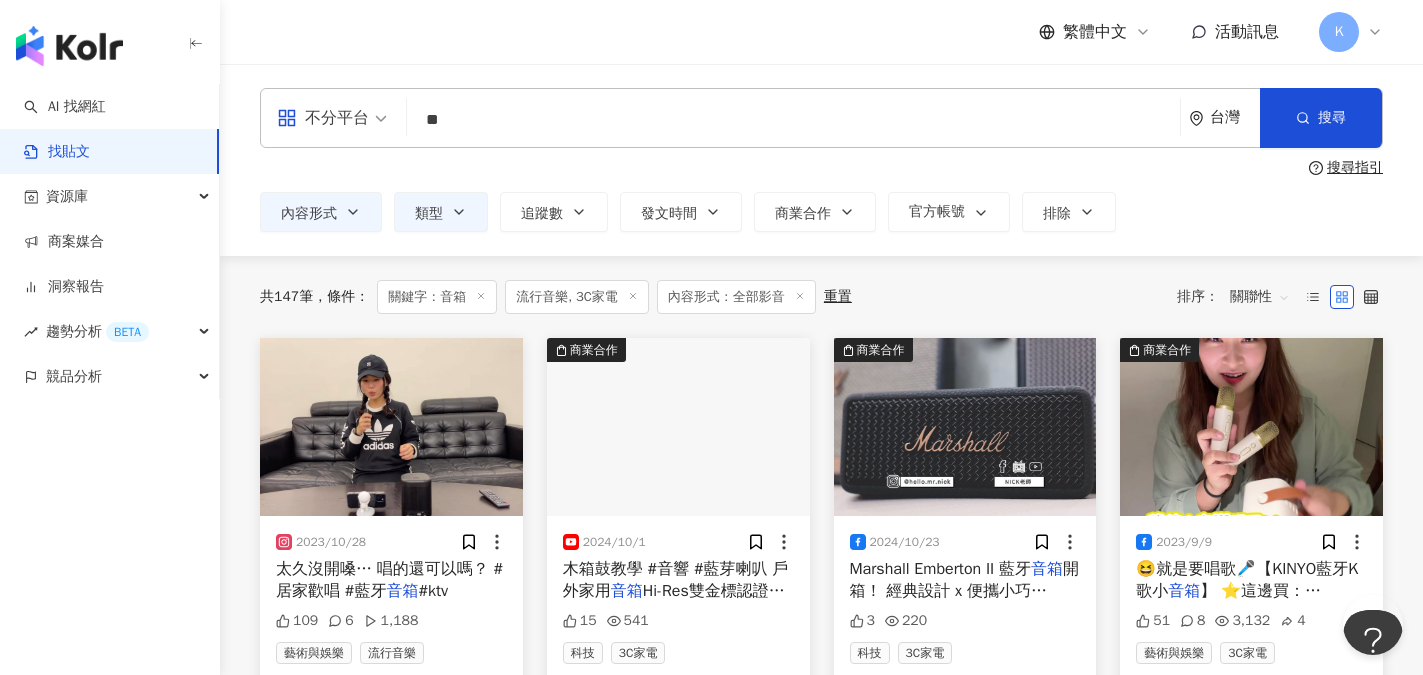 type on "*" 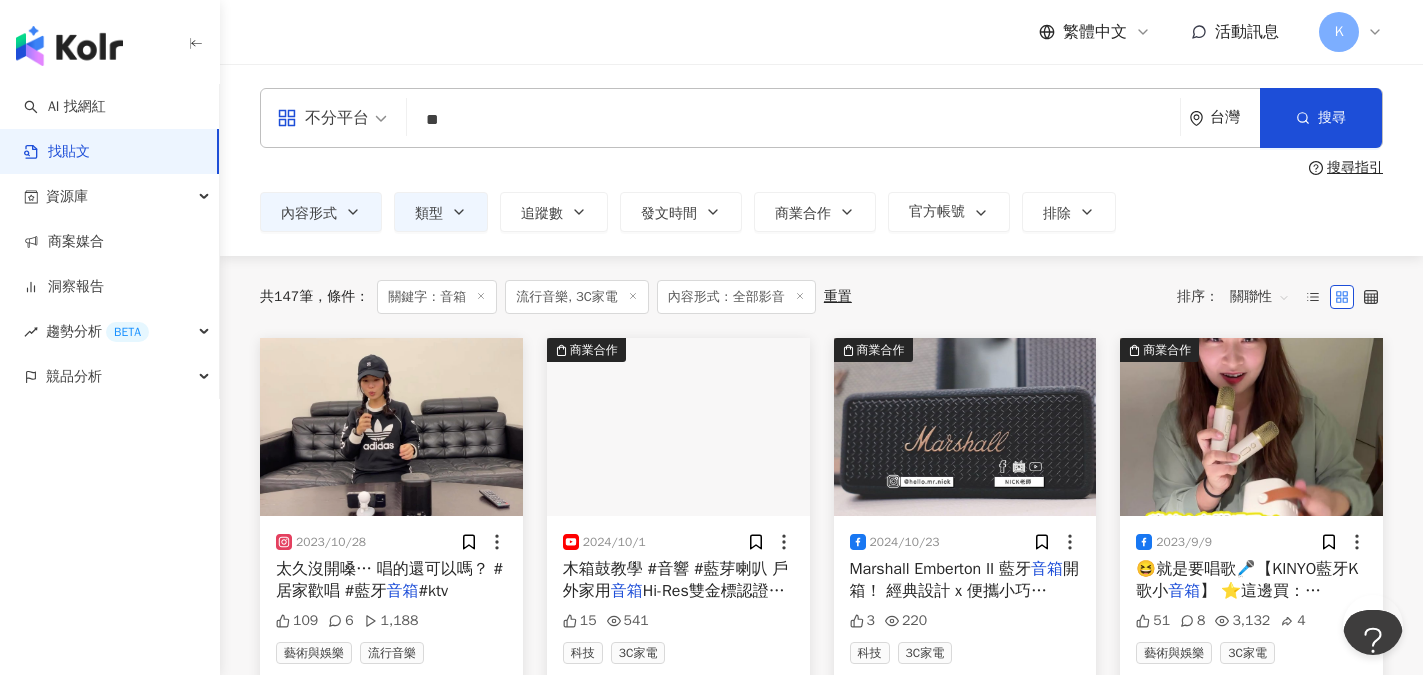 type on "*******" 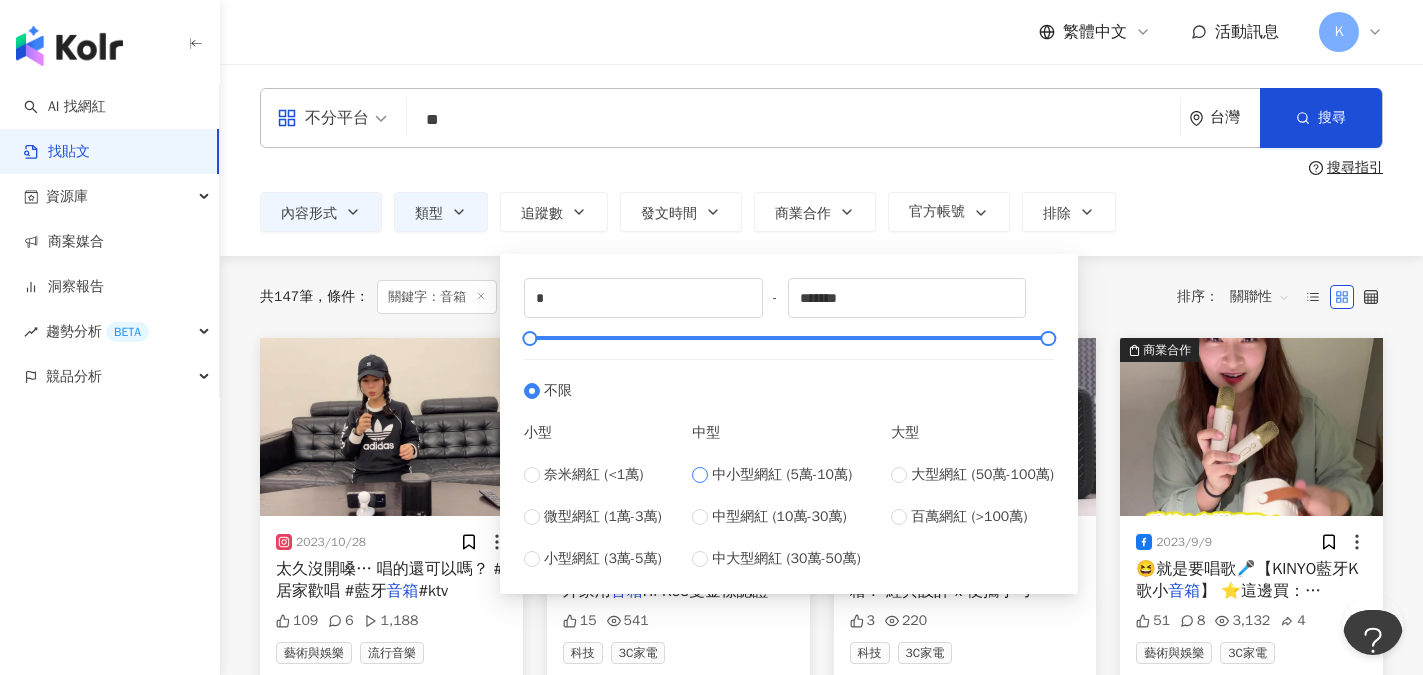 type on "*****" 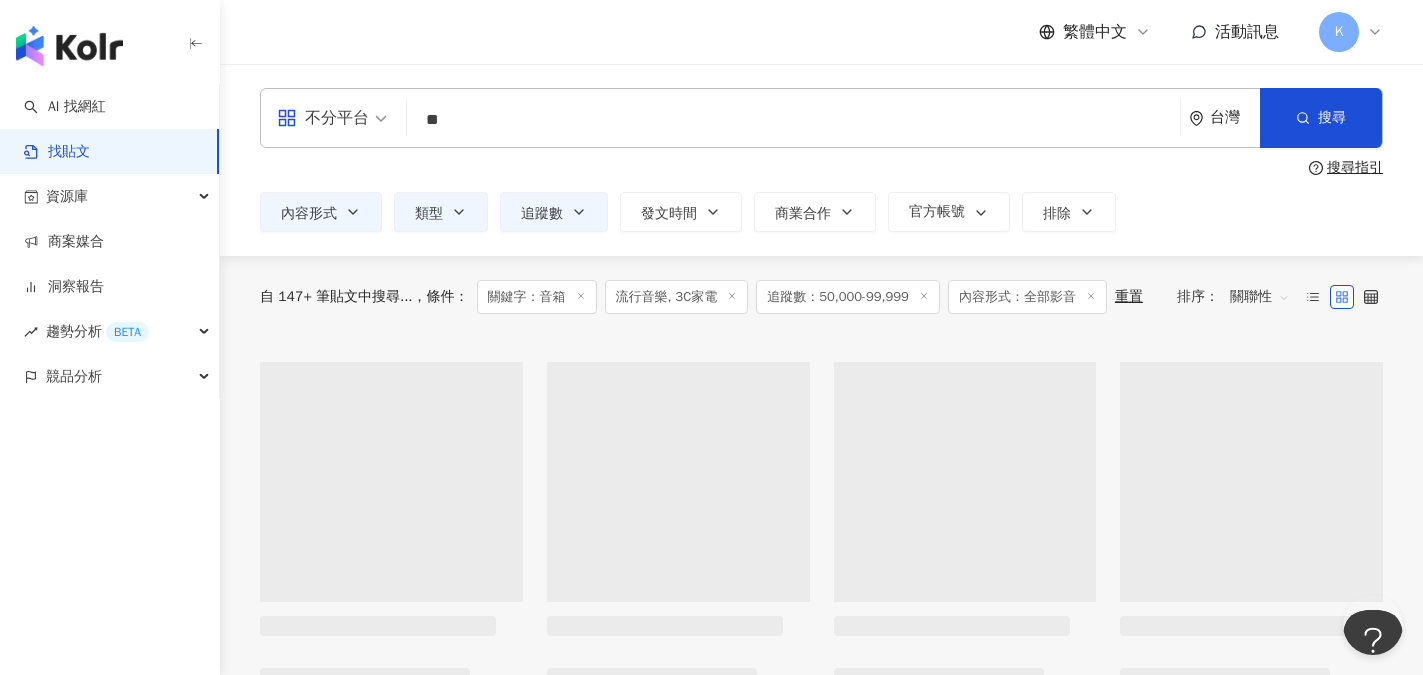 drag, startPoint x: 490, startPoint y: 114, endPoint x: 386, endPoint y: 110, distance: 104.0769 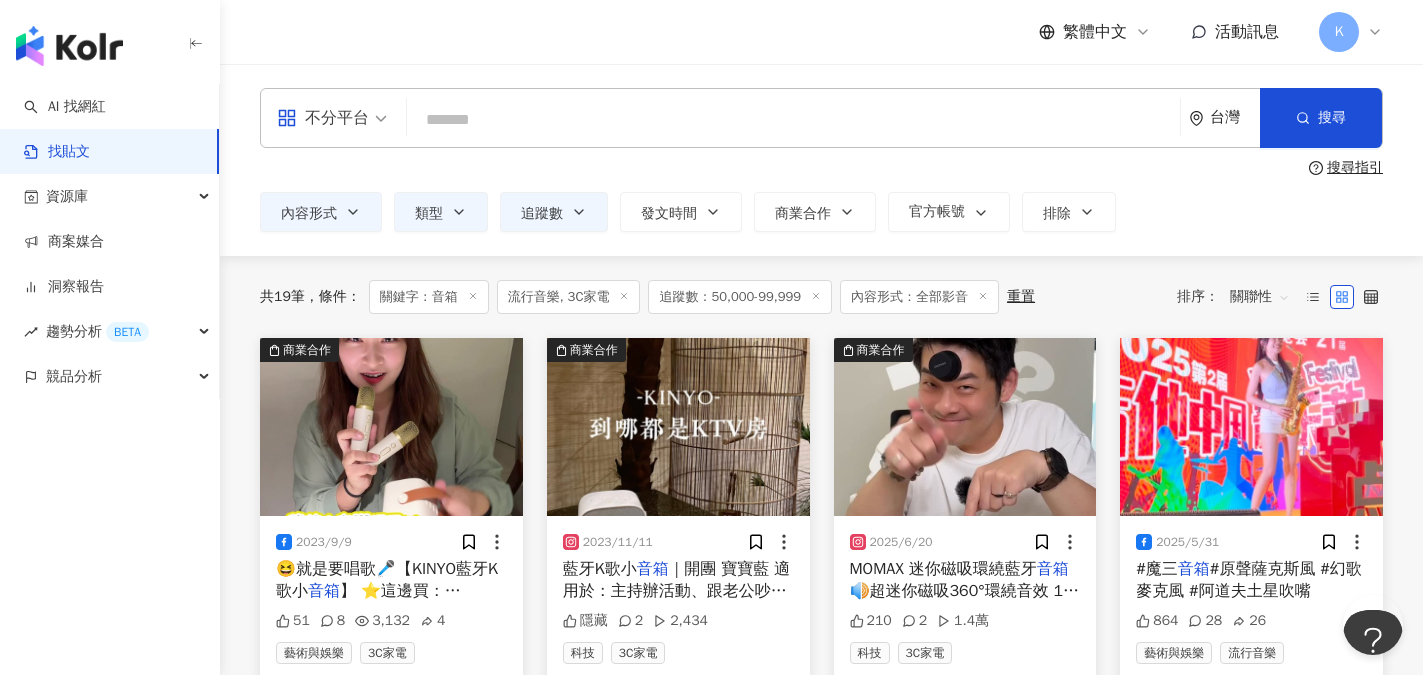 type 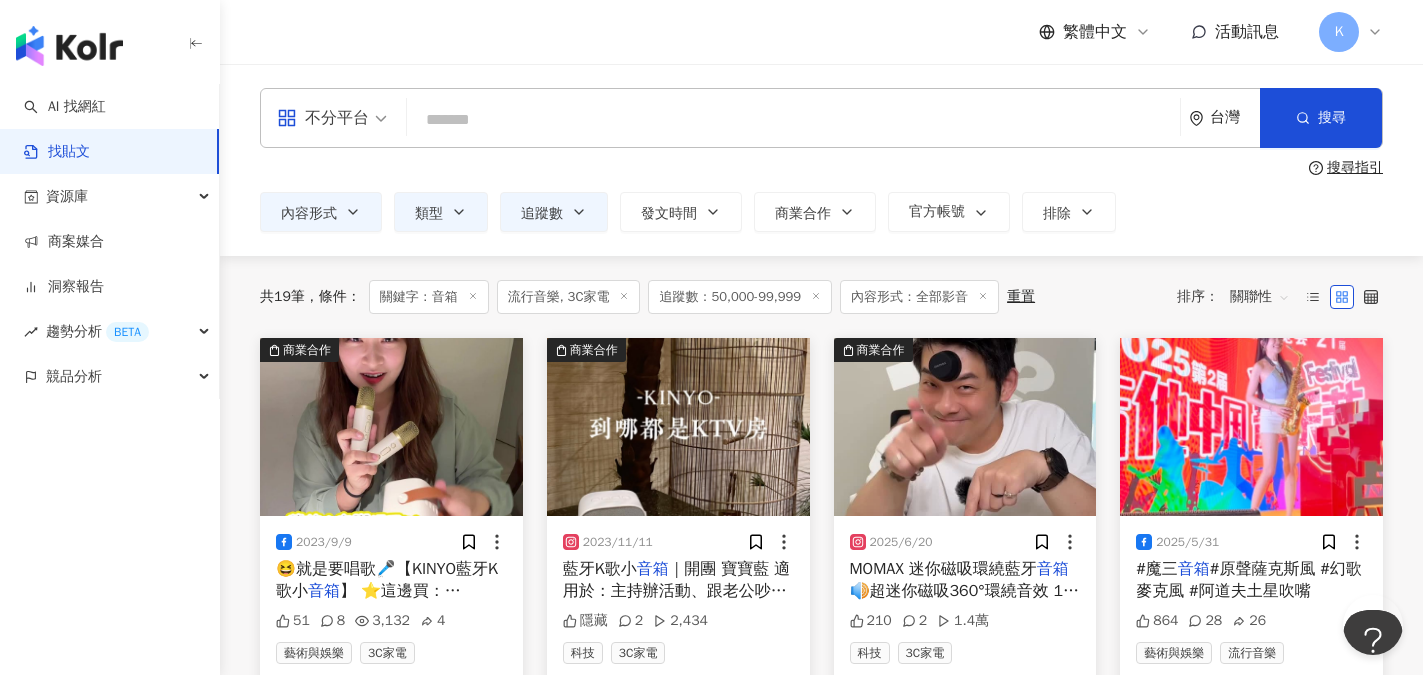 click on "內容形式 類型 追蹤數 發文時間 商業合作 官方帳號  排除  不限 貼文 全部影音 *****  -  ***** 不限 小型 奈米網紅 (<1萬) 微型網紅 (1萬-3萬) 小型網紅 (3萬-5萬) 中型 中小型網紅 (5萬-10萬) 中型網紅 (10萬-30萬) 中大型網紅 (30萬-50萬) 大型 大型網紅 (50萬-100萬) 百萬網紅 (>100萬)" at bounding box center [821, 212] 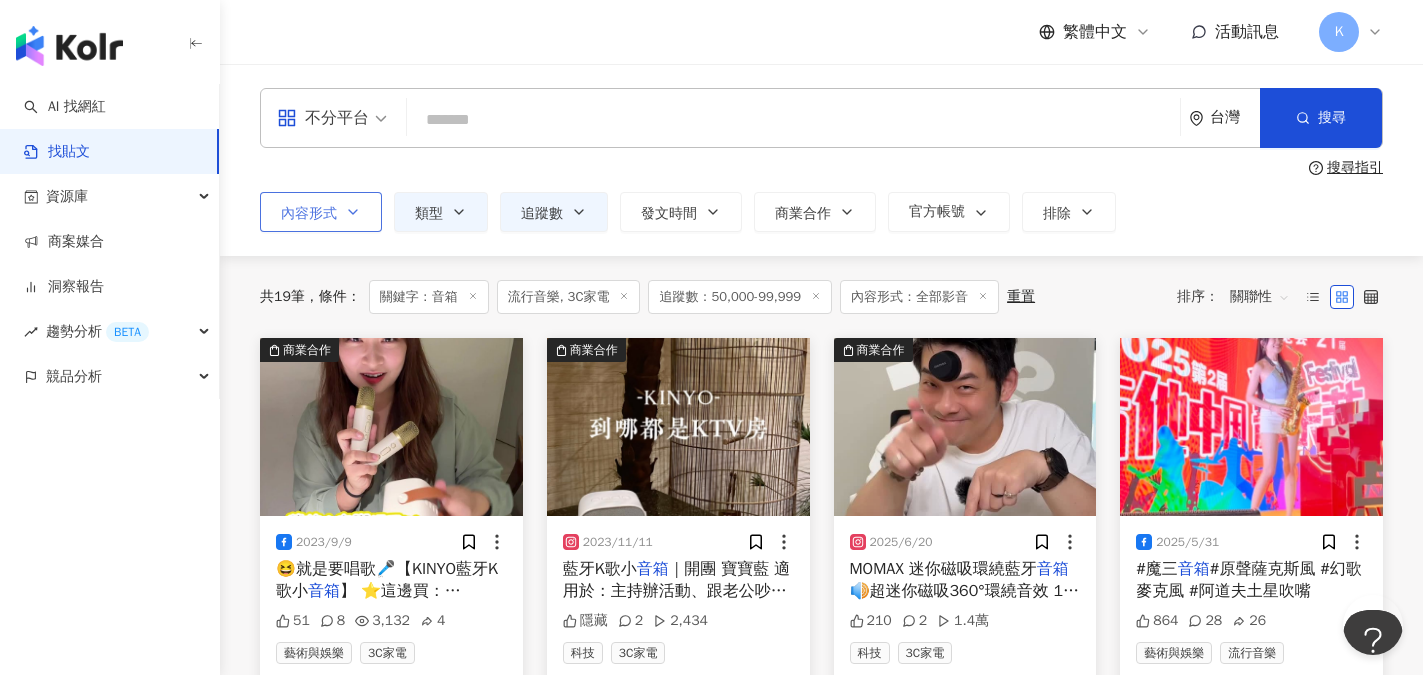 click on "內容形式" at bounding box center (321, 212) 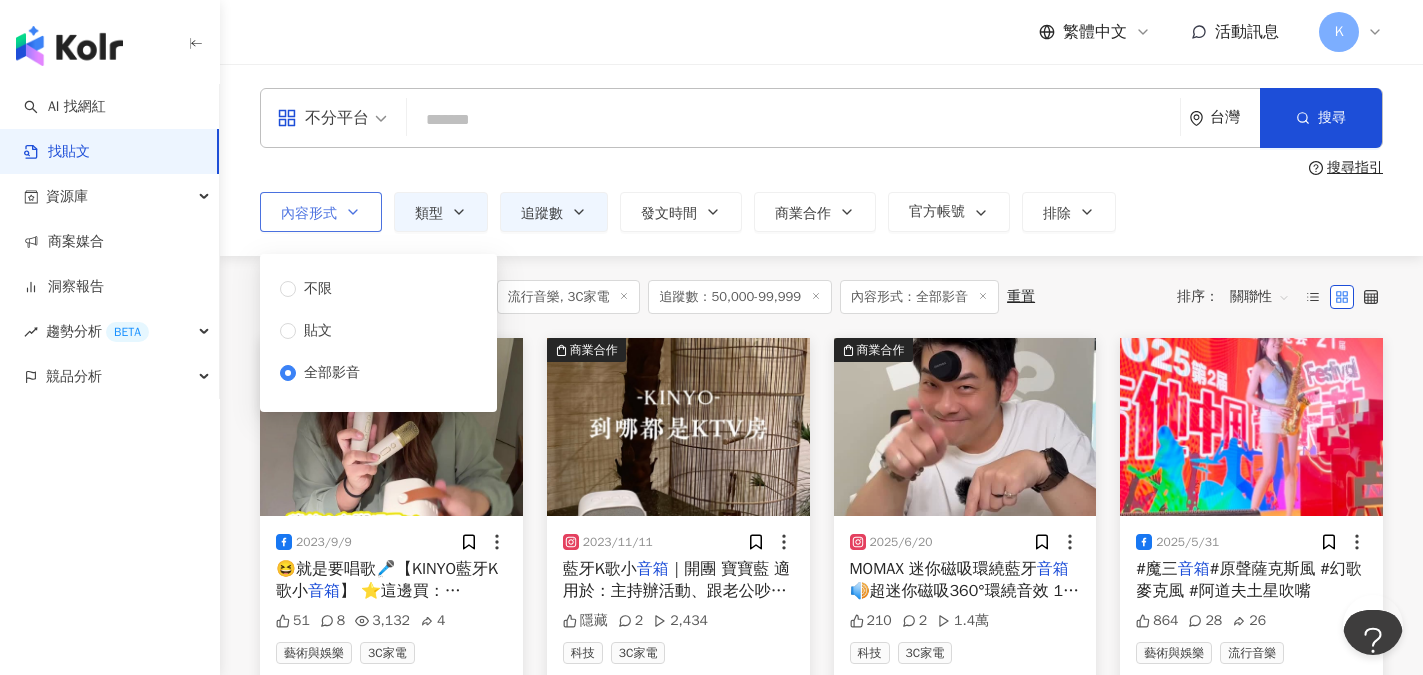 click on "內容形式" at bounding box center [321, 212] 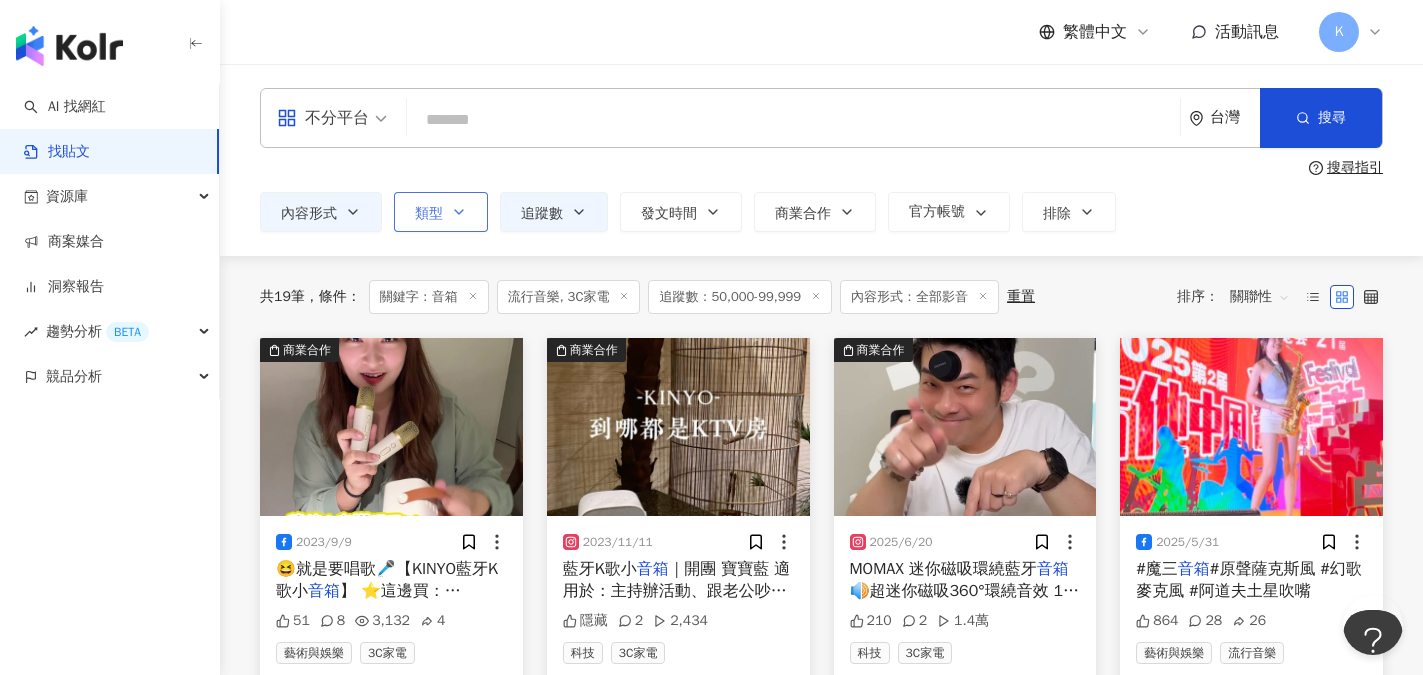 click 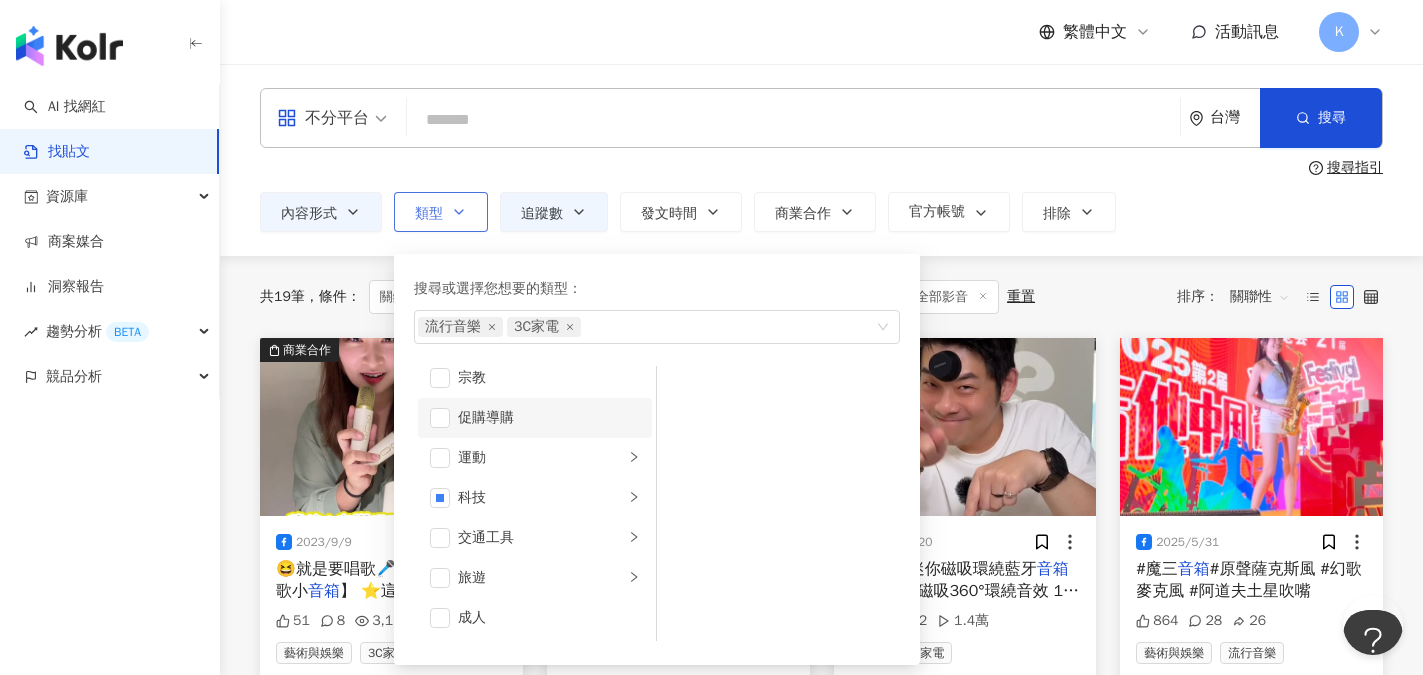 scroll, scrollTop: 693, scrollLeft: 0, axis: vertical 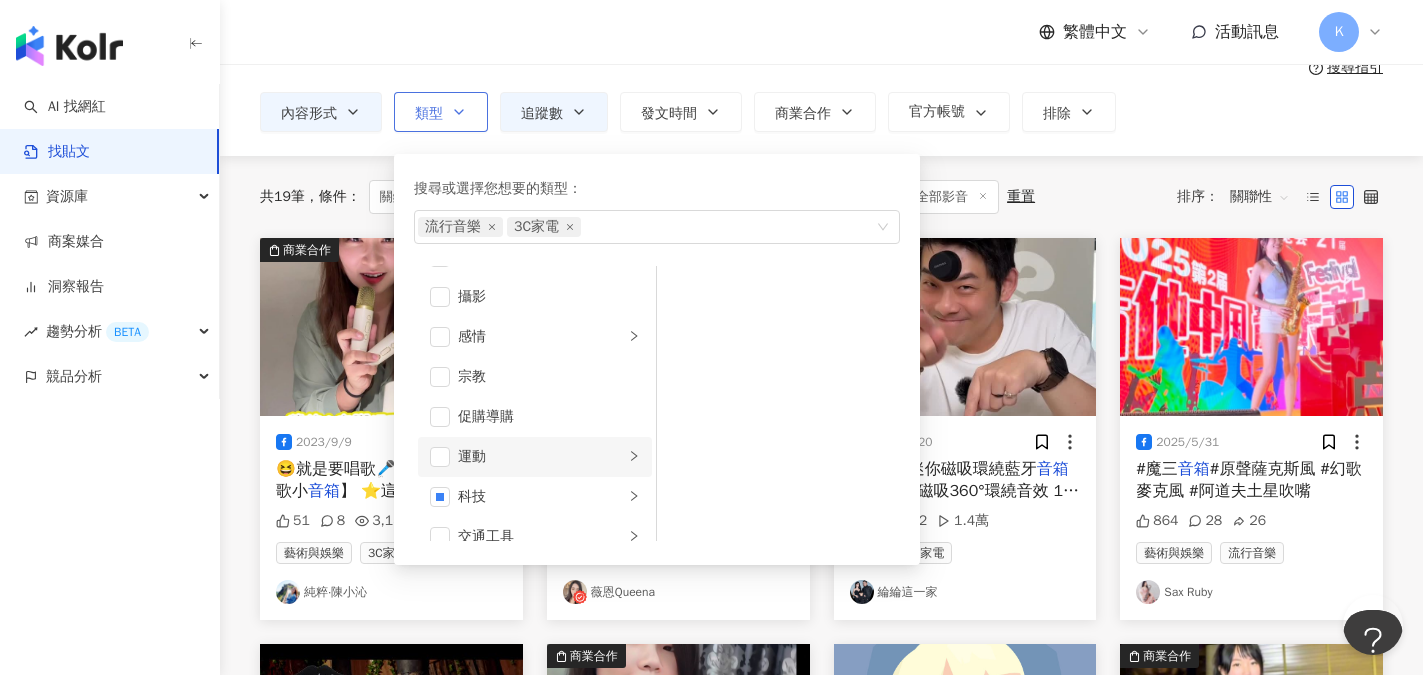 click on "運動" at bounding box center [541, 457] 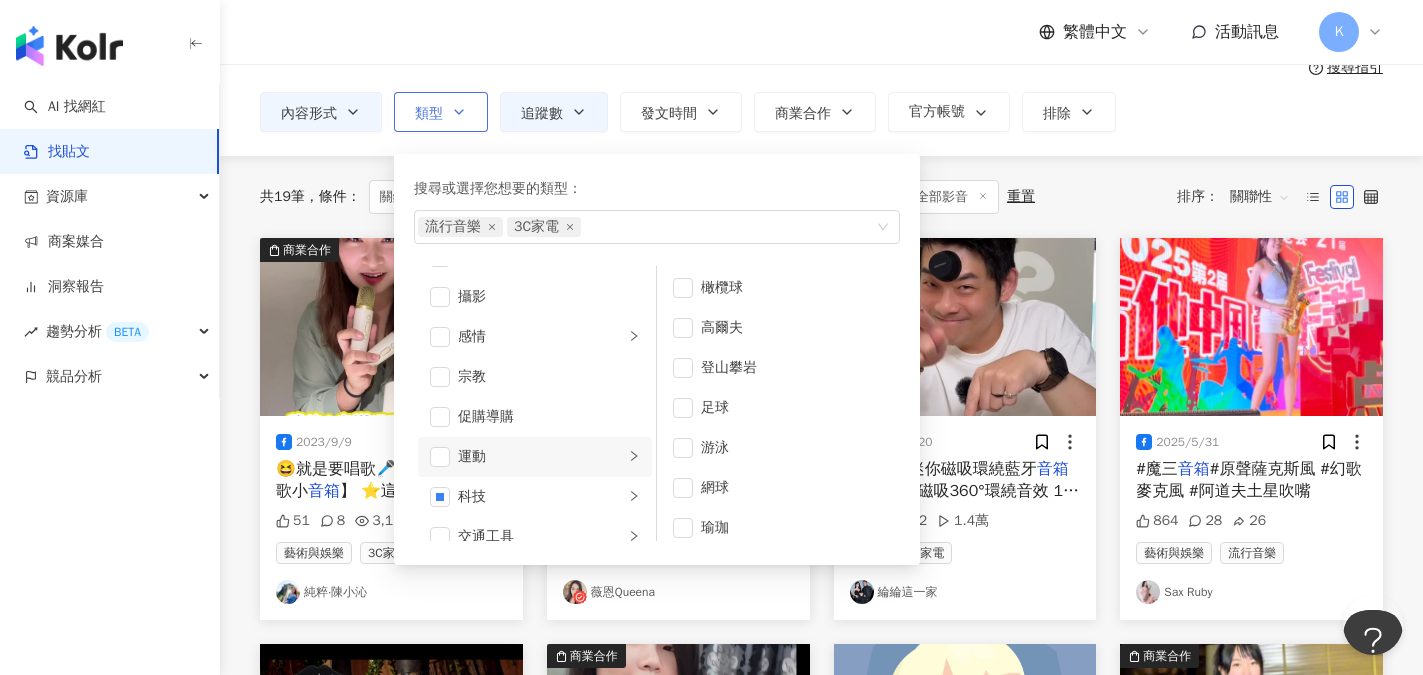 scroll, scrollTop: 253, scrollLeft: 0, axis: vertical 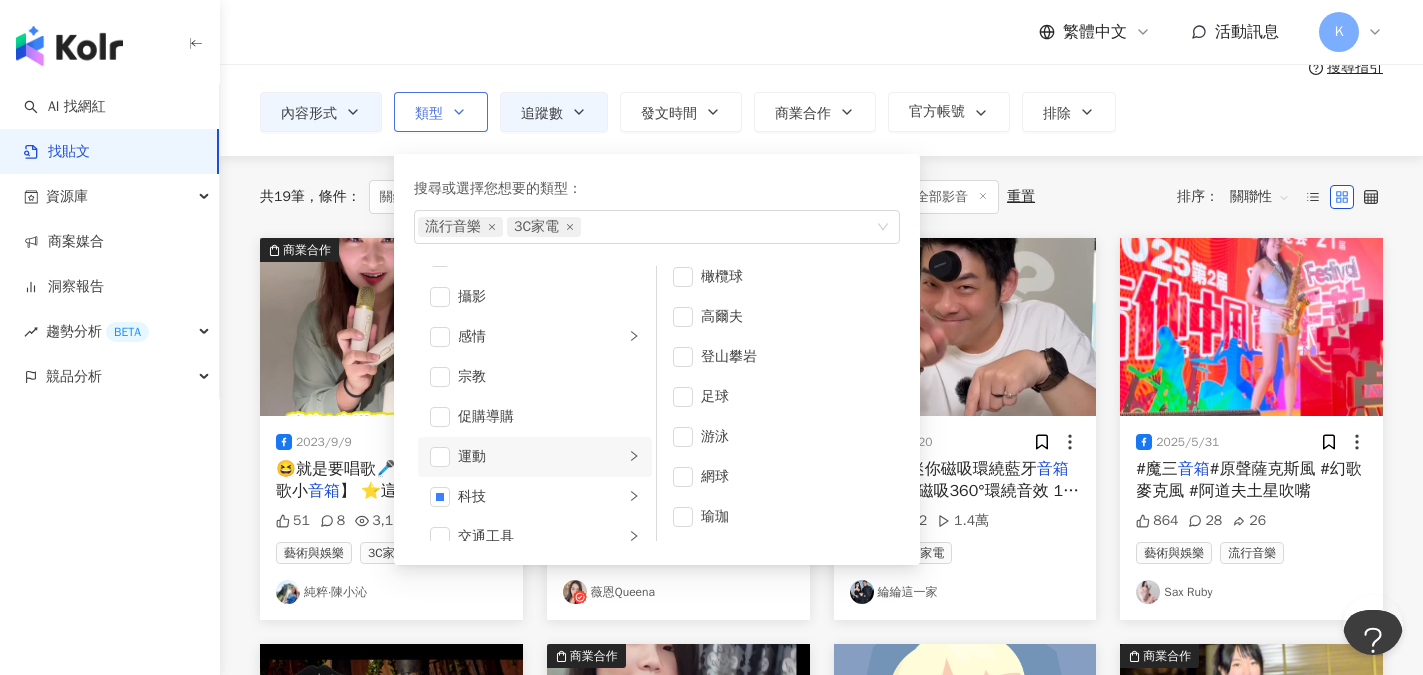 click on "運動" at bounding box center (541, 457) 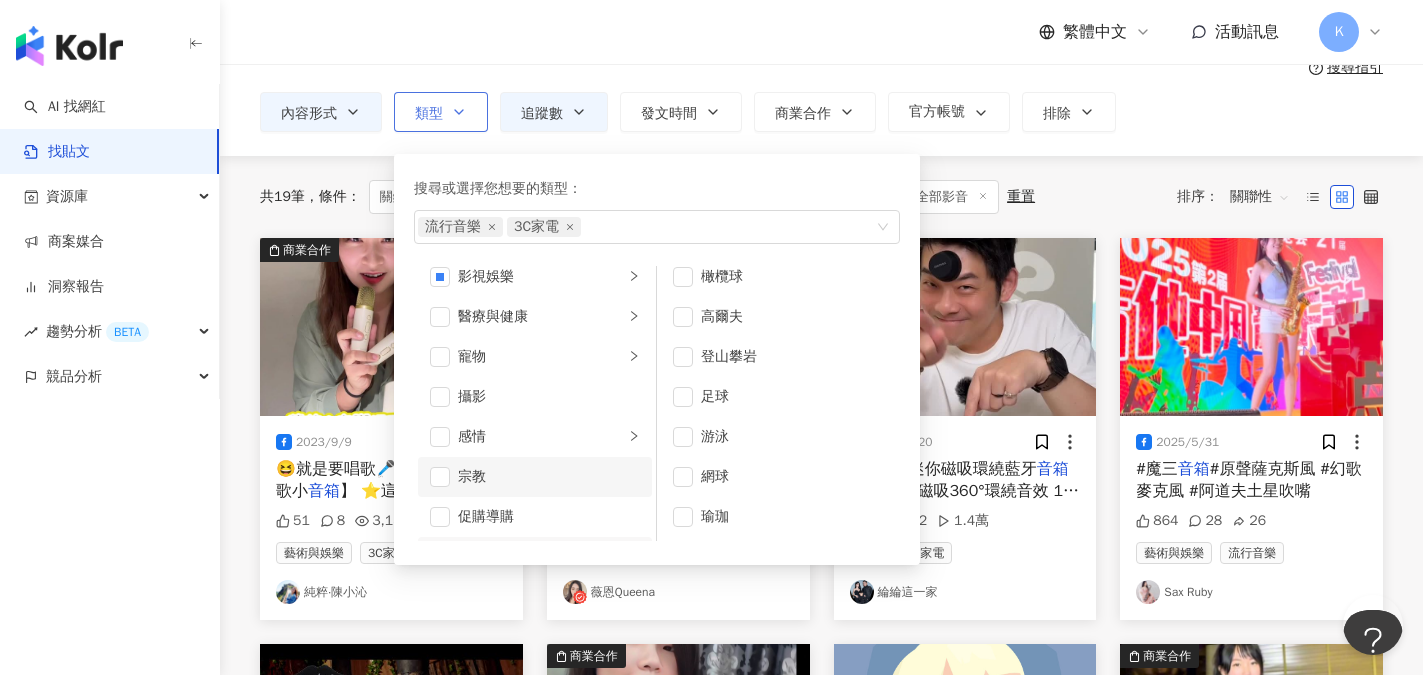 scroll, scrollTop: 493, scrollLeft: 0, axis: vertical 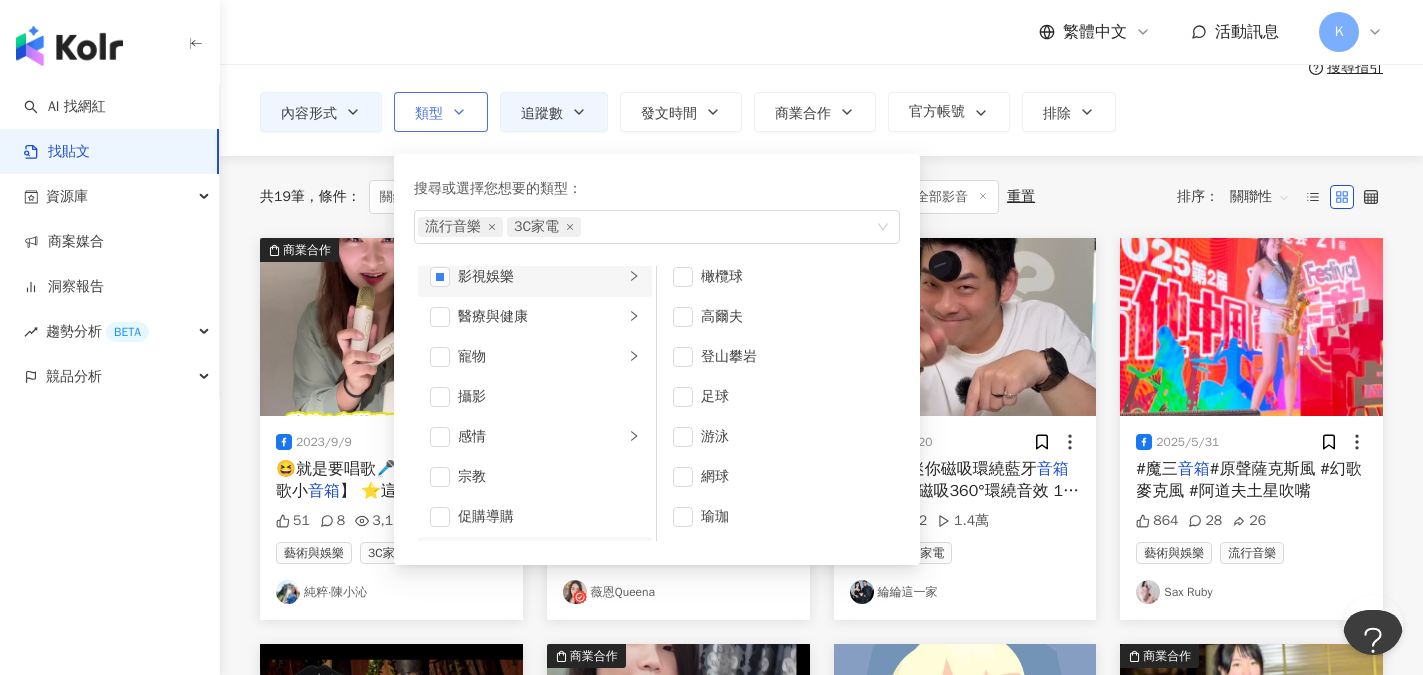 click on "影視娛樂" at bounding box center [541, 277] 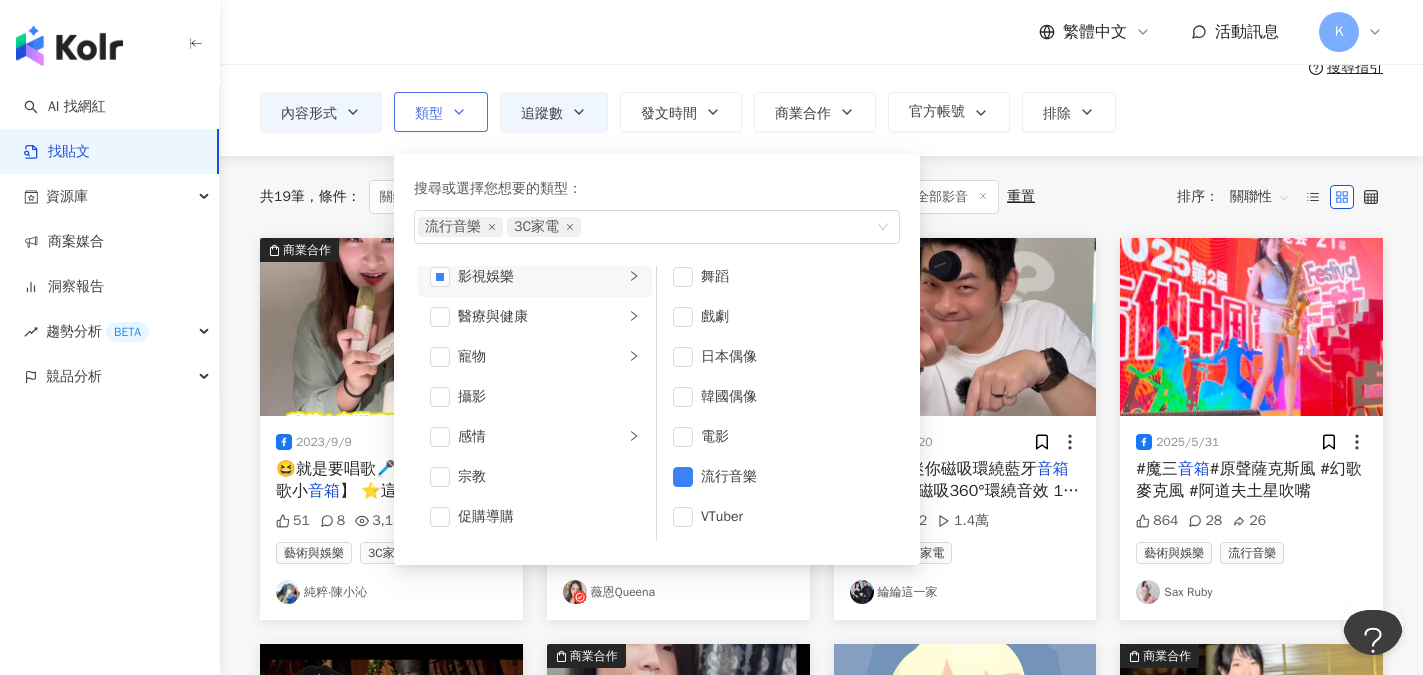 scroll, scrollTop: 484, scrollLeft: 0, axis: vertical 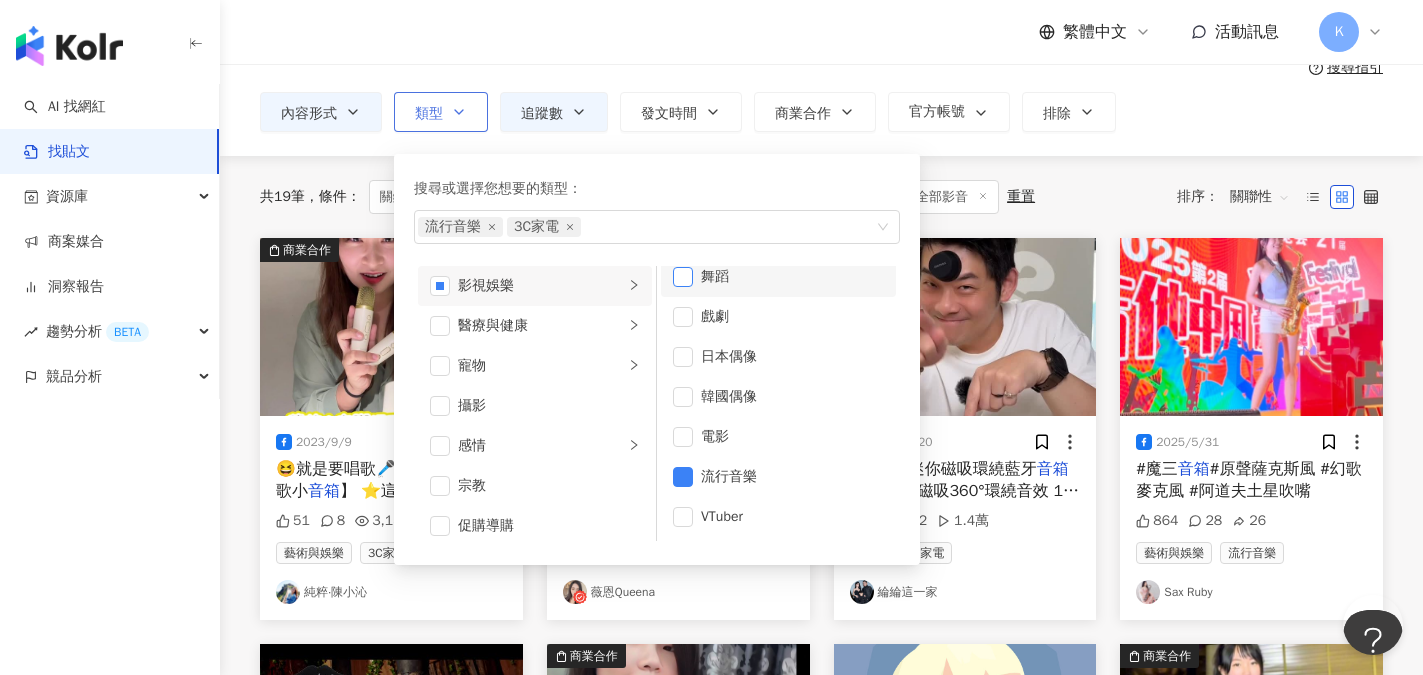 click at bounding box center [683, 277] 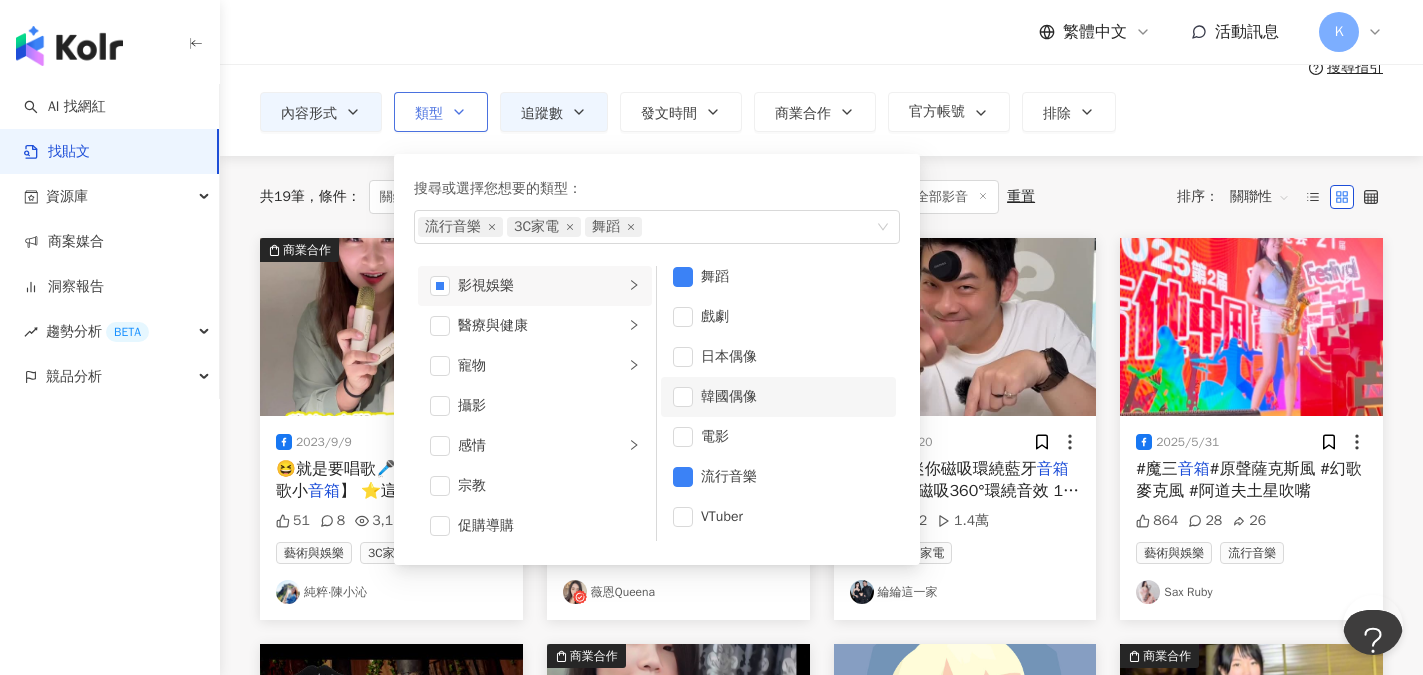 scroll, scrollTop: 200, scrollLeft: 0, axis: vertical 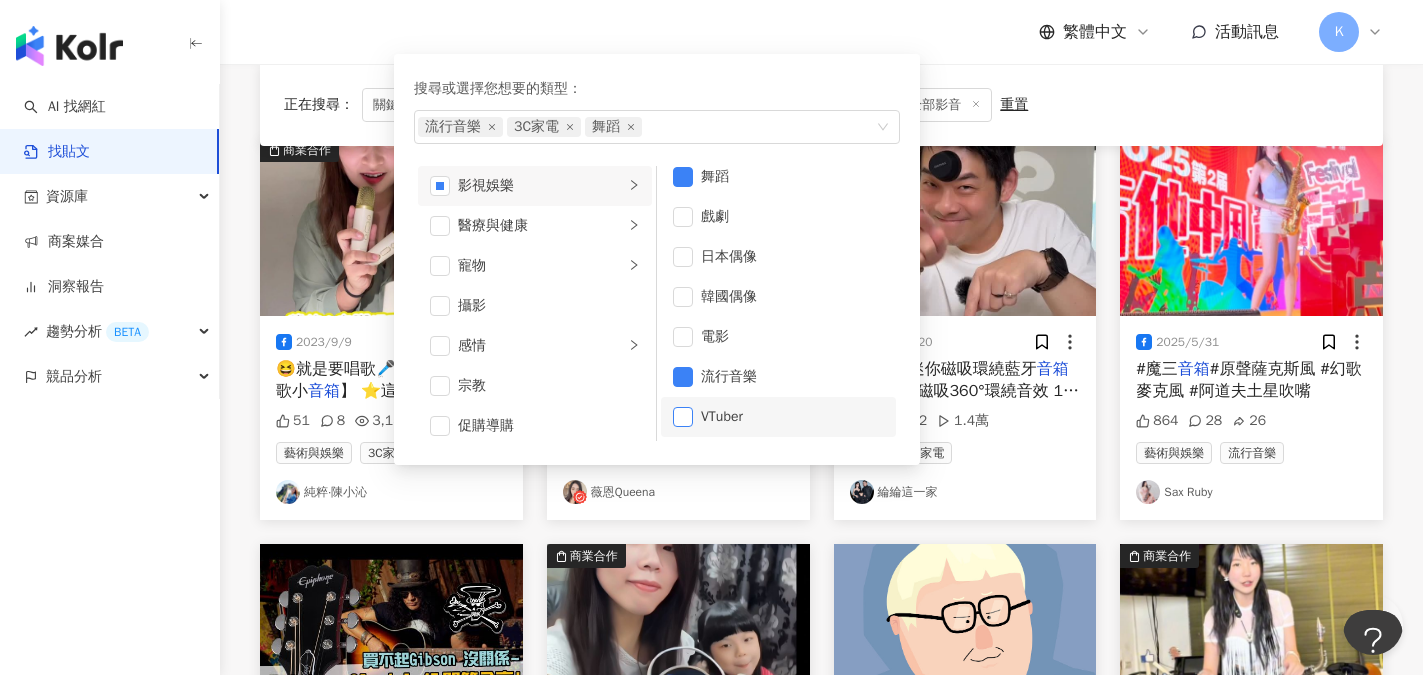 click at bounding box center [683, 417] 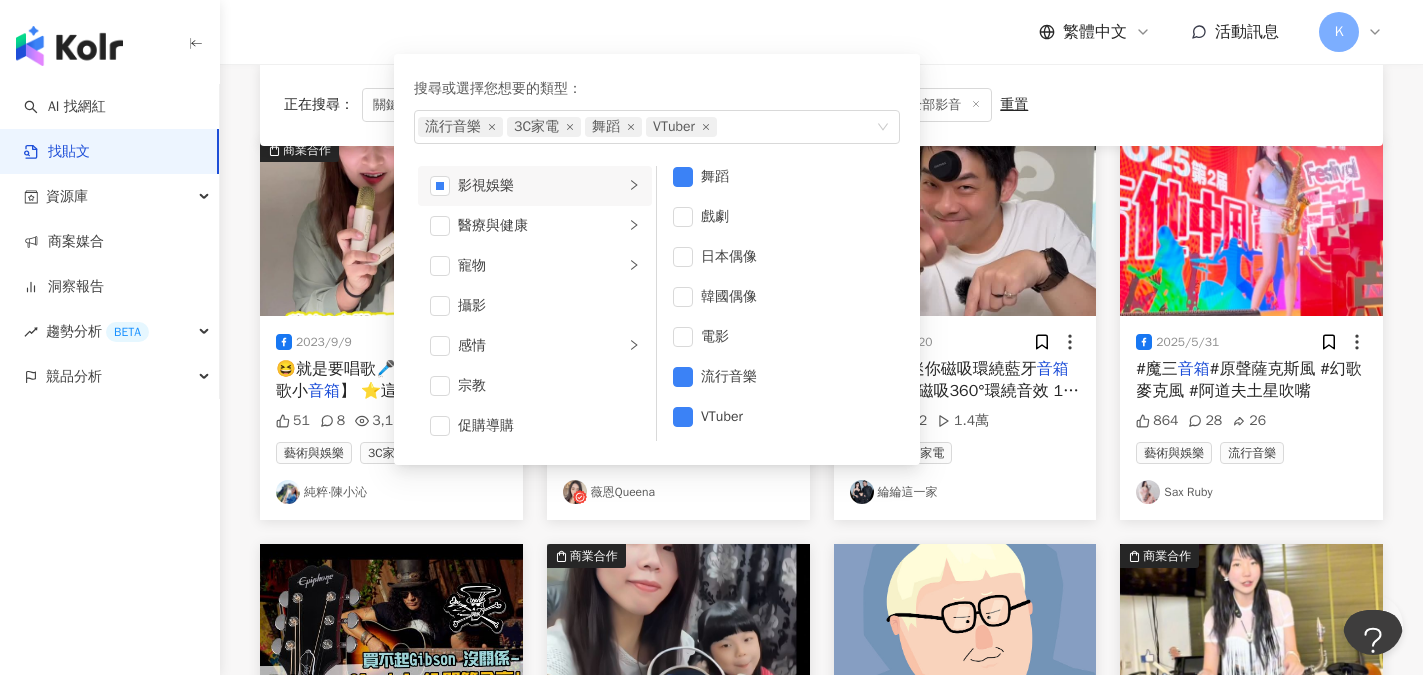 click on "繁體中文 活動訊息 K" at bounding box center (821, 32) 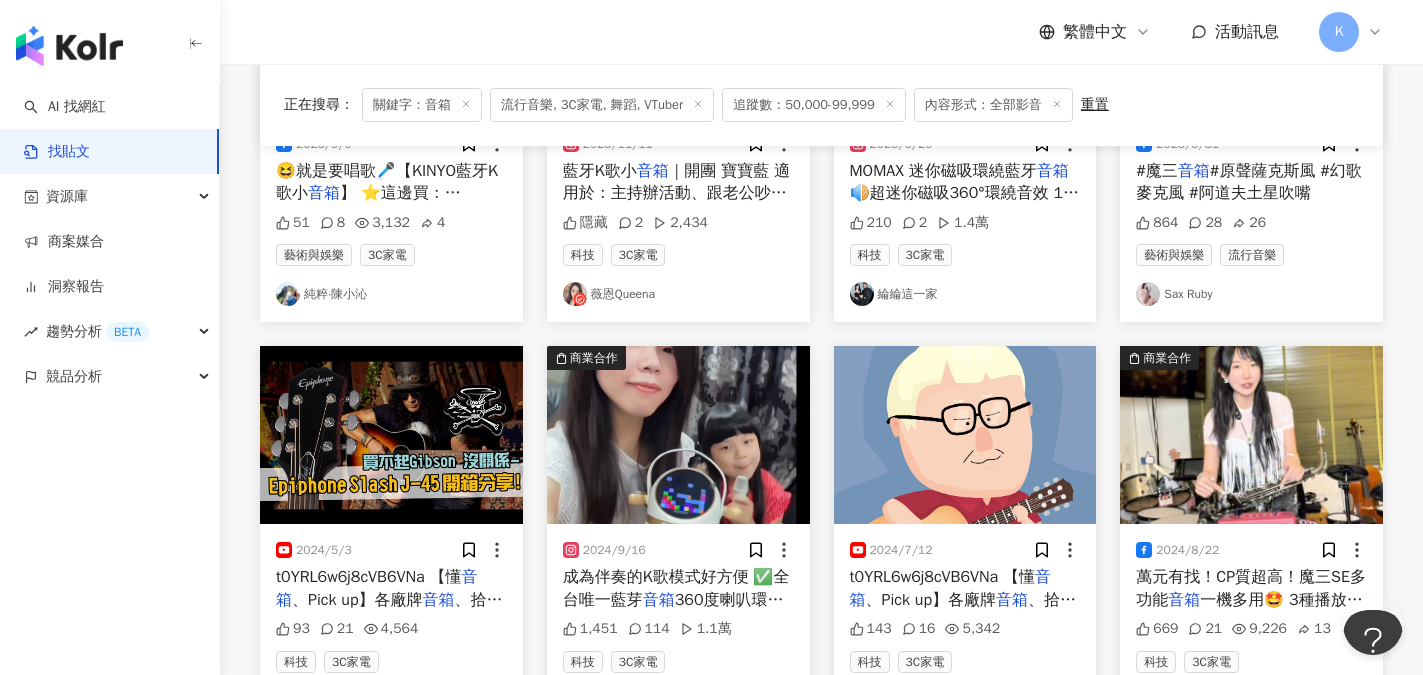 scroll, scrollTop: 0, scrollLeft: 0, axis: both 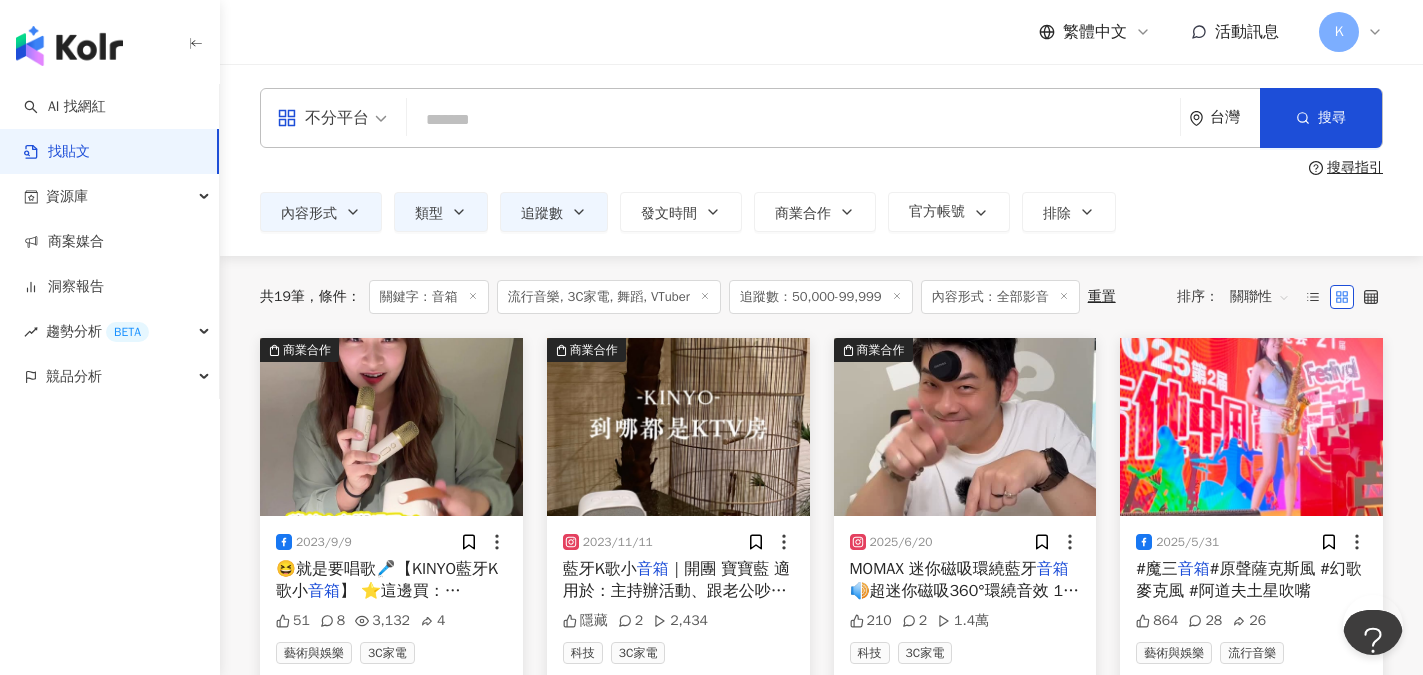 click 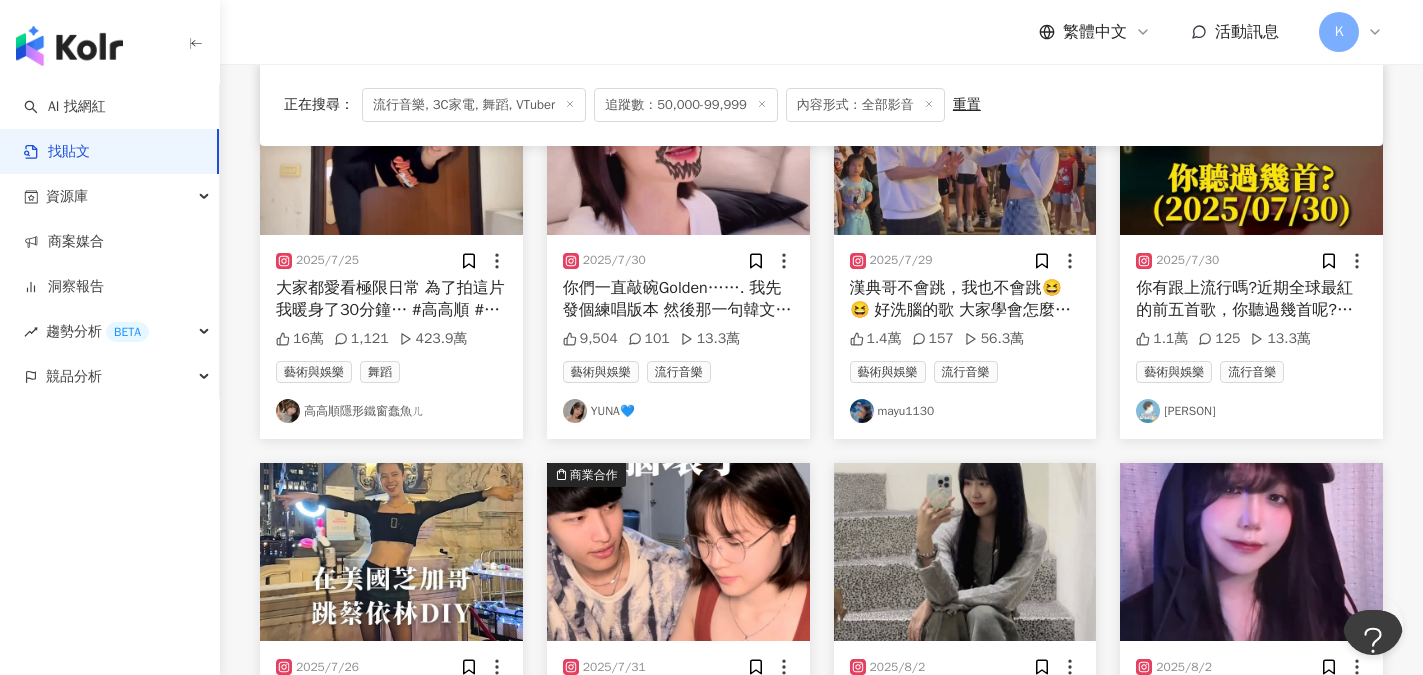 scroll, scrollTop: 300, scrollLeft: 0, axis: vertical 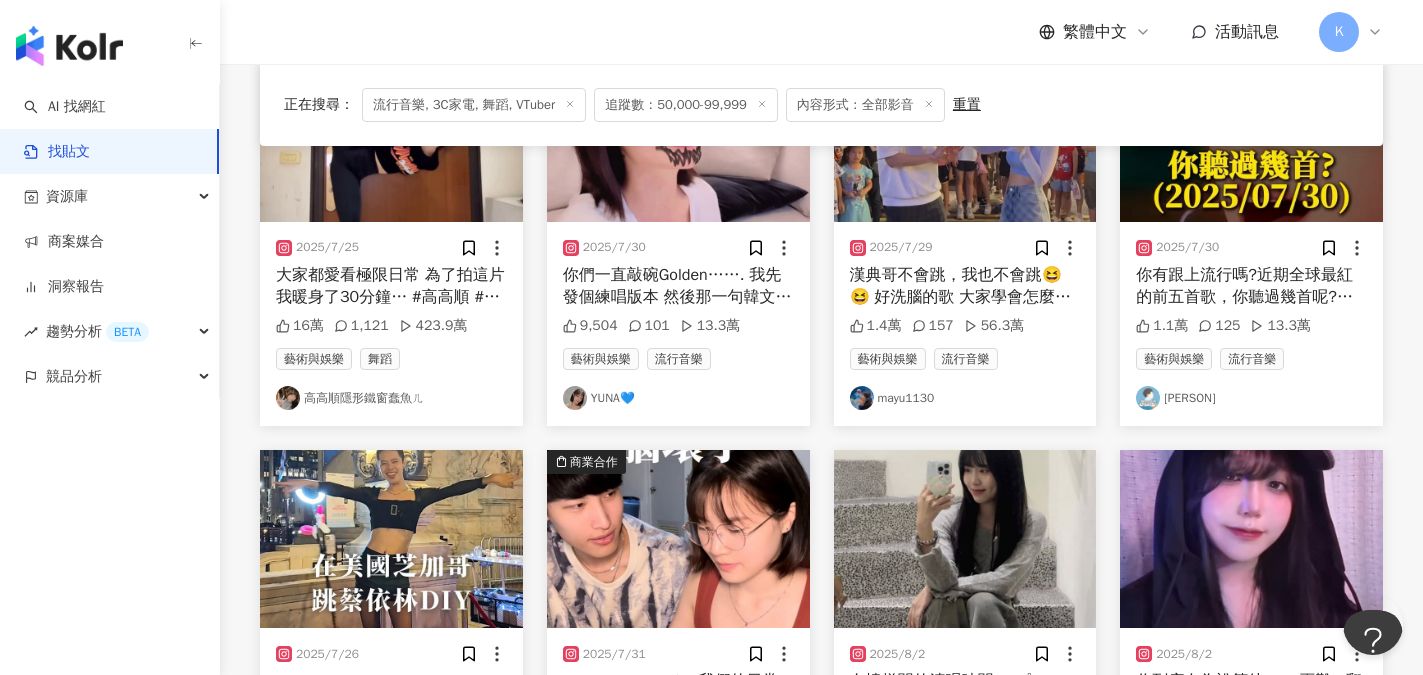 click on "OMIO_BEN" at bounding box center [1251, 398] 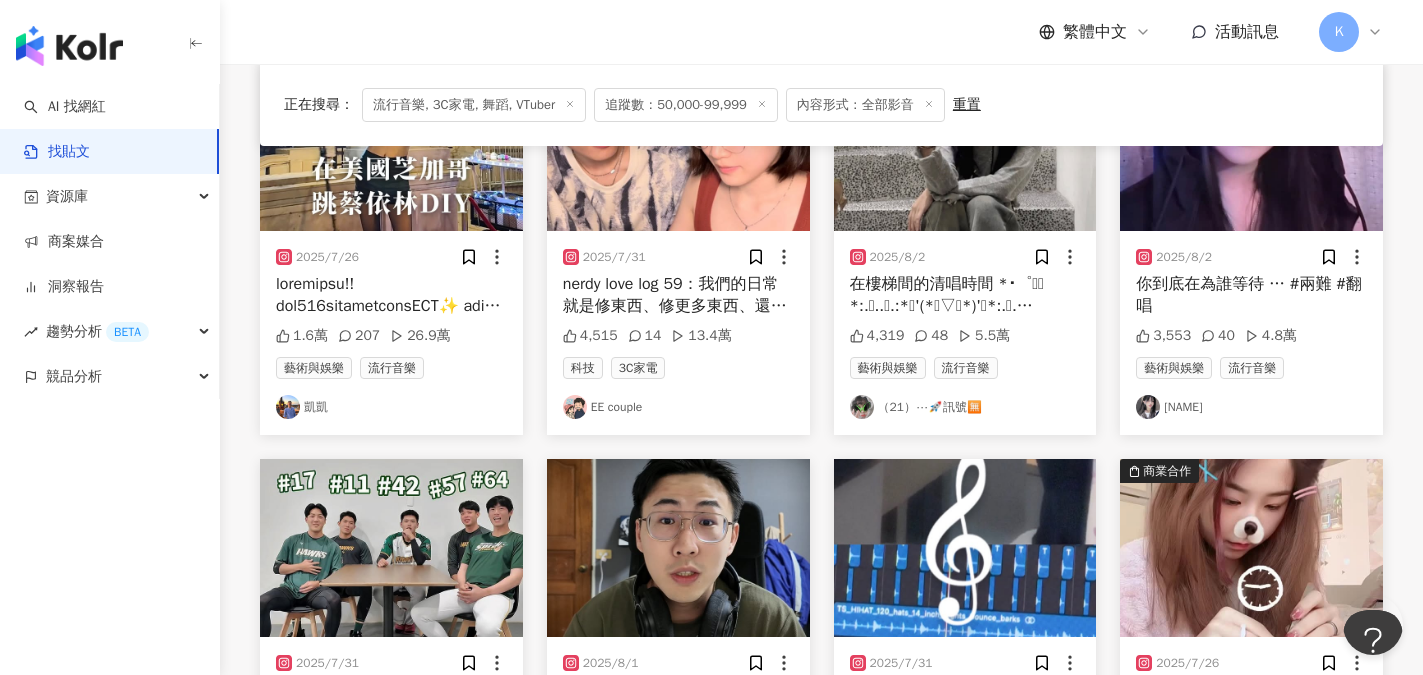 scroll, scrollTop: 600, scrollLeft: 0, axis: vertical 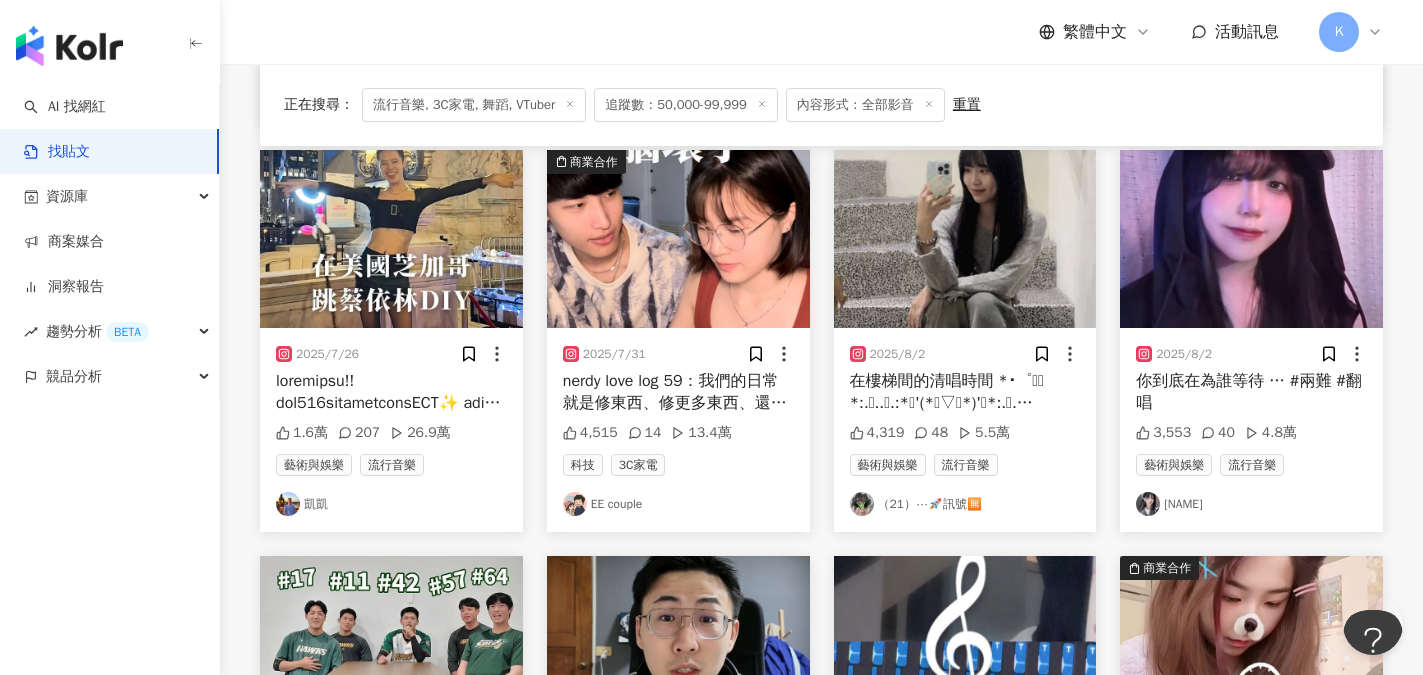 click on "高芸歆" at bounding box center (1251, 504) 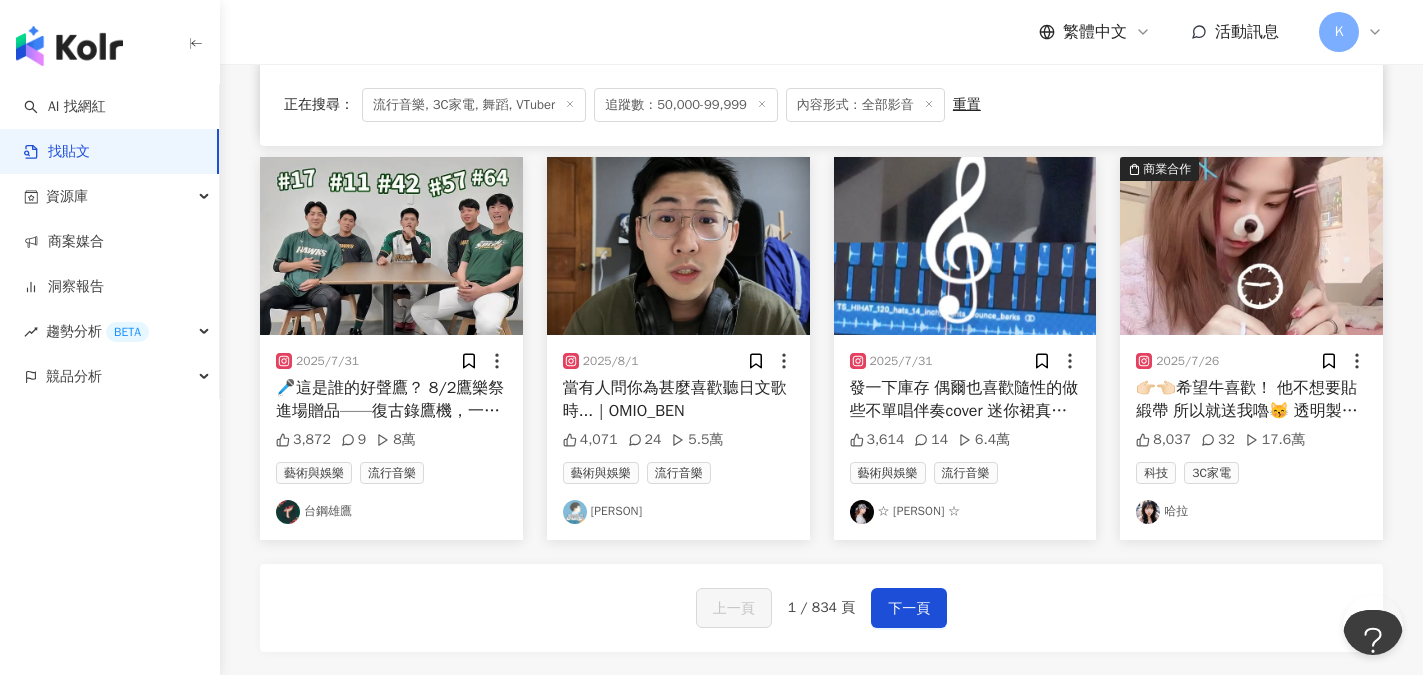 scroll, scrollTop: 1000, scrollLeft: 0, axis: vertical 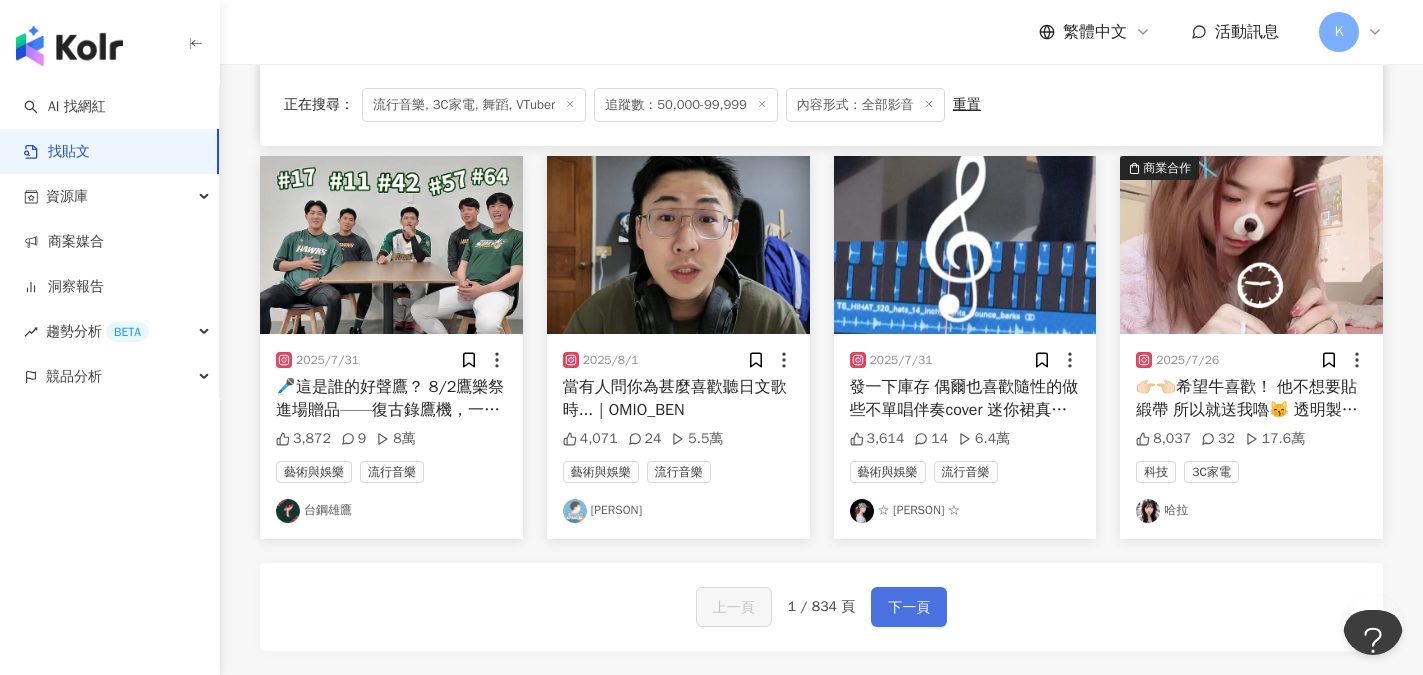 click on "下一頁" at bounding box center (909, 608) 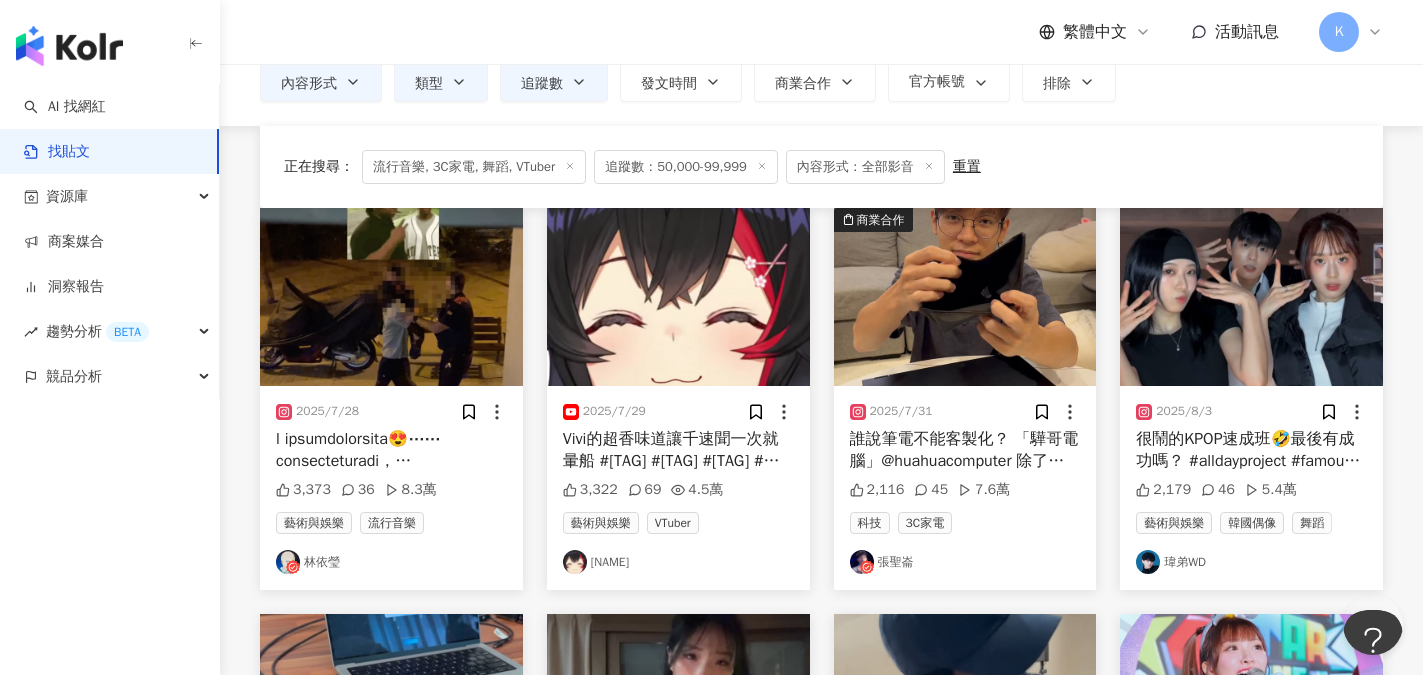 scroll, scrollTop: 100, scrollLeft: 0, axis: vertical 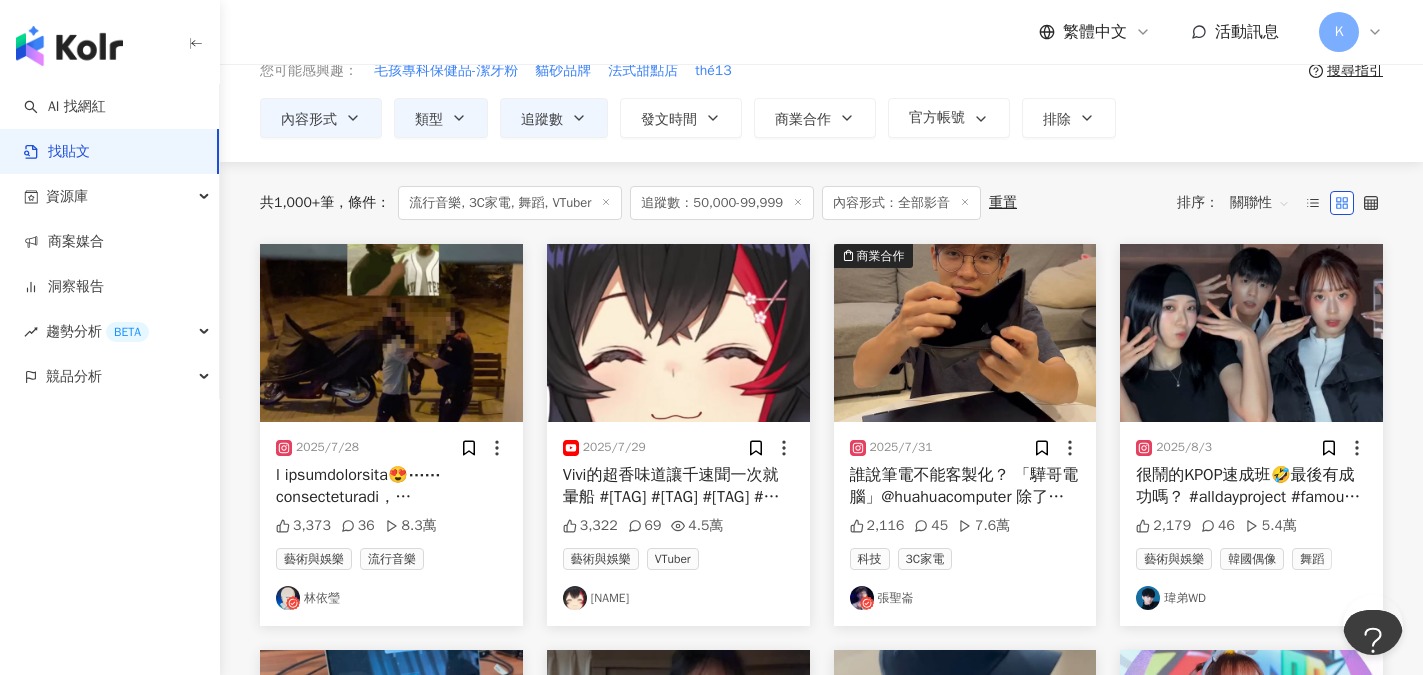 click on "張聖崙" at bounding box center [965, 598] 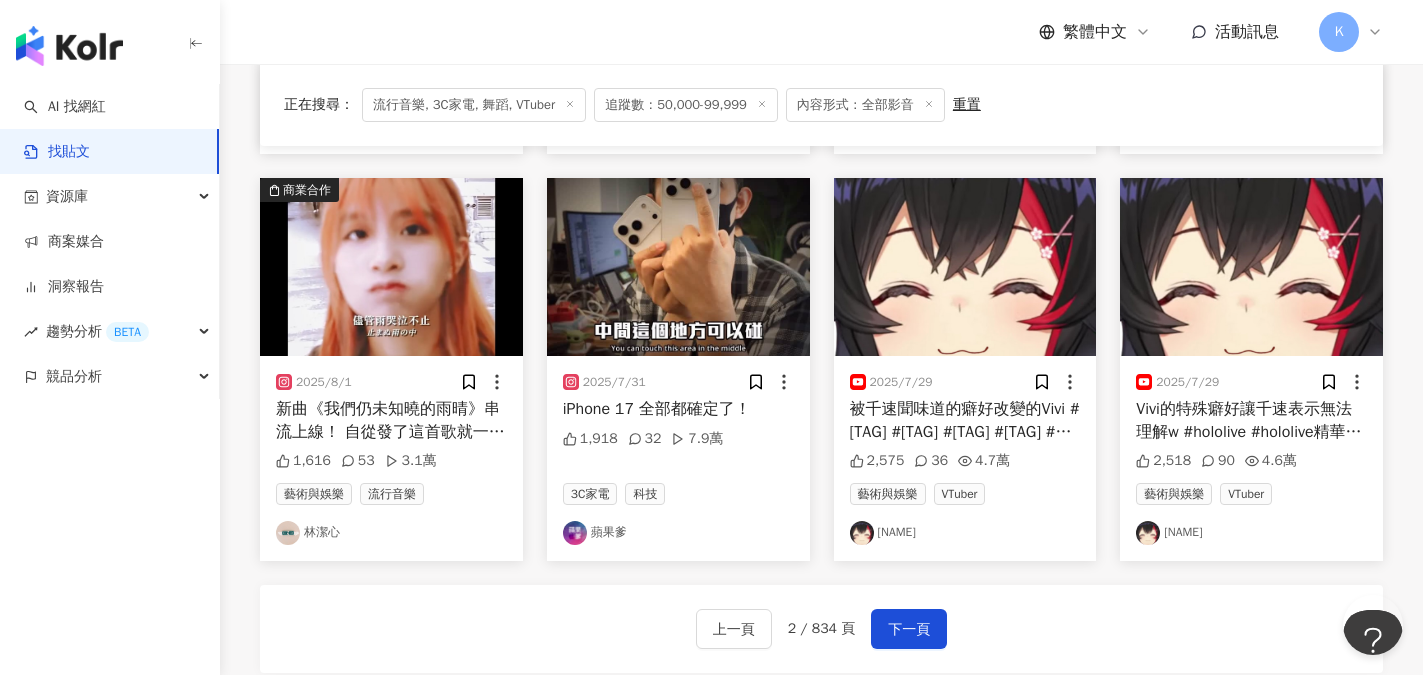 scroll, scrollTop: 1248, scrollLeft: 0, axis: vertical 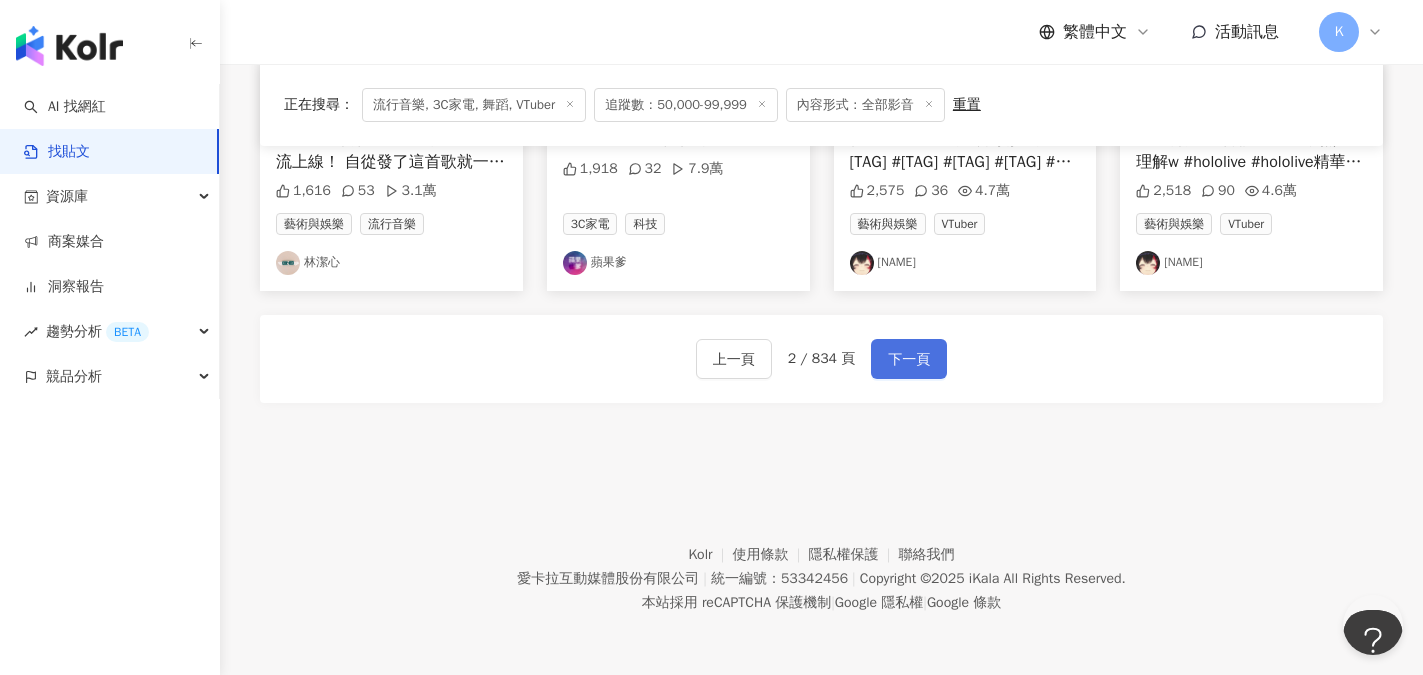 click on "下一頁" at bounding box center [909, 360] 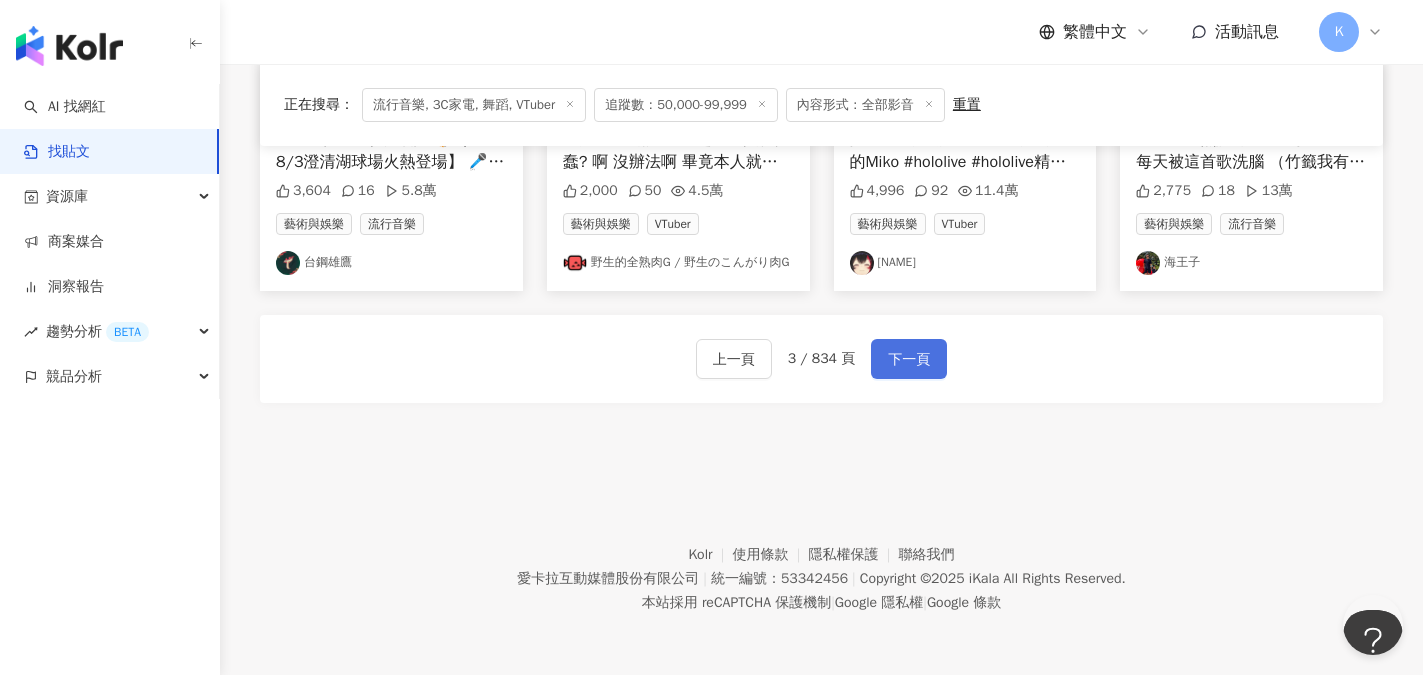 scroll, scrollTop: 1248, scrollLeft: 0, axis: vertical 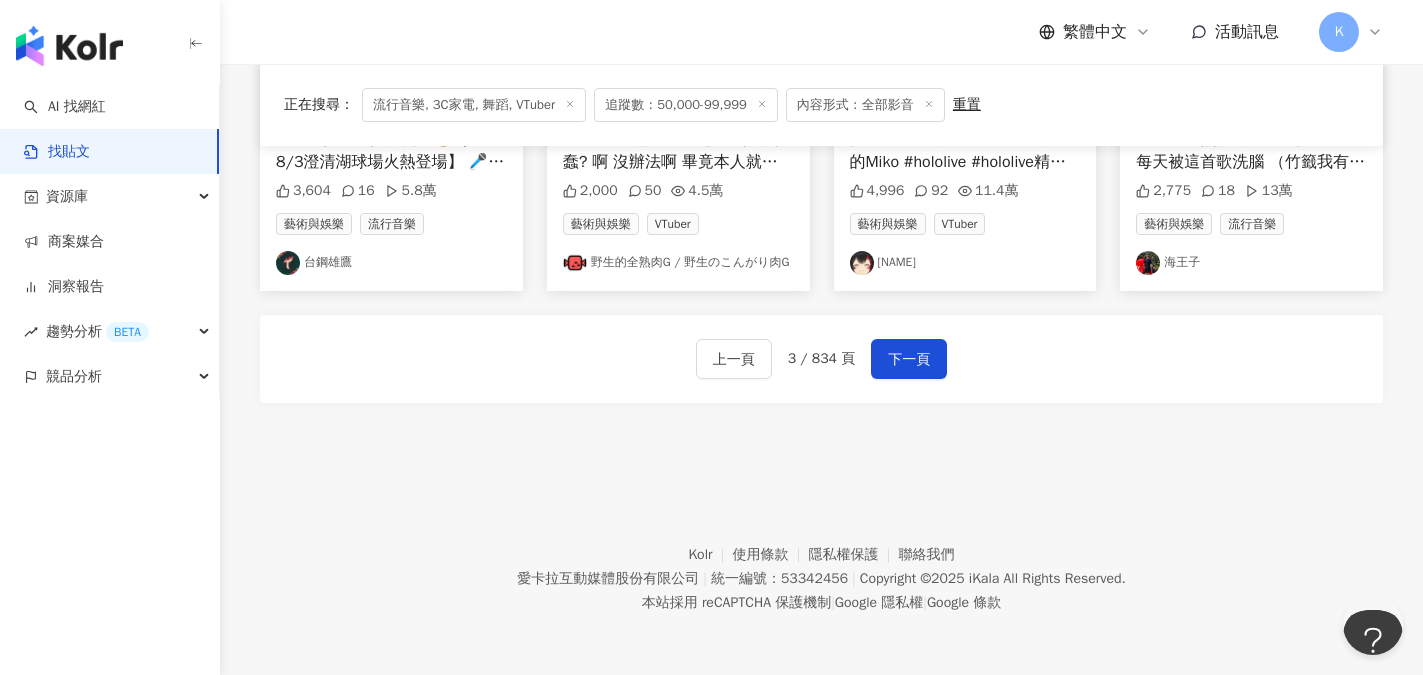 click on "2025/7/30 開會員第一天就直接加入了 看來這隻海豚真的很喜歡這個諾亞呢w【vtuber中文精華】【海月雲諾亞】============================================================
如有任何翻譯錯誤，歡迎留言訂正
請不要把影片轉戴到其它網站/頻道
謝謝合作
原影片
【収益化記念】いつもありがとう！！今日は晩酌マシュマロ雑談だ！！【海月雲ろあ/ #ろあるーむ】
https://youtu.be/RbxR5sgaFM4 2,252 131 3萬 藝術與娛樂 VTuber 野生的全熟肉G / 野生のこんがり肉G 商業合作 2025/8/1 1,354 35 3.4萬 科技 3C家電 吳嘉倫 Mike 2025/8/1 如何分辨是不是一名bleach廚？
看他會不會背完全詠唱的黑棺
紫色的不是靈壓，是宅氣啊！！
#bleach #藍染 #詠唱 1,356 25 3.3萬 藝術與娛樂 流行音樂 達爾 2025/7/30 1,946 67 2.8萬 藝術與娛樂 VTuber ふみ 2025/7/31 1,804 151 6萬 遊戲 VTuber 藝術與娛樂 野生的全熟肉G / 野生のこんがり肉G 2025/7/27 3,704 56" at bounding box center (821, -226) 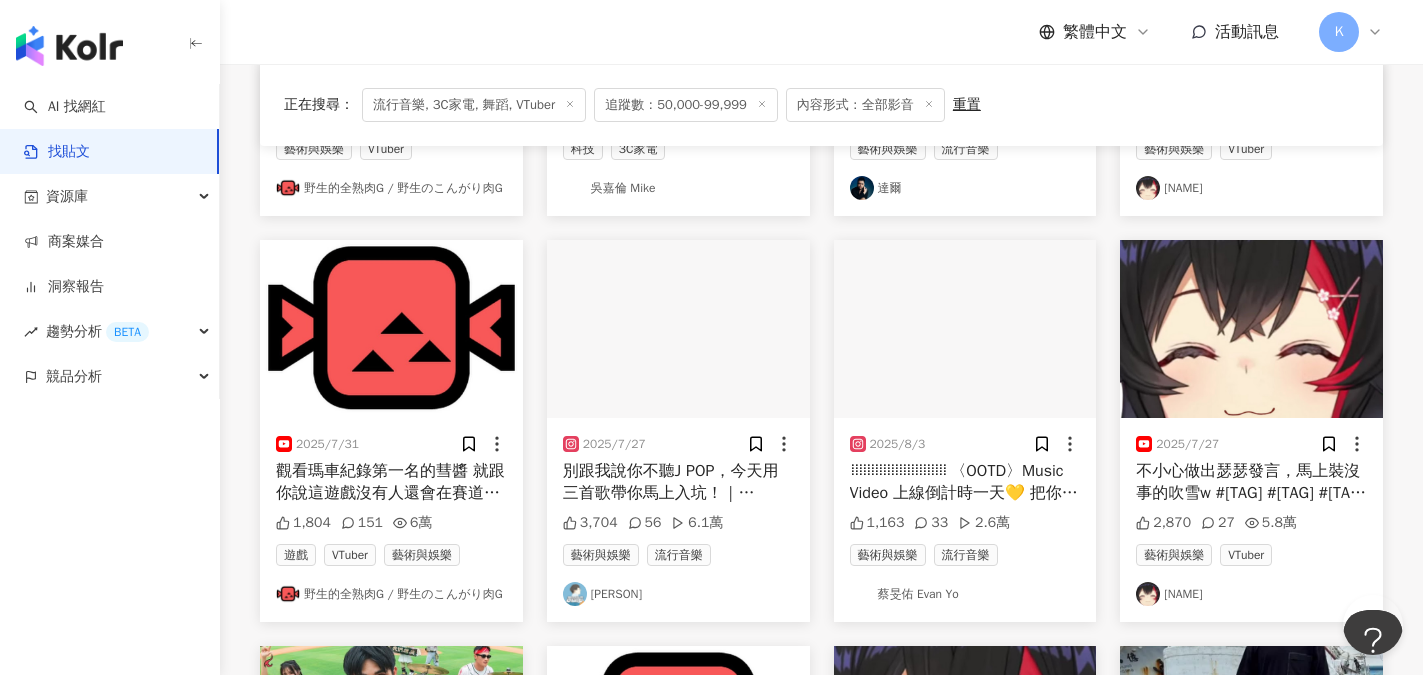 scroll, scrollTop: 448, scrollLeft: 0, axis: vertical 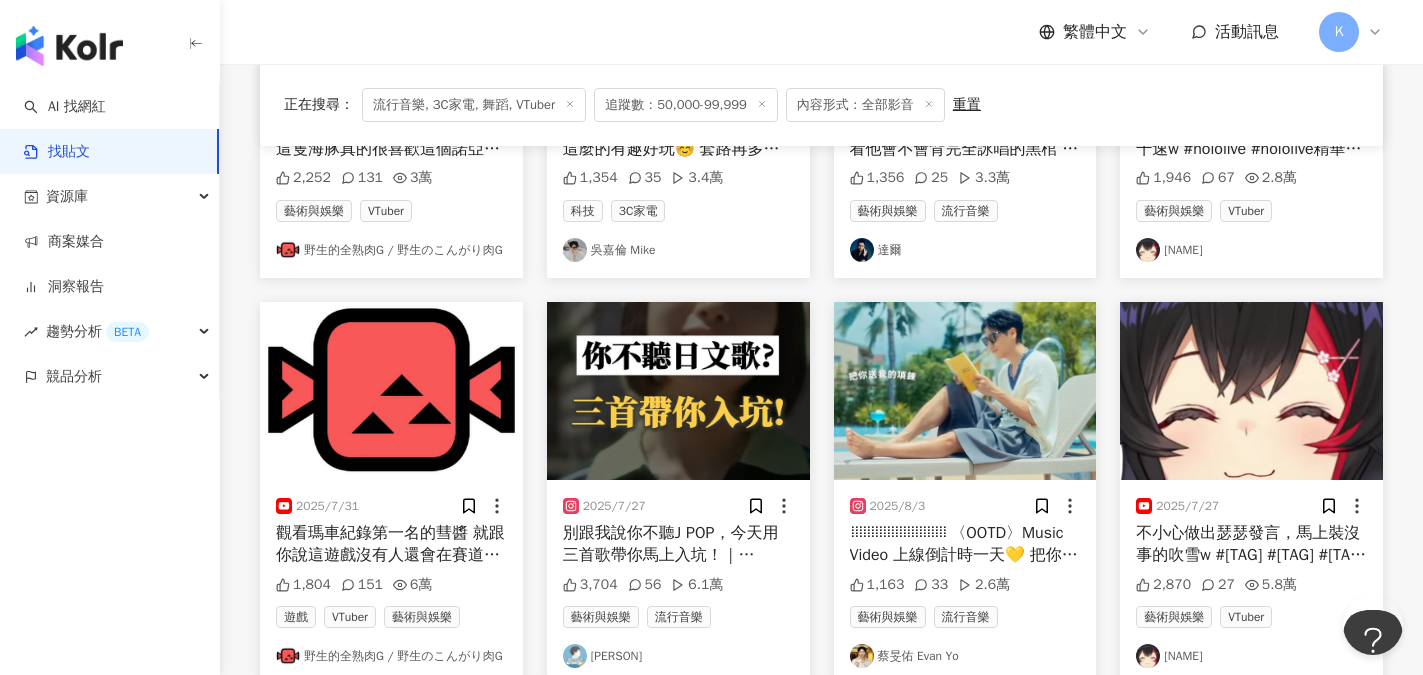 click on "AI 找網紅 找貼文 資源庫 商案媒合 洞察報告 趨勢分析 BETA 競品分析" at bounding box center (110, 379) 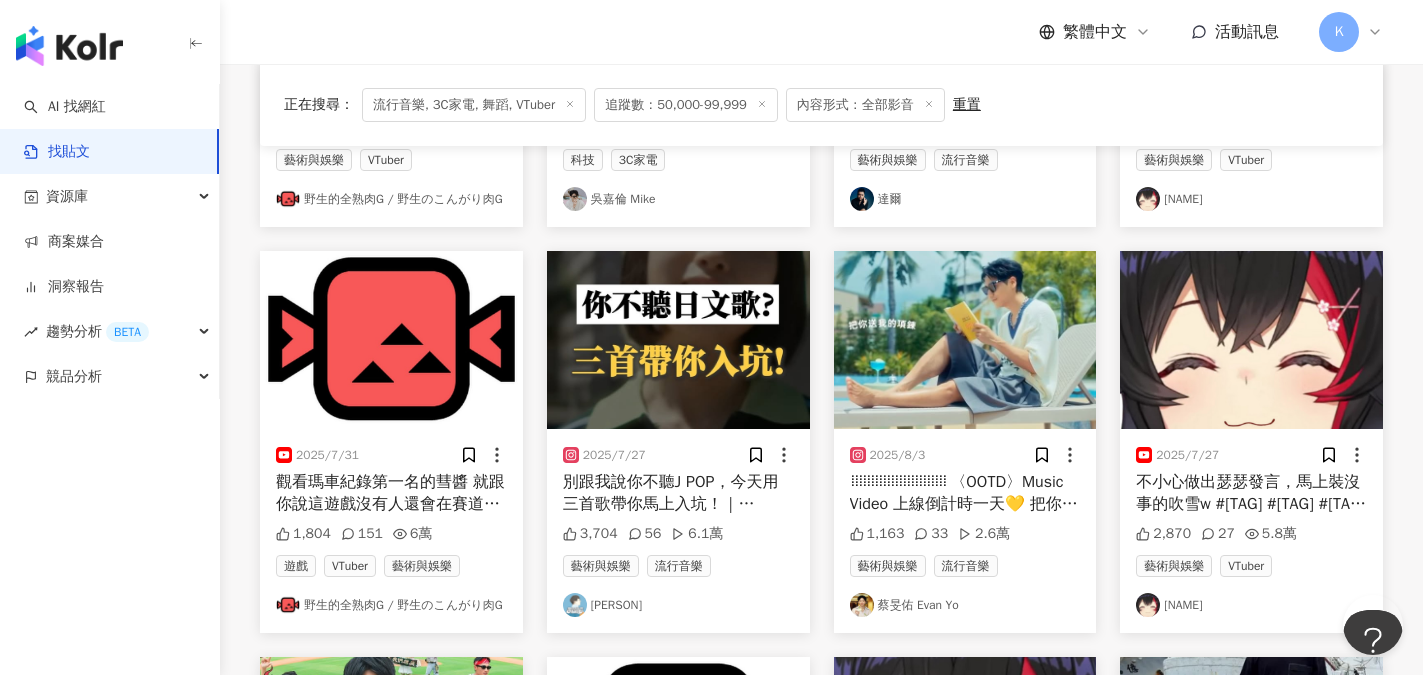 scroll, scrollTop: 500, scrollLeft: 0, axis: vertical 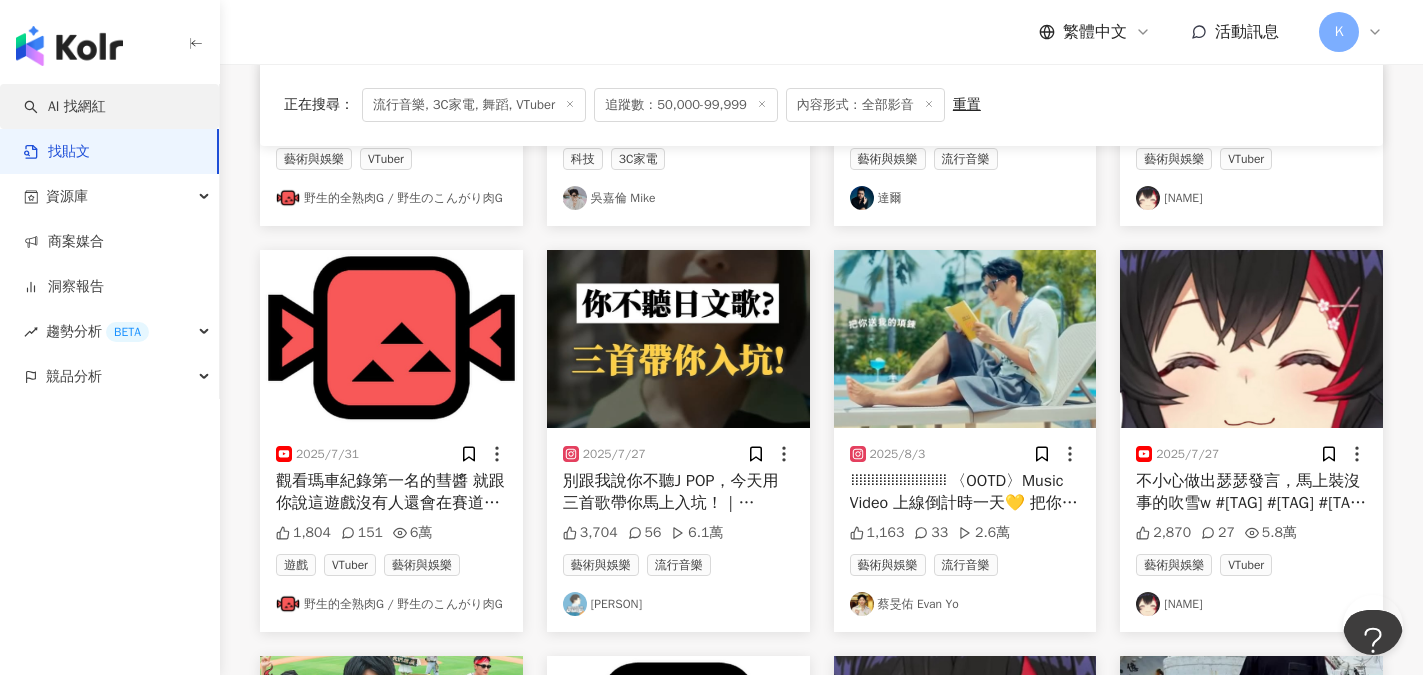click on "AI 找網紅" at bounding box center (65, 107) 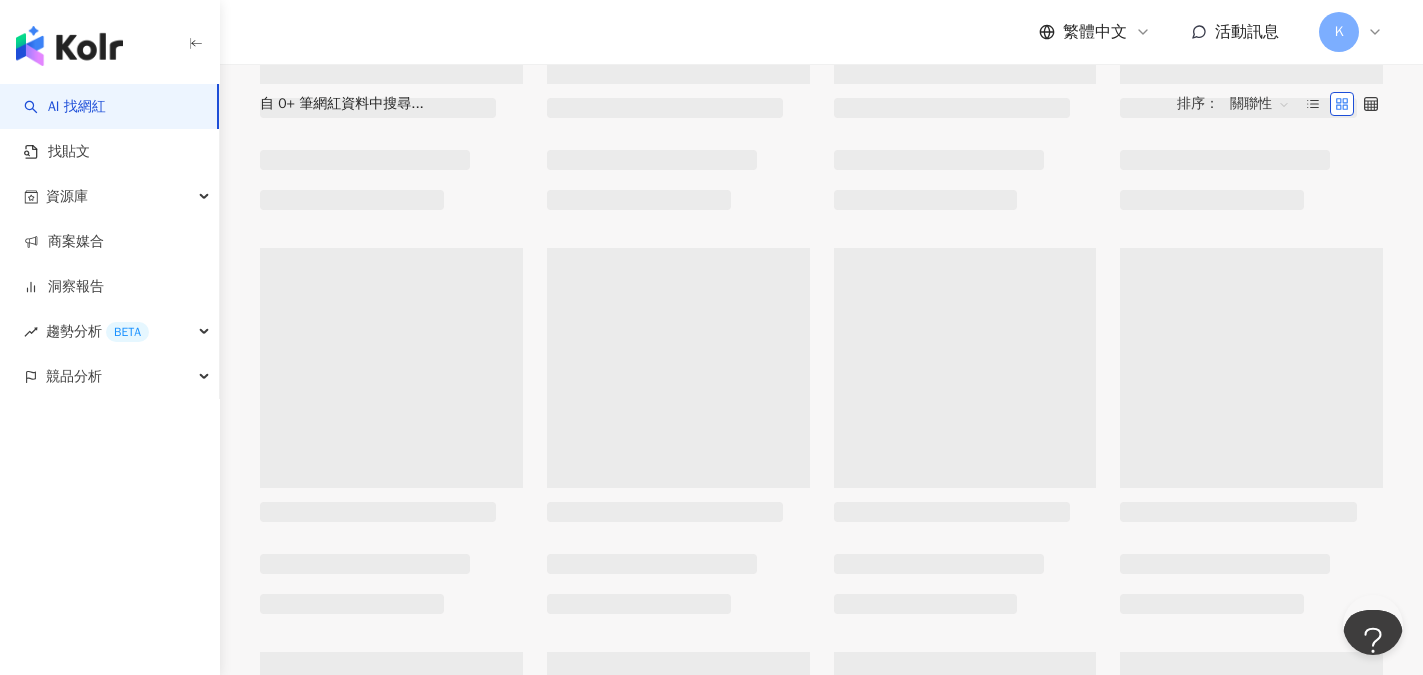 scroll, scrollTop: 0, scrollLeft: 0, axis: both 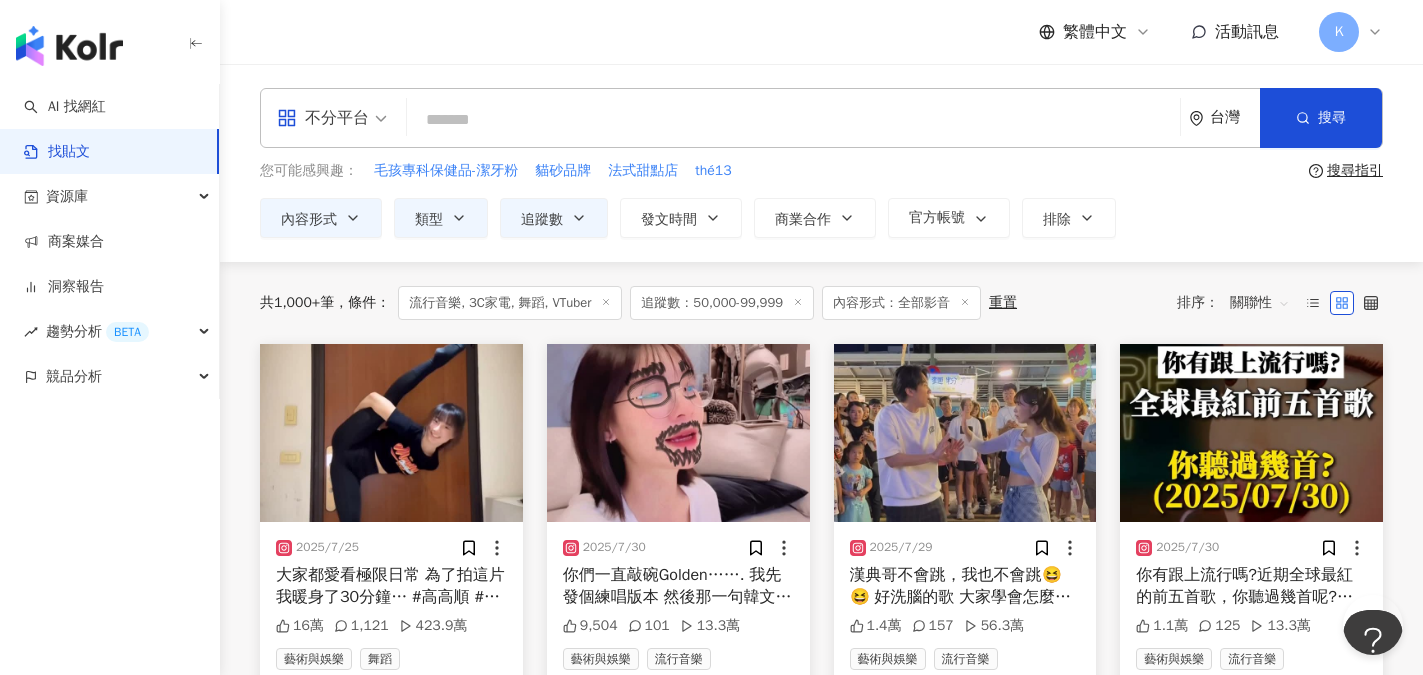 click 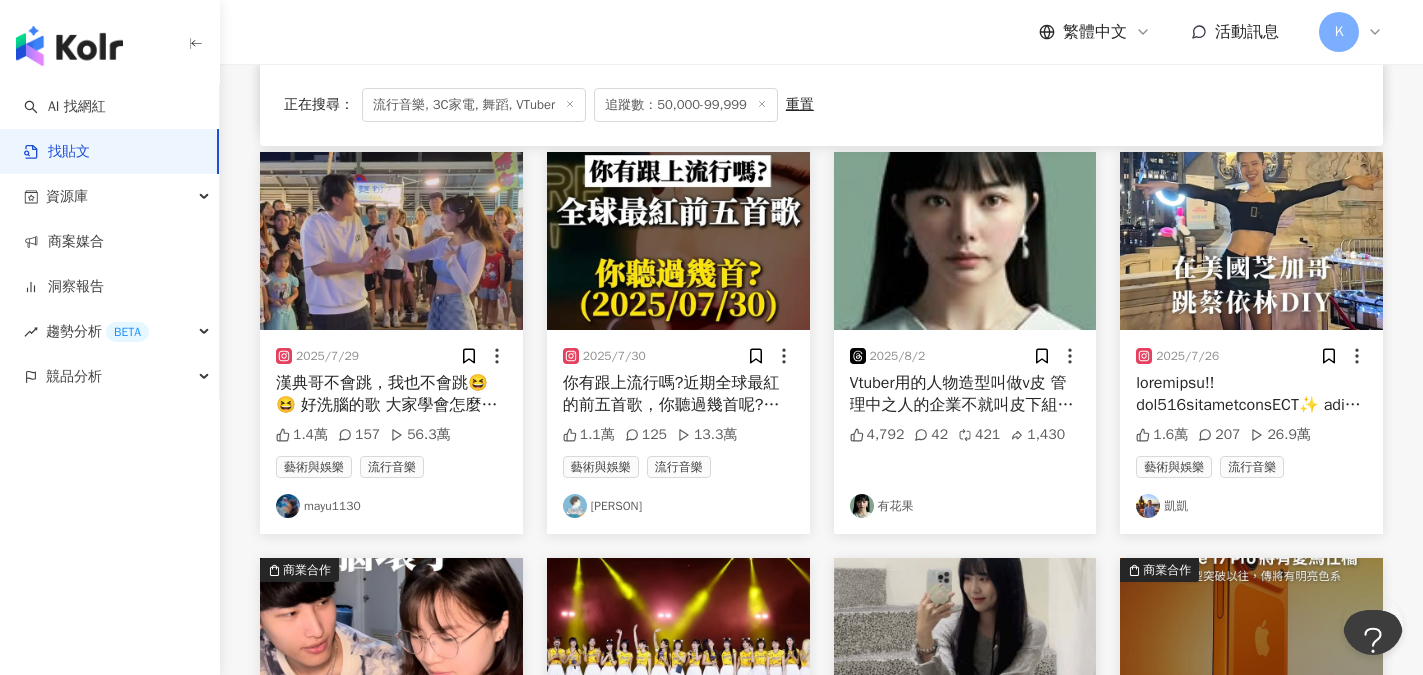 scroll, scrollTop: 600, scrollLeft: 0, axis: vertical 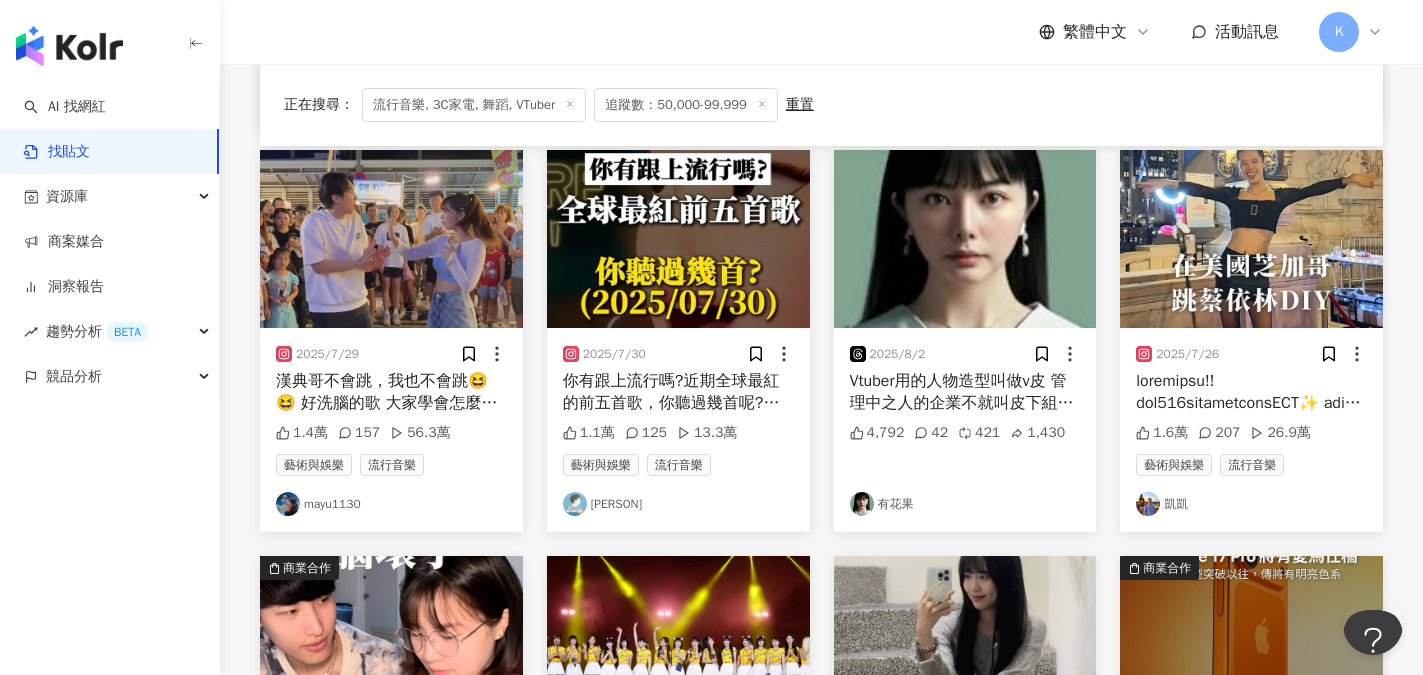 click on "凱凱" at bounding box center (1251, 504) 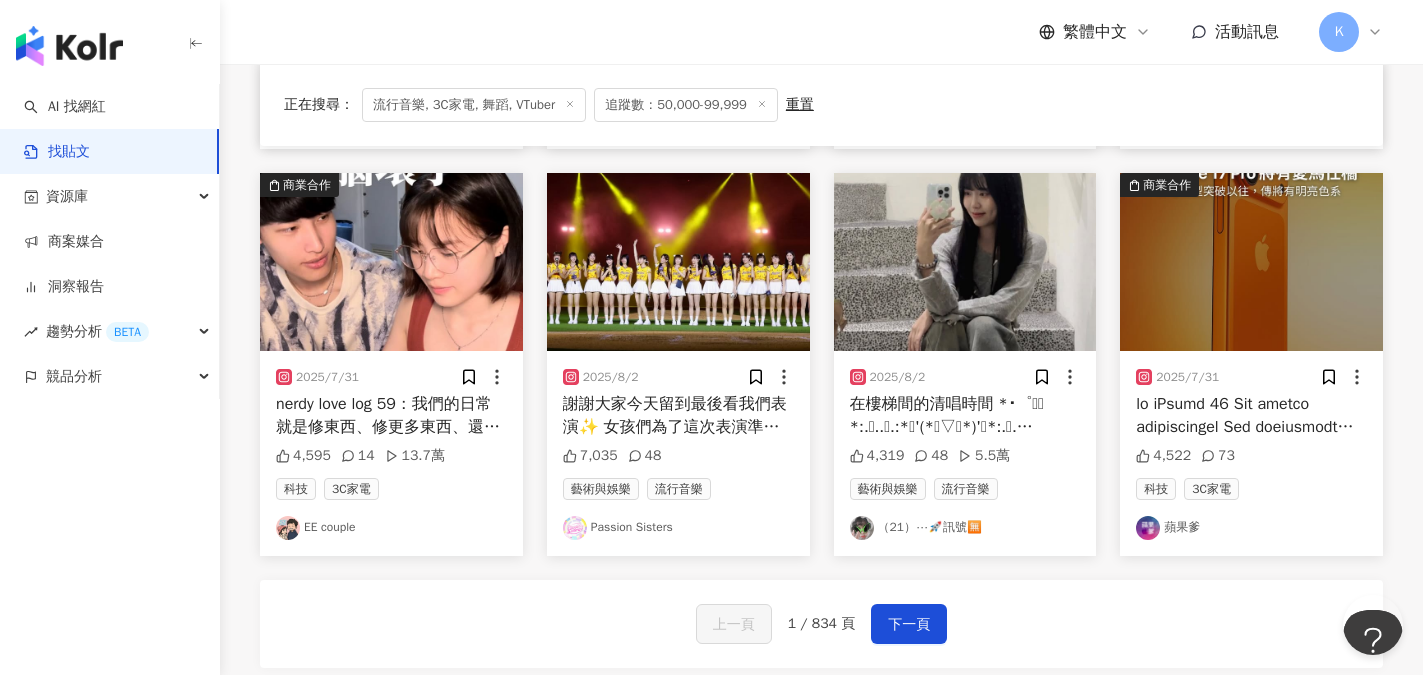 scroll, scrollTop: 1000, scrollLeft: 0, axis: vertical 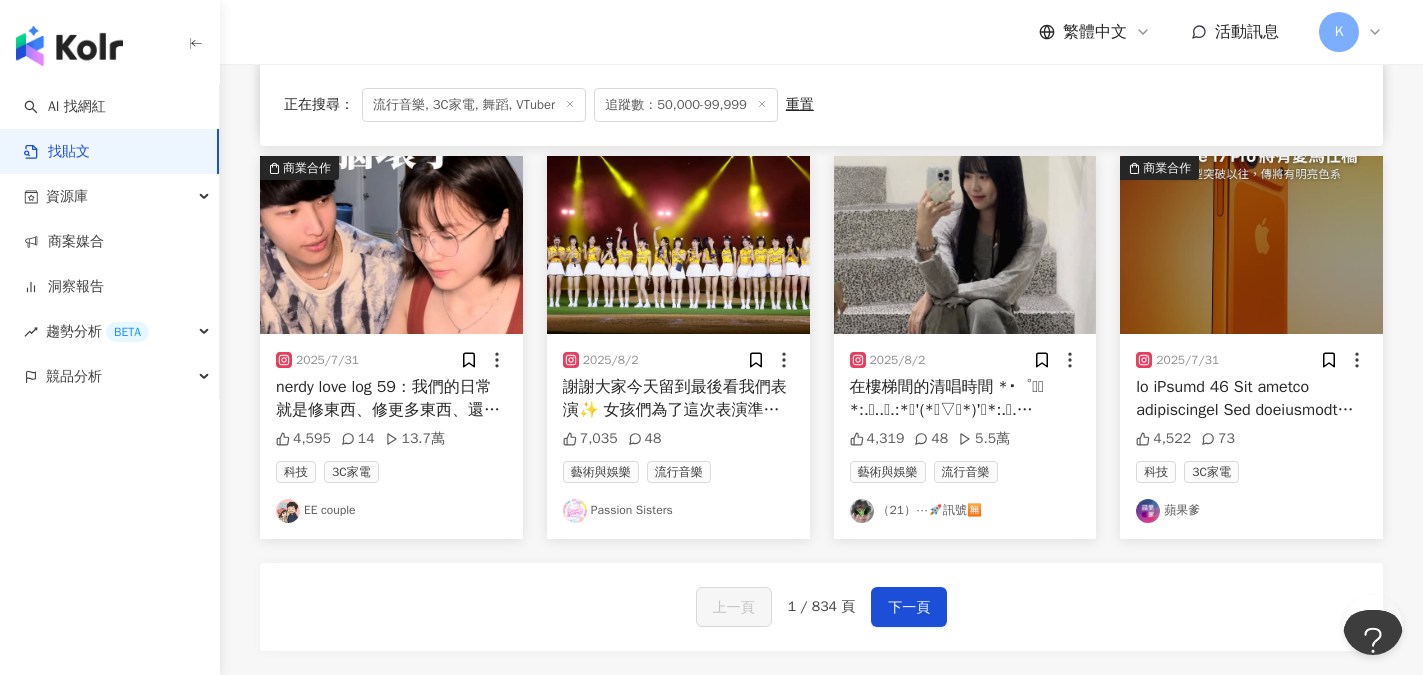 click on "（21）⋯🚀訊號🈚️" at bounding box center (965, 511) 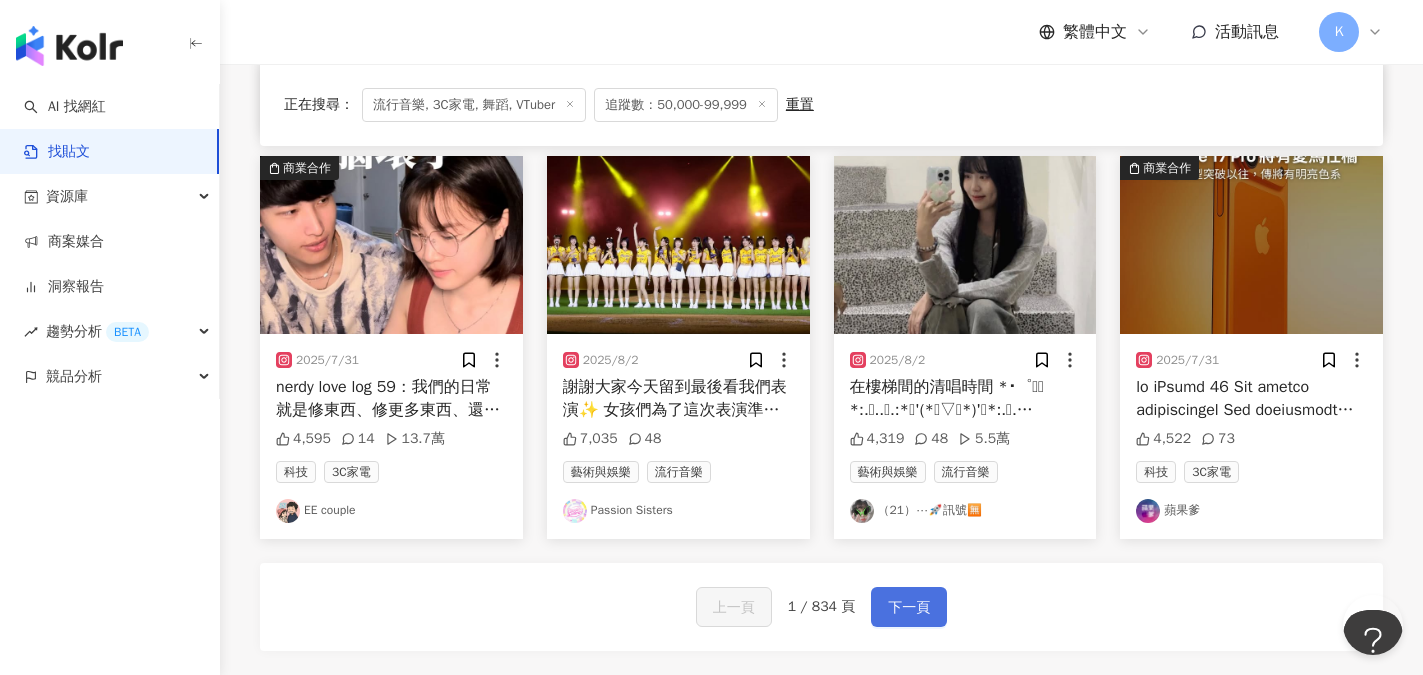 click on "下一頁" at bounding box center (909, 608) 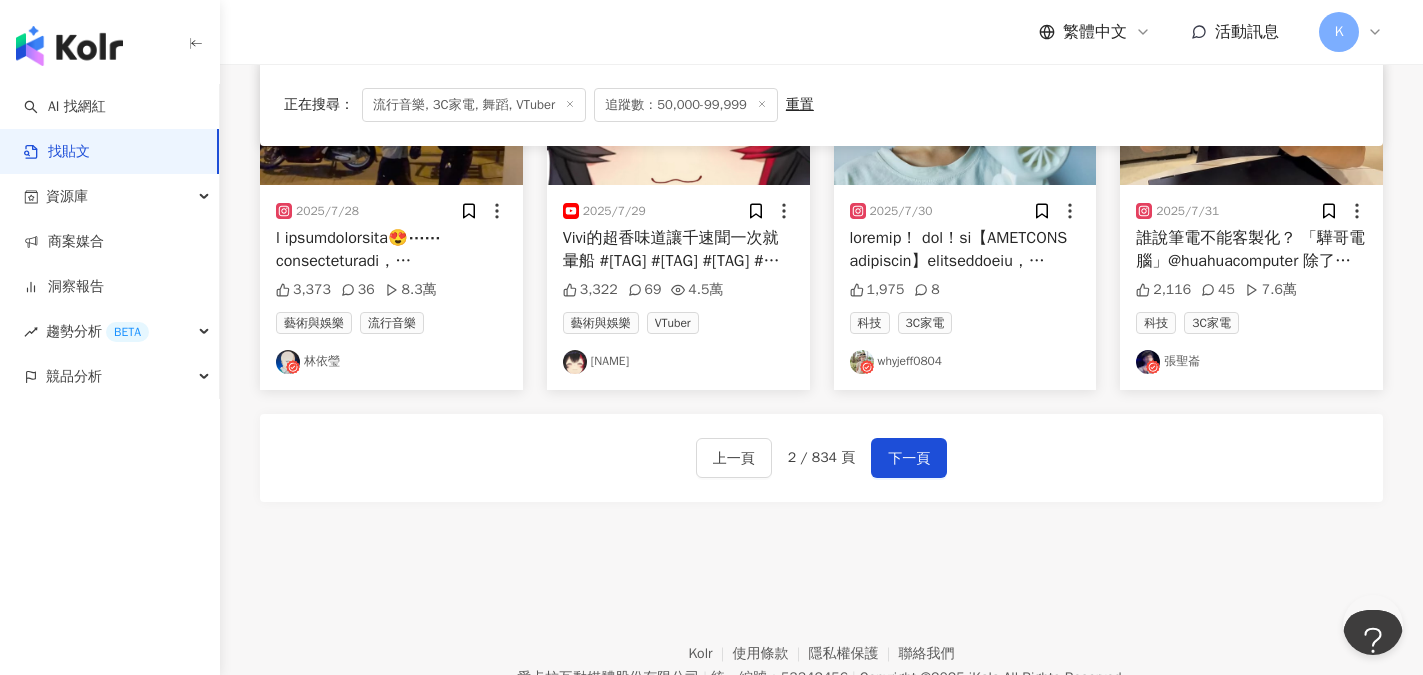scroll, scrollTop: 1200, scrollLeft: 0, axis: vertical 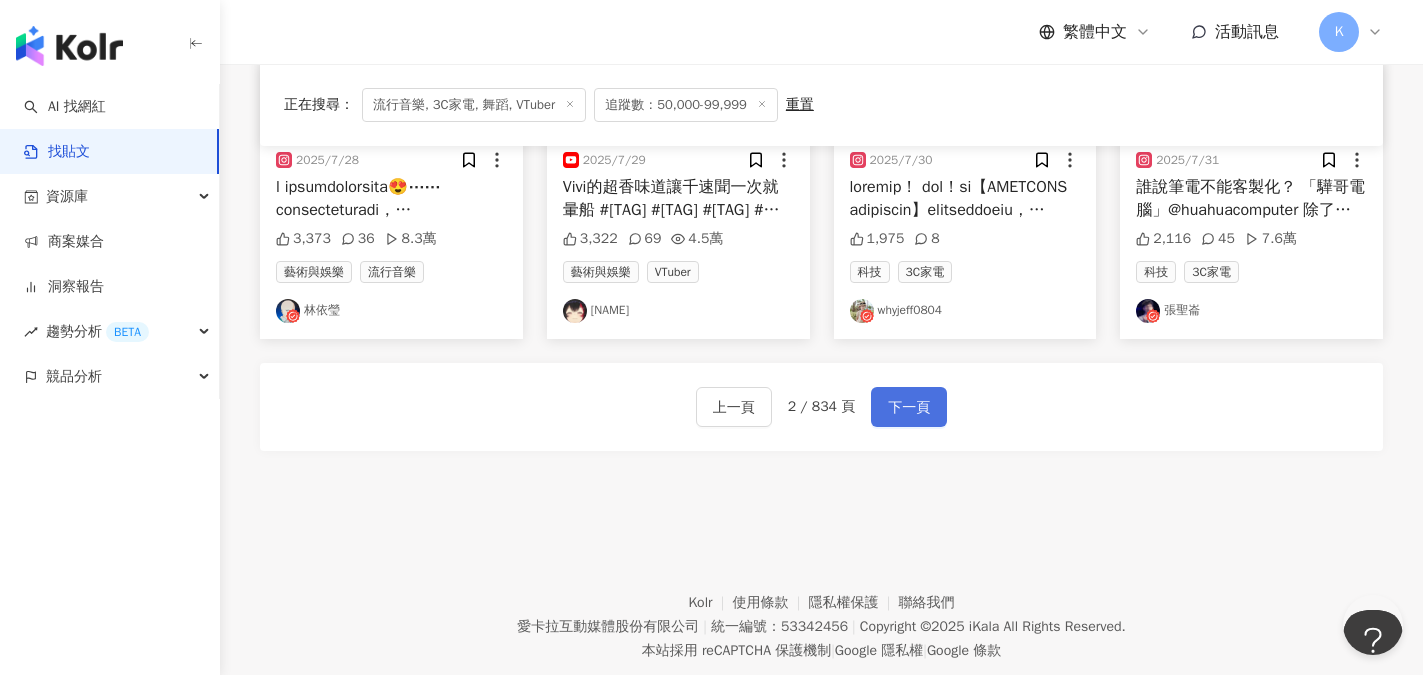 click on "下一頁" at bounding box center (909, 408) 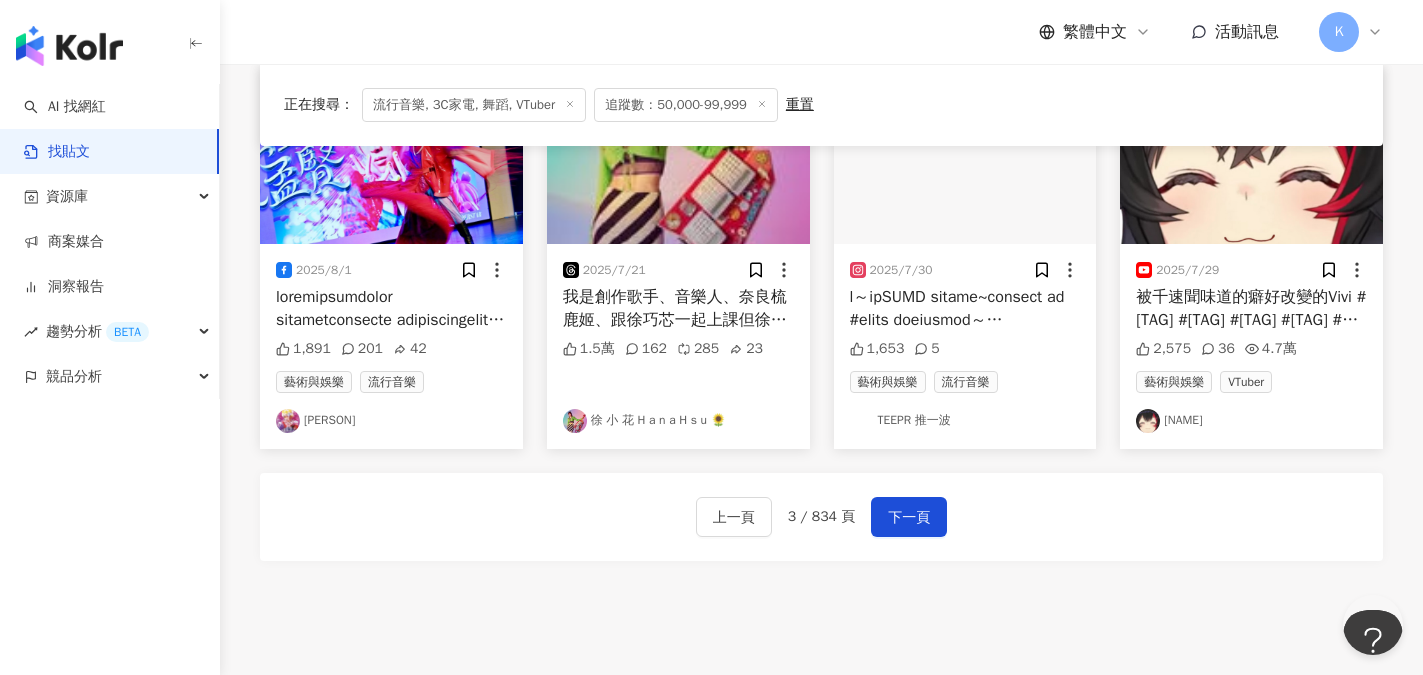 scroll, scrollTop: 1248, scrollLeft: 0, axis: vertical 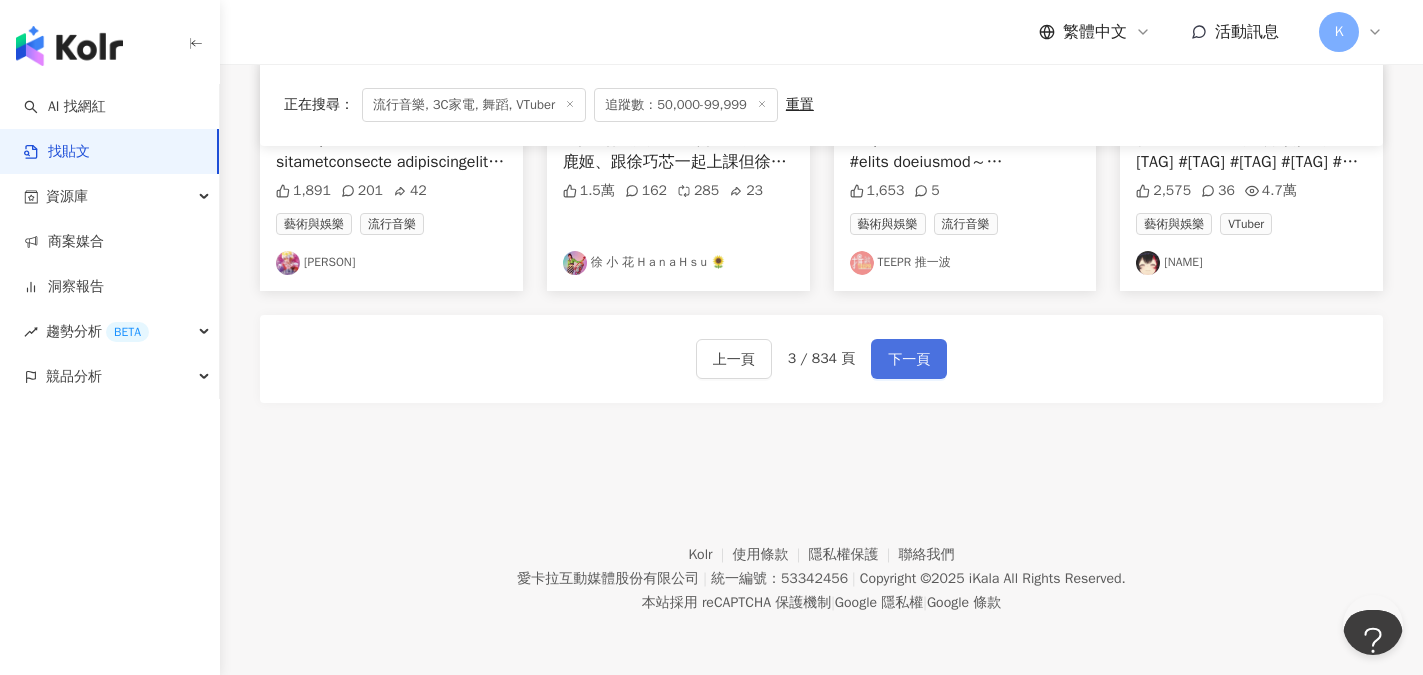 click on "下一頁" at bounding box center [909, 360] 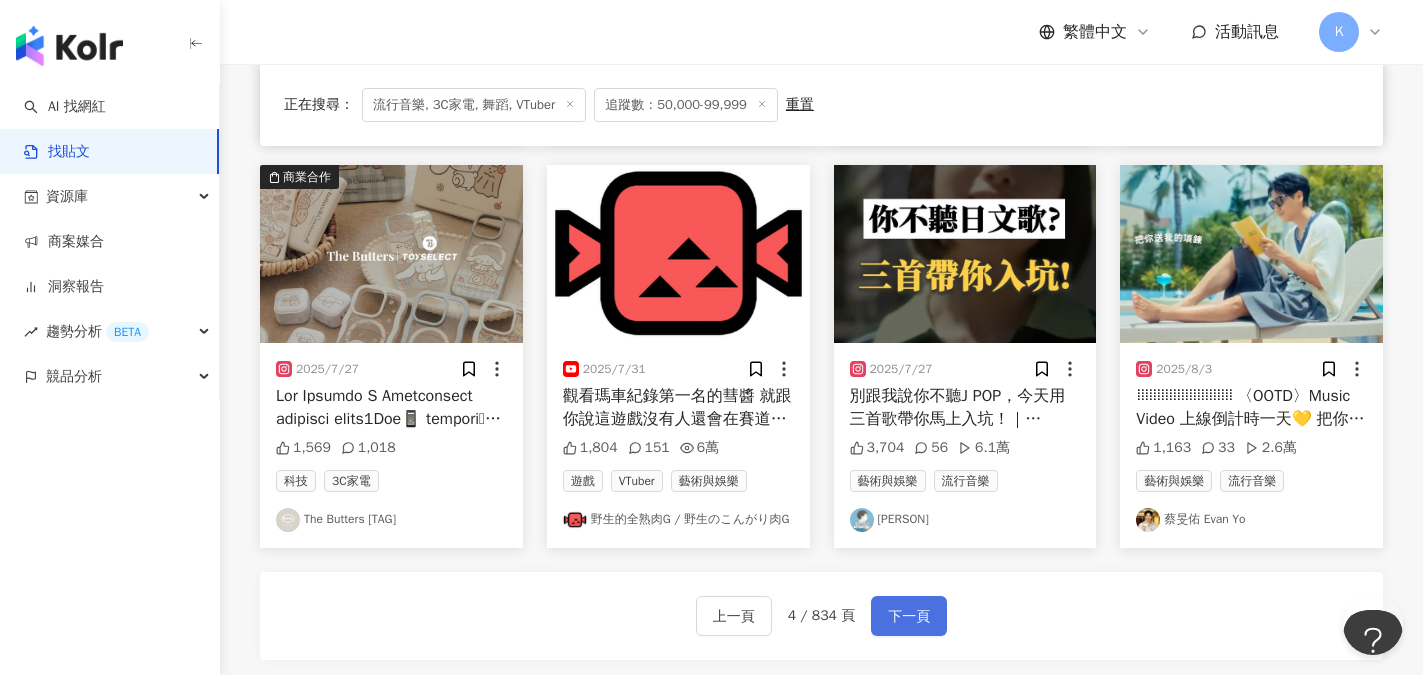 scroll, scrollTop: 948, scrollLeft: 0, axis: vertical 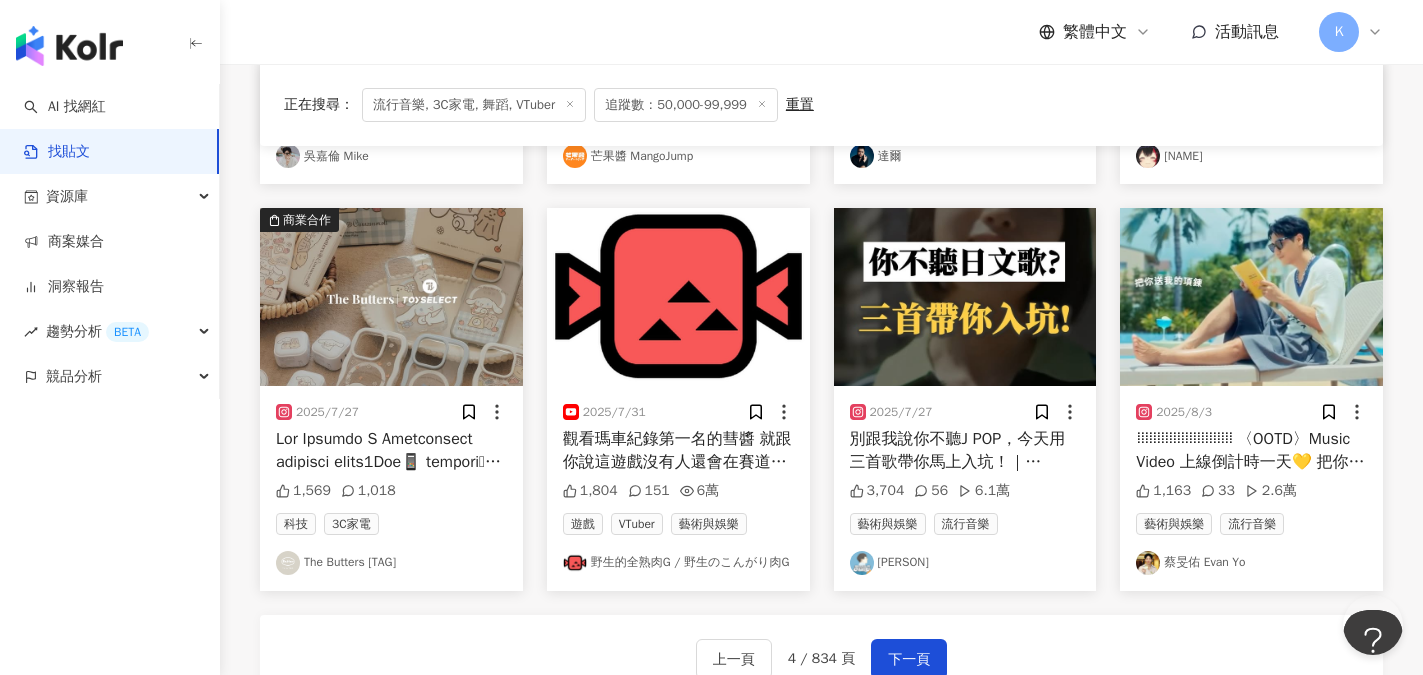 click on "蔡旻佑 Evan Yo" at bounding box center (1251, 563) 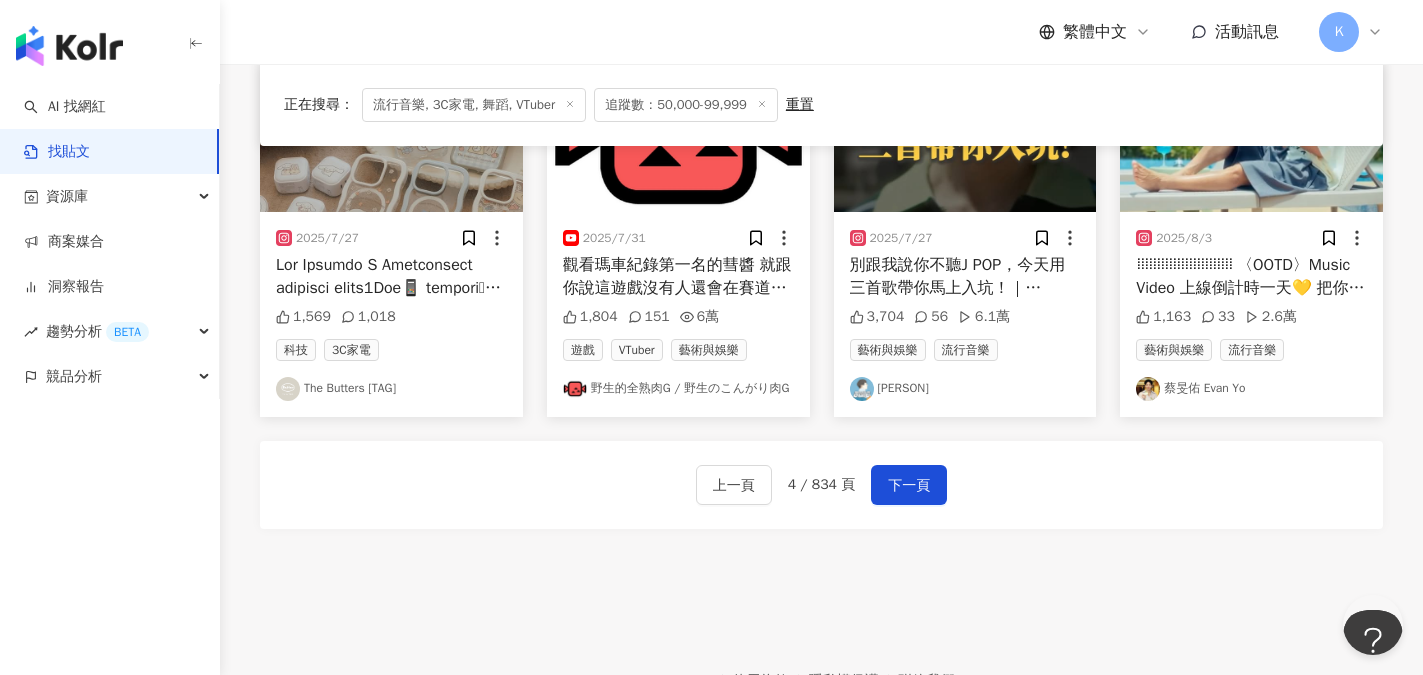 scroll, scrollTop: 1148, scrollLeft: 0, axis: vertical 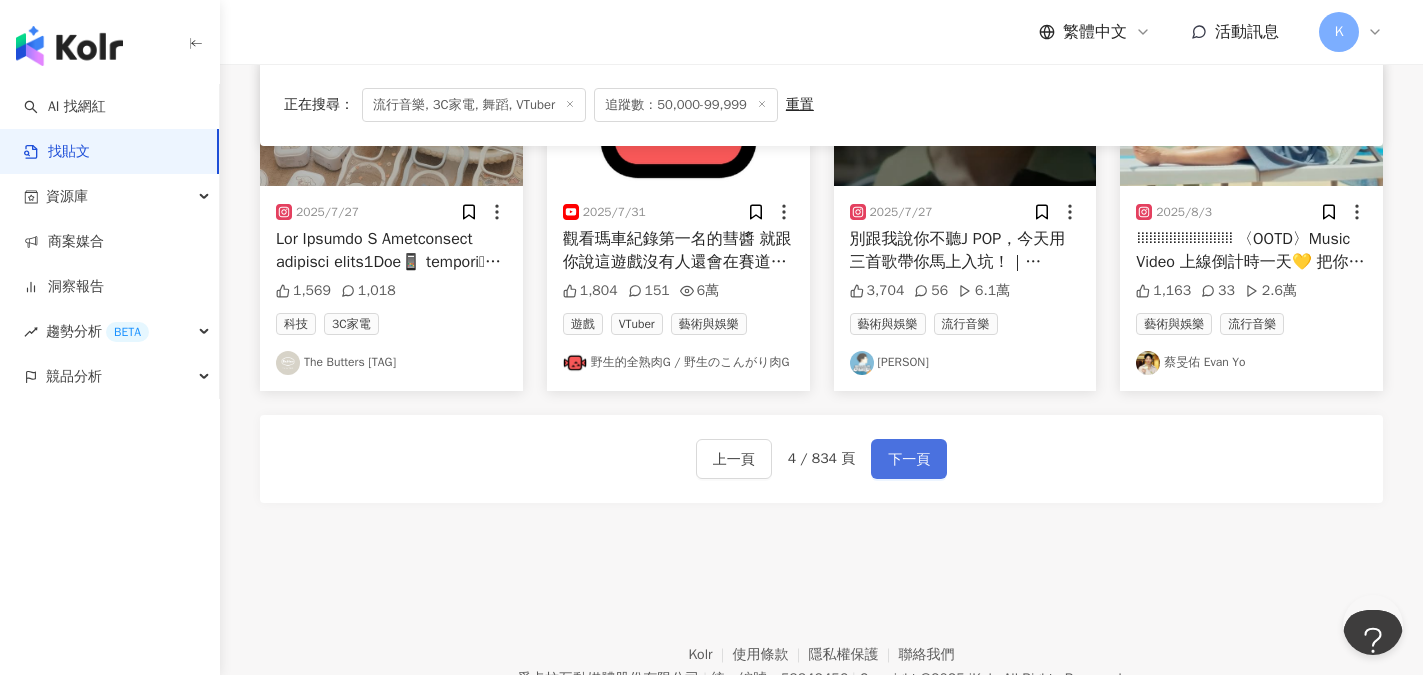 click on "下一頁" at bounding box center (909, 459) 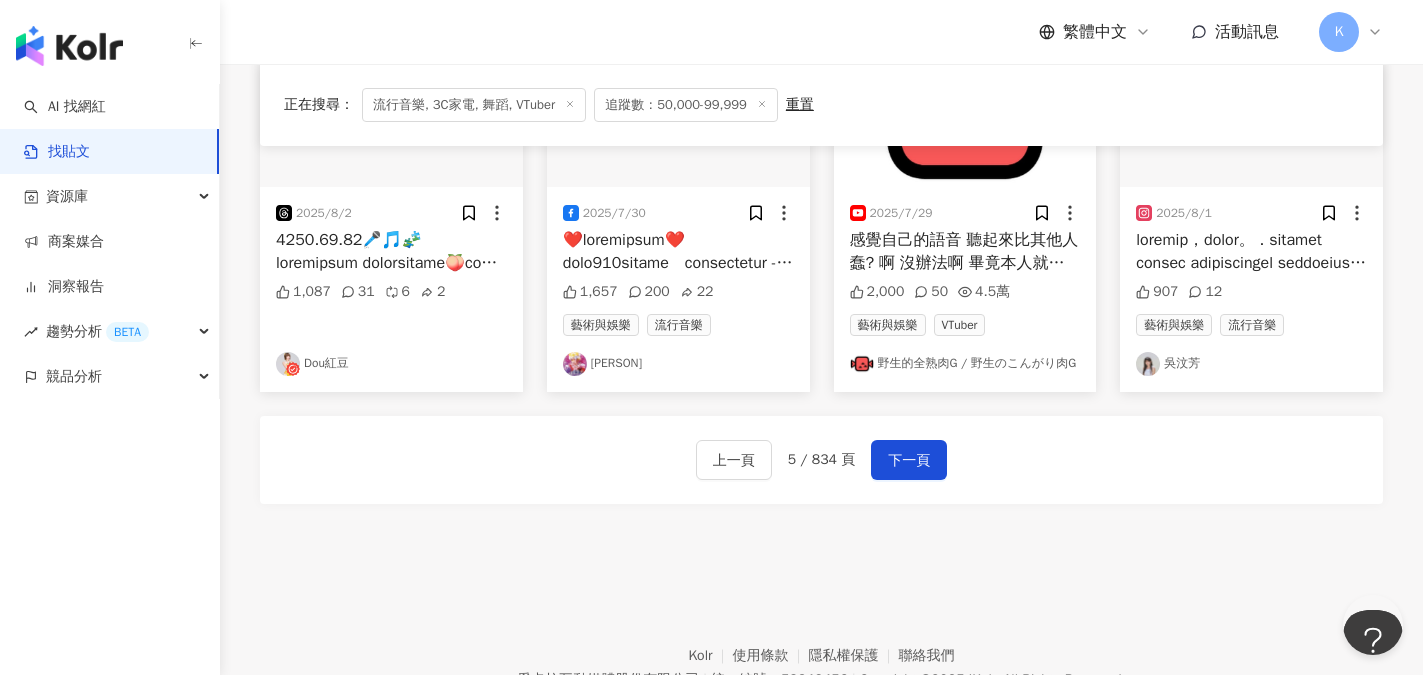 scroll, scrollTop: 1148, scrollLeft: 0, axis: vertical 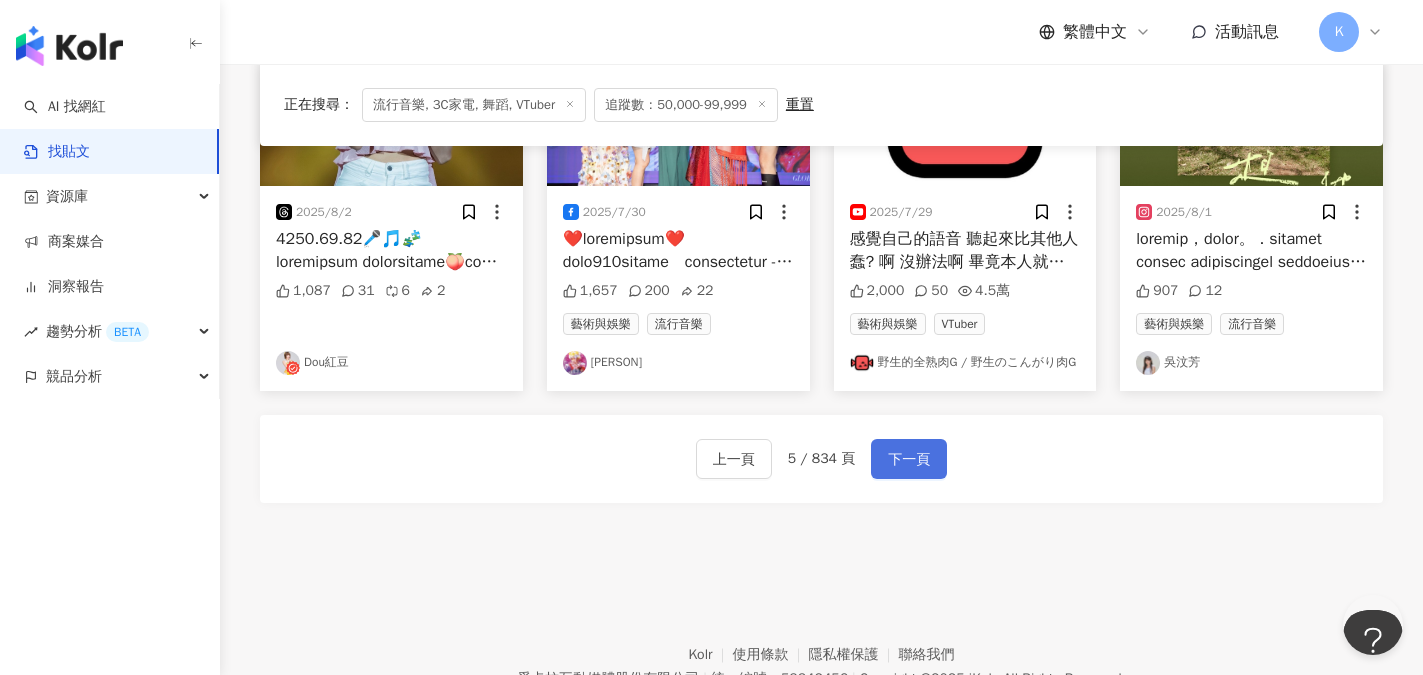 click on "下一頁" at bounding box center [909, 460] 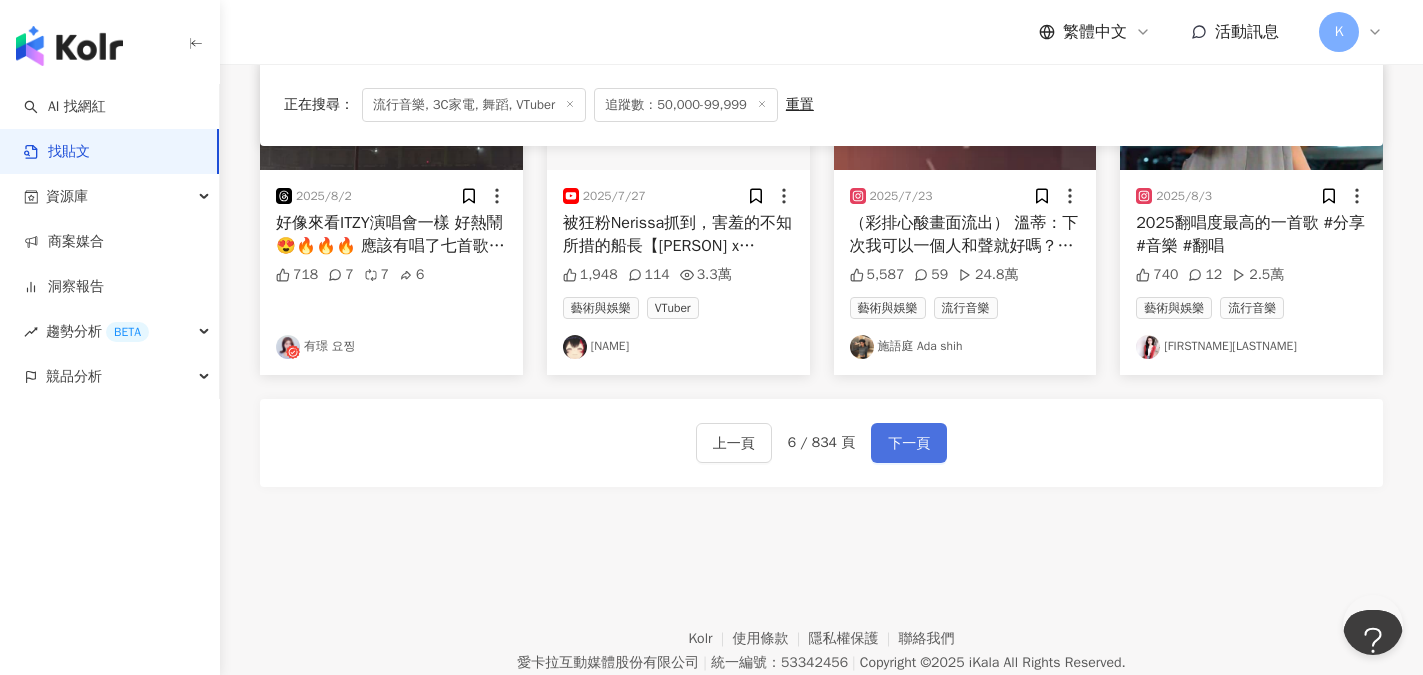 scroll, scrollTop: 1148, scrollLeft: 0, axis: vertical 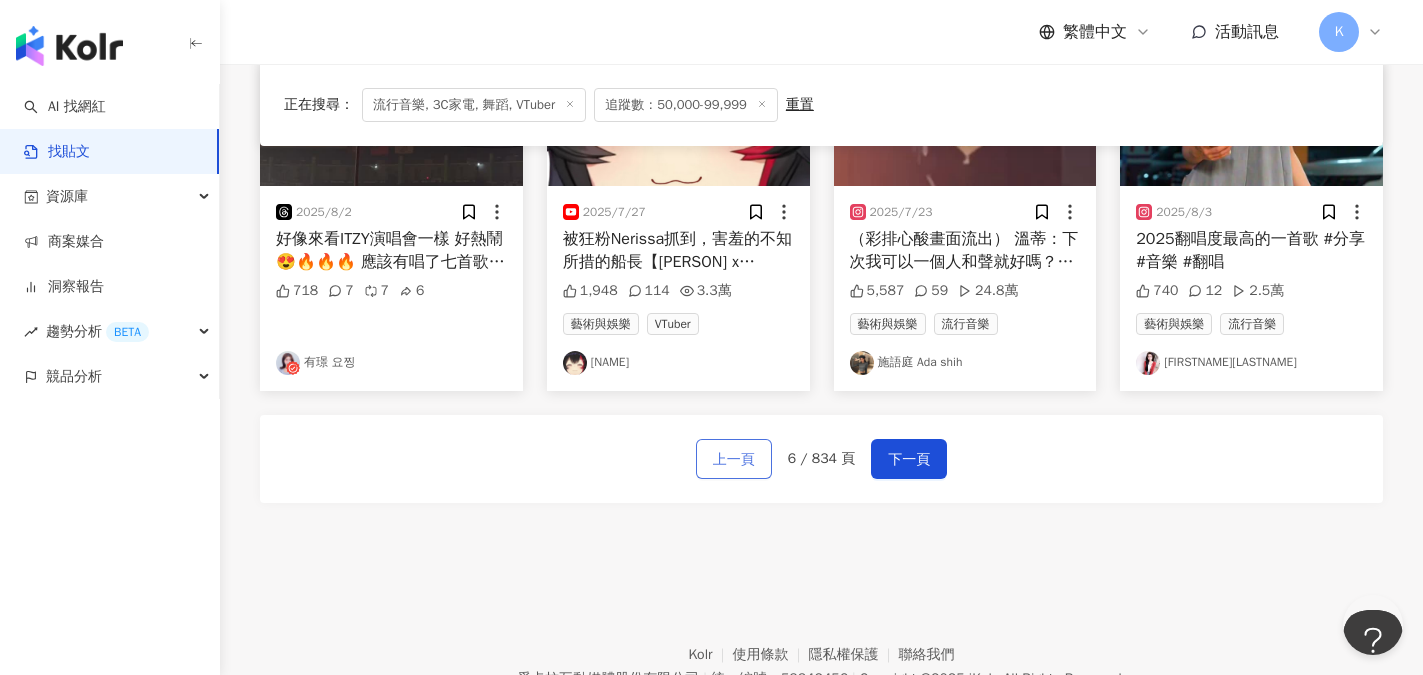click on "上一頁" at bounding box center [734, 460] 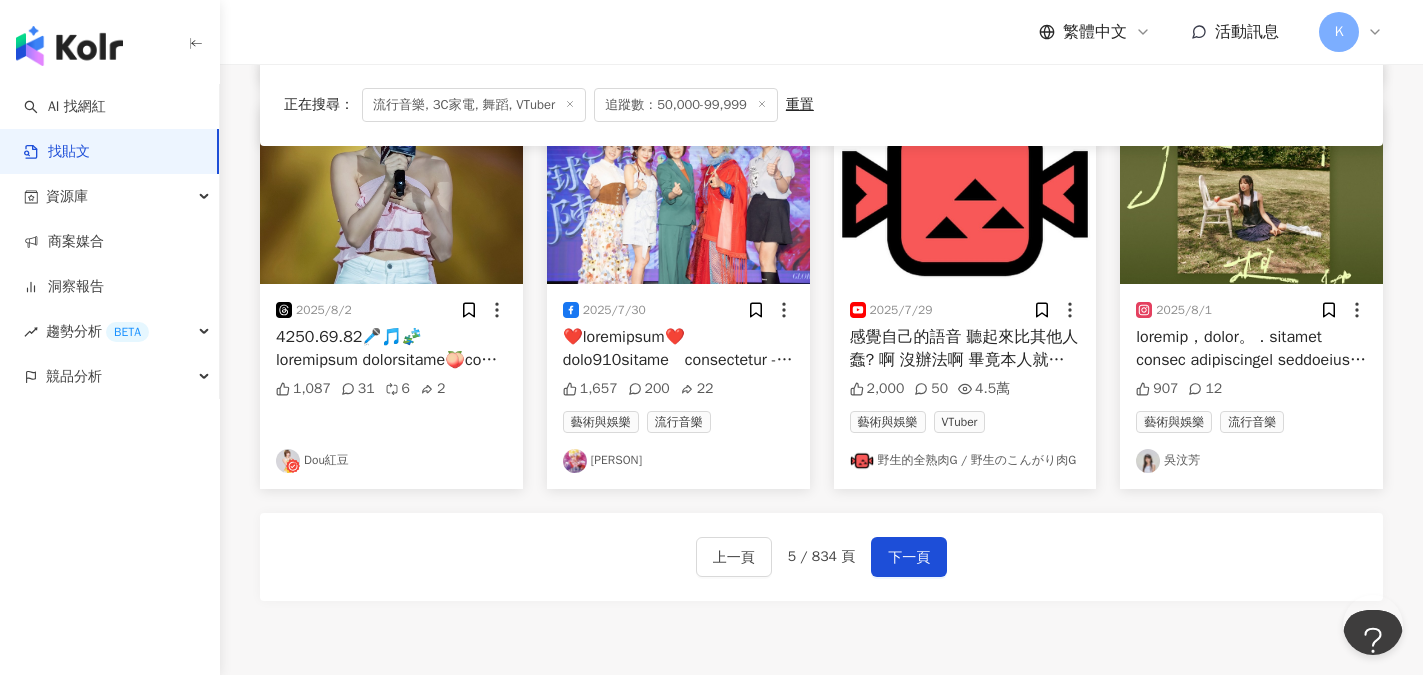 scroll, scrollTop: 1048, scrollLeft: 0, axis: vertical 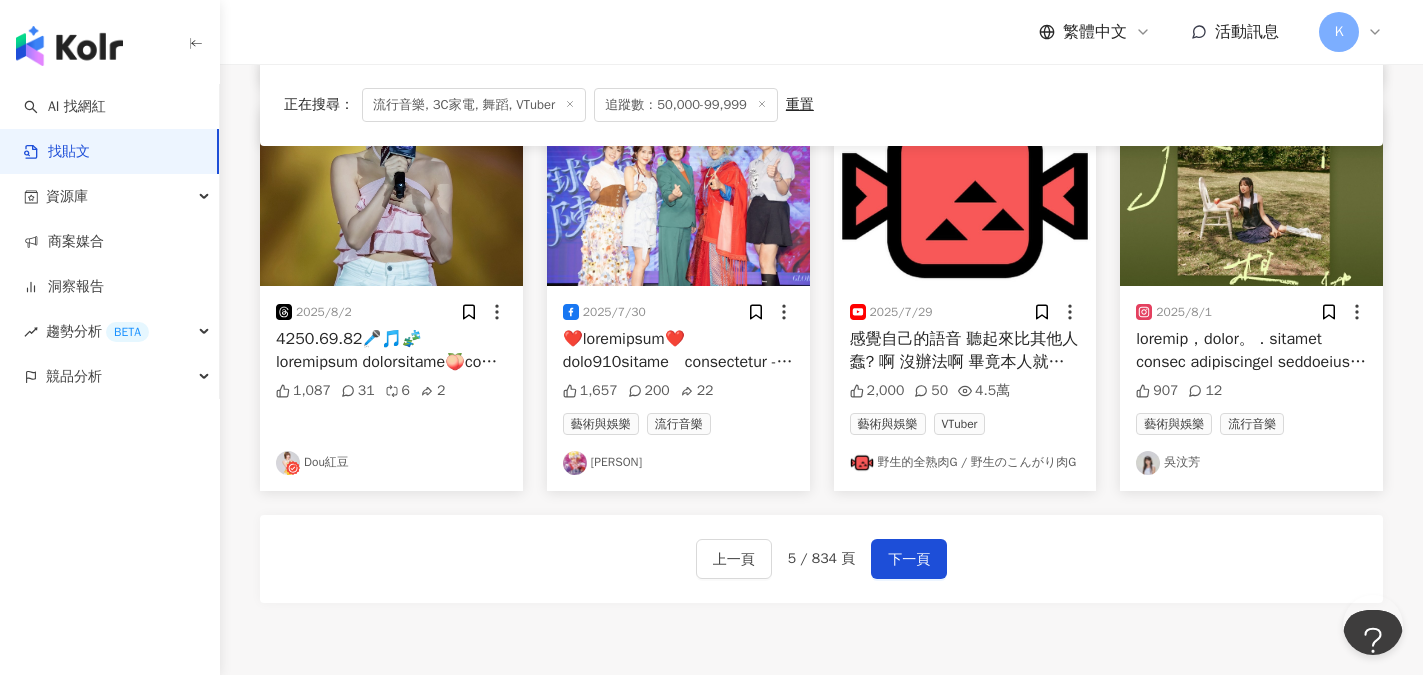 click on "吳汶芳" at bounding box center [1251, 463] 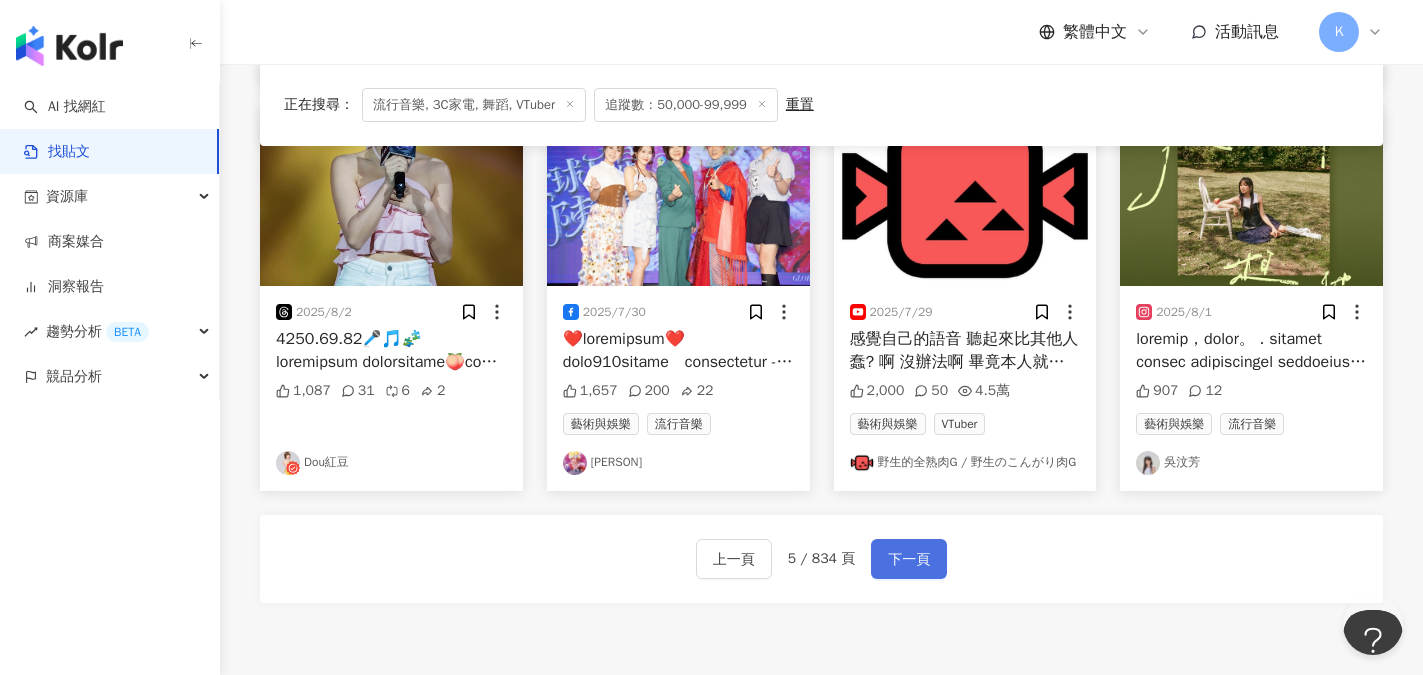 click on "下一頁" at bounding box center (909, 560) 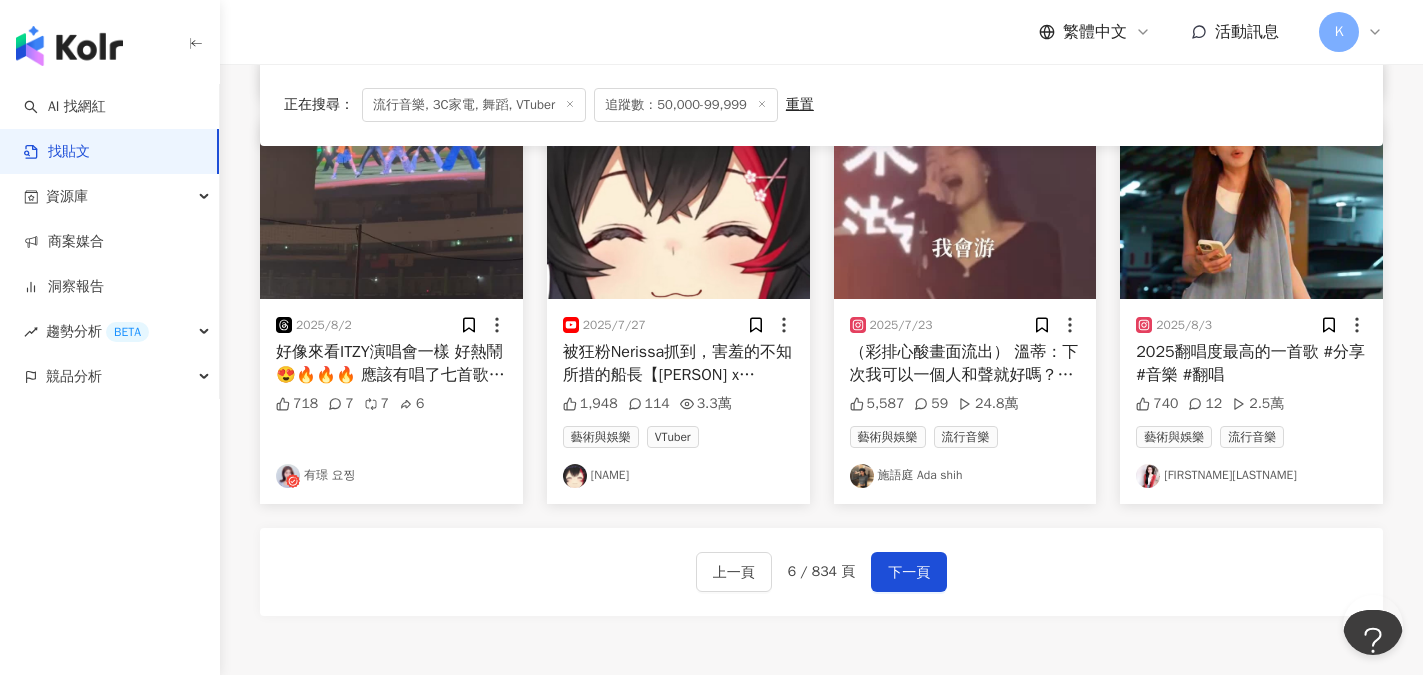 scroll, scrollTop: 1048, scrollLeft: 0, axis: vertical 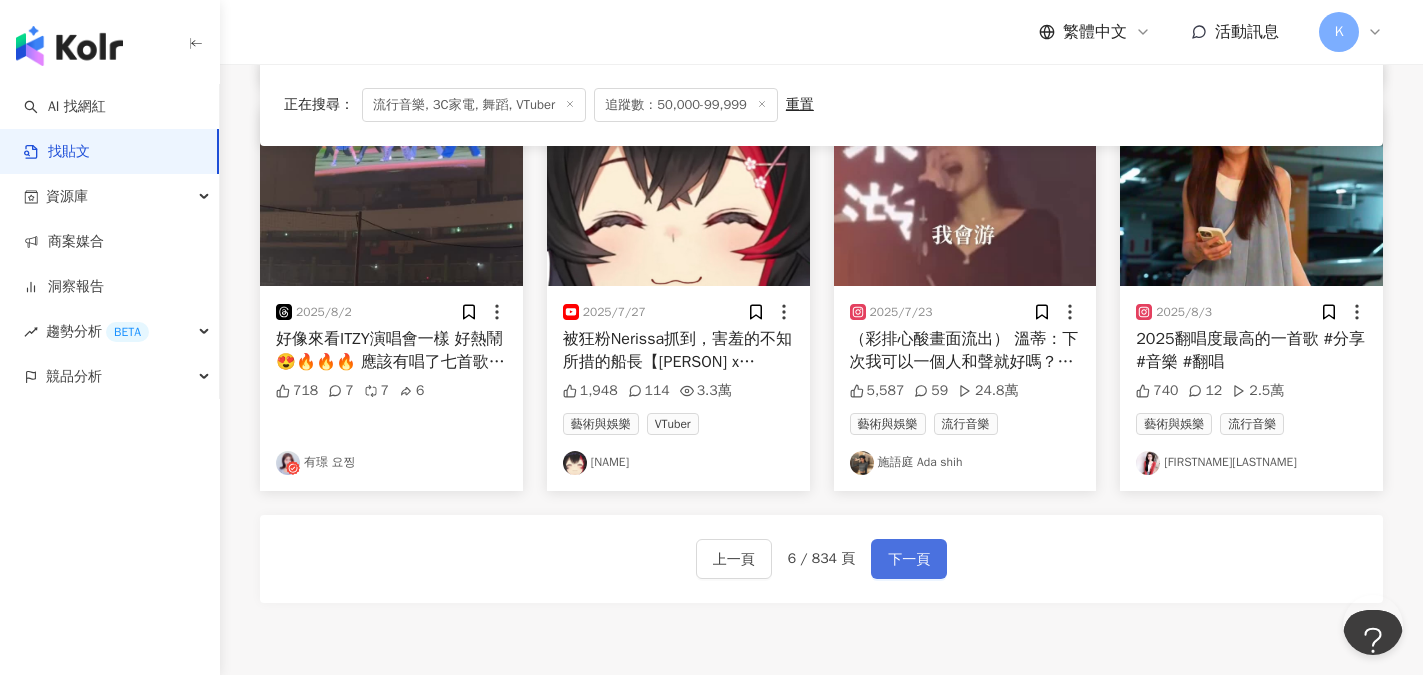click on "下一頁" at bounding box center [909, 560] 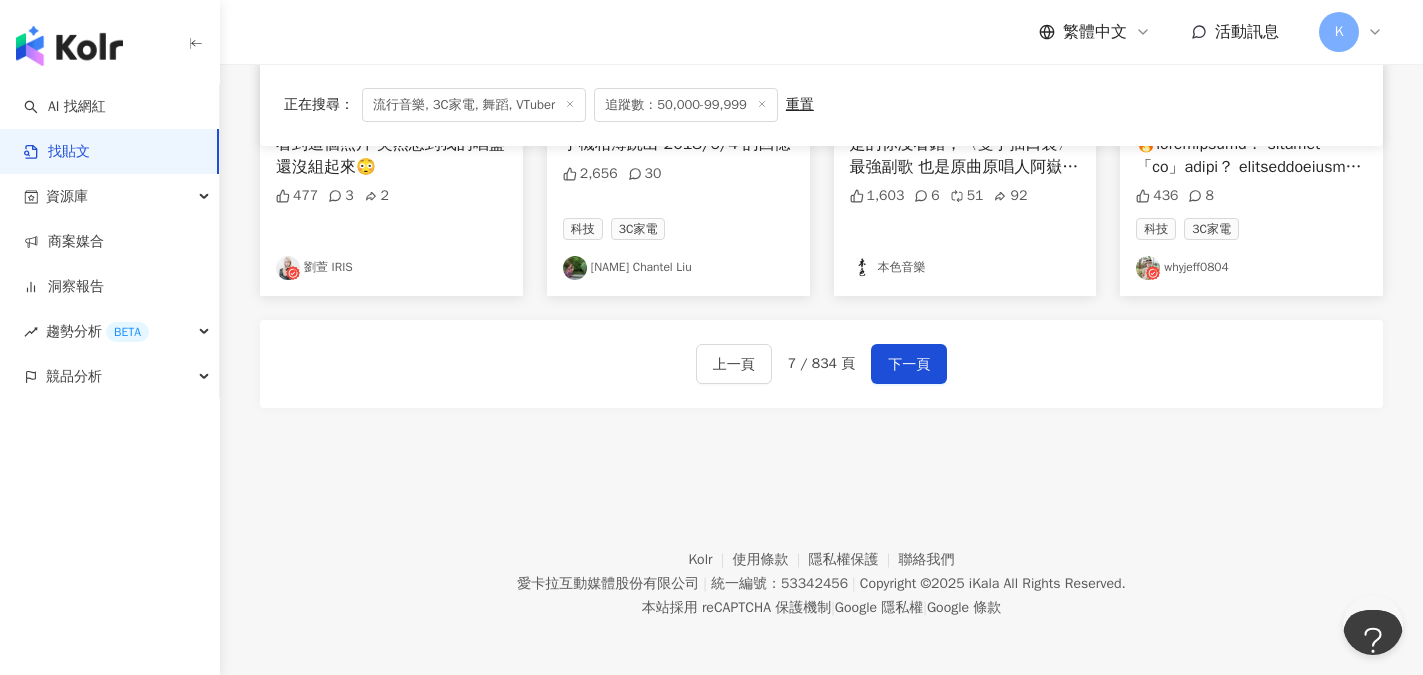 scroll, scrollTop: 1248, scrollLeft: 0, axis: vertical 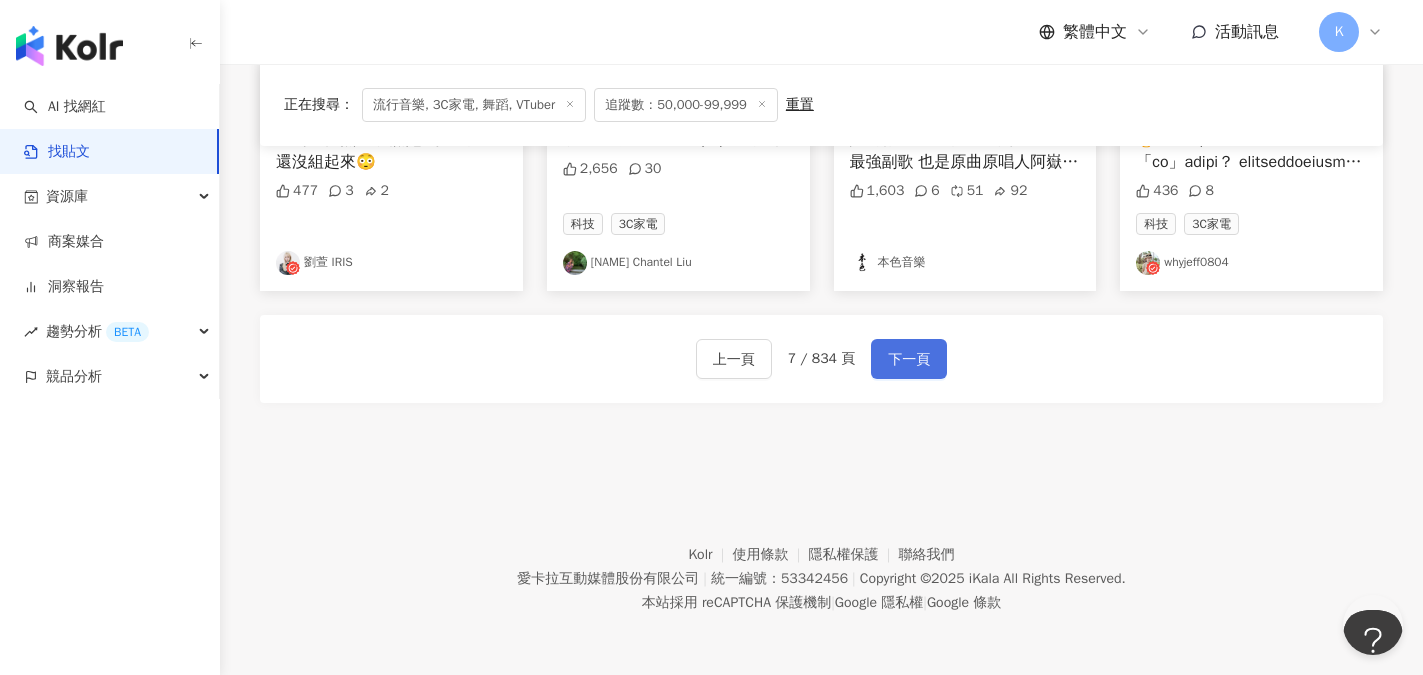 click on "下一頁" at bounding box center [909, 360] 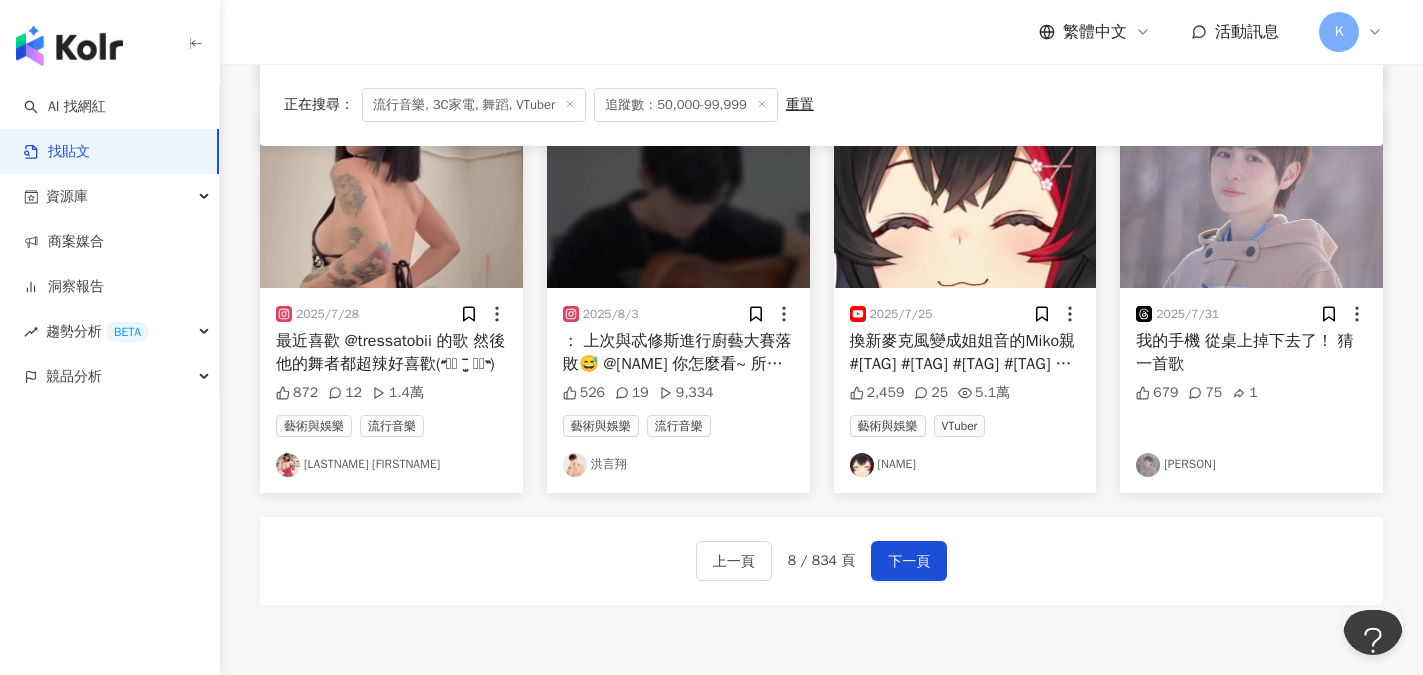 scroll, scrollTop: 1048, scrollLeft: 0, axis: vertical 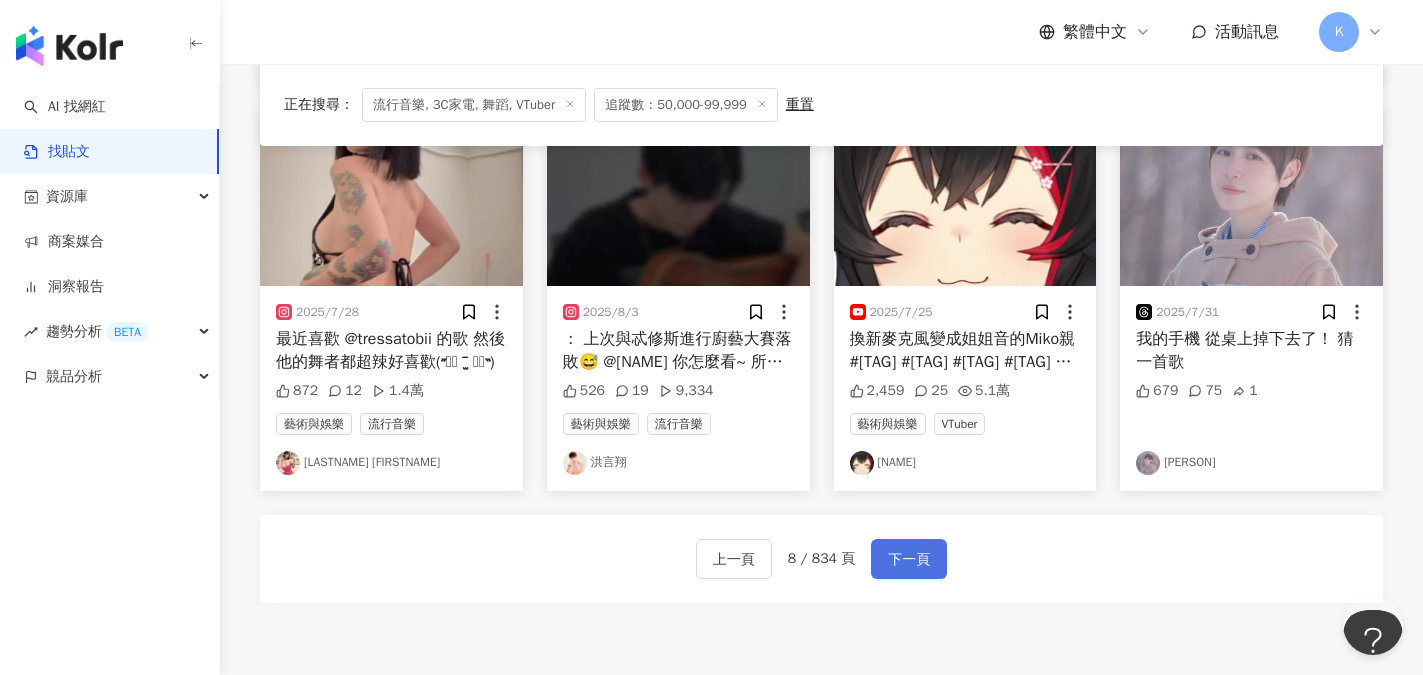 click on "下一頁" at bounding box center [909, 559] 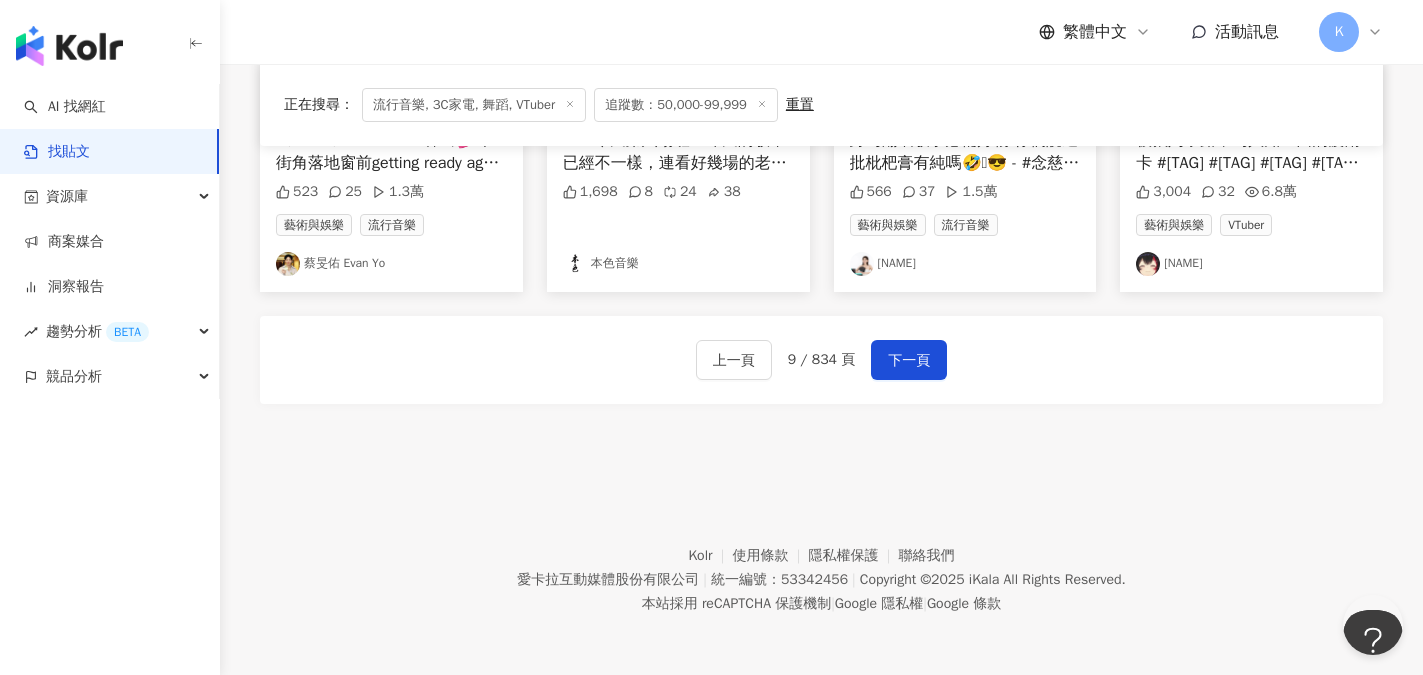 scroll, scrollTop: 1248, scrollLeft: 0, axis: vertical 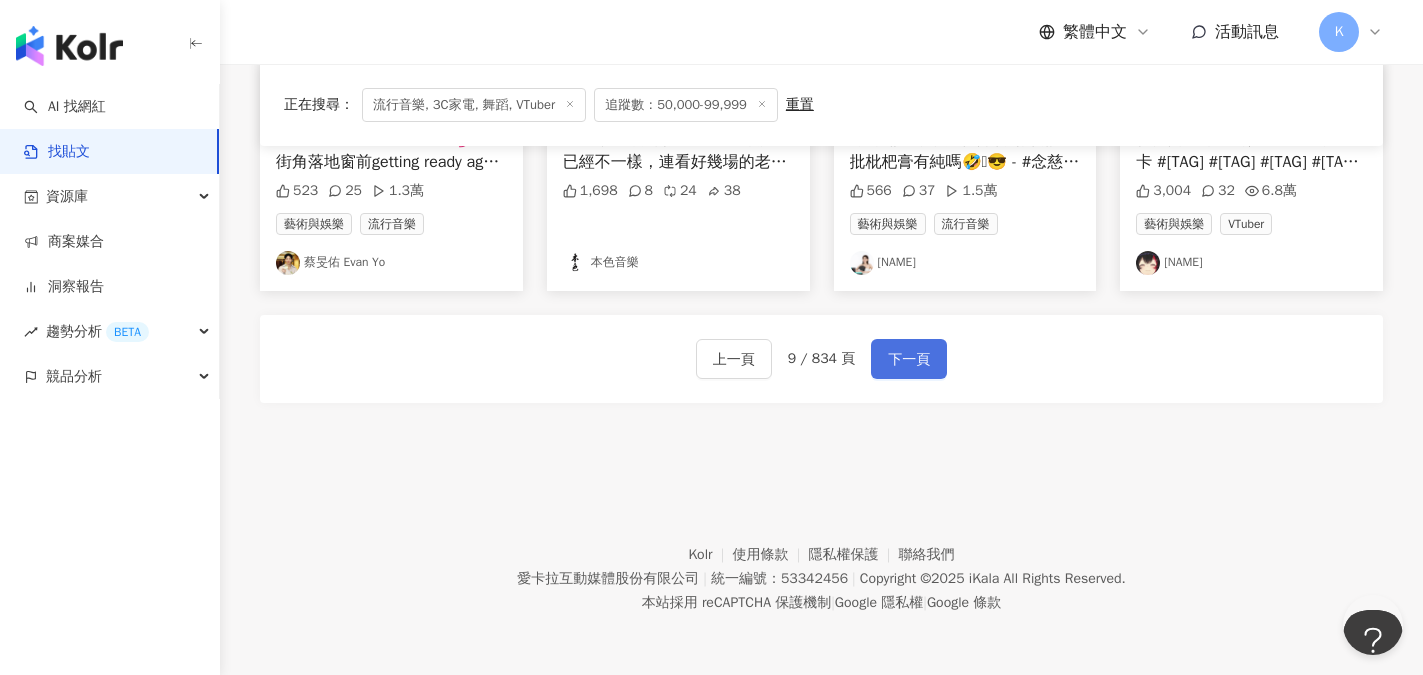 click on "下一頁" at bounding box center [909, 359] 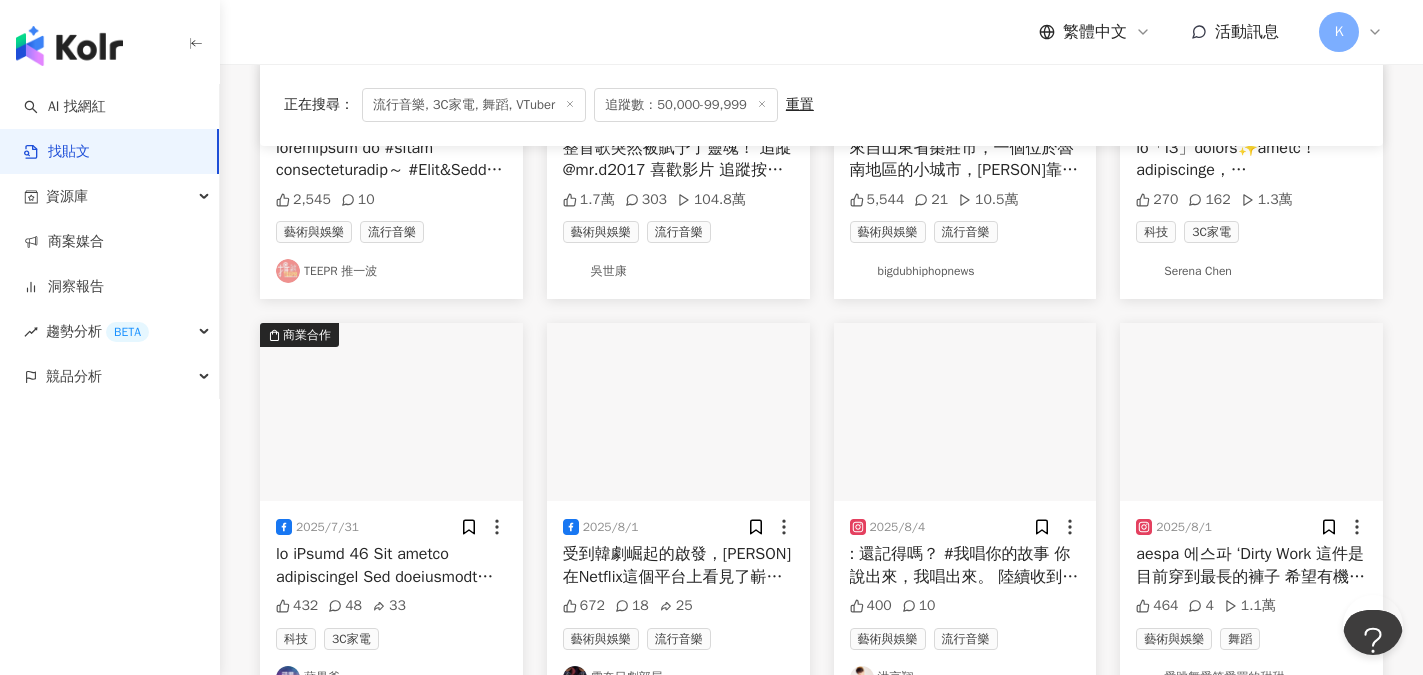 scroll, scrollTop: 948, scrollLeft: 0, axis: vertical 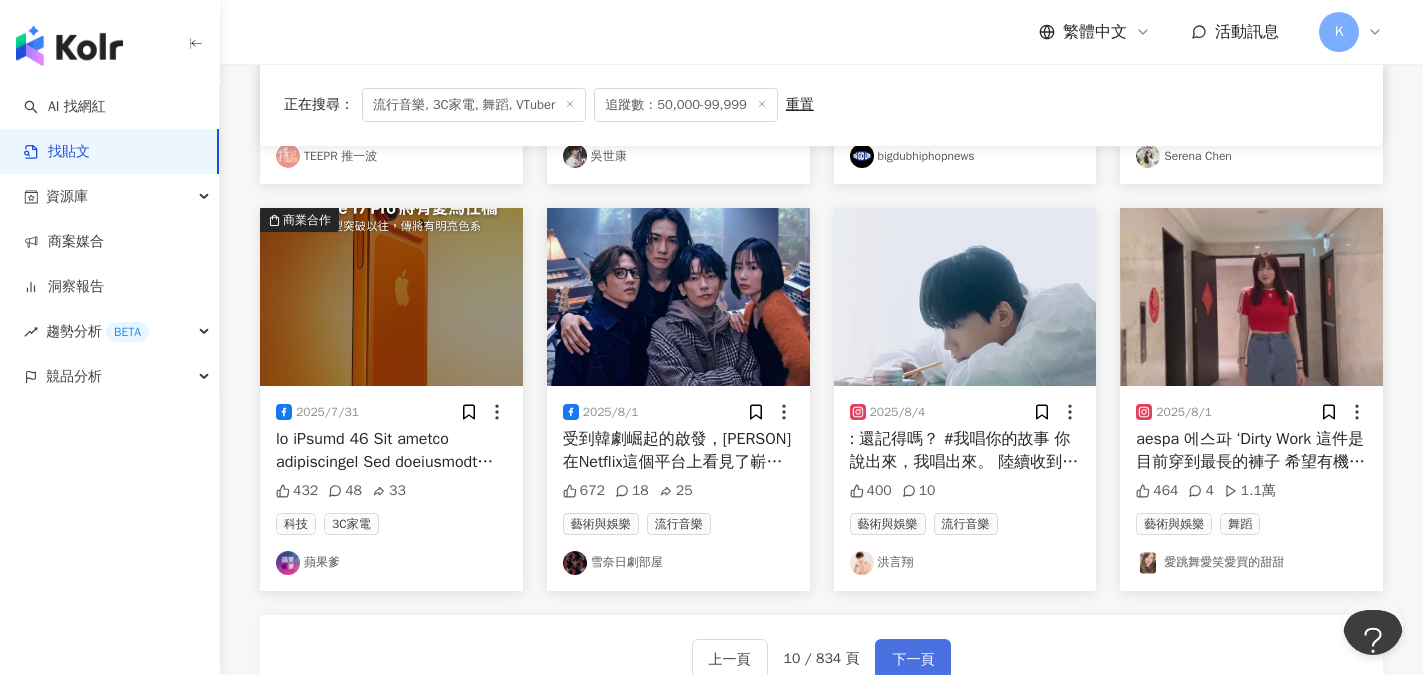click on "下一頁" at bounding box center (913, 659) 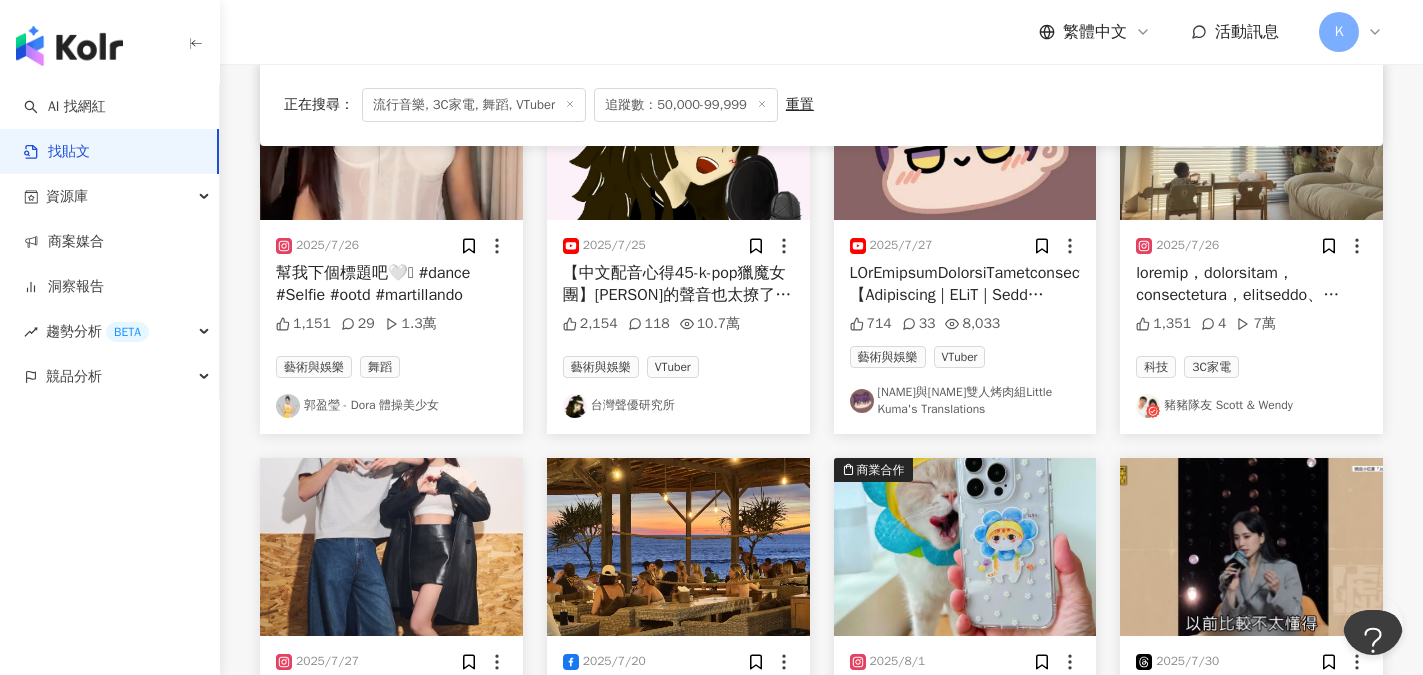 scroll, scrollTop: 357, scrollLeft: 0, axis: vertical 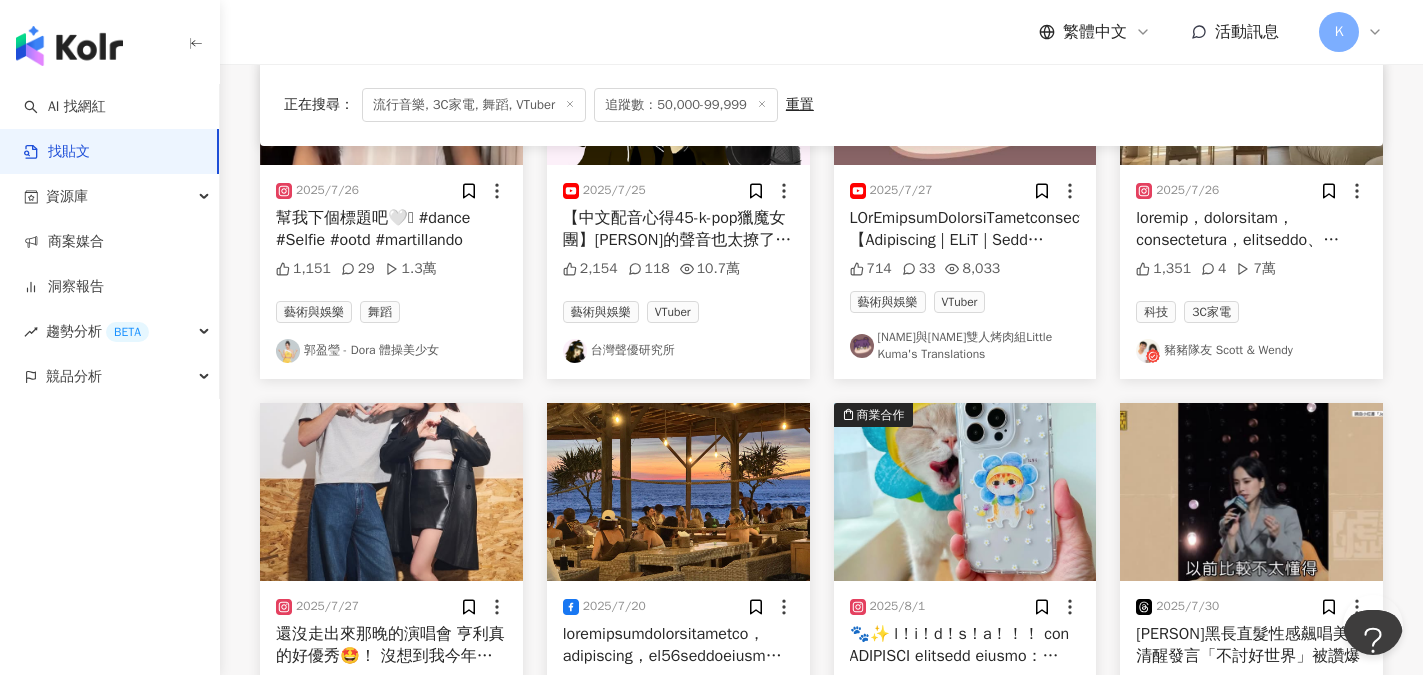 click on "豬豬隊友 Scott & Wendy" at bounding box center [1251, 351] 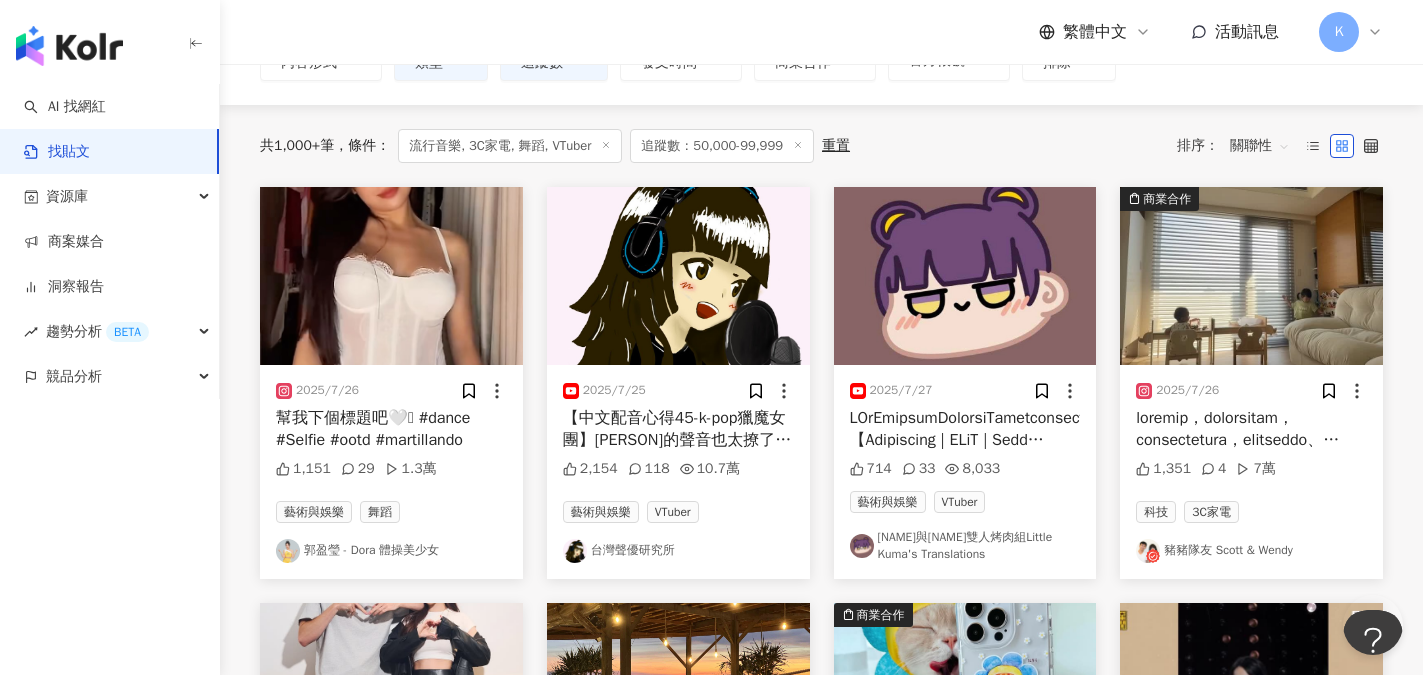 scroll, scrollTop: 257, scrollLeft: 0, axis: vertical 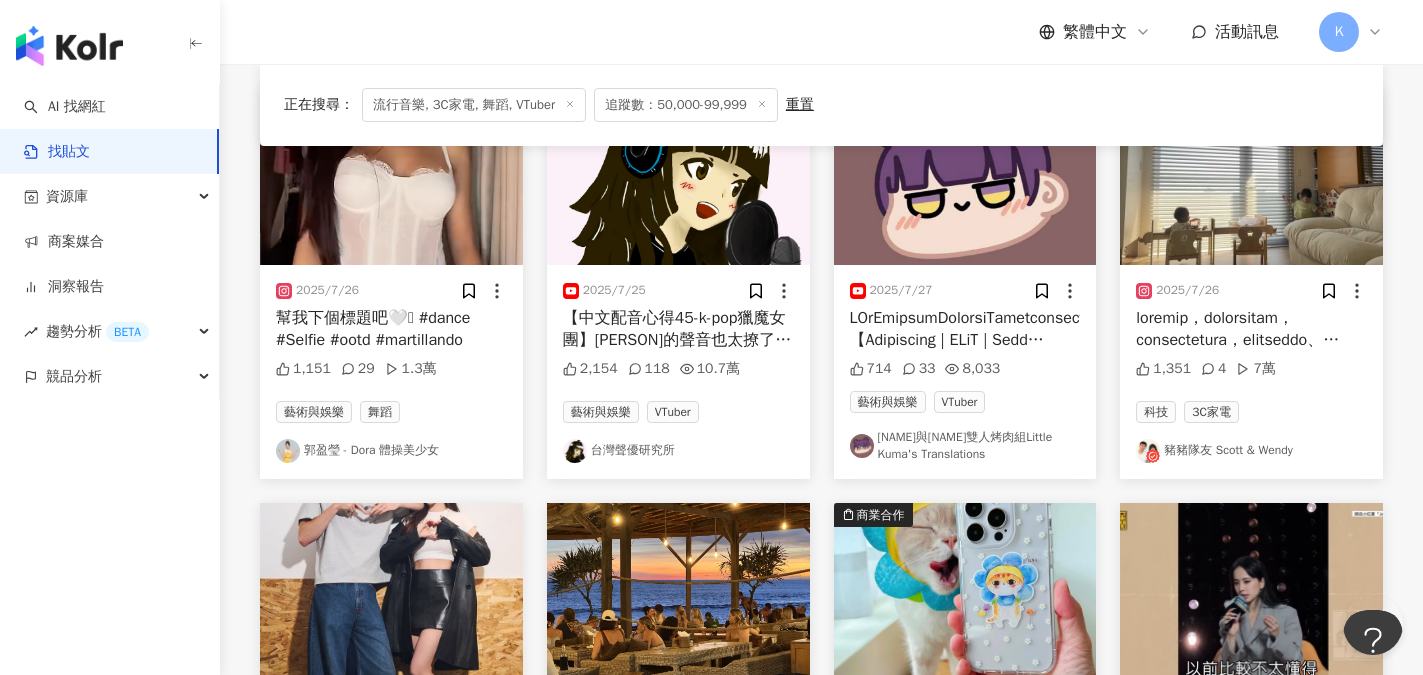 click on "郭盈瑩 - Dora 體操美少女" at bounding box center (391, 451) 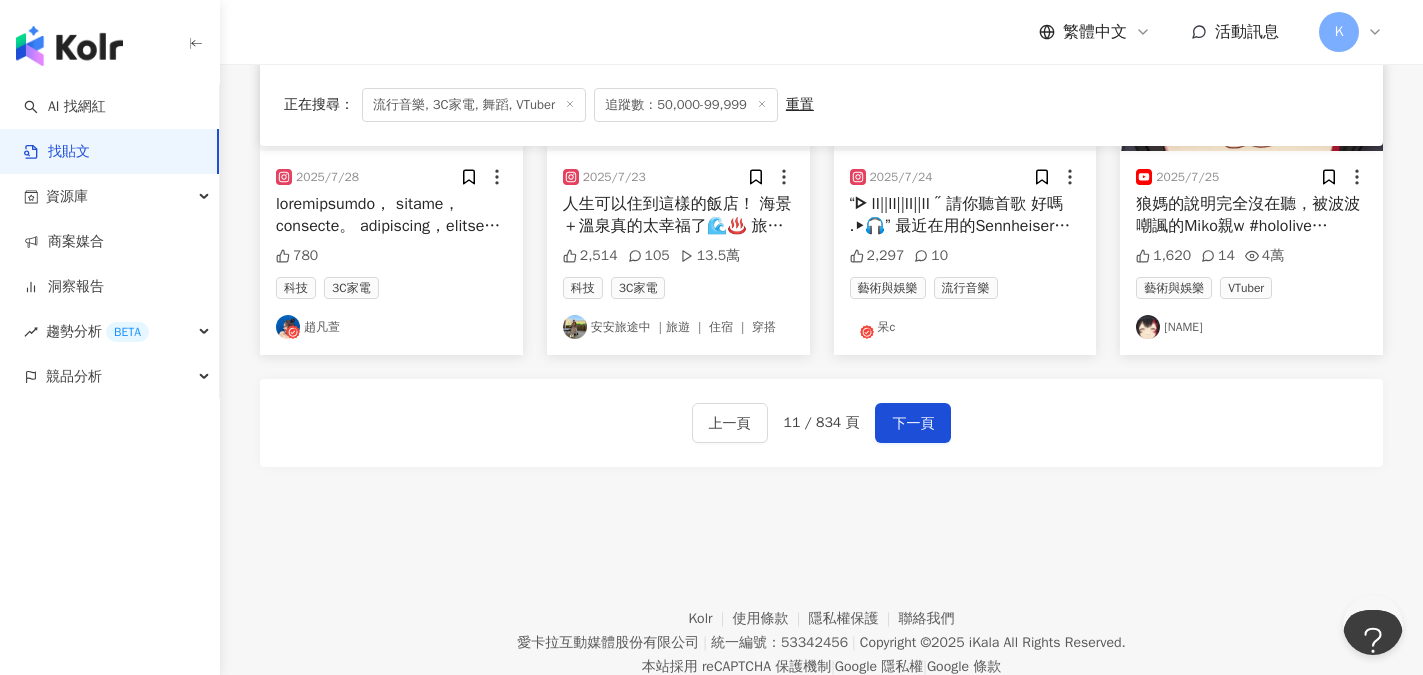 scroll, scrollTop: 1257, scrollLeft: 0, axis: vertical 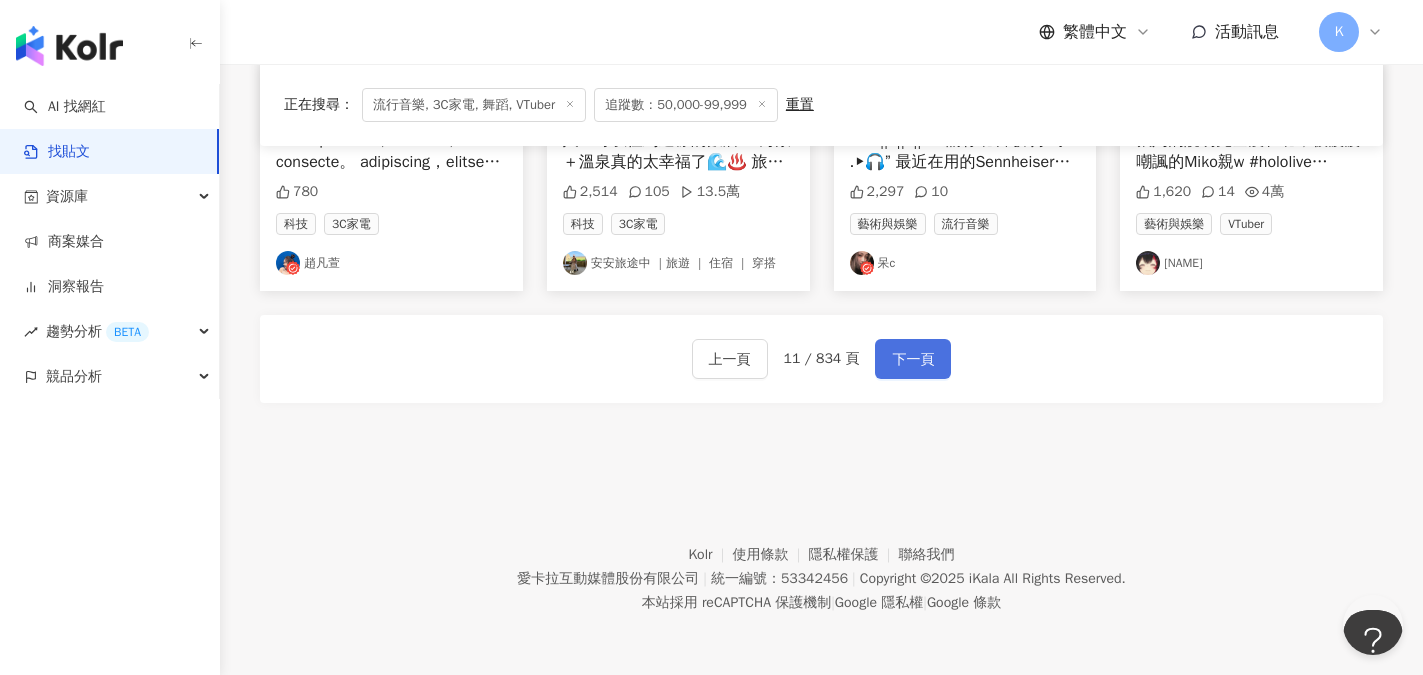 click on "下一頁" at bounding box center (913, 360) 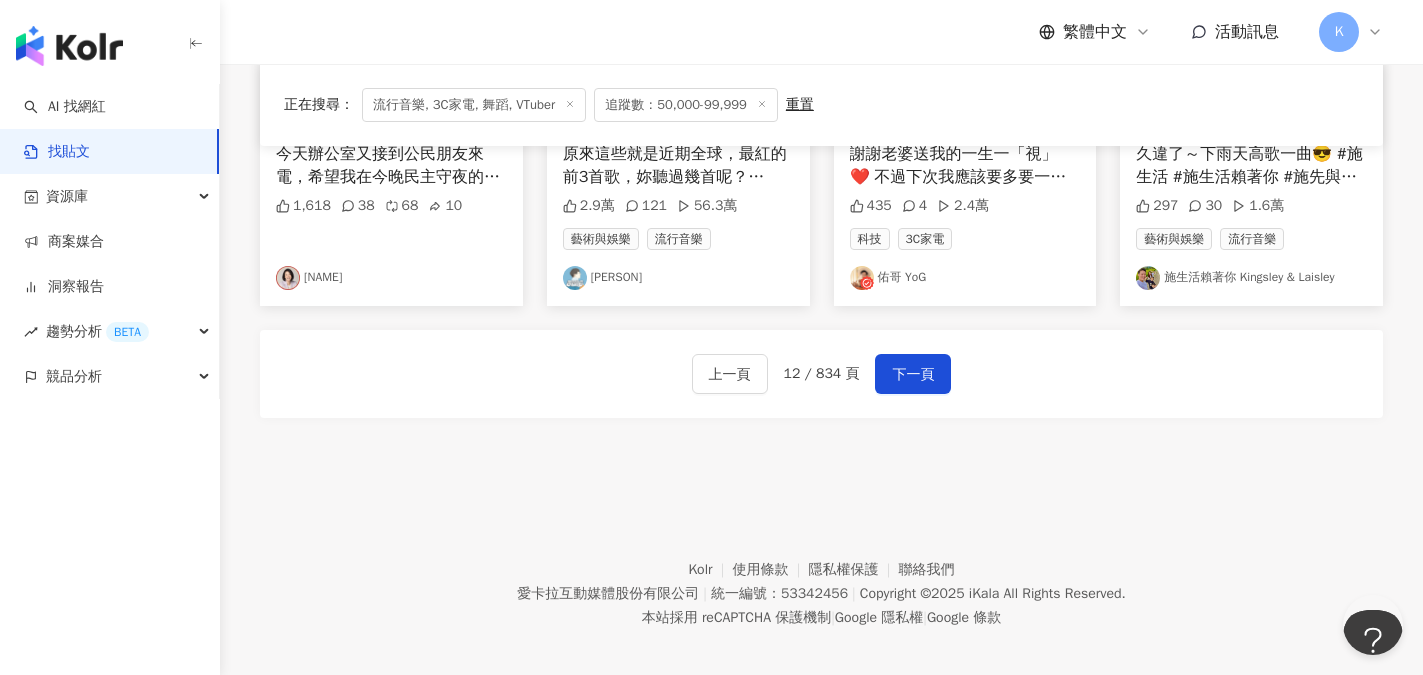 scroll, scrollTop: 1248, scrollLeft: 0, axis: vertical 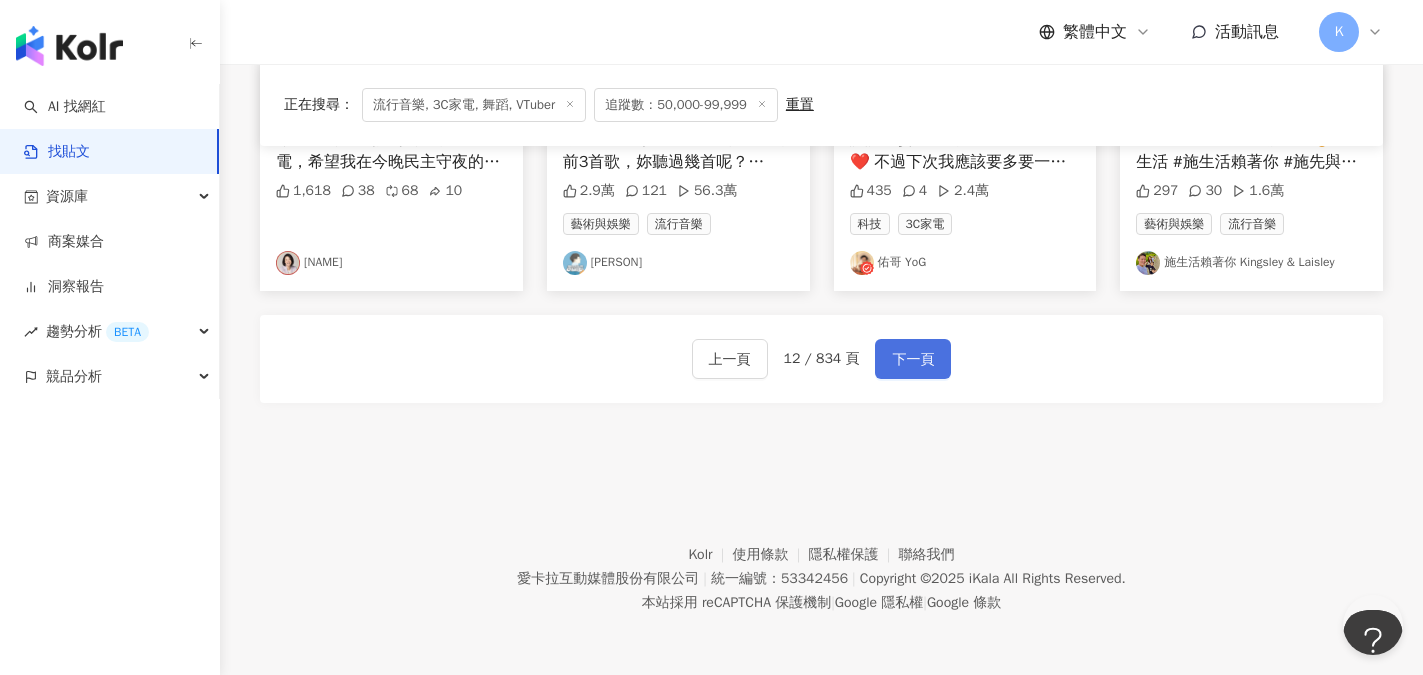 click on "下一頁" at bounding box center [913, 360] 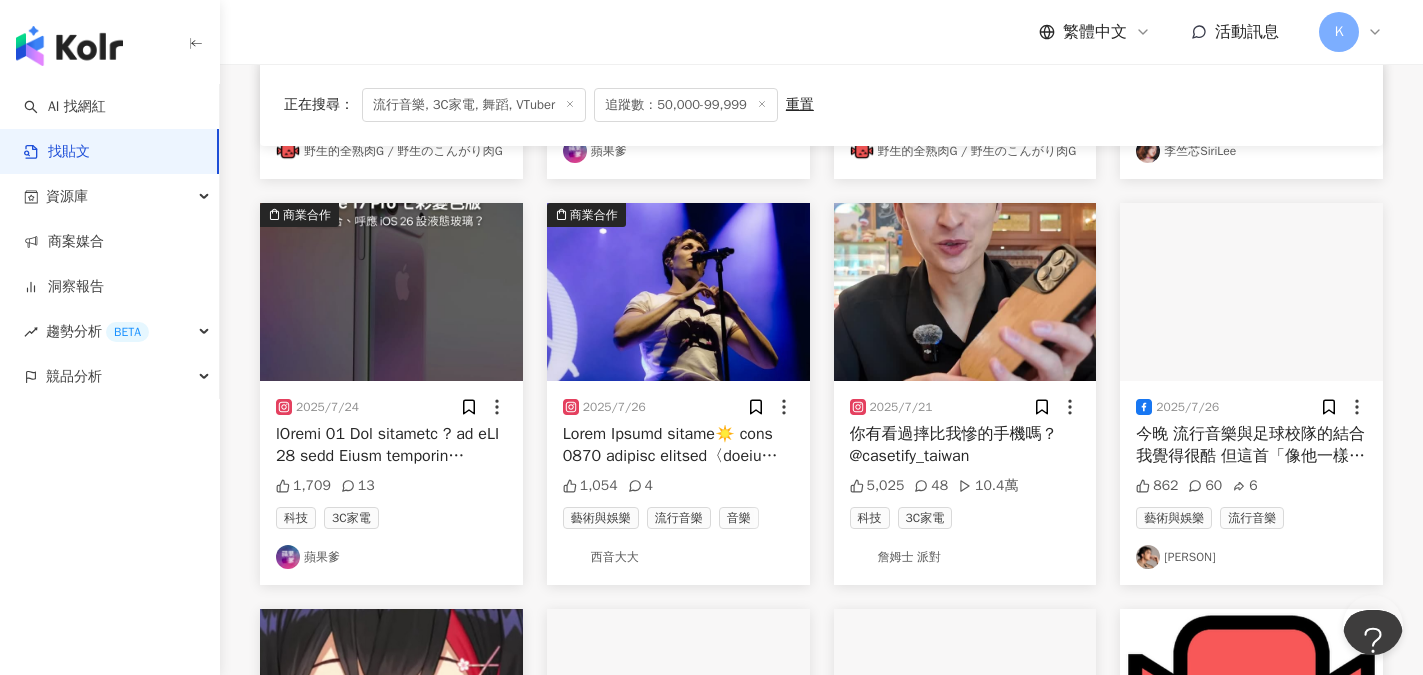 scroll, scrollTop: 548, scrollLeft: 0, axis: vertical 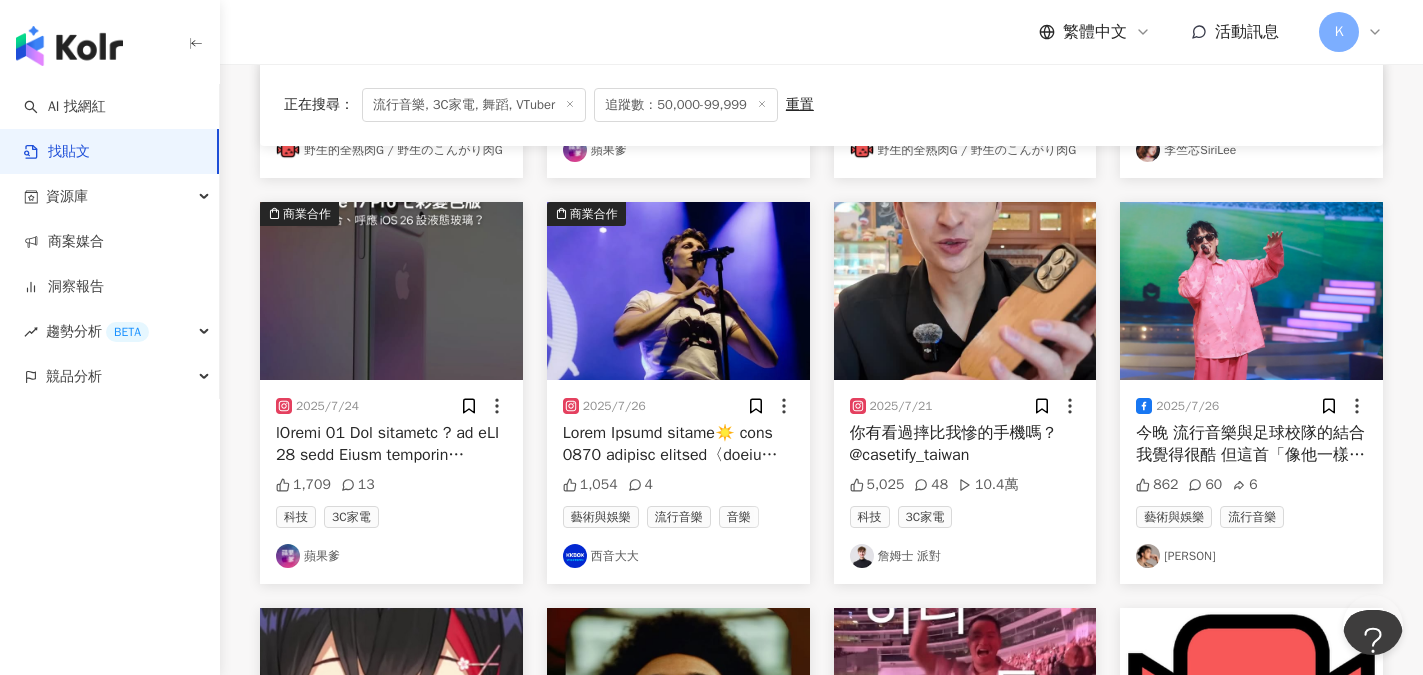 click on "詹姆士 派對" at bounding box center (965, 556) 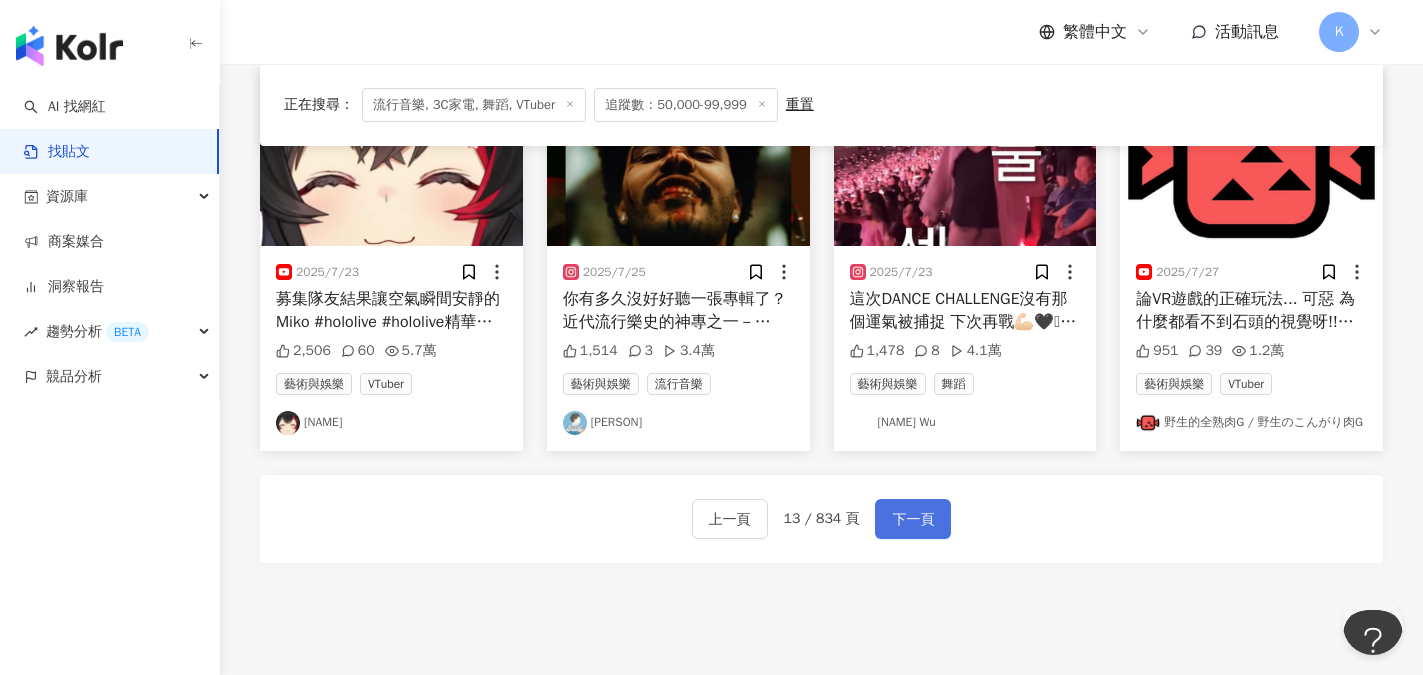 scroll, scrollTop: 1148, scrollLeft: 0, axis: vertical 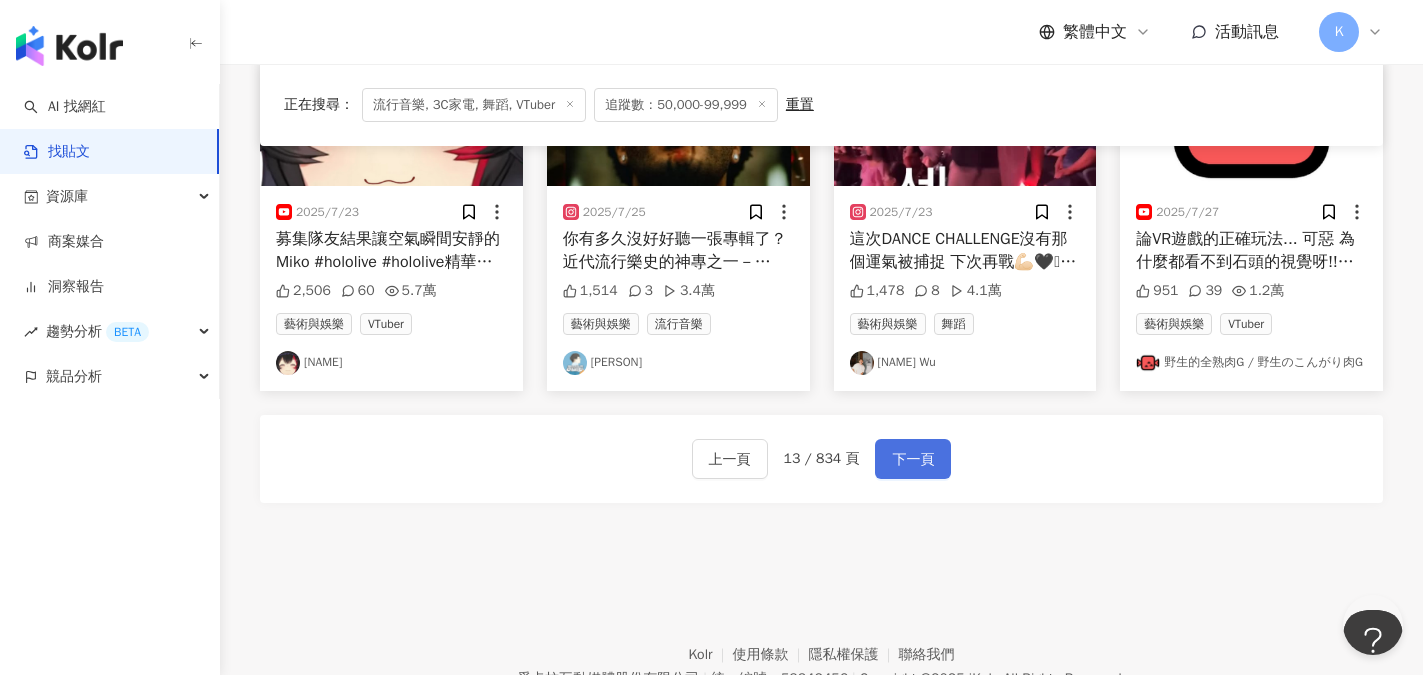 click on "下一頁" at bounding box center [913, 460] 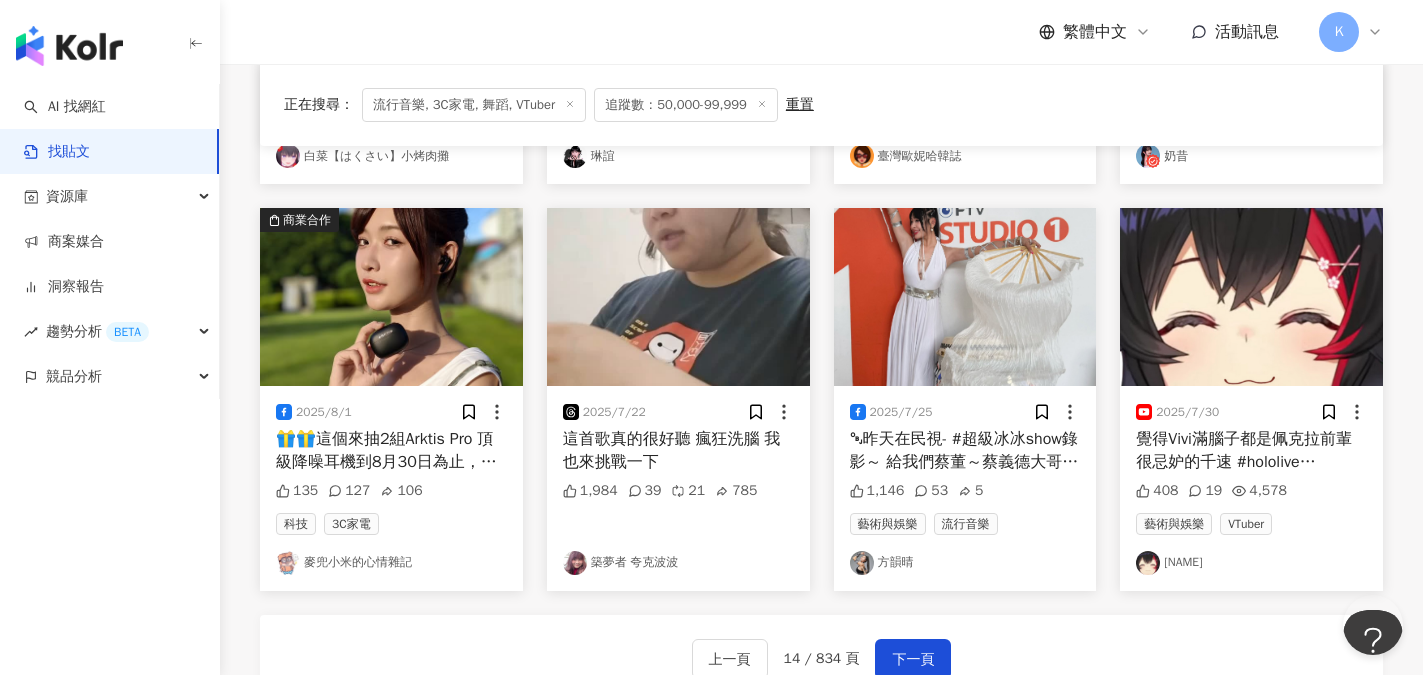 scroll, scrollTop: 948, scrollLeft: 0, axis: vertical 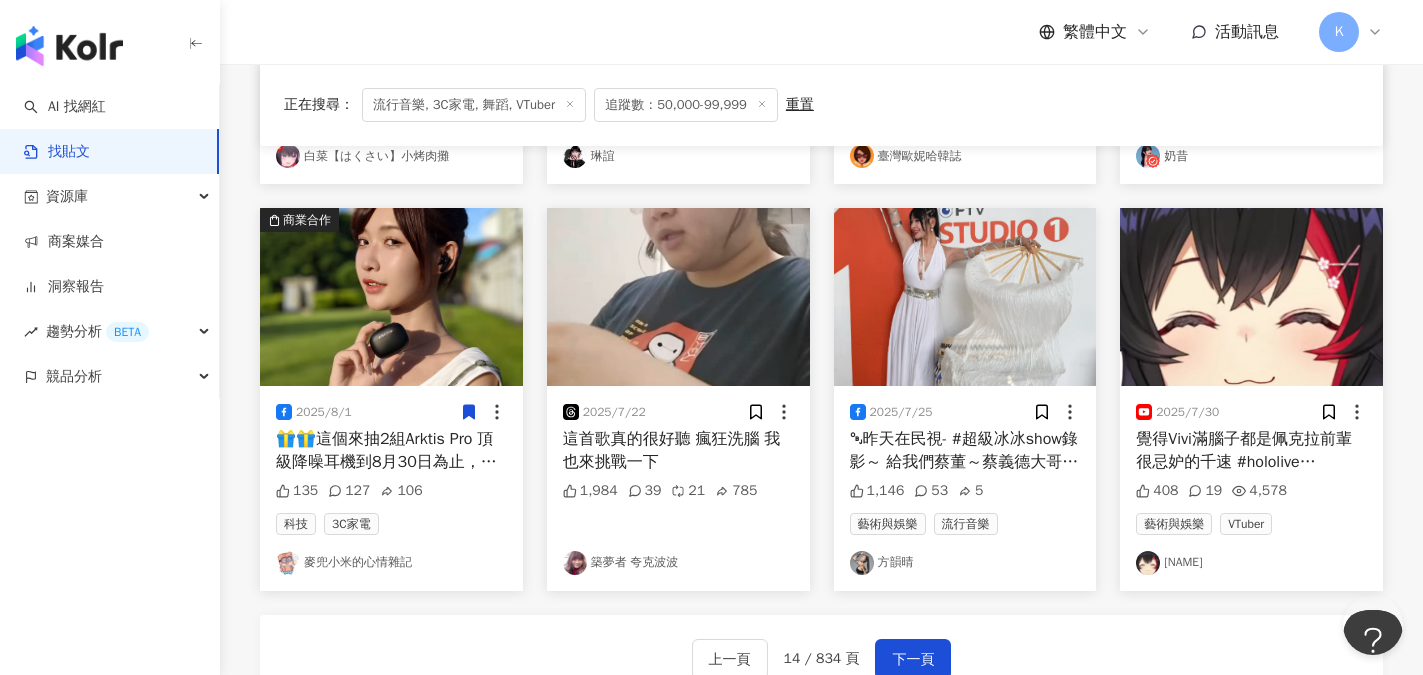 click on "麥兜小米的心情雜記" at bounding box center (391, 563) 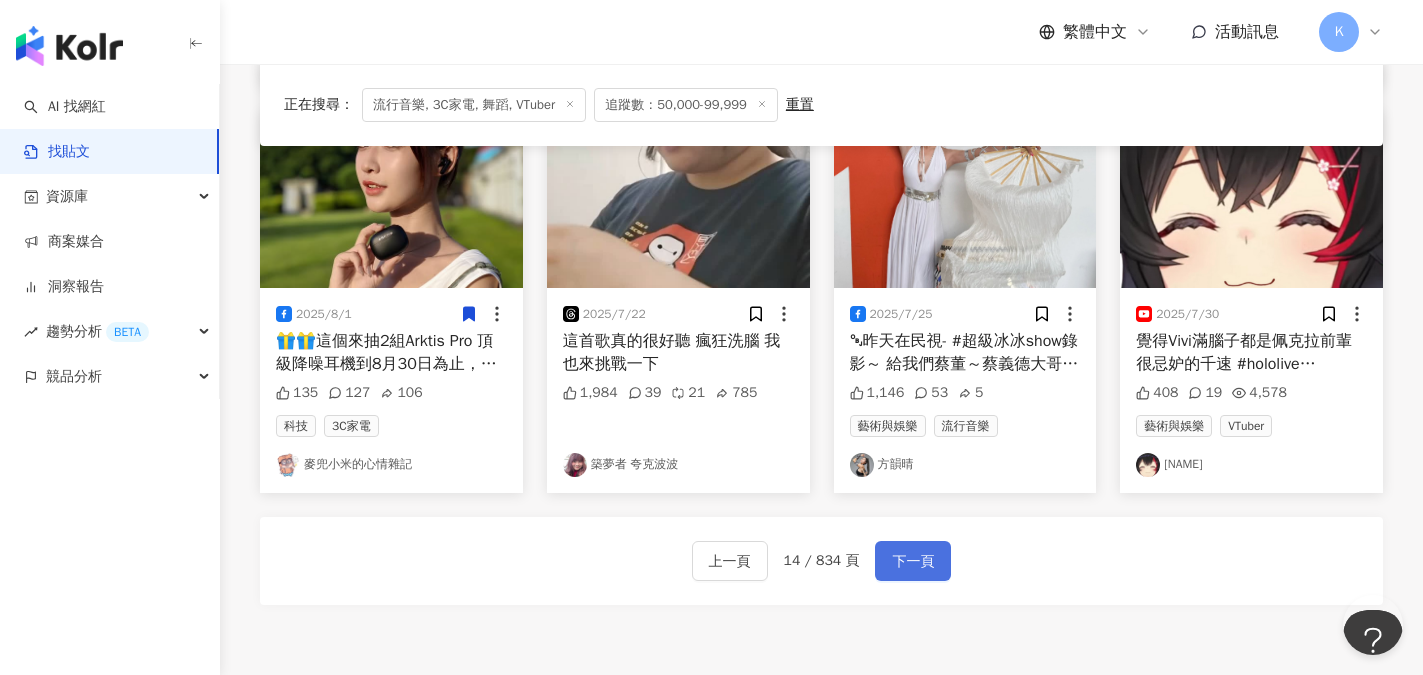 scroll, scrollTop: 1048, scrollLeft: 0, axis: vertical 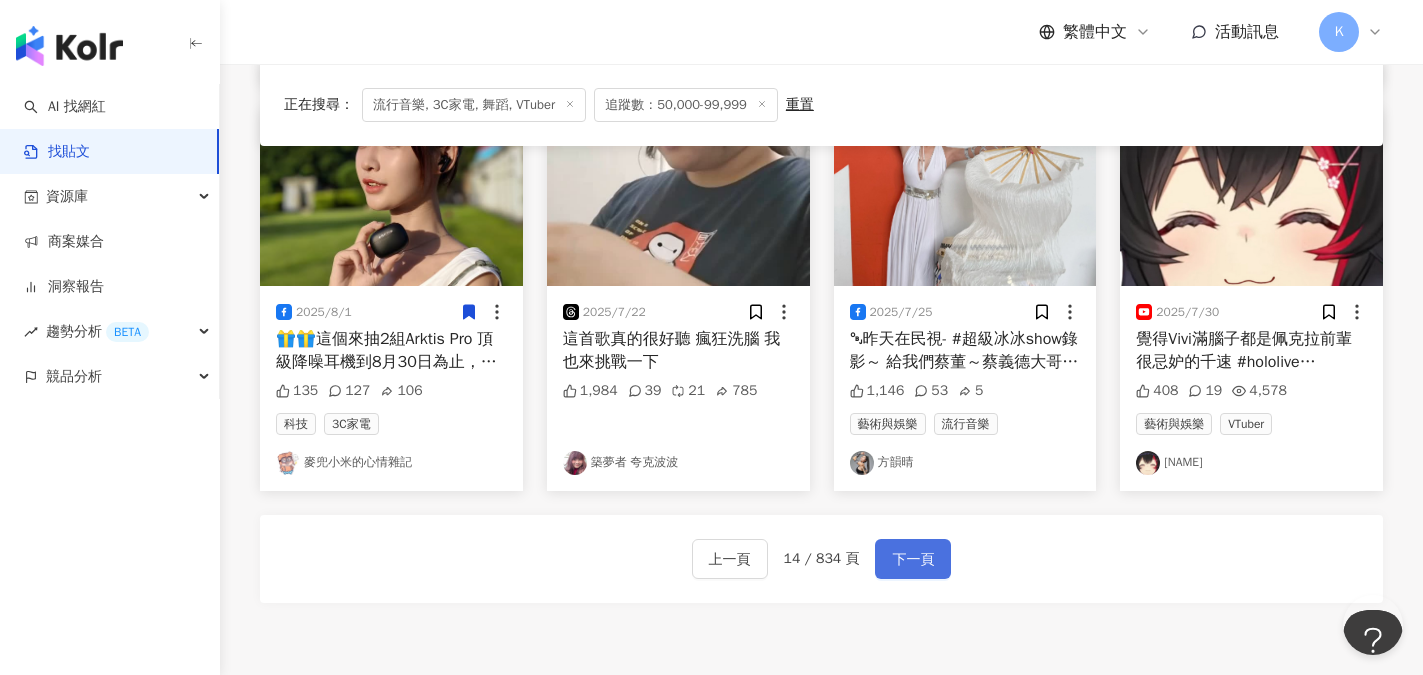 click on "下一頁" at bounding box center [913, 560] 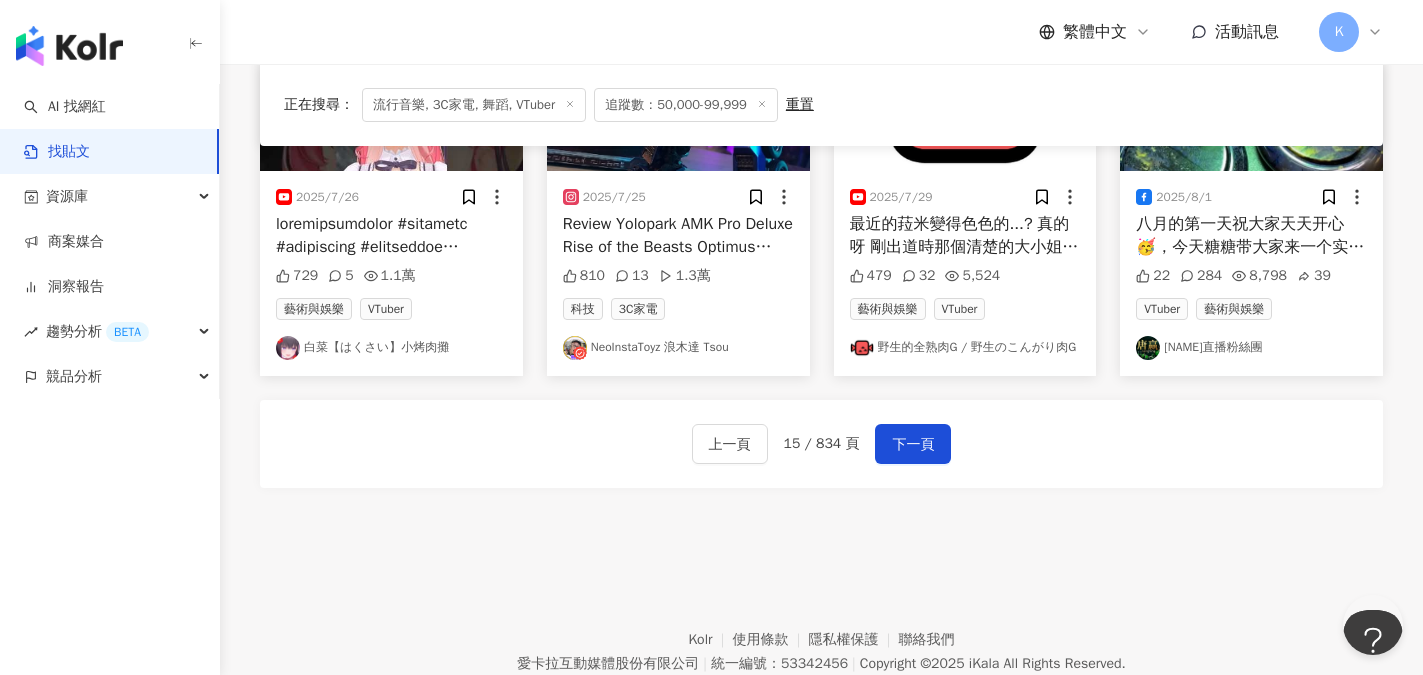 scroll, scrollTop: 1200, scrollLeft: 0, axis: vertical 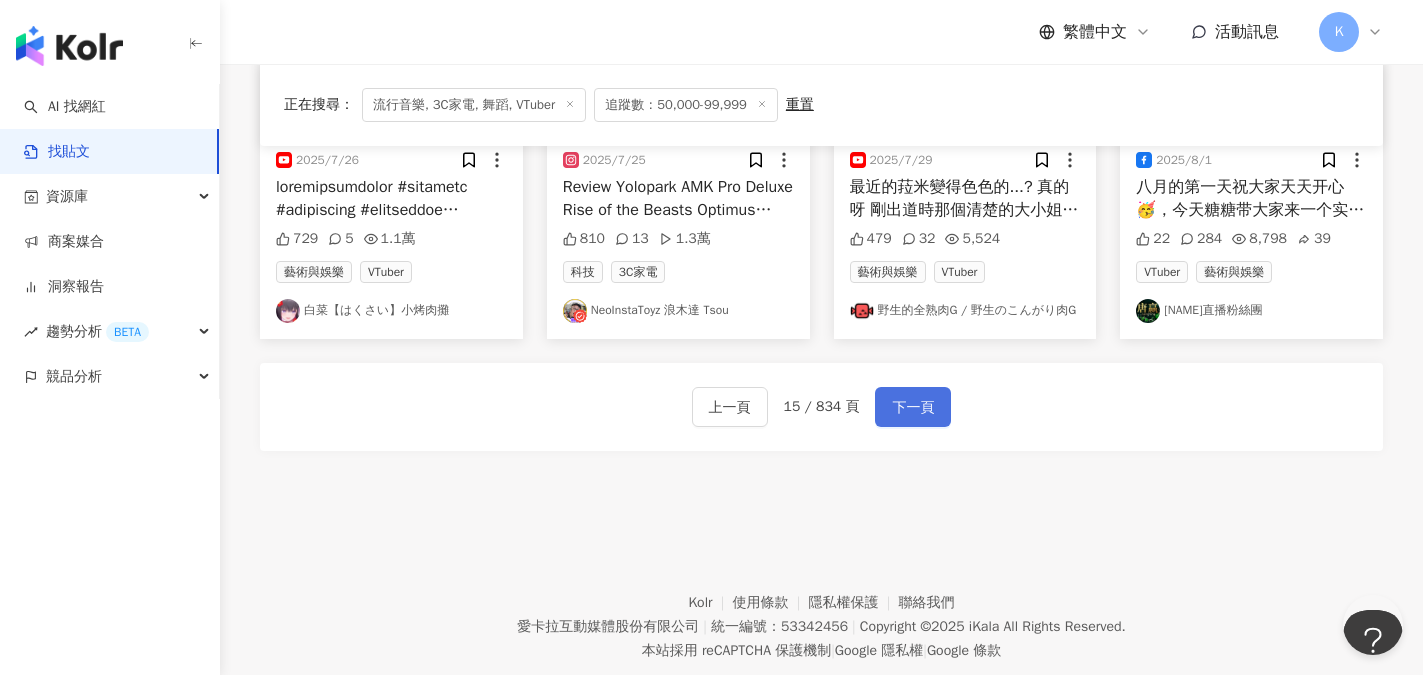 click on "下一頁" at bounding box center [913, 408] 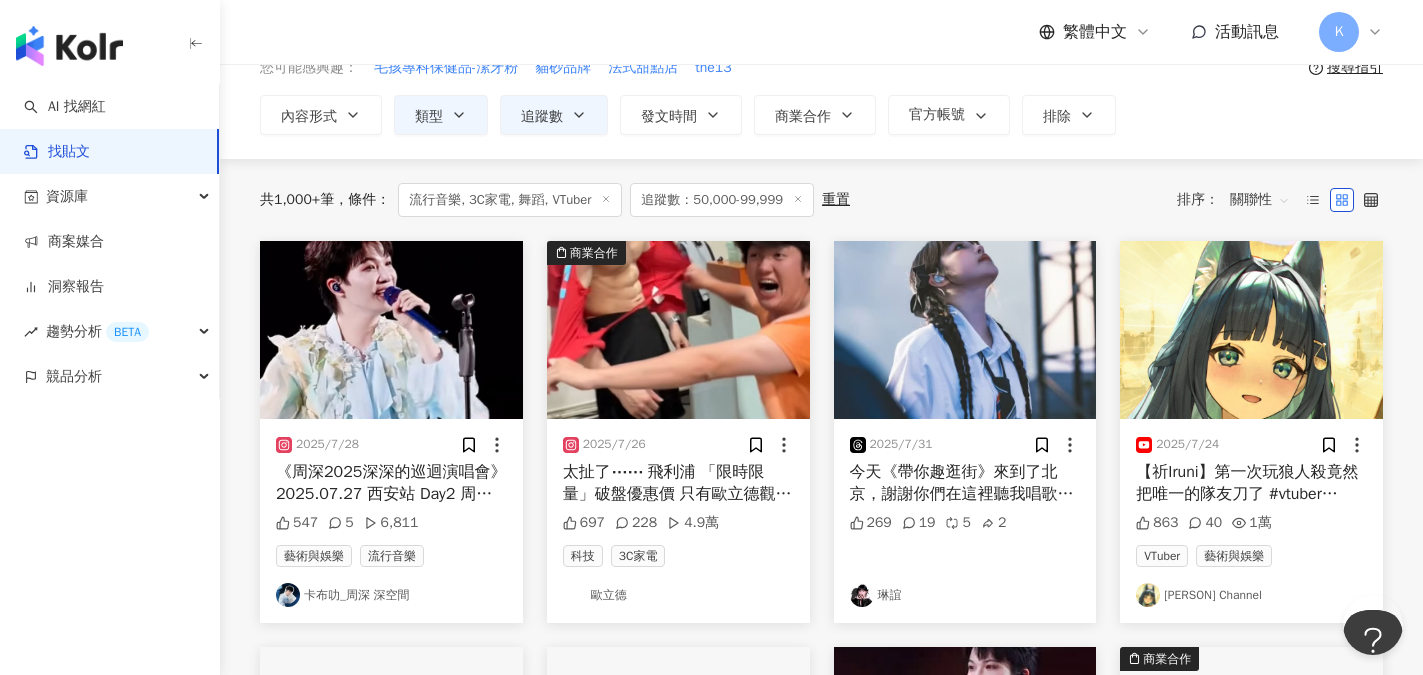 scroll, scrollTop: 100, scrollLeft: 0, axis: vertical 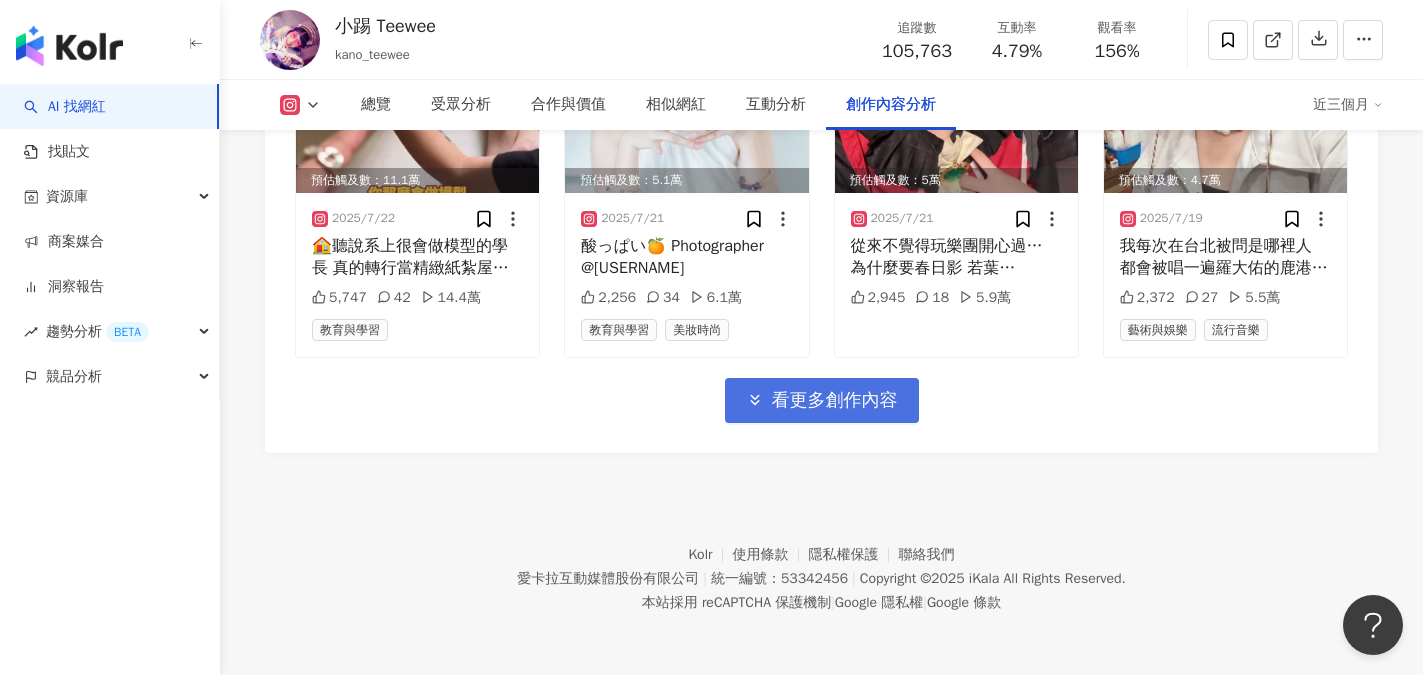 click on "看更多創作內容" at bounding box center (822, 400) 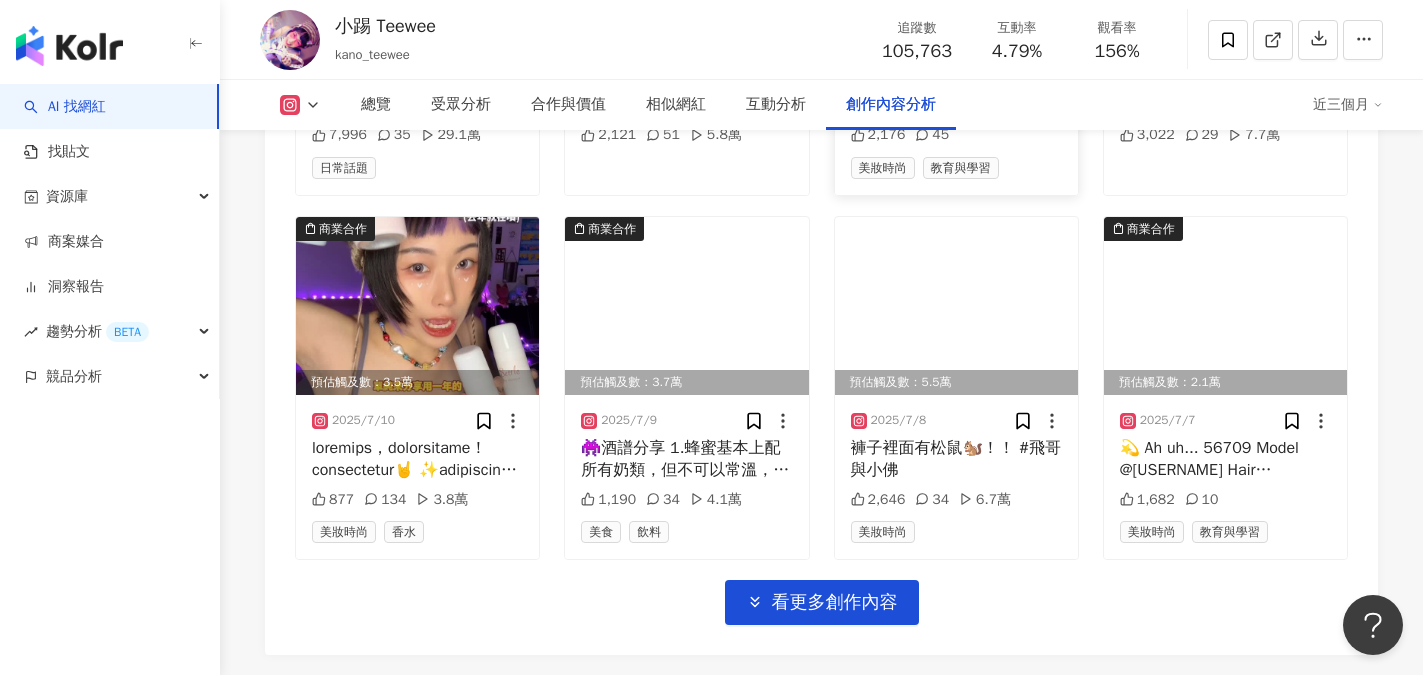 scroll, scrollTop: 8272, scrollLeft: 0, axis: vertical 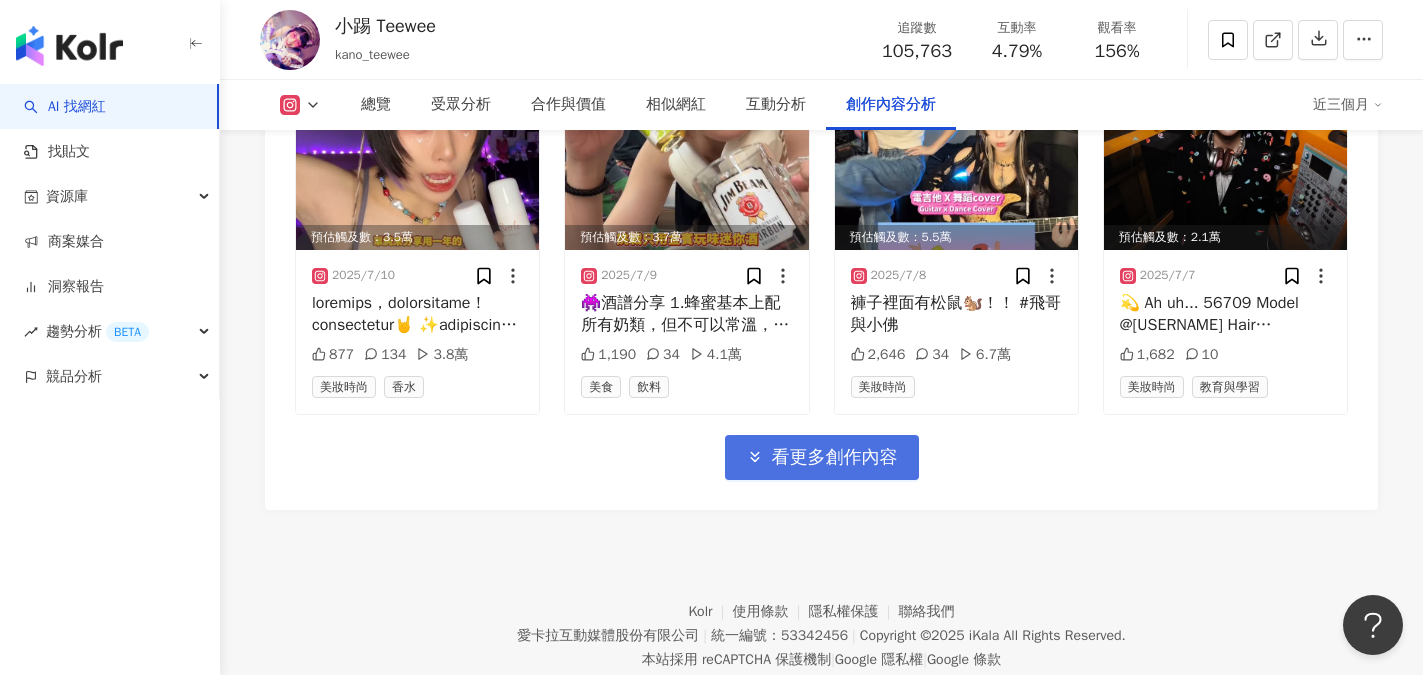 click on "看更多創作內容" at bounding box center [835, 458] 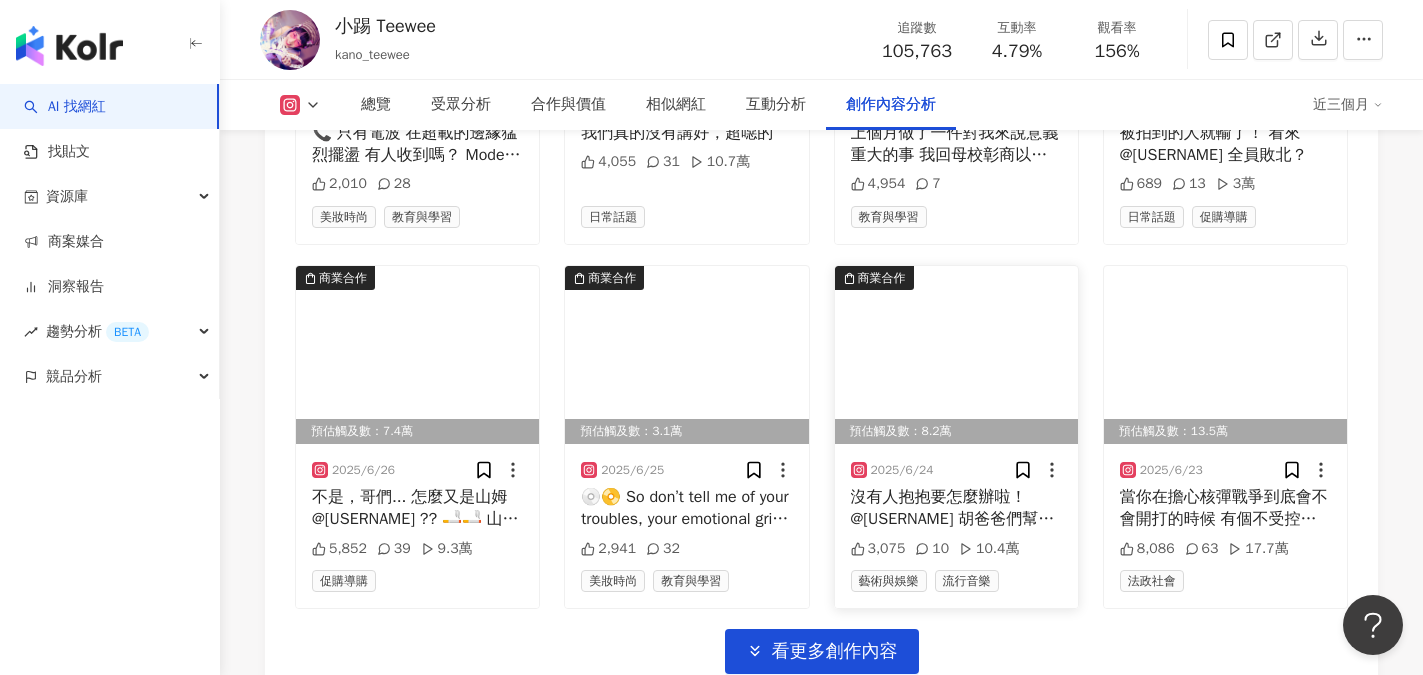 scroll, scrollTop: 9172, scrollLeft: 0, axis: vertical 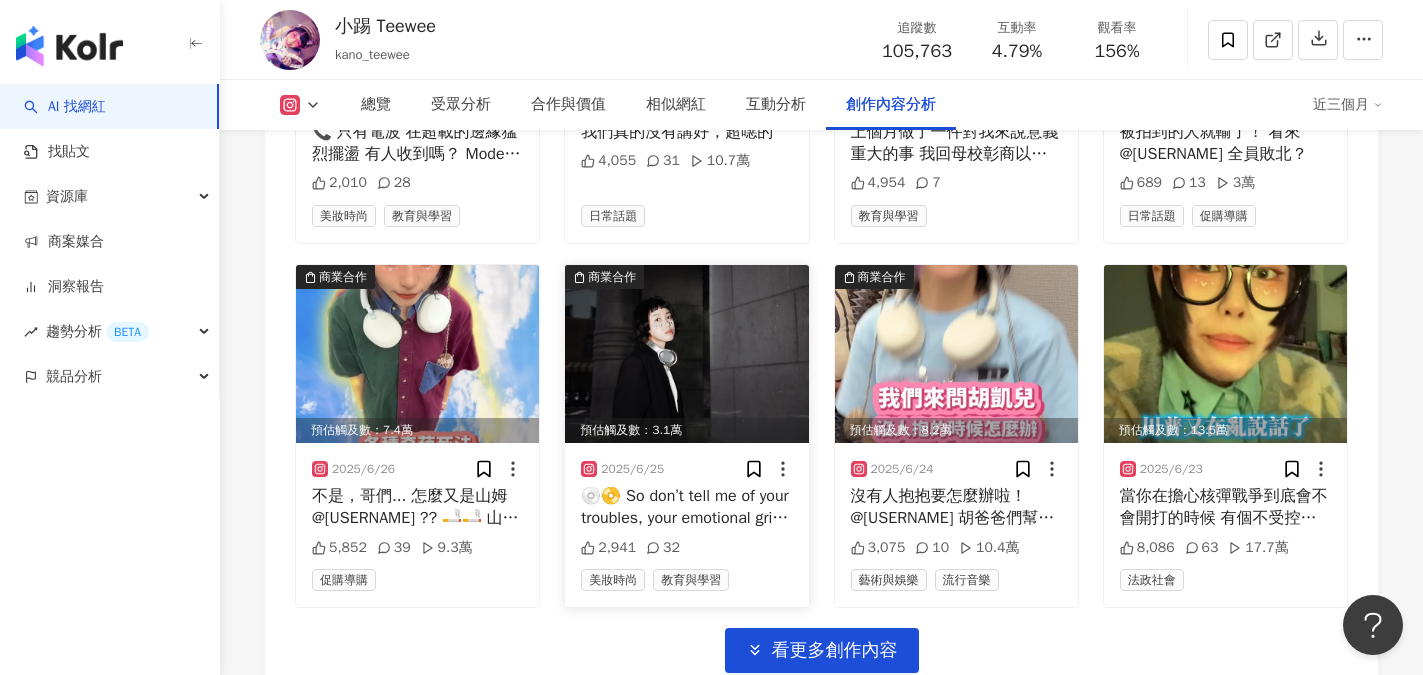 click on "💿📀
So don’t tell me of your troubles, your emotional grief
Model @kano_teewee
Hair @woowuna
Photographer / CC @hank_819" at bounding box center [686, 507] 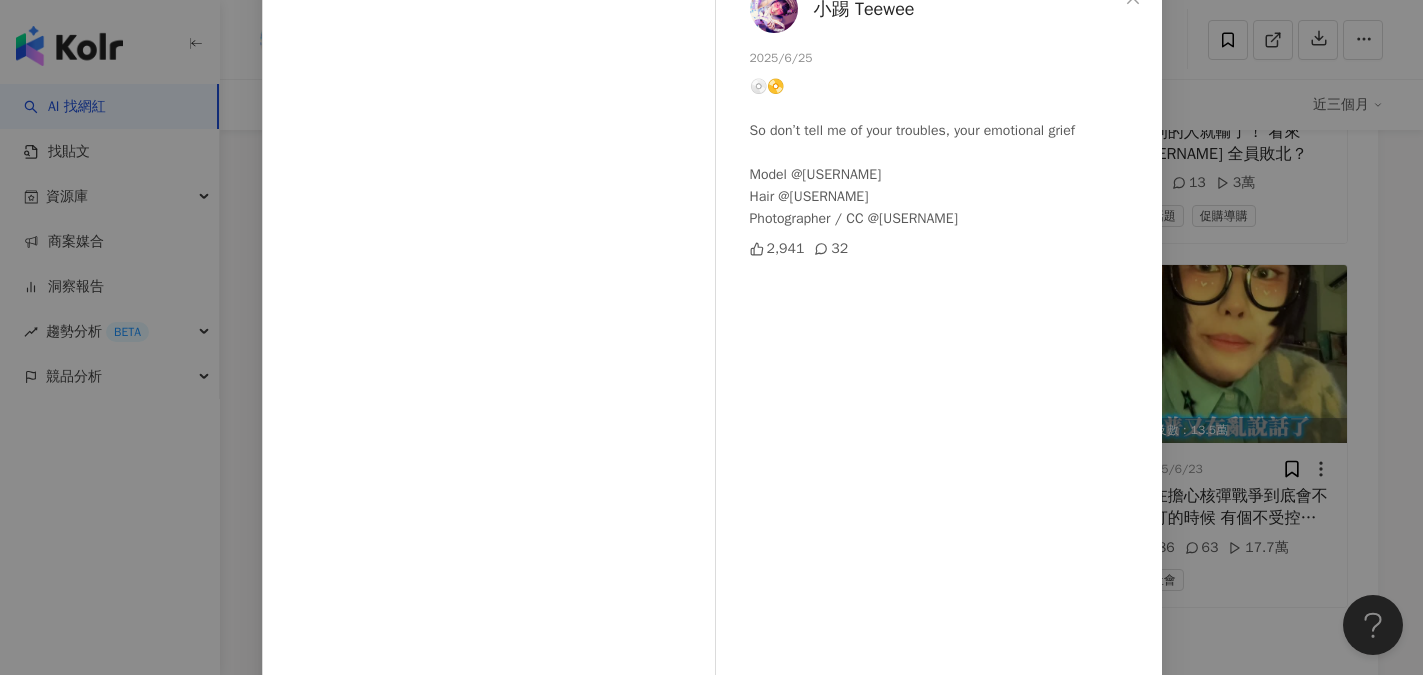 scroll, scrollTop: 0, scrollLeft: 0, axis: both 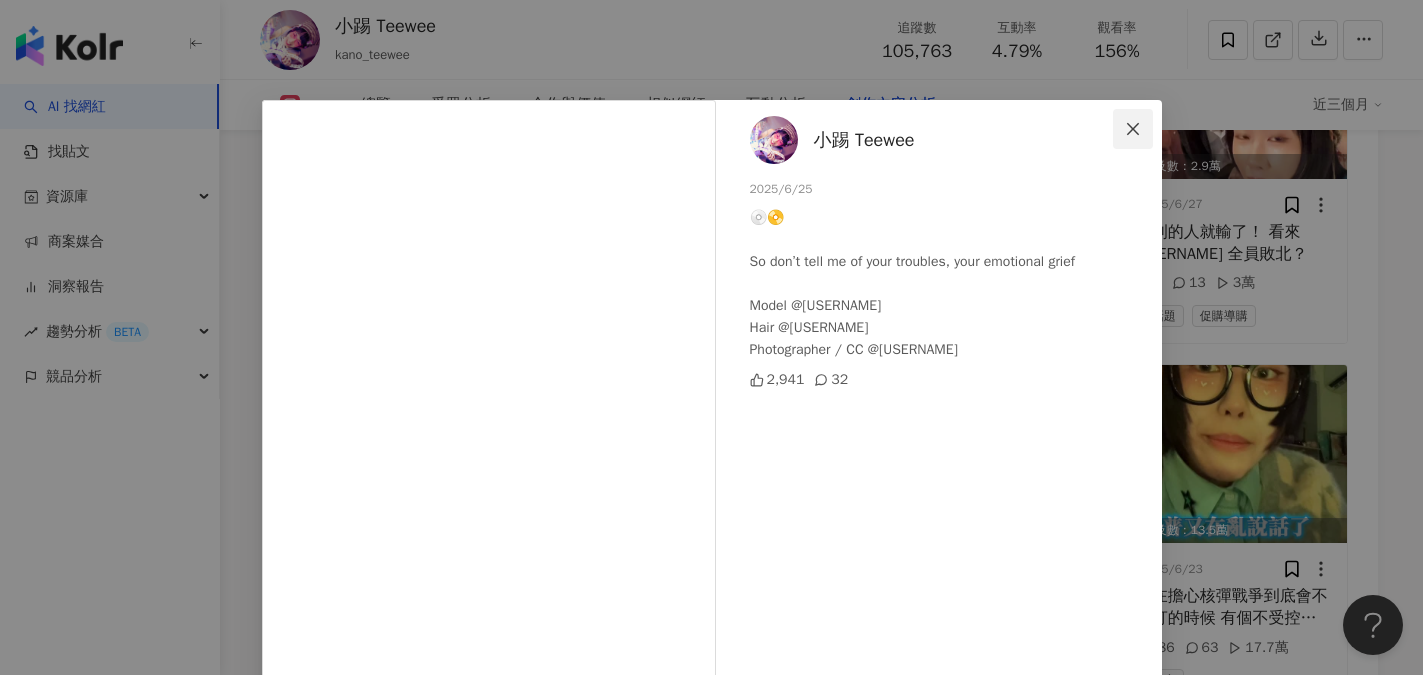 click at bounding box center (1133, 129) 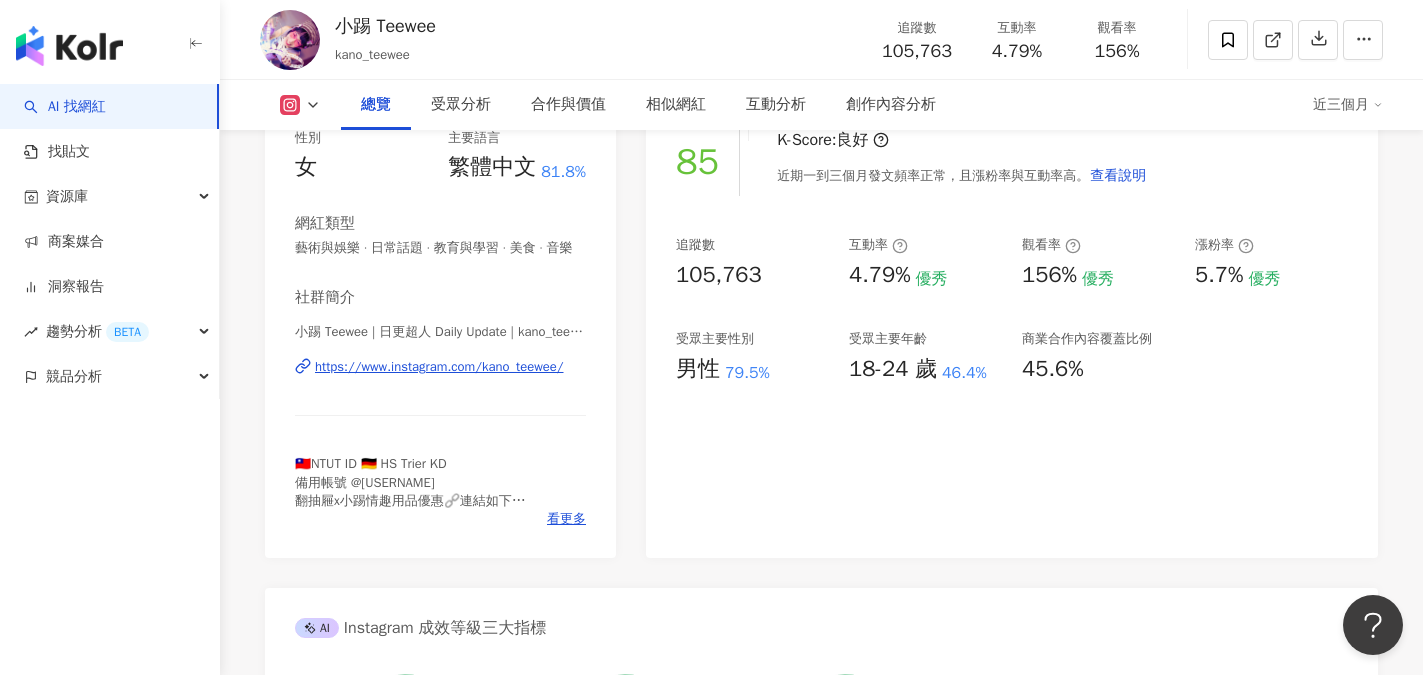 scroll, scrollTop: 272, scrollLeft: 0, axis: vertical 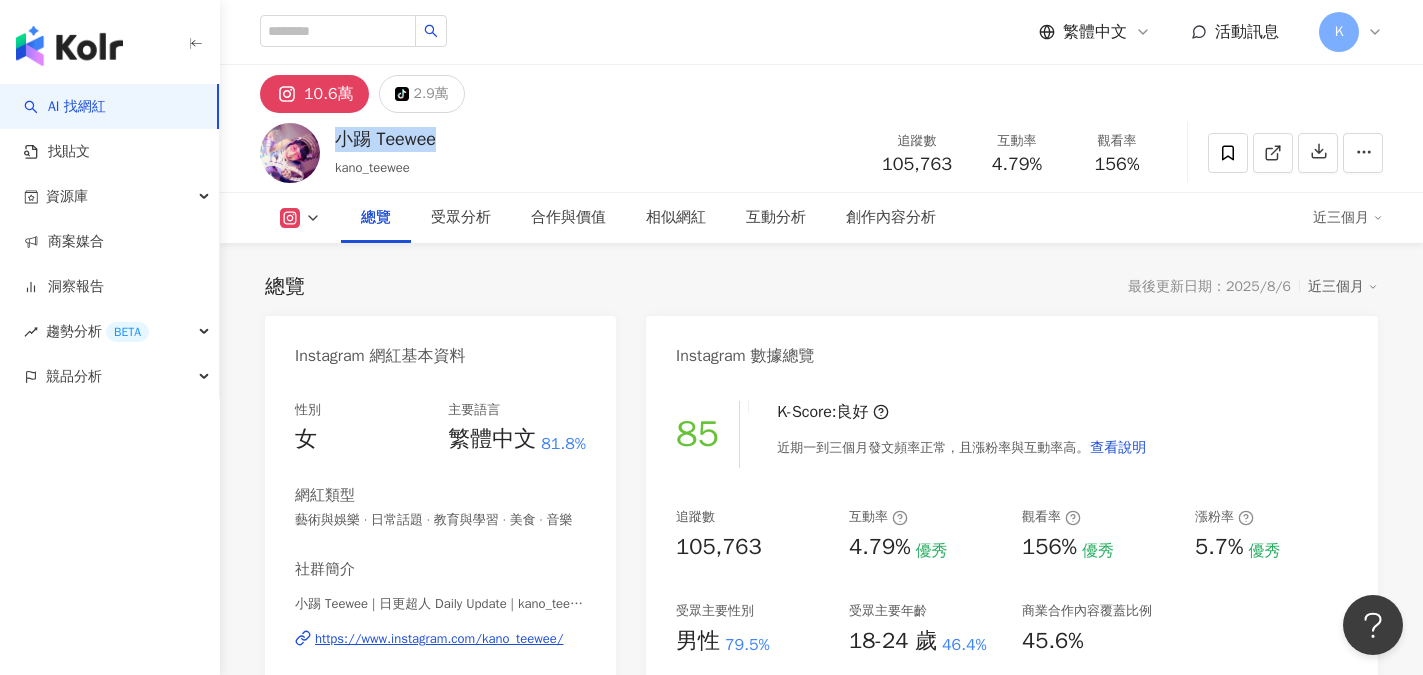 drag, startPoint x: 341, startPoint y: 141, endPoint x: 438, endPoint y: 142, distance: 97.00516 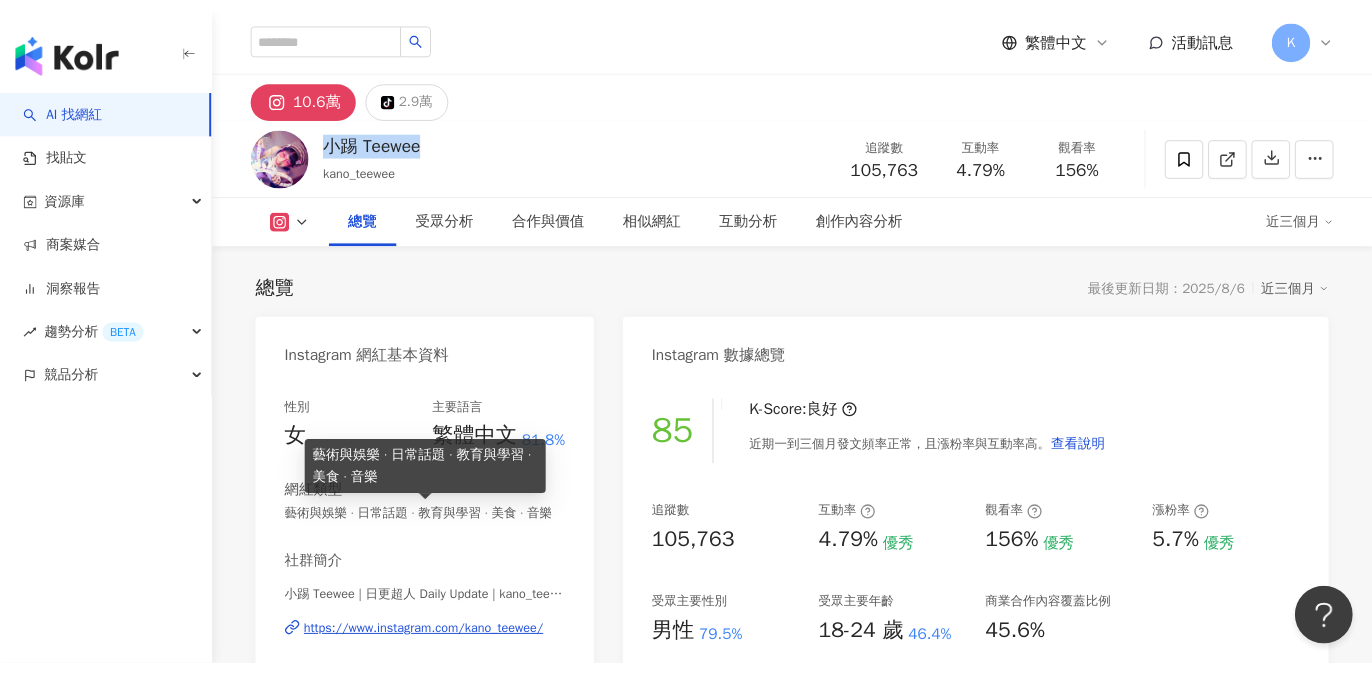 scroll, scrollTop: 200, scrollLeft: 0, axis: vertical 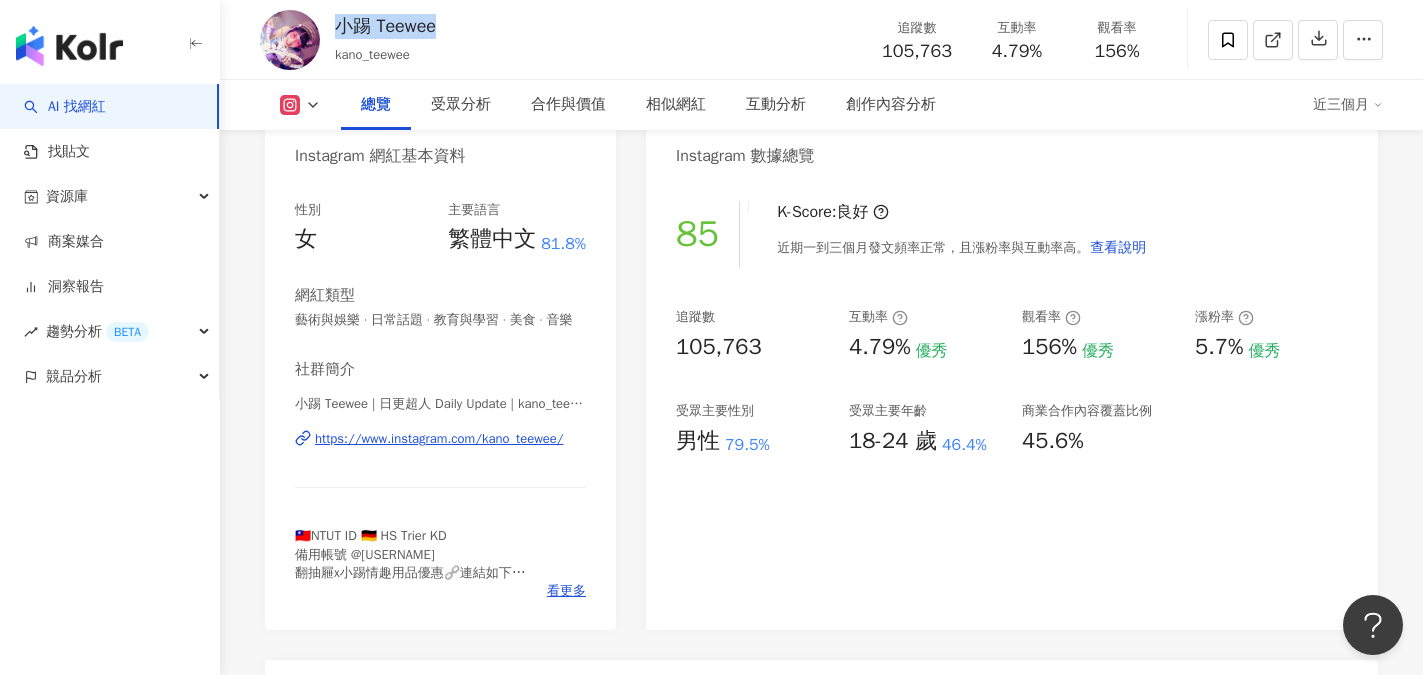 click on "https://www.instagram.com/kano_teewee/" at bounding box center (439, 439) 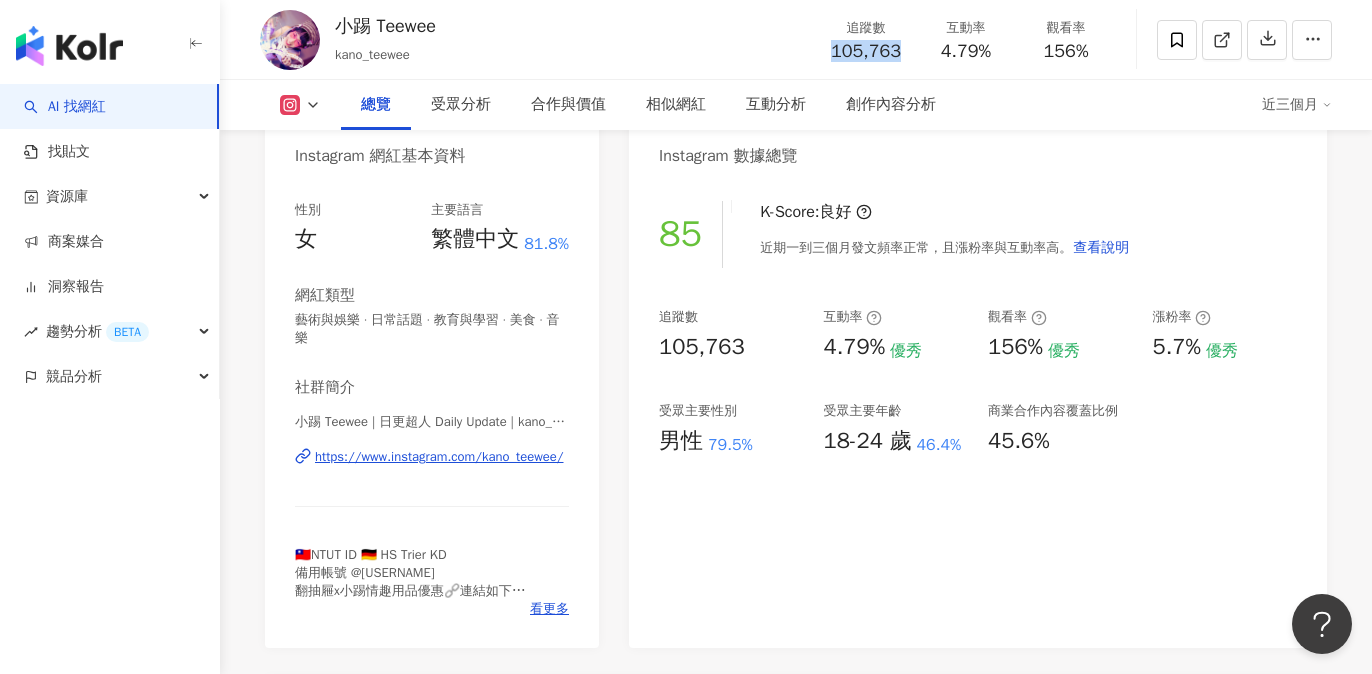 drag, startPoint x: 831, startPoint y: 52, endPoint x: 901, endPoint y: 49, distance: 70.064255 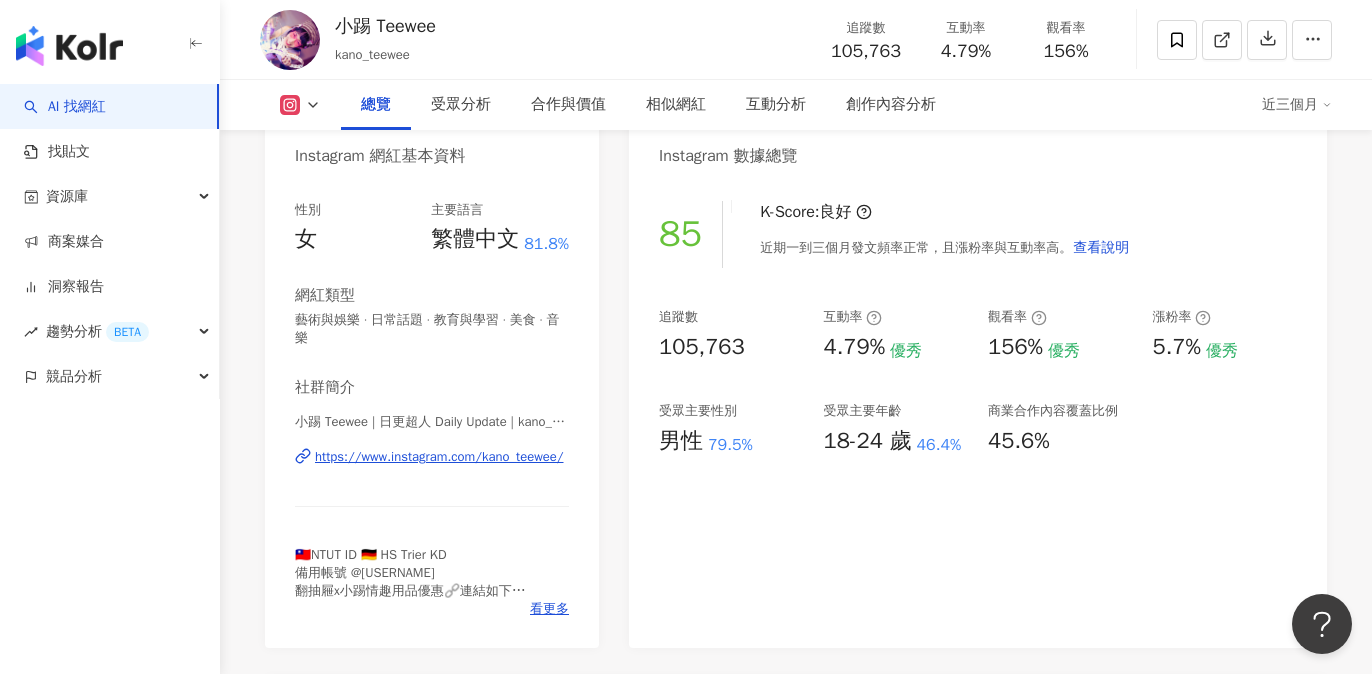 click at bounding box center [1224, 40] 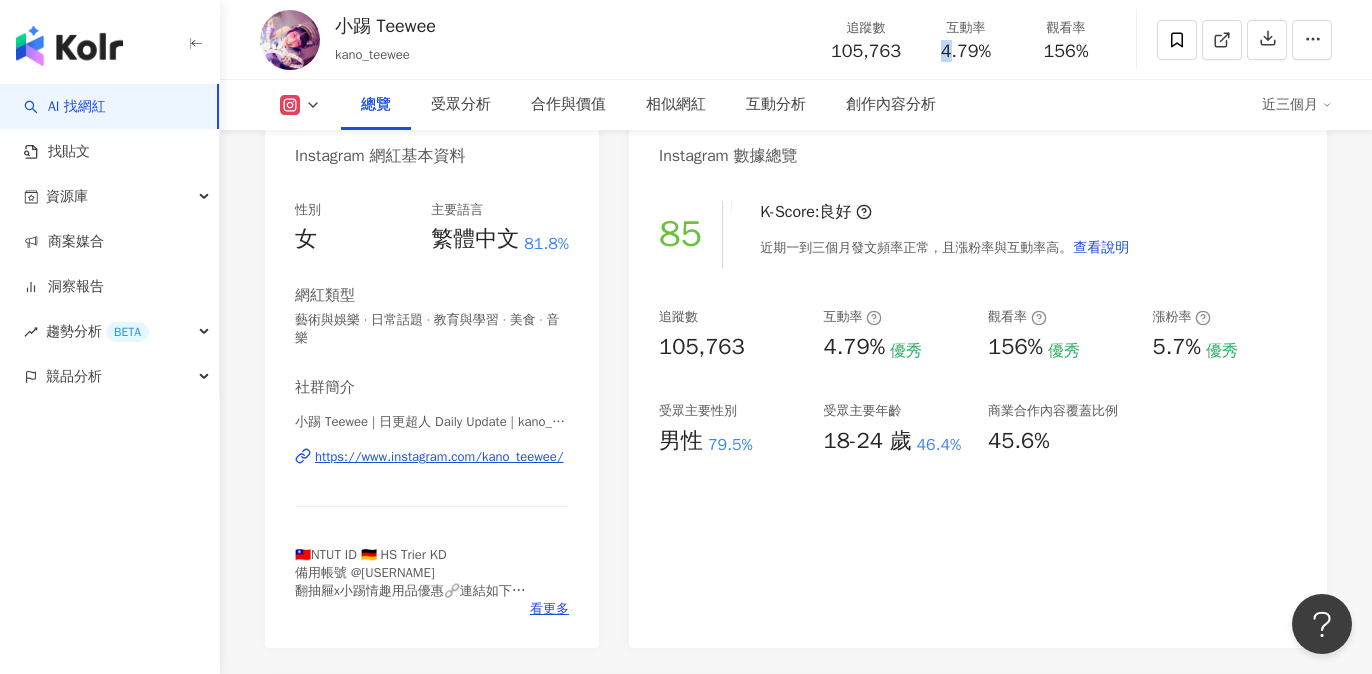 drag, startPoint x: 939, startPoint y: 52, endPoint x: 952, endPoint y: 52, distance: 13 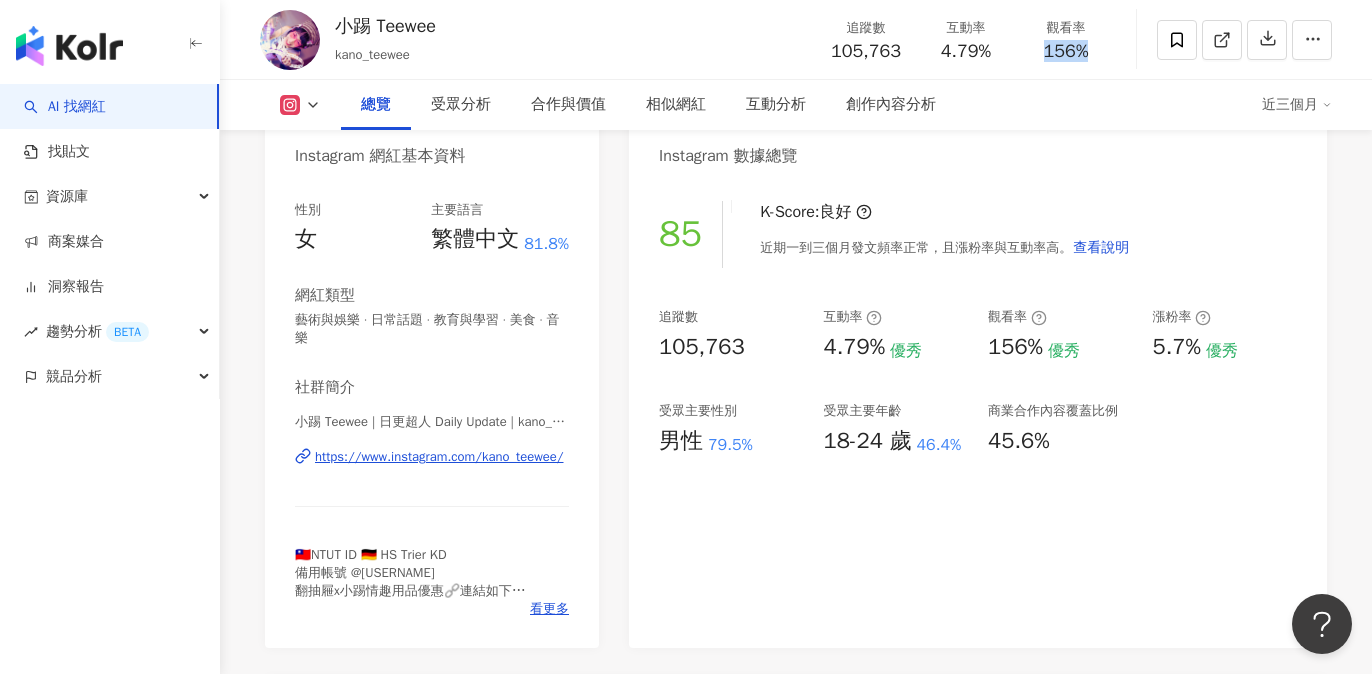 drag, startPoint x: 1024, startPoint y: 50, endPoint x: 1091, endPoint y: 52, distance: 67.02985 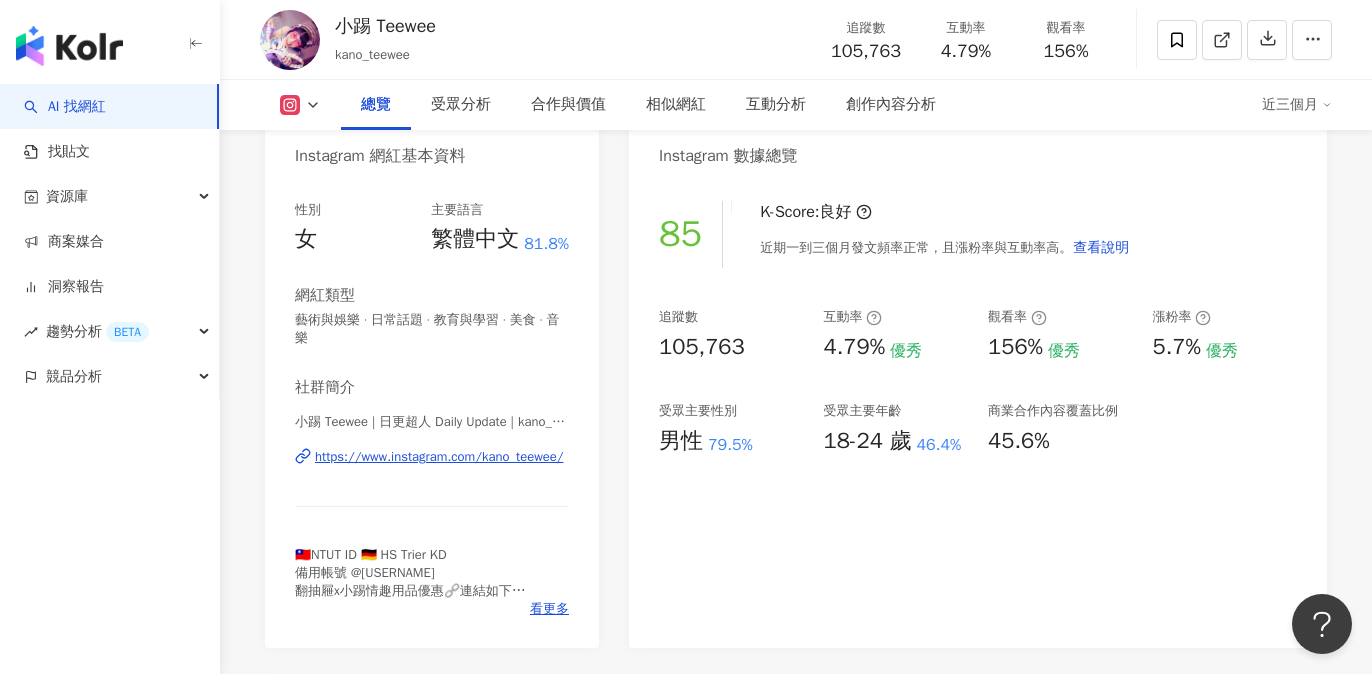 click at bounding box center (1224, 40) 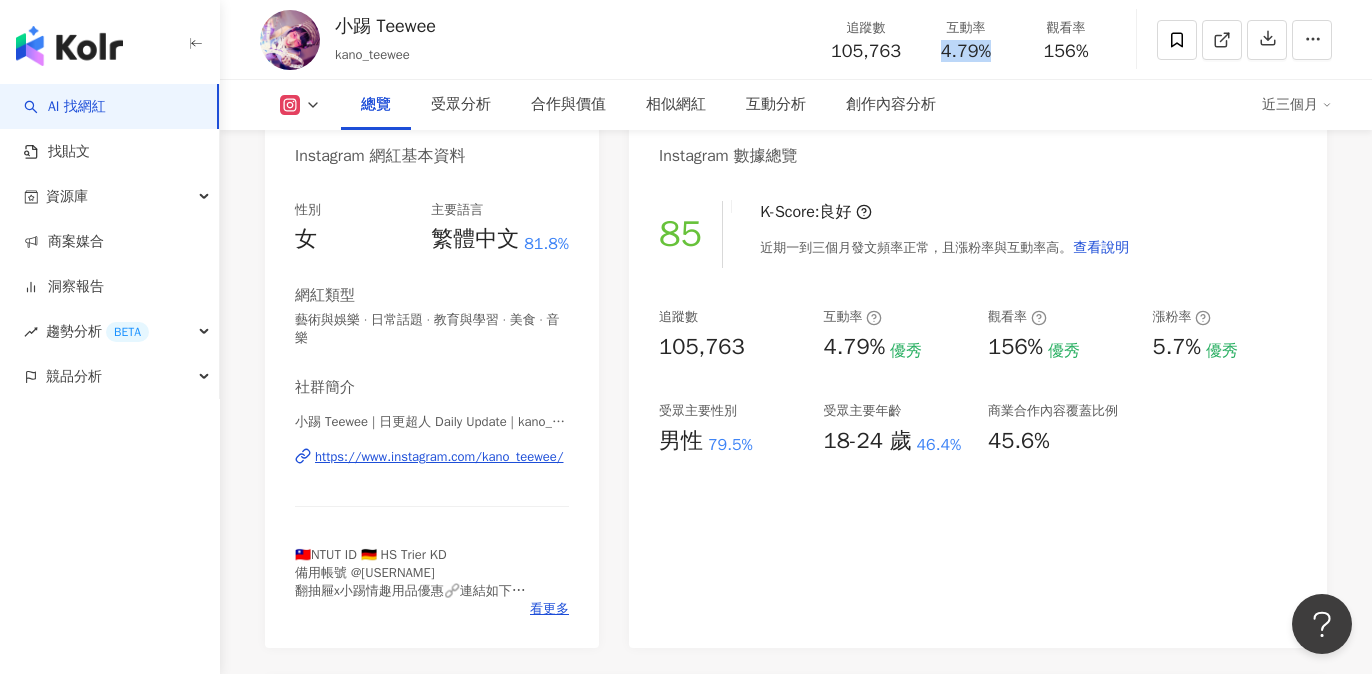 drag, startPoint x: 932, startPoint y: 50, endPoint x: 1011, endPoint y: 52, distance: 79.025314 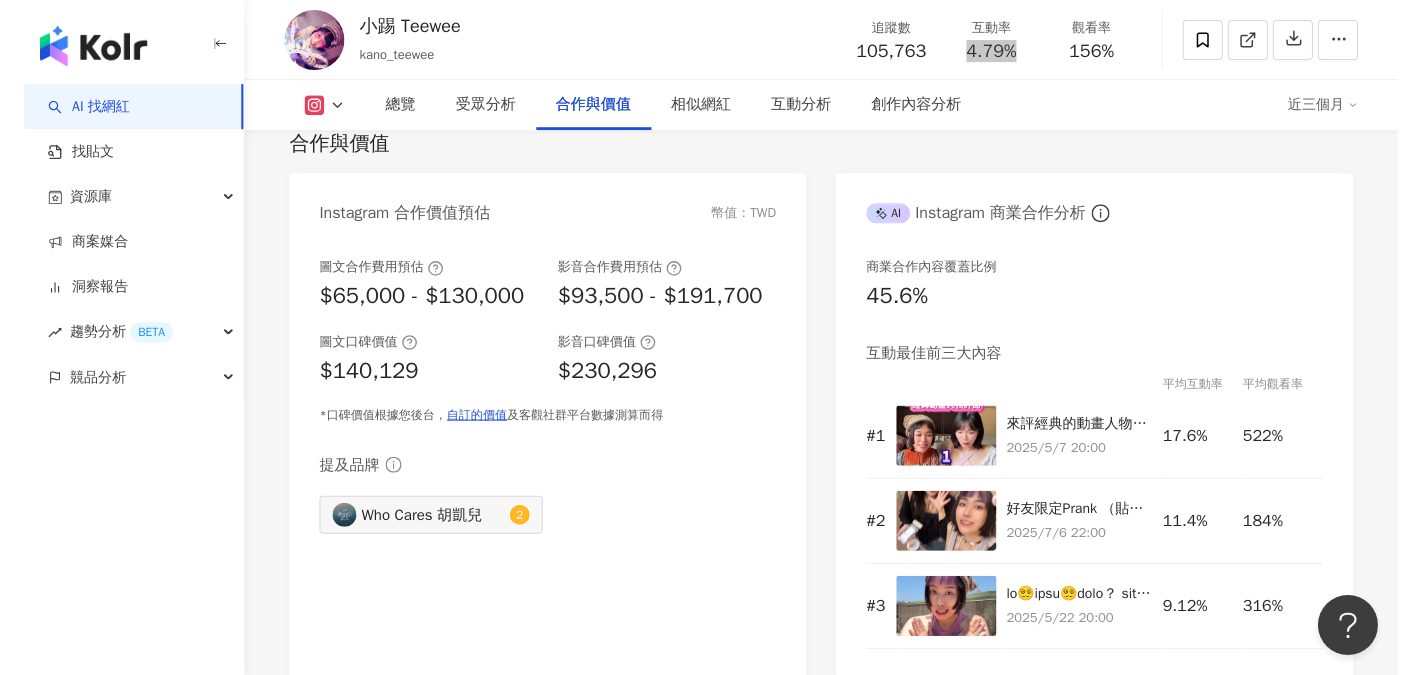 scroll, scrollTop: 2716, scrollLeft: 0, axis: vertical 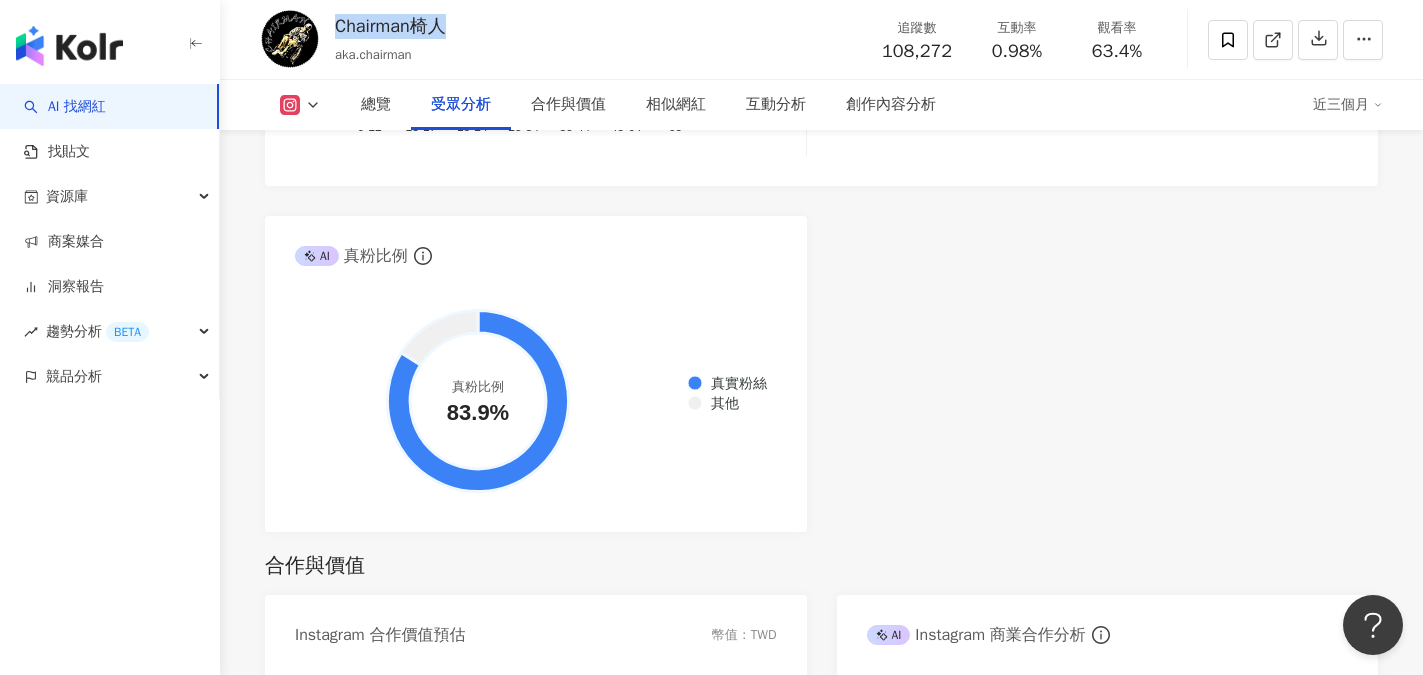 drag, startPoint x: 336, startPoint y: 25, endPoint x: 460, endPoint y: 27, distance: 124.01613 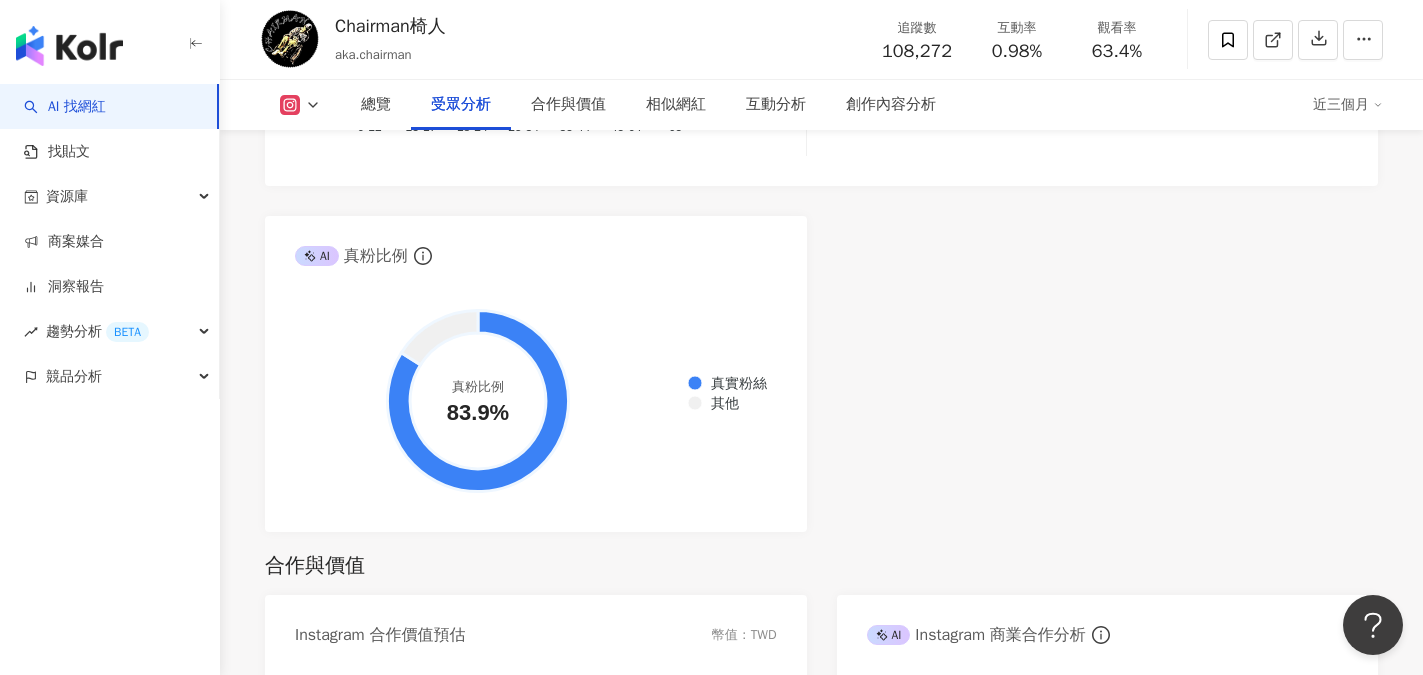 click on "AI Instagram 受眾樣貌分析 受眾主要性別   女性 62.4% 受眾主要年齡   25-34 歲 51.8% 受眾年齡及性別分布 男性 女性 60% 60% 50% 50% 40% 40% 30% 30% 20% 20% 10% 10% 0% 0% 0% 4% 34% 52% 9% 1% 0% 0-12 0-12 13-17 13-17 18-24 18-24 25-34 25-34 35-44 35-44 45-64 45-64 65- 65- 受眾主要國家/地區   [COUNTRY] 78.8% 受眾所在國家地區分布 受眾所在城市分布 [COUNTRY] 78.8% [COUNTRY] 6.28% [COUNTRY] 4.88% [COUNTRY] 2.22% [COUNTRY] 1.6% [CITY] 22.4% [CITY] 9.68% [CITY] 8.47% [CITY] 5.54% [CITY] 4.19% AI 真粉比例 真實粉絲 其他 真粉比例 83.9%
真實粉絲：83.9%" at bounding box center [821, 75] 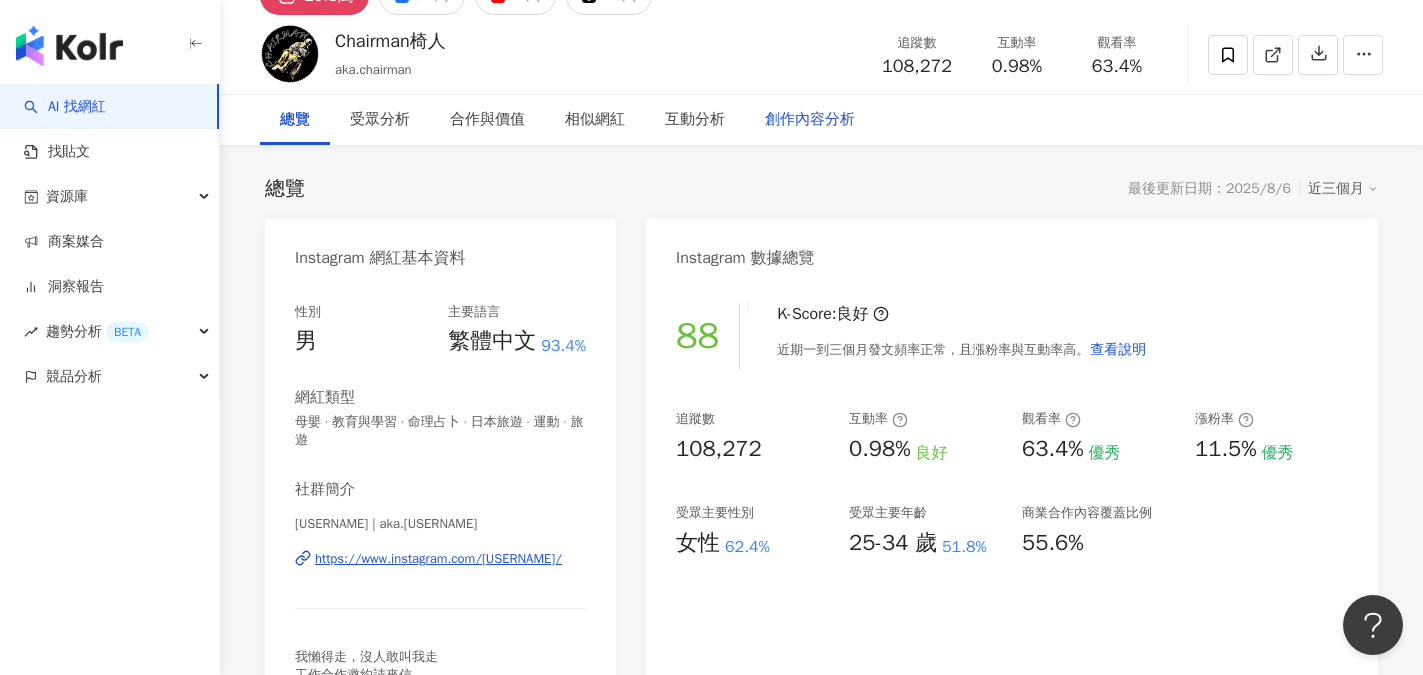 scroll, scrollTop: 0, scrollLeft: 0, axis: both 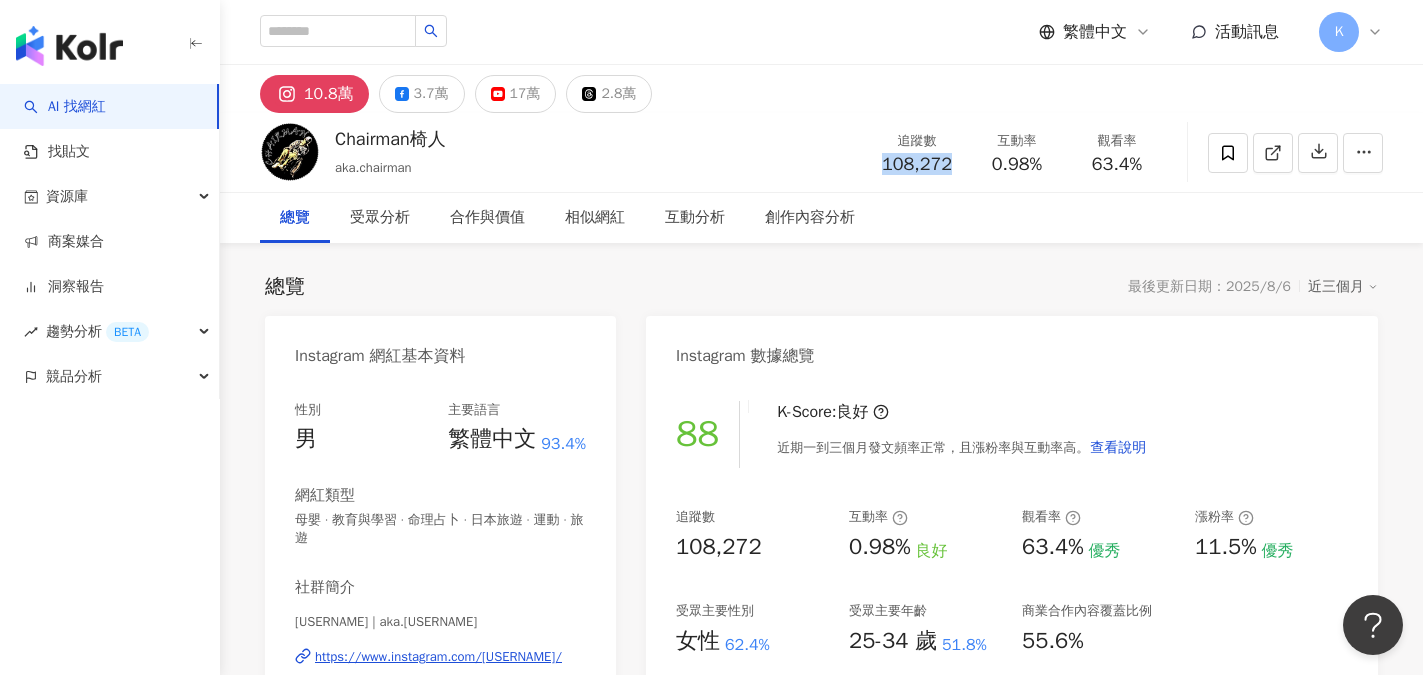 drag, startPoint x: 874, startPoint y: 159, endPoint x: 959, endPoint y: 167, distance: 85.37564 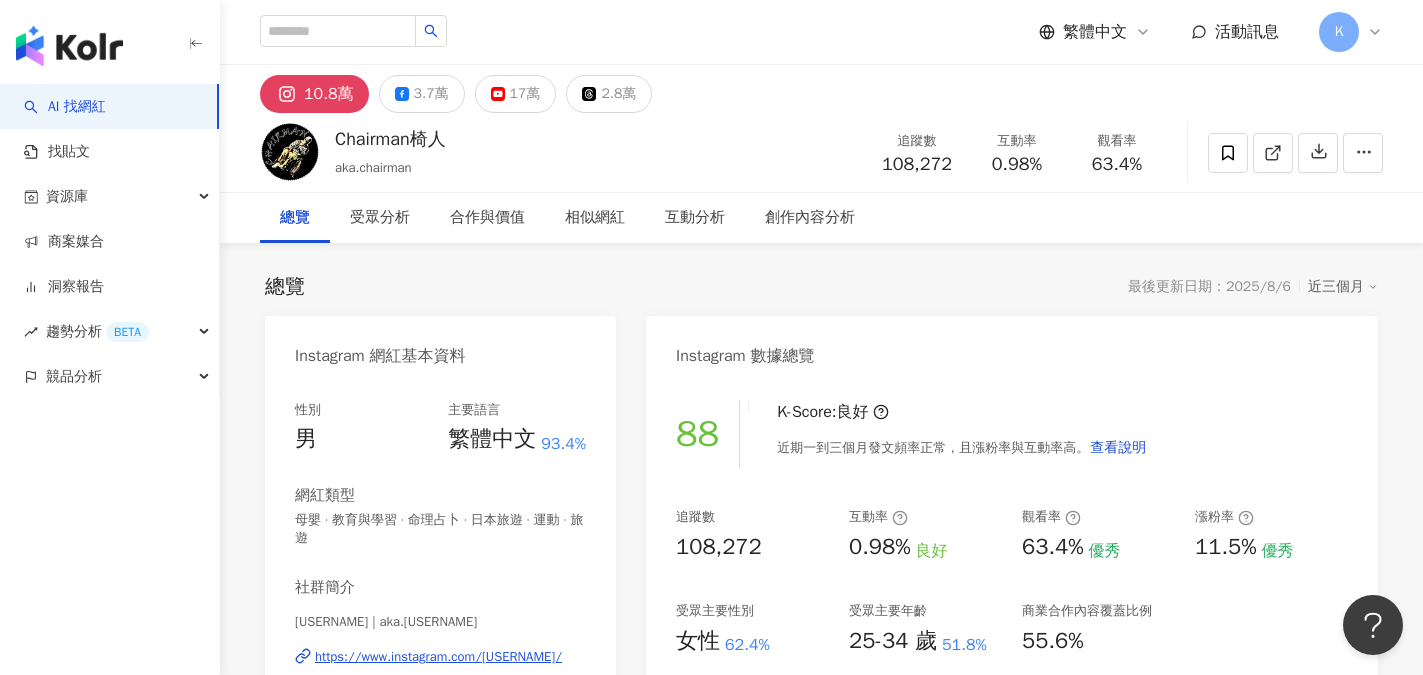 click on "追蹤數 108,272" at bounding box center [917, 152] 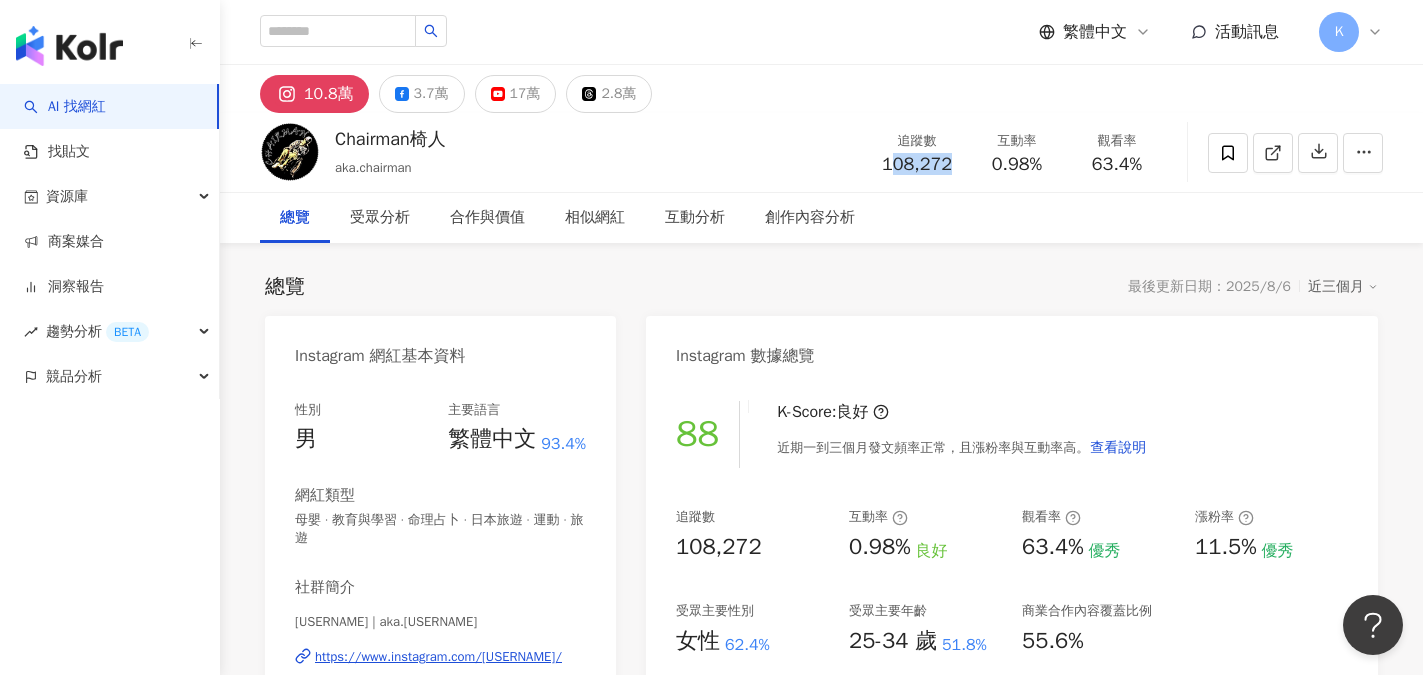 drag, startPoint x: 893, startPoint y: 162, endPoint x: 957, endPoint y: 165, distance: 64.070274 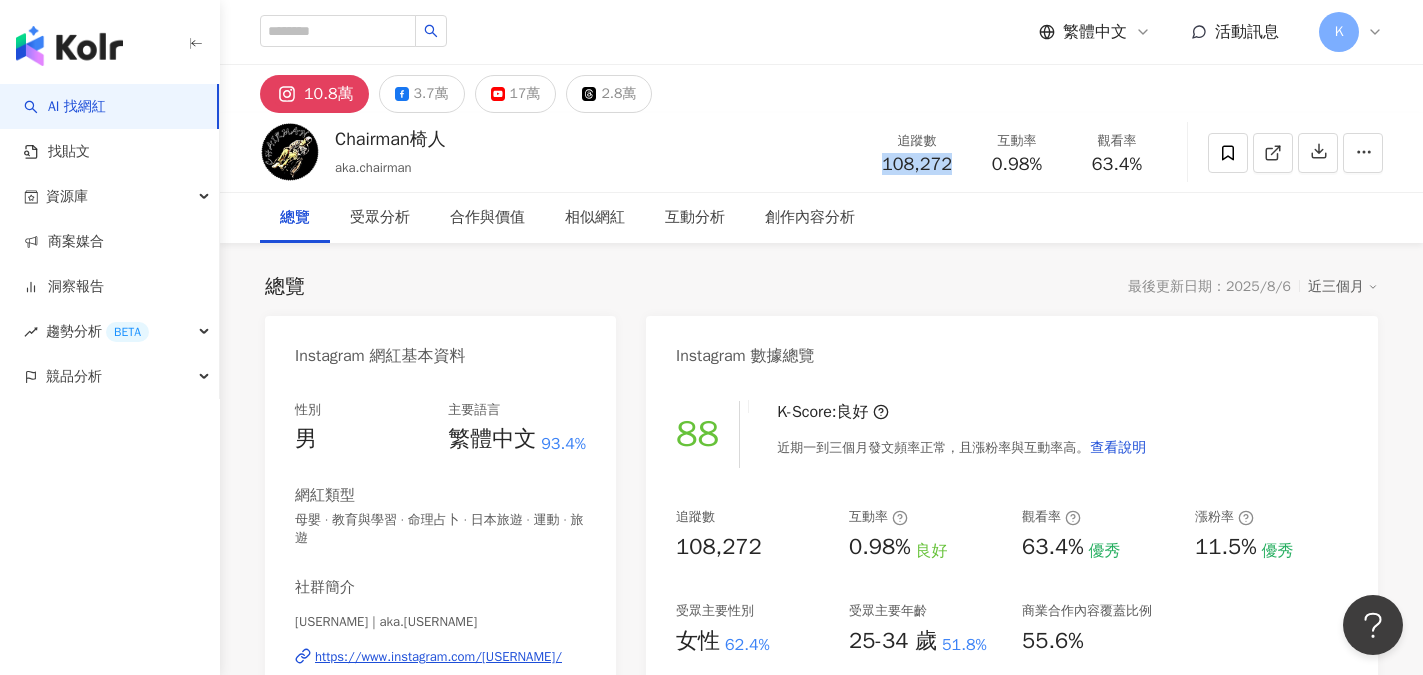 drag, startPoint x: 853, startPoint y: 164, endPoint x: 951, endPoint y: 162, distance: 98.02041 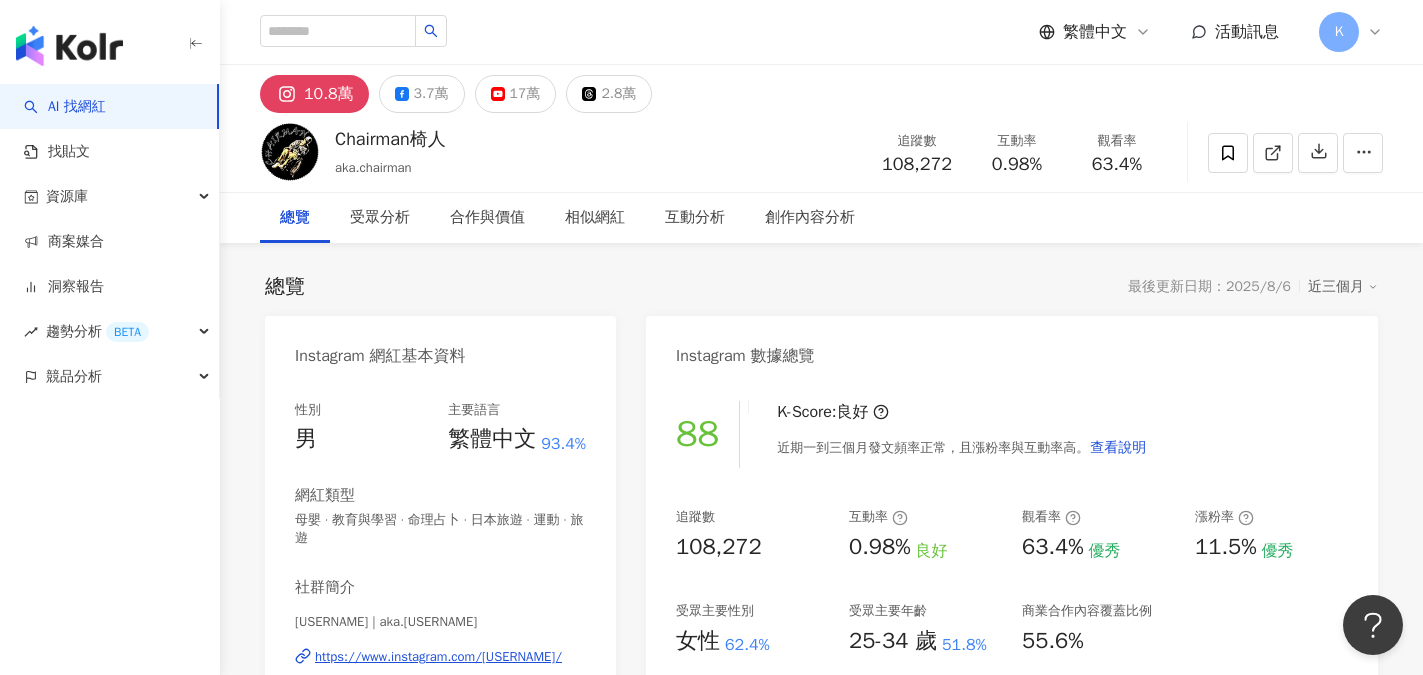 click on "63.4%" at bounding box center (1117, 165) 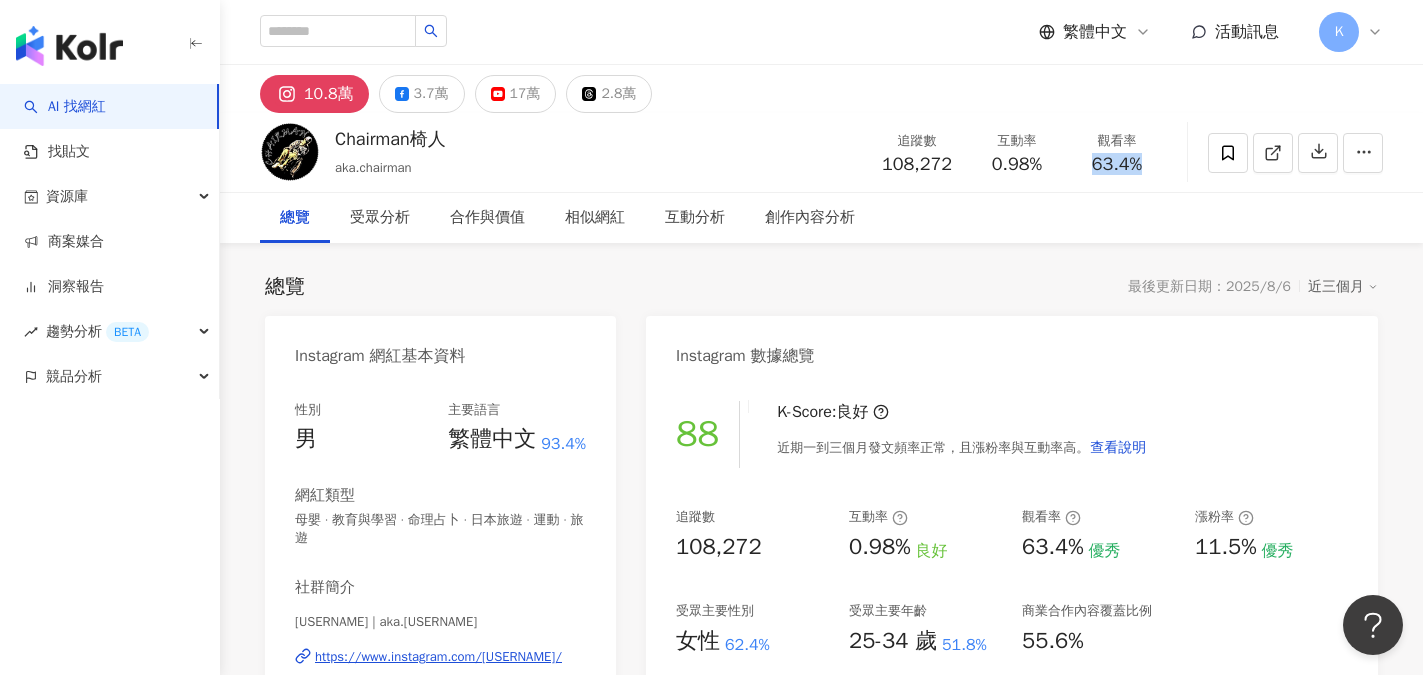 drag, startPoint x: 1090, startPoint y: 163, endPoint x: 1155, endPoint y: 171, distance: 65.490456 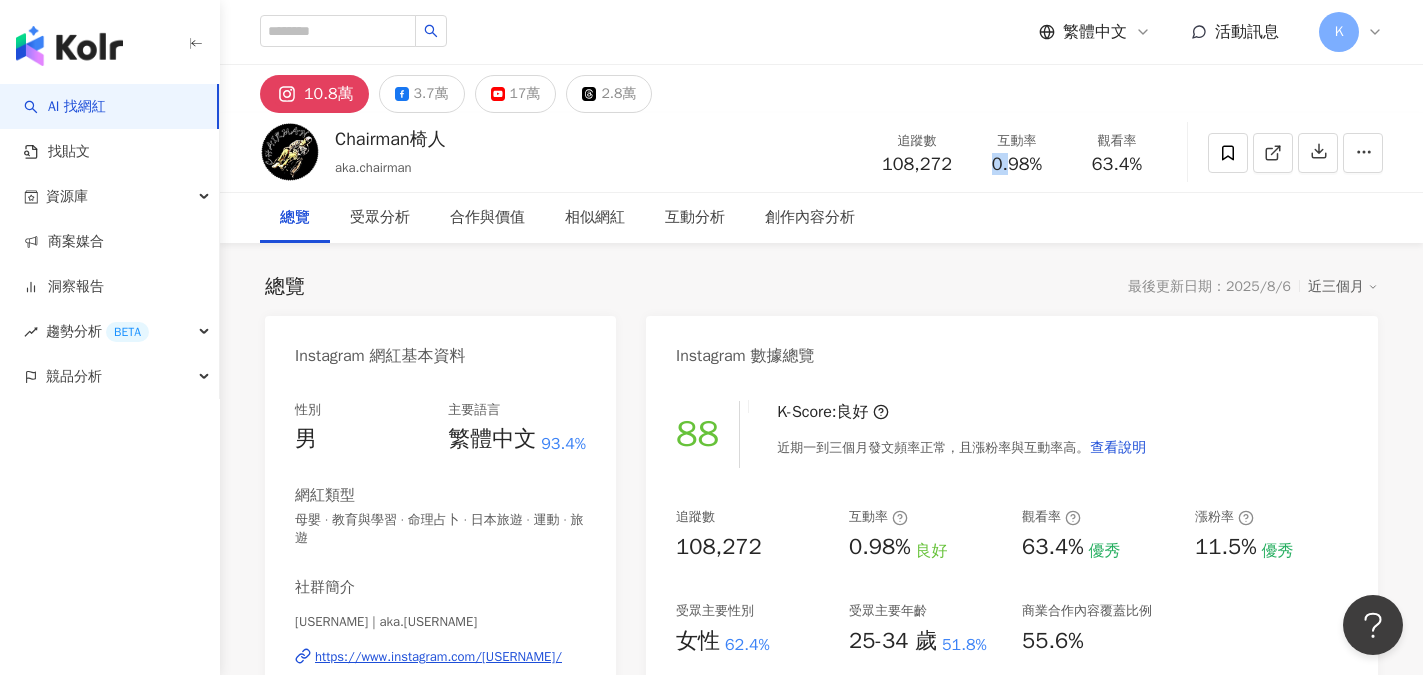 drag, startPoint x: 988, startPoint y: 164, endPoint x: 1003, endPoint y: 165, distance: 15.033297 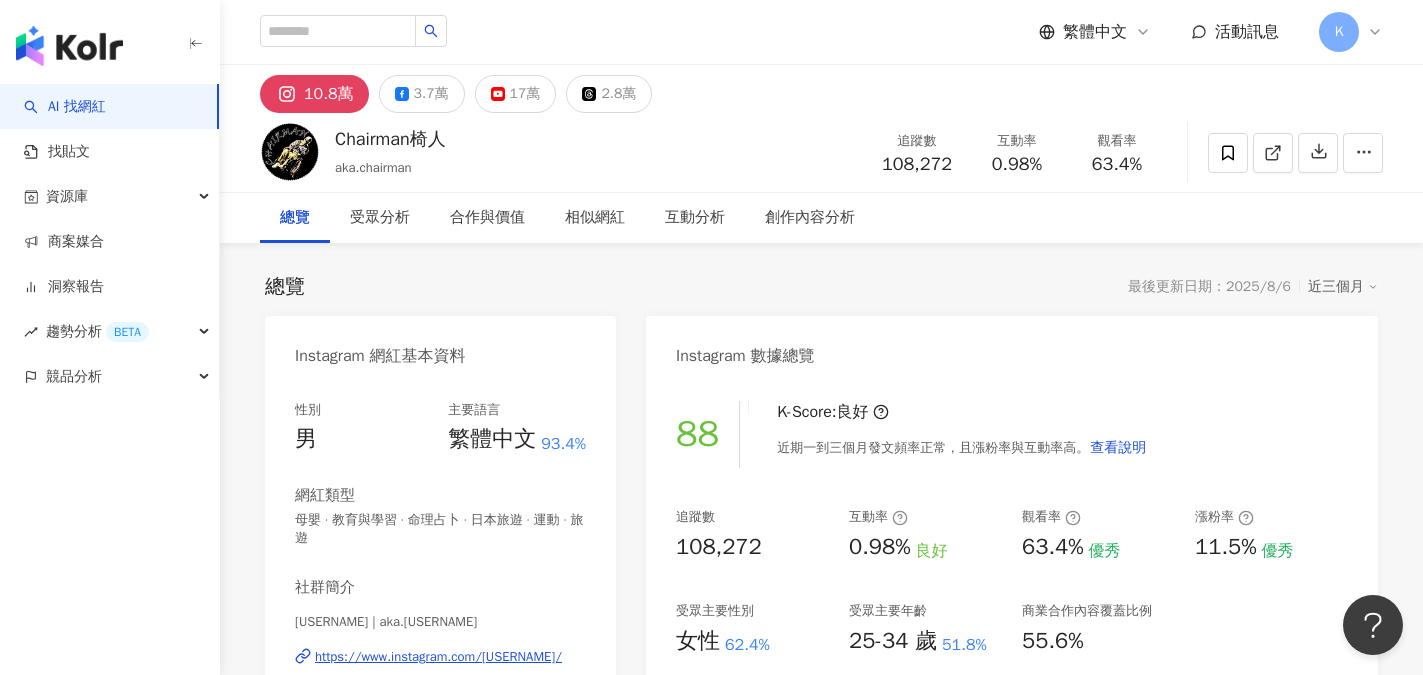click on "0.98%" at bounding box center [1017, 165] 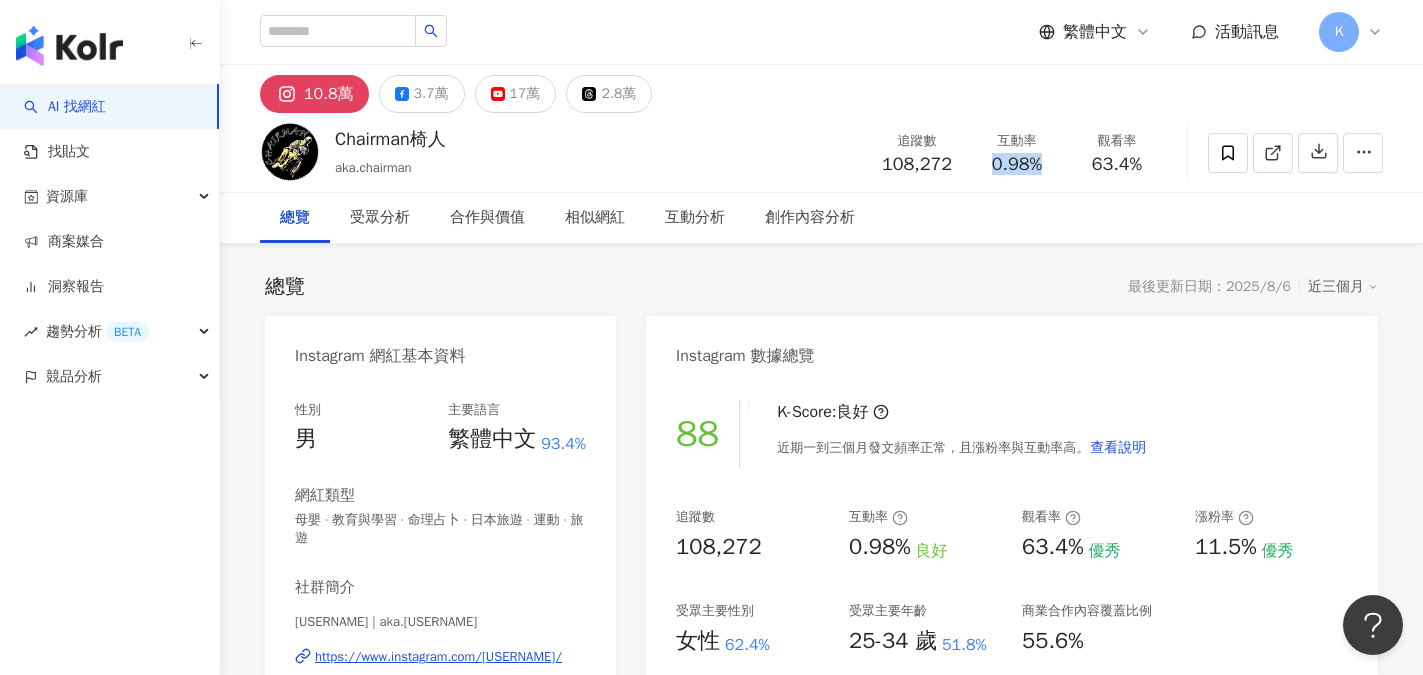 drag, startPoint x: 991, startPoint y: 166, endPoint x: 1058, endPoint y: 171, distance: 67.18631 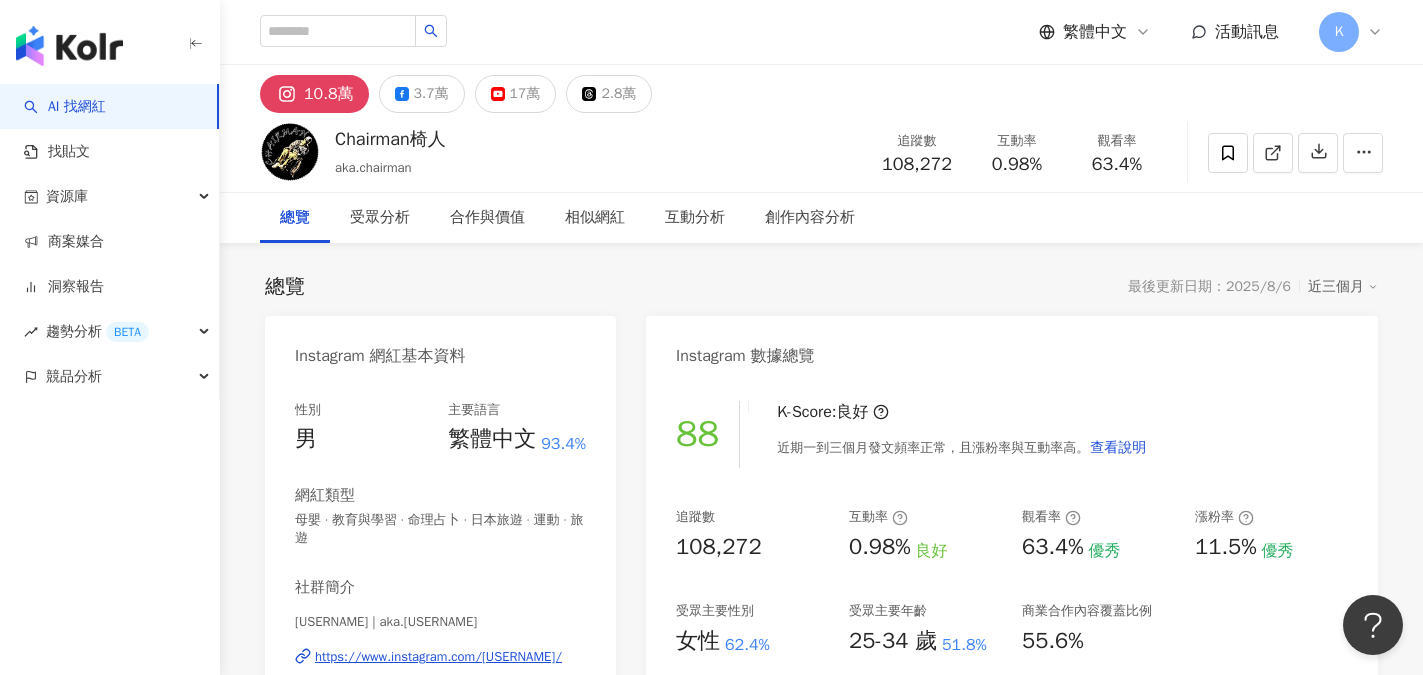 drag, startPoint x: 1054, startPoint y: 111, endPoint x: 1043, endPoint y: 111, distance: 11 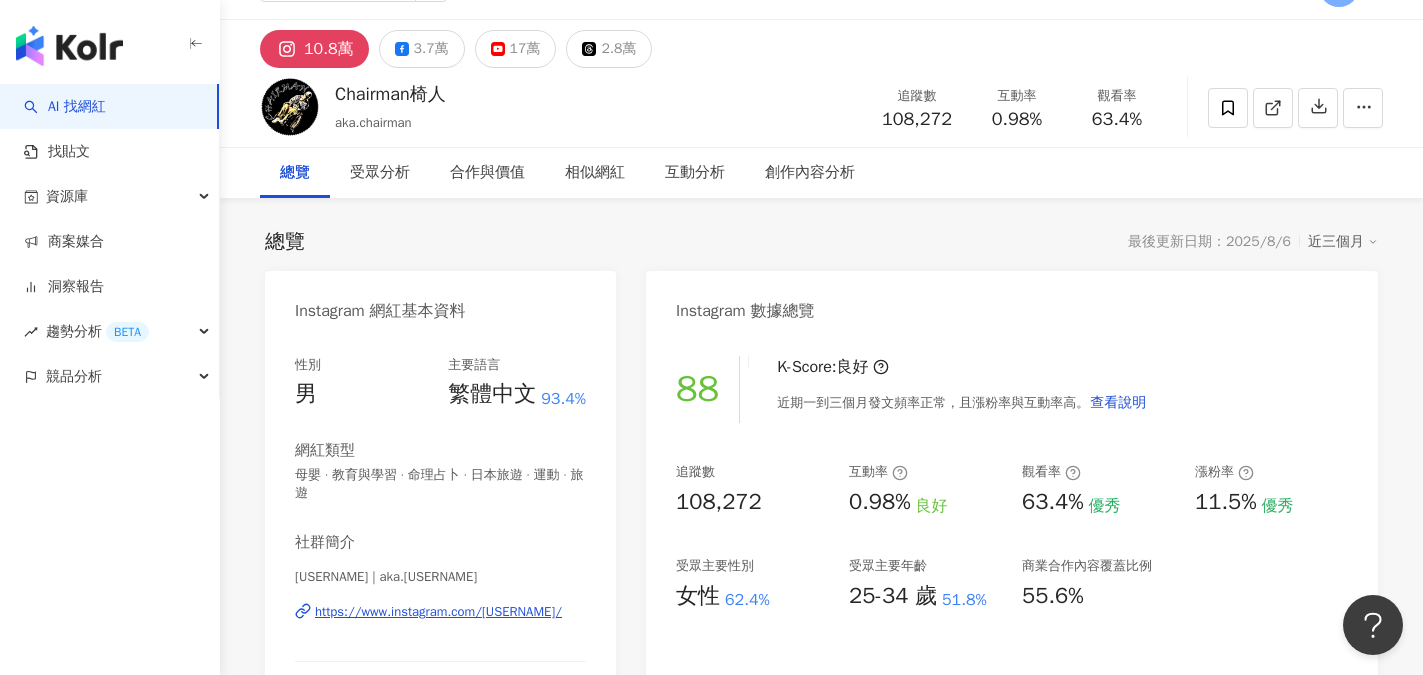 scroll, scrollTop: 100, scrollLeft: 0, axis: vertical 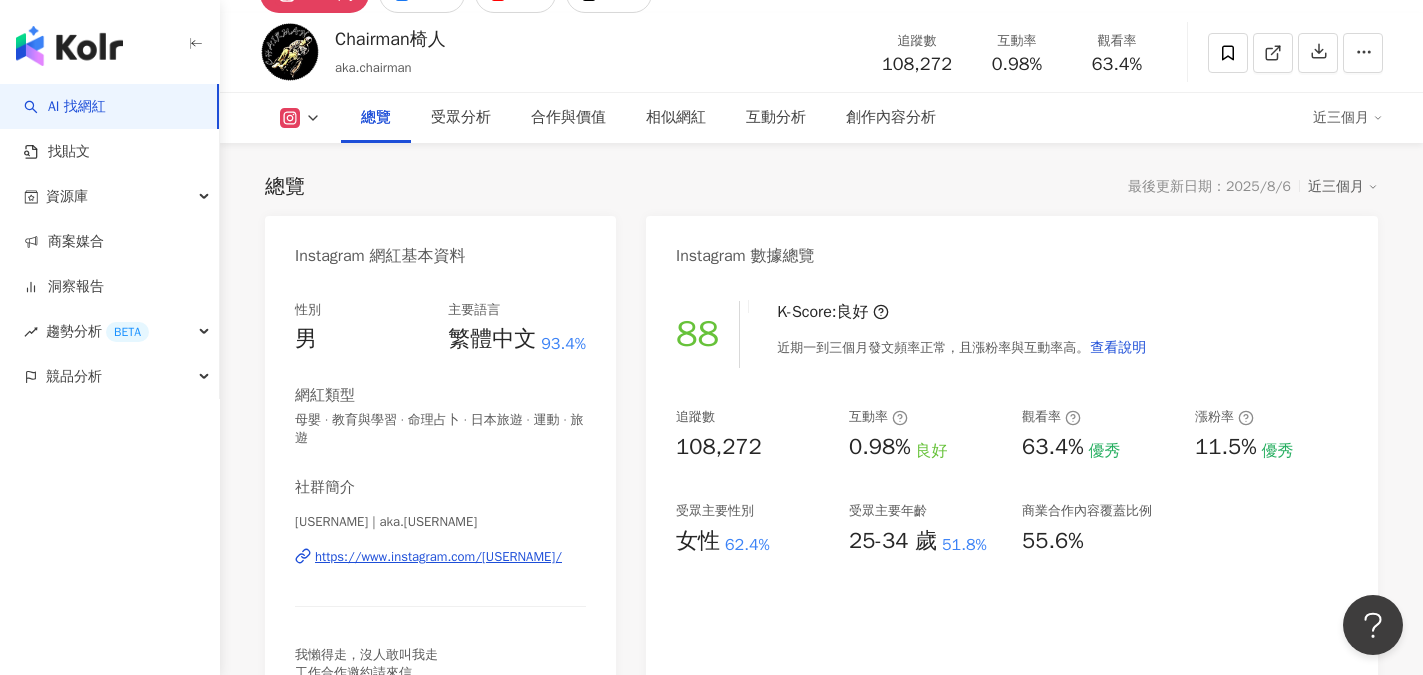 click on "https://www.instagram.com/aka.chairman/" at bounding box center [438, 557] 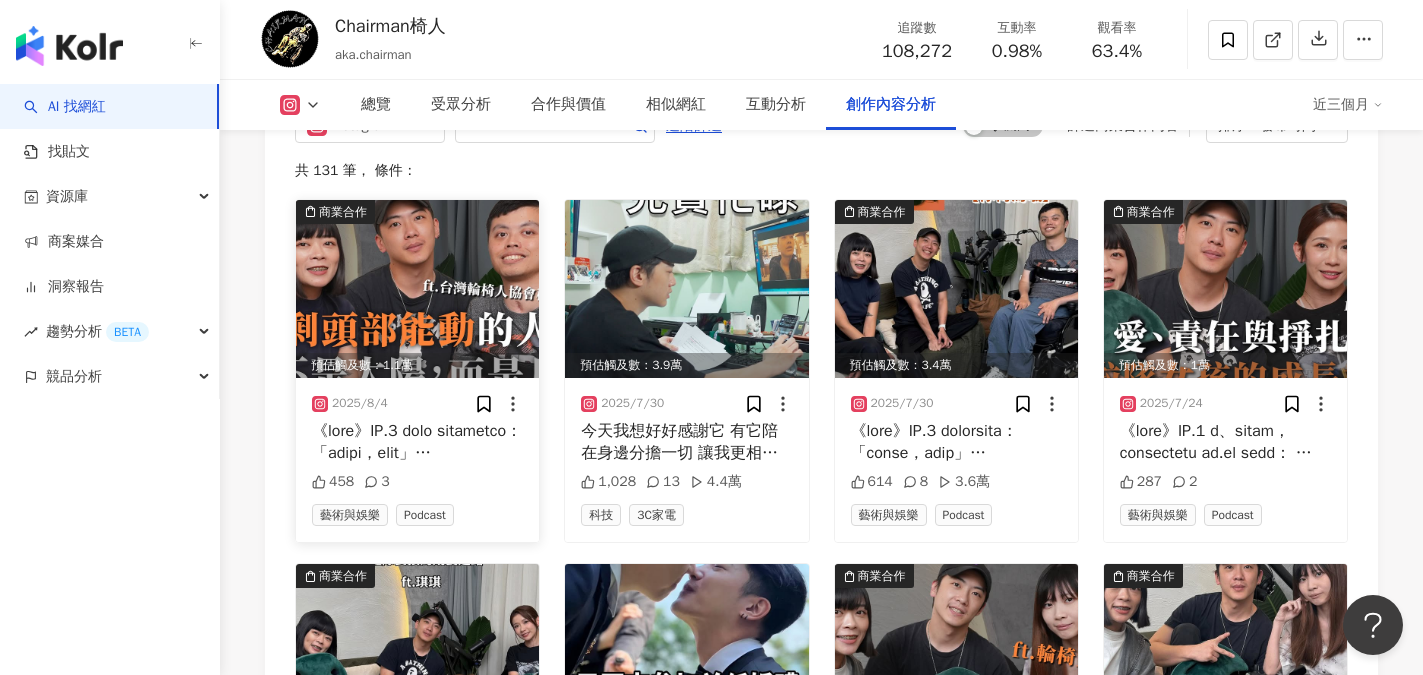 scroll, scrollTop: 6400, scrollLeft: 0, axis: vertical 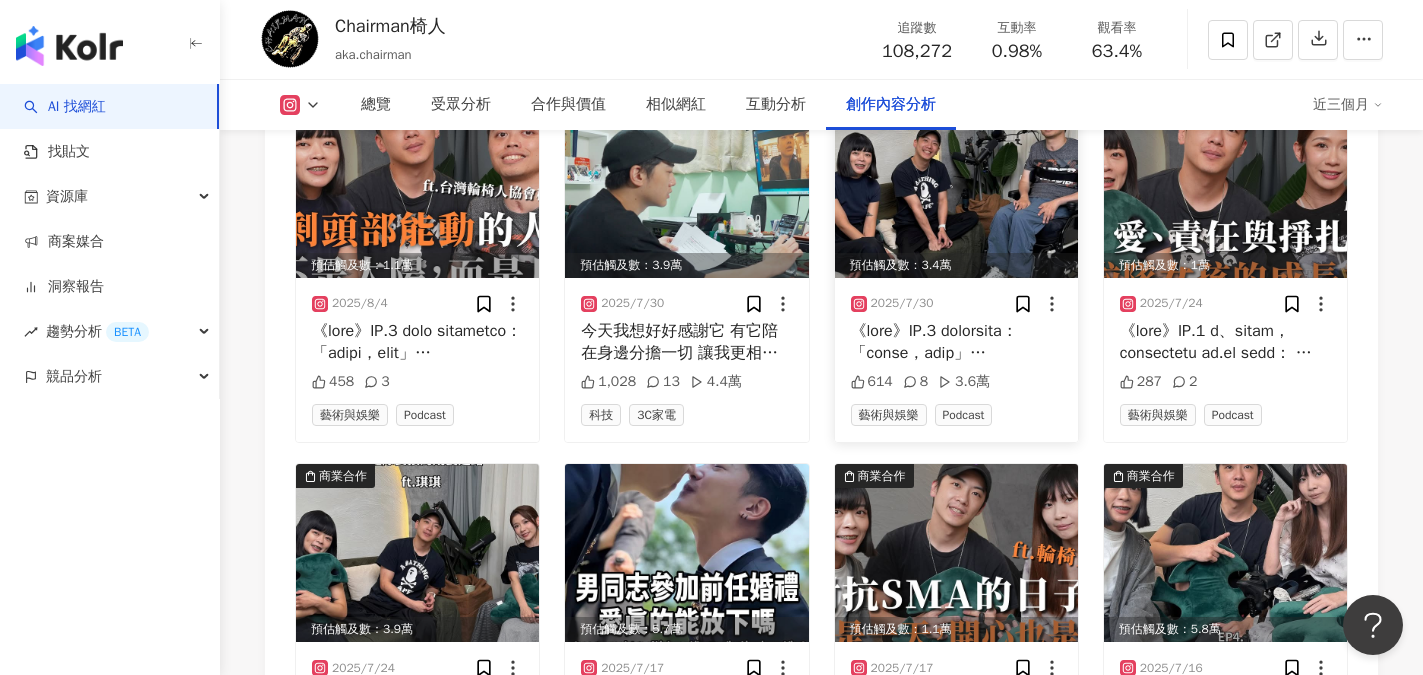 click at bounding box center [956, 189] 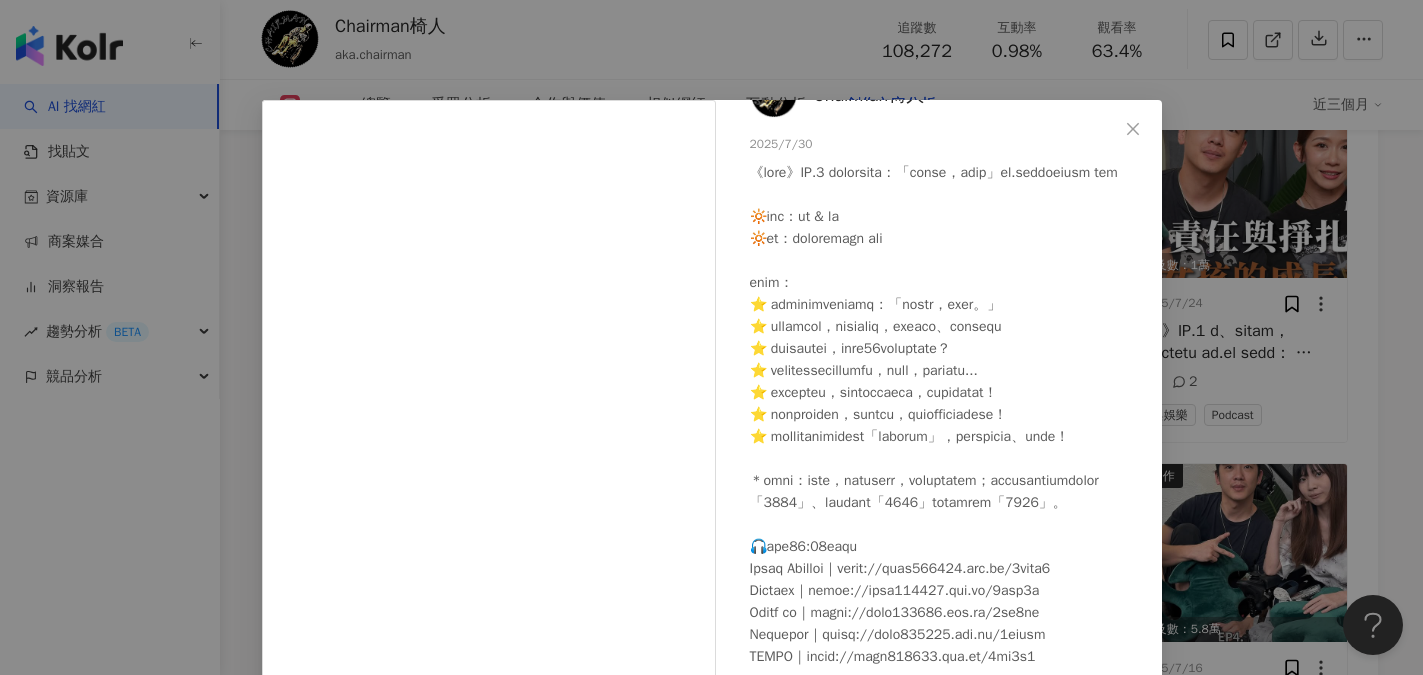 scroll, scrollTop: 100, scrollLeft: 0, axis: vertical 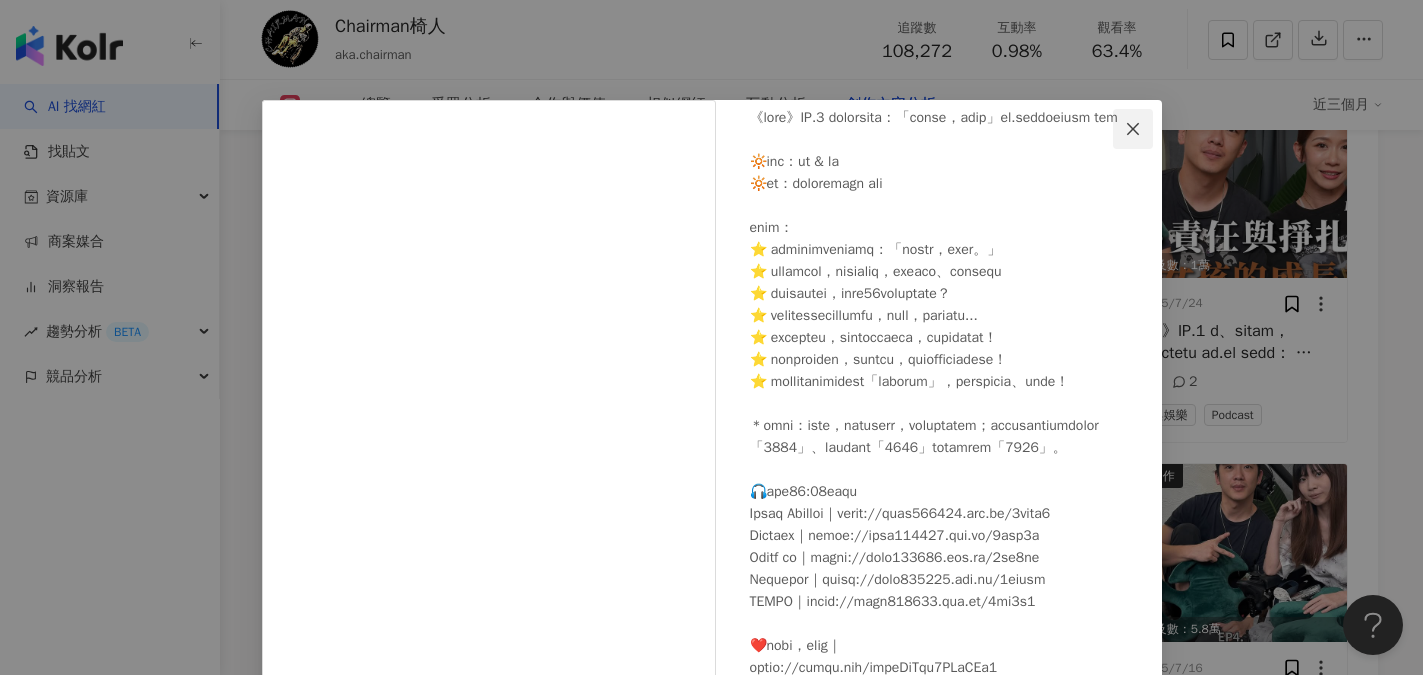 click 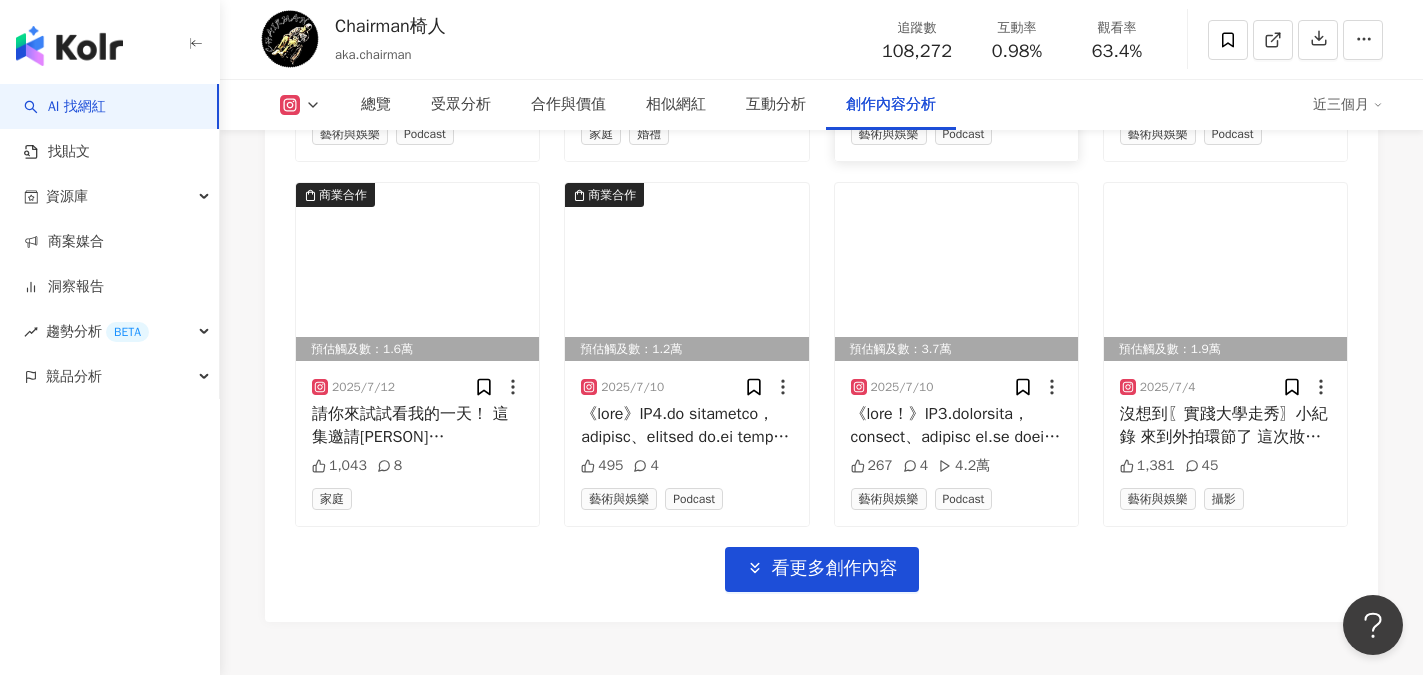 scroll, scrollTop: 7100, scrollLeft: 0, axis: vertical 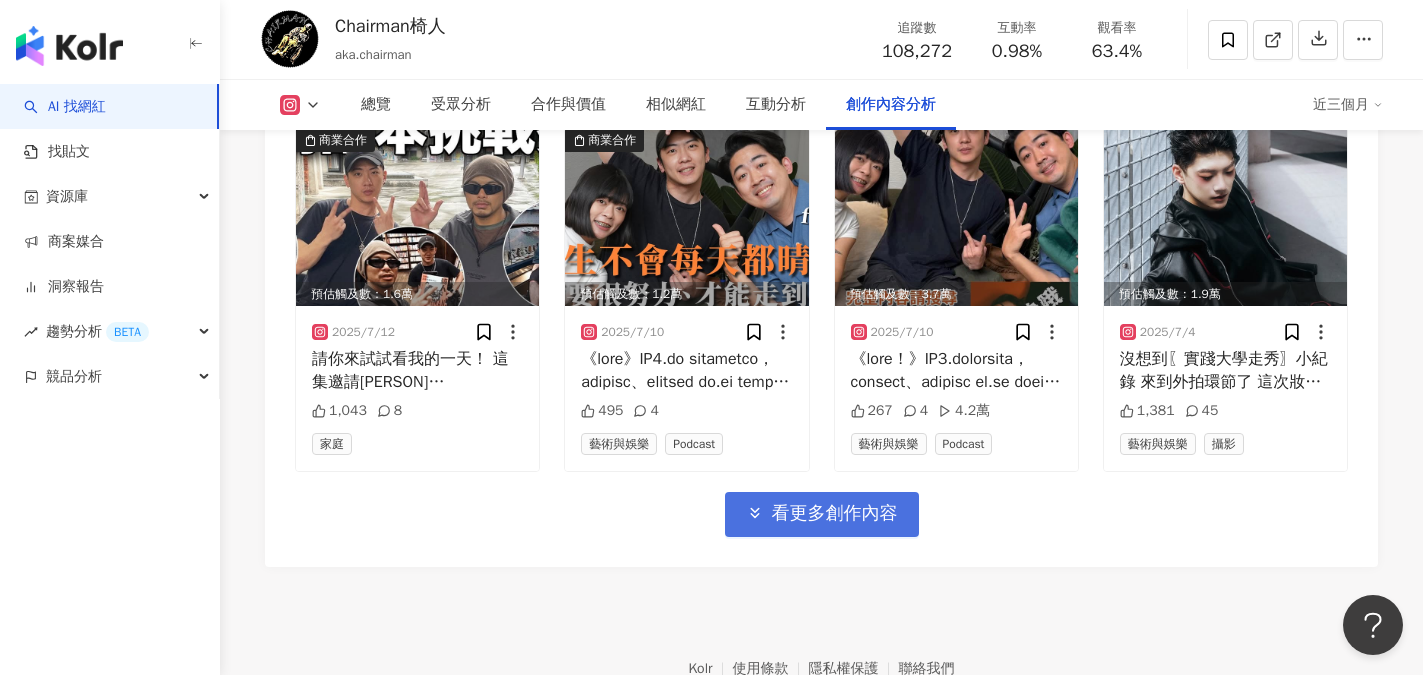 click on "看更多創作內容" at bounding box center (835, 514) 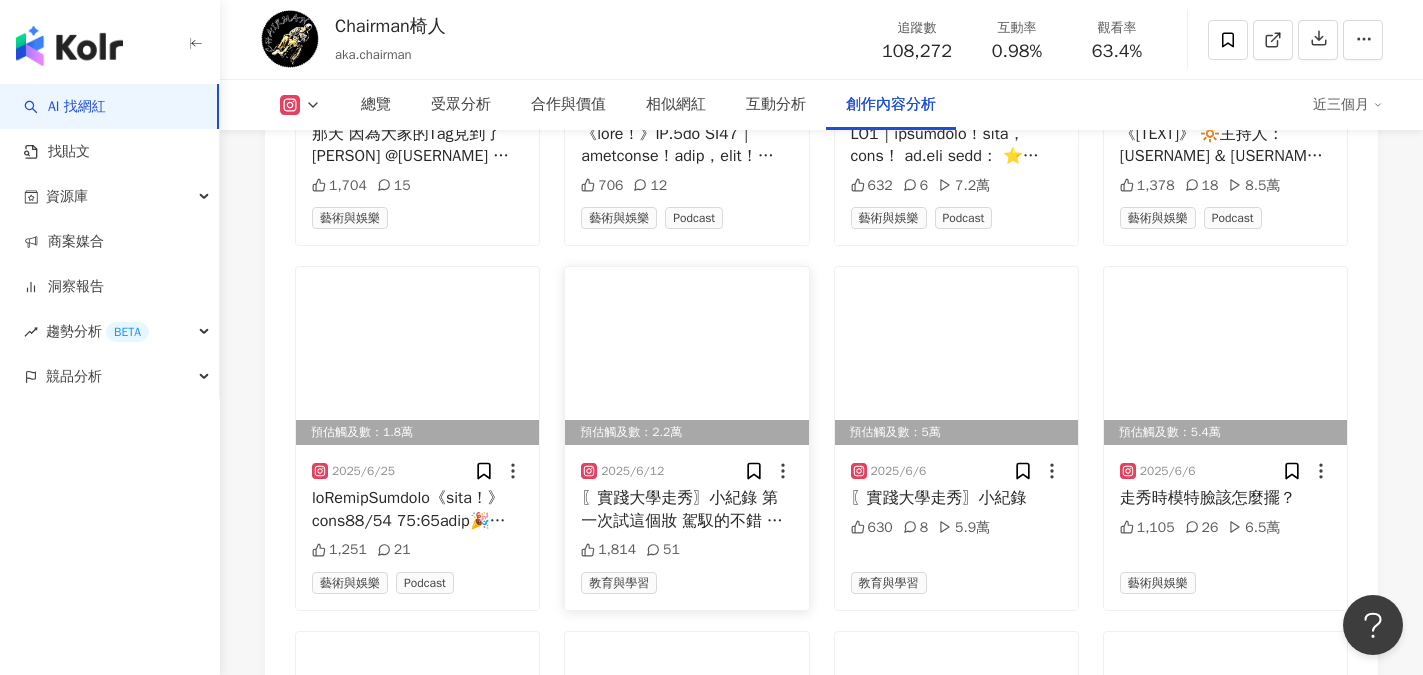 scroll, scrollTop: 7700, scrollLeft: 0, axis: vertical 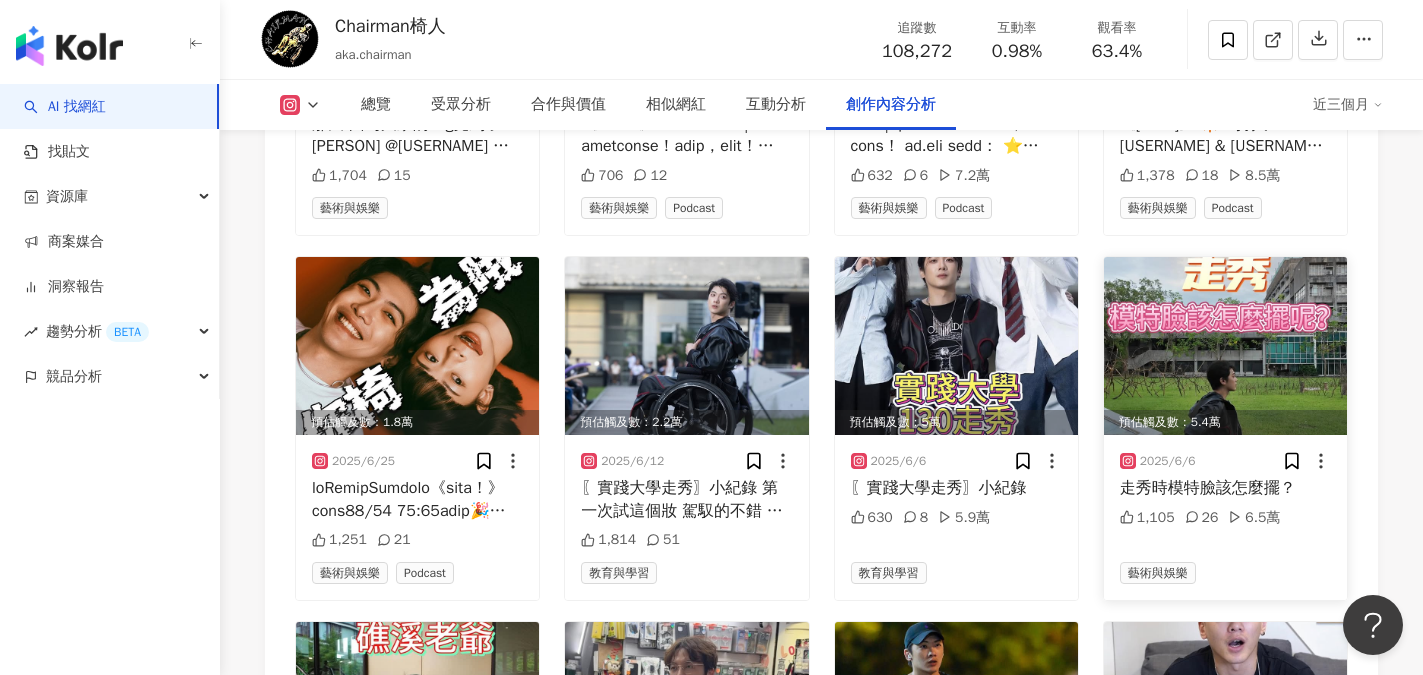 click at bounding box center (1225, 346) 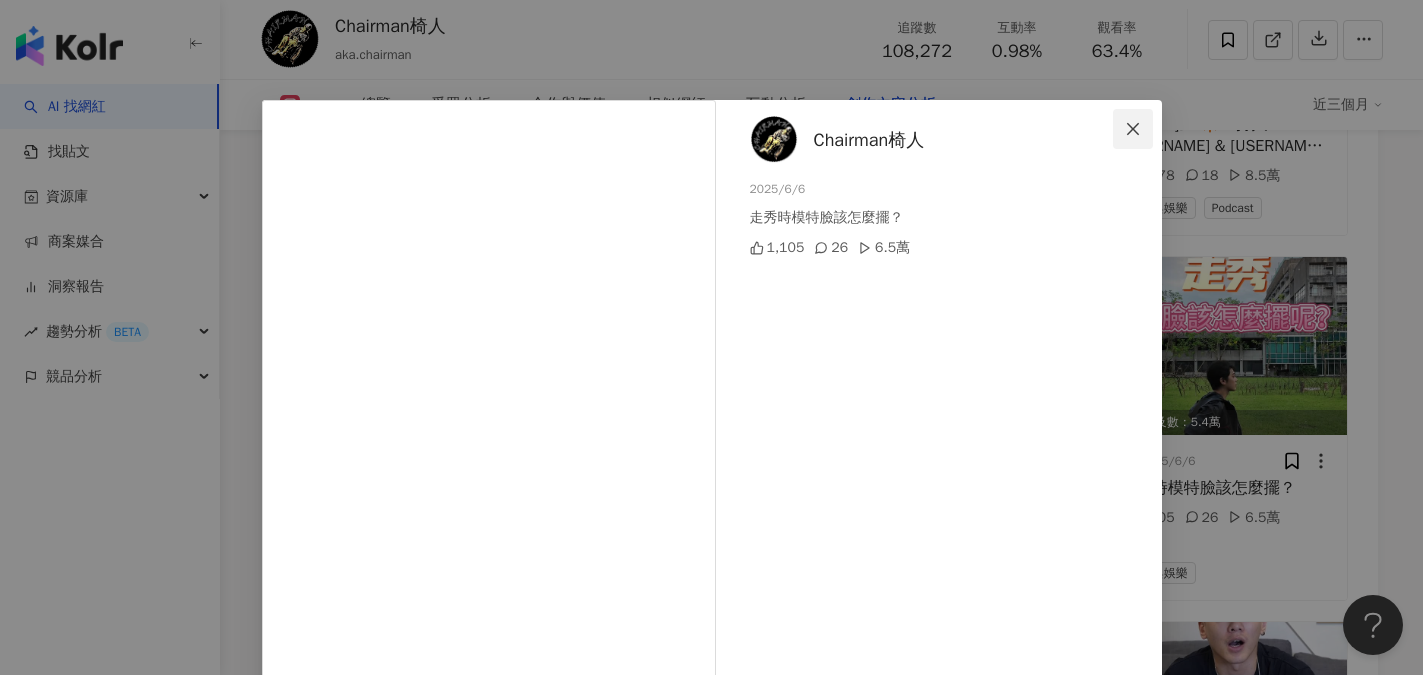 click 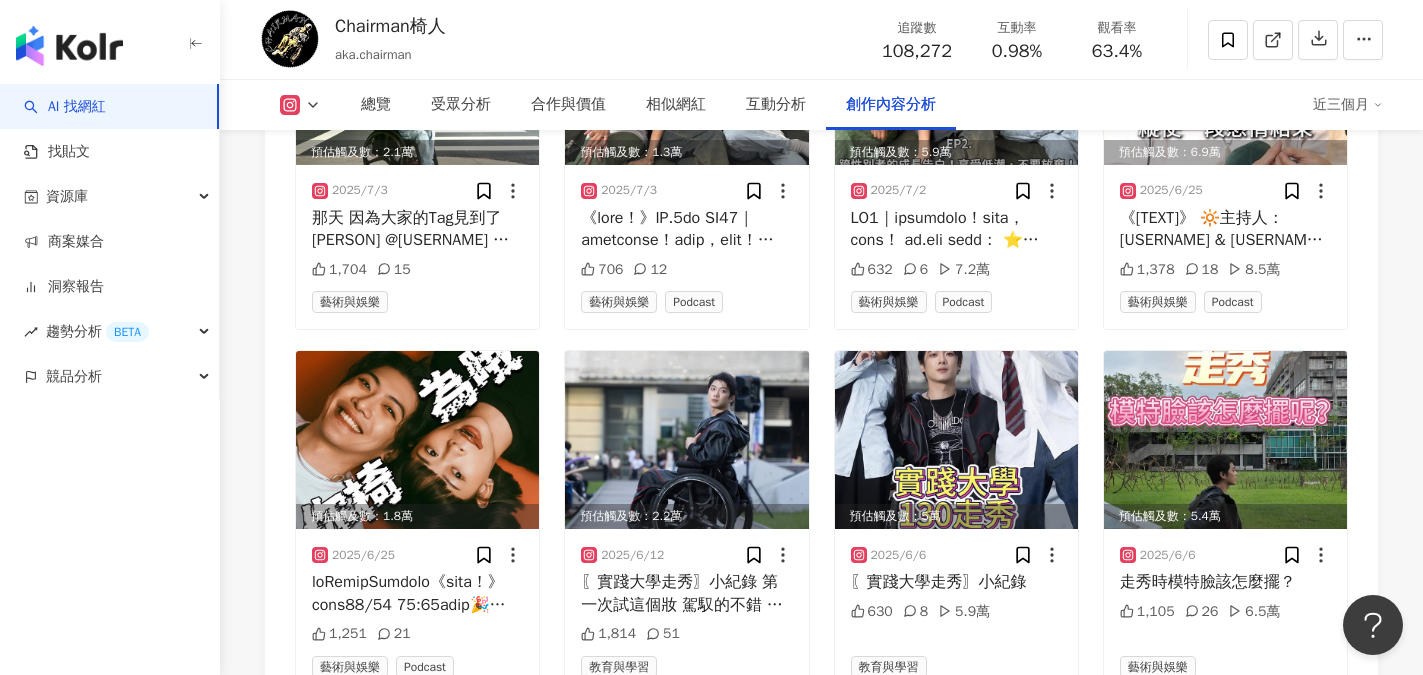 scroll, scrollTop: 7600, scrollLeft: 0, axis: vertical 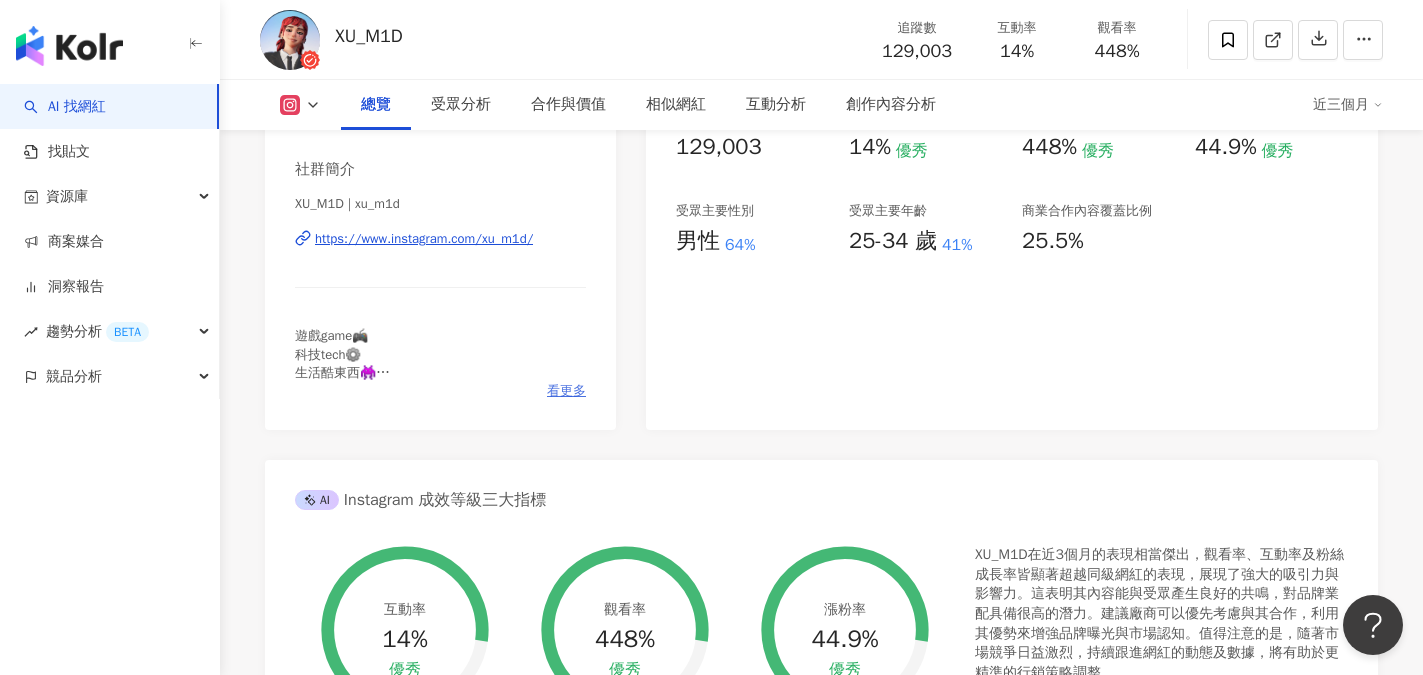 click on "看更多" at bounding box center [566, 391] 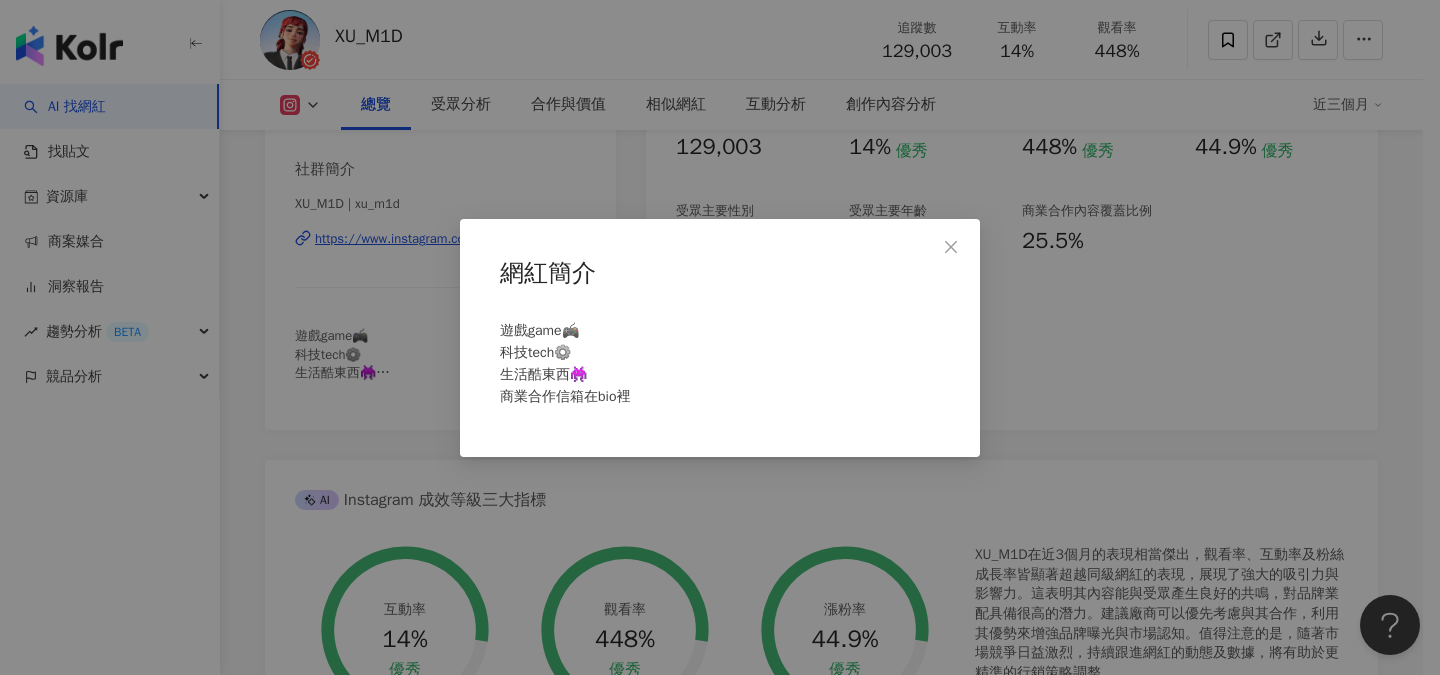 click on "網紅簡介 遊戲game🎮
科技tech⚙️
生活酷東西👾
商業合作信箱在bio裡" at bounding box center (720, 337) 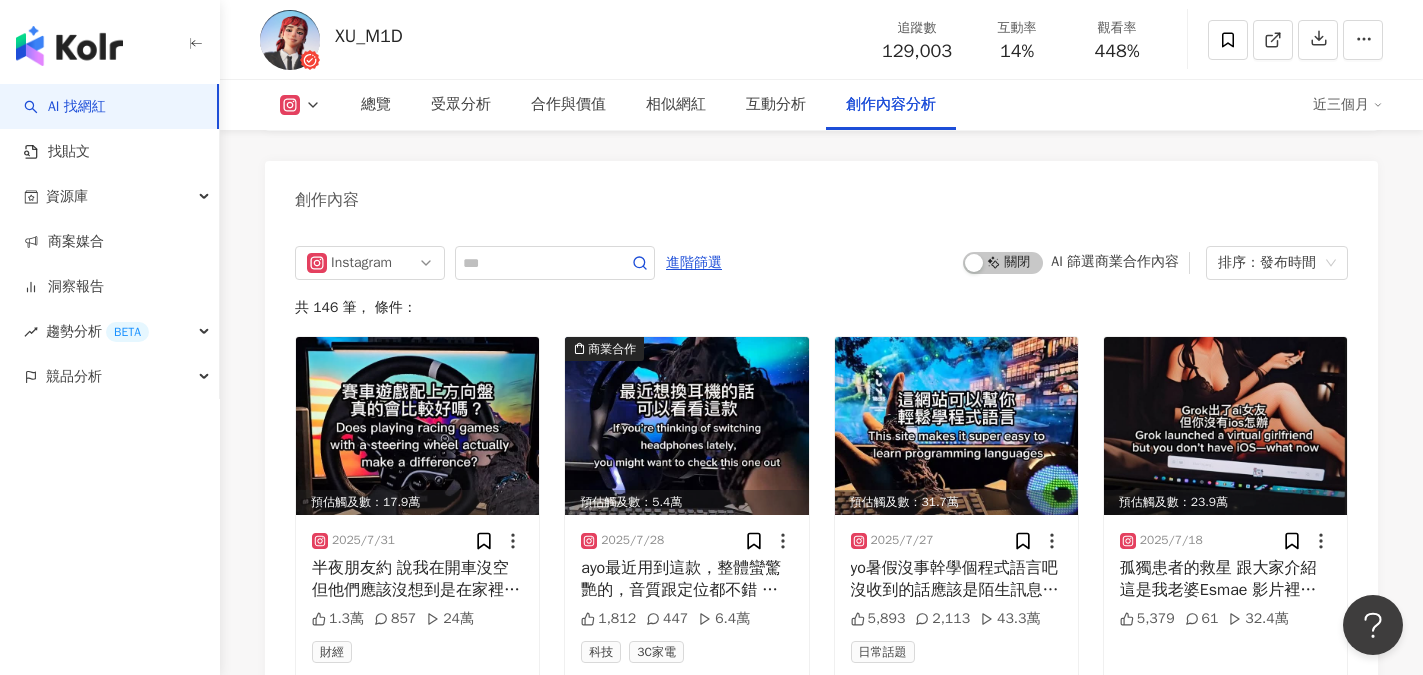 scroll, scrollTop: 6200, scrollLeft: 0, axis: vertical 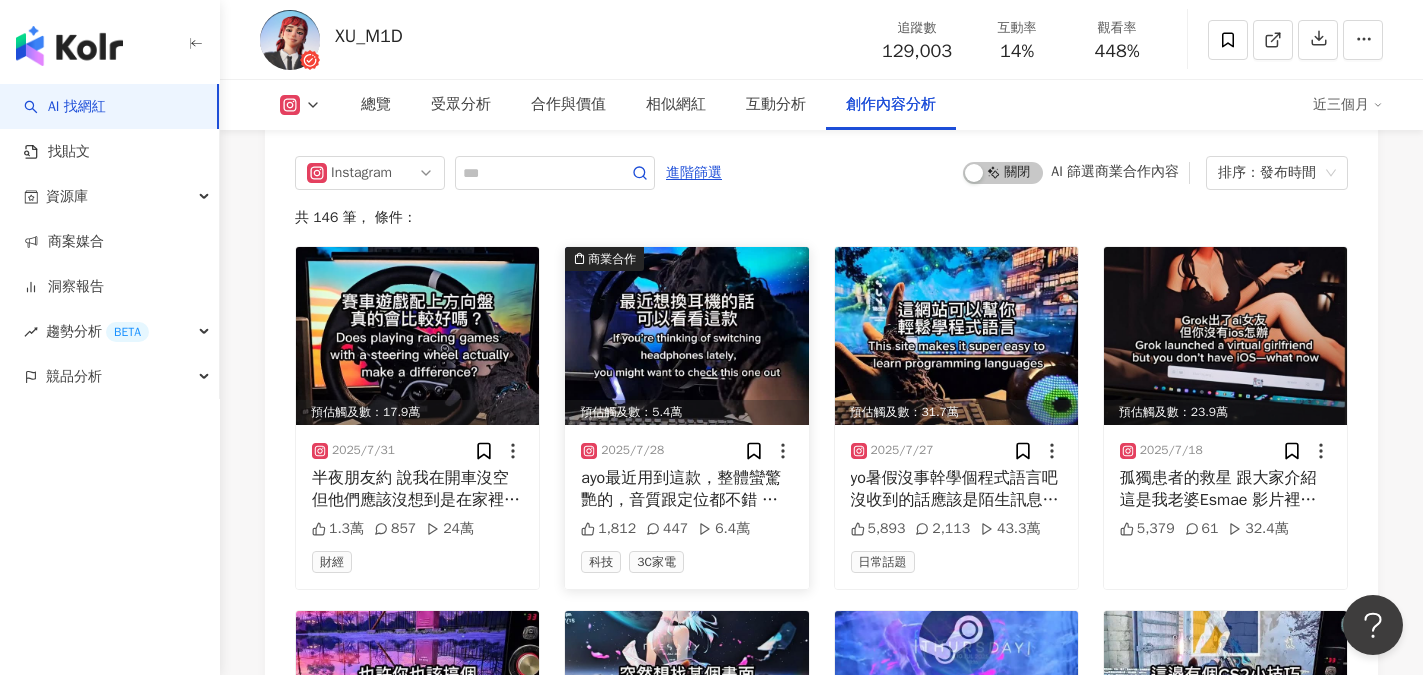 click at bounding box center [686, 336] 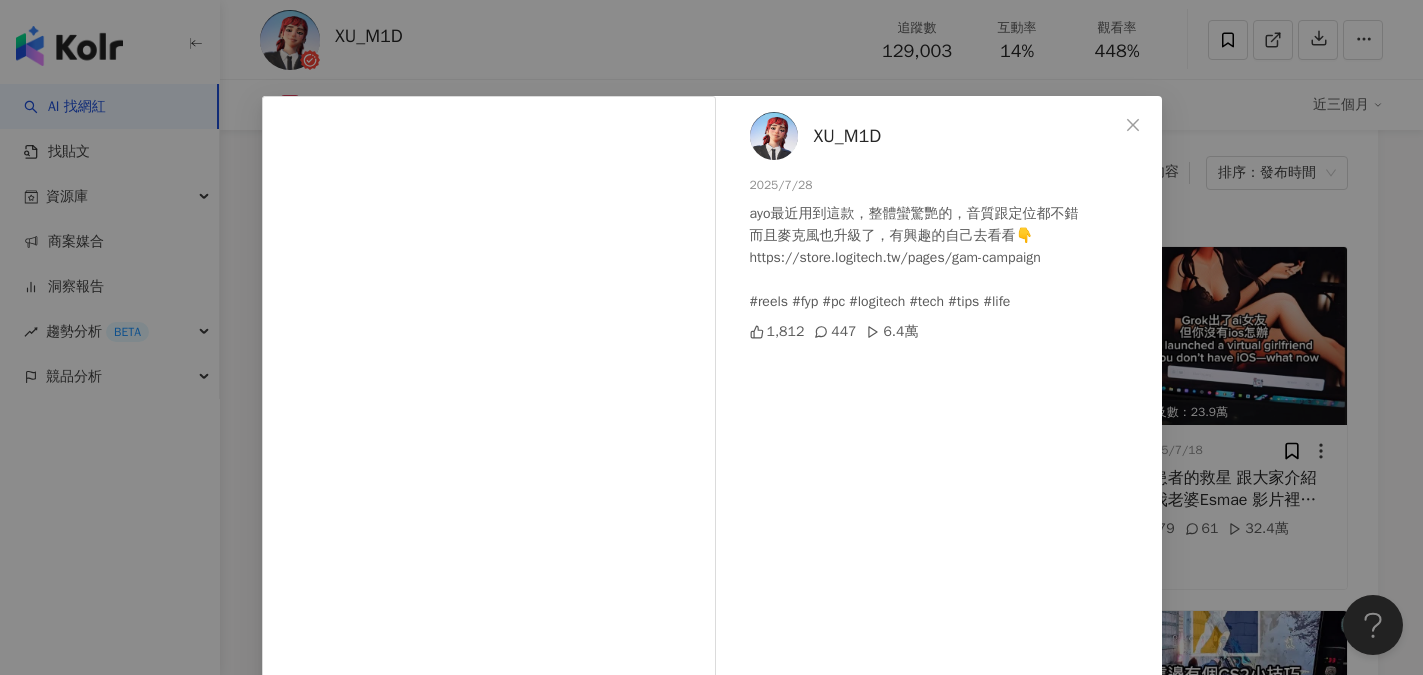 scroll, scrollTop: 0, scrollLeft: 0, axis: both 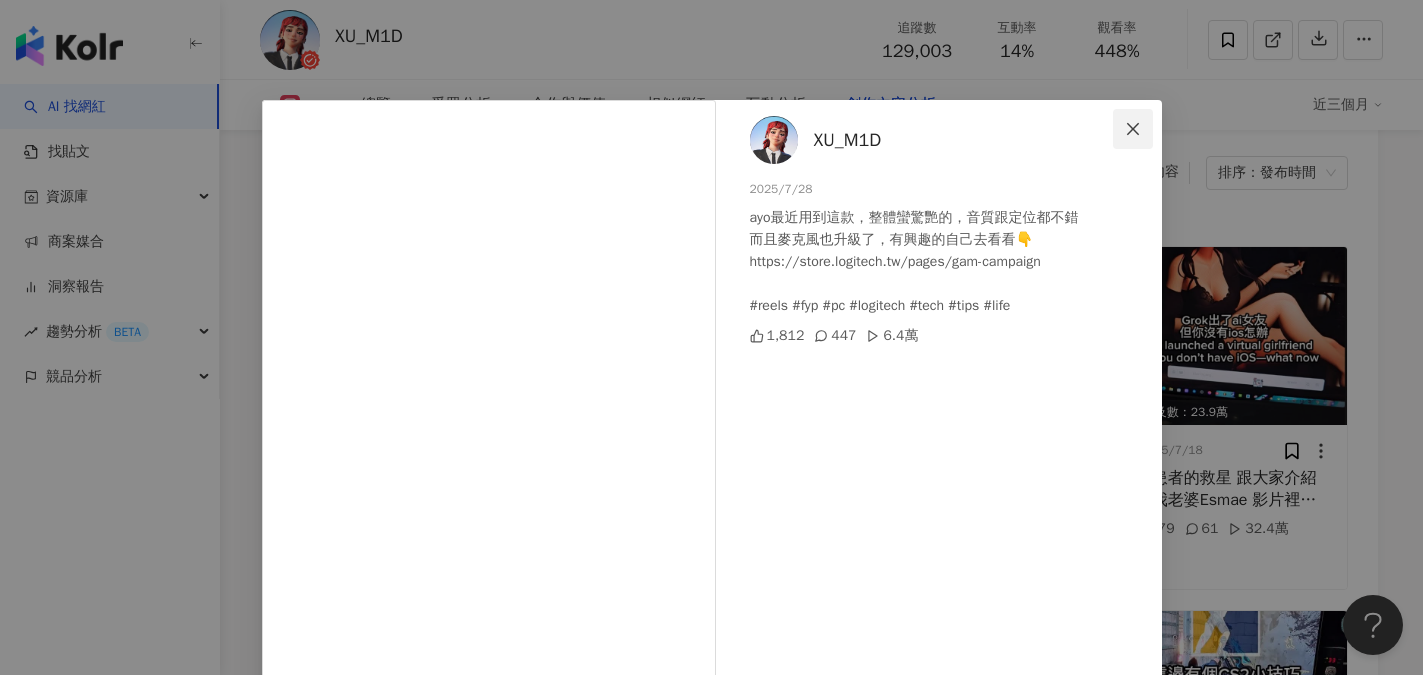 click 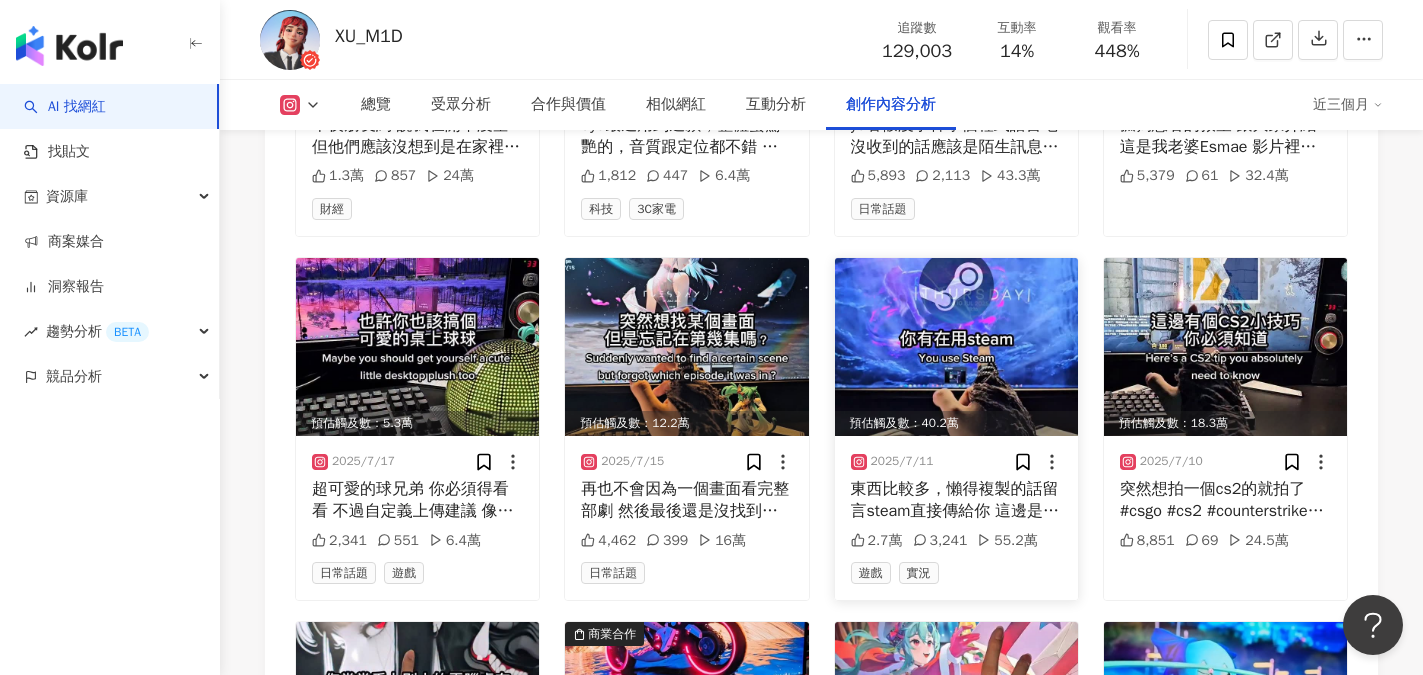 scroll, scrollTop: 6600, scrollLeft: 0, axis: vertical 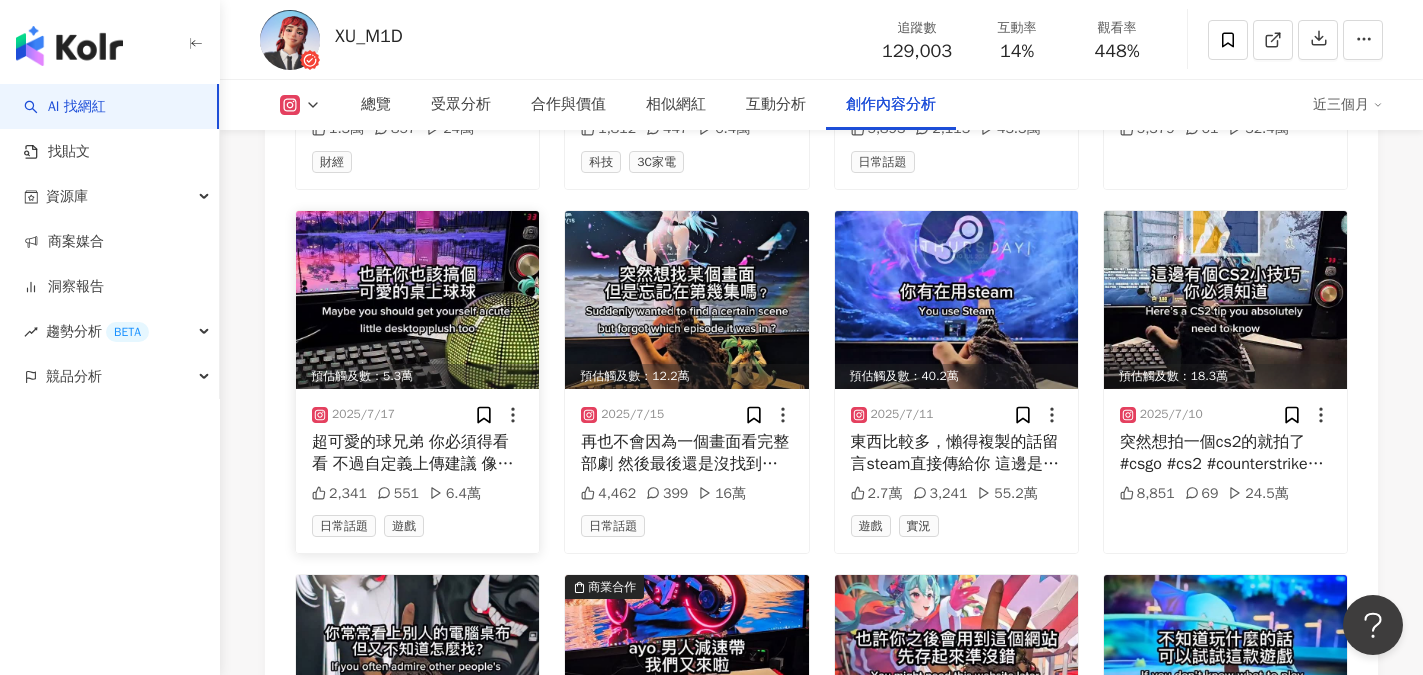 click at bounding box center (417, 300) 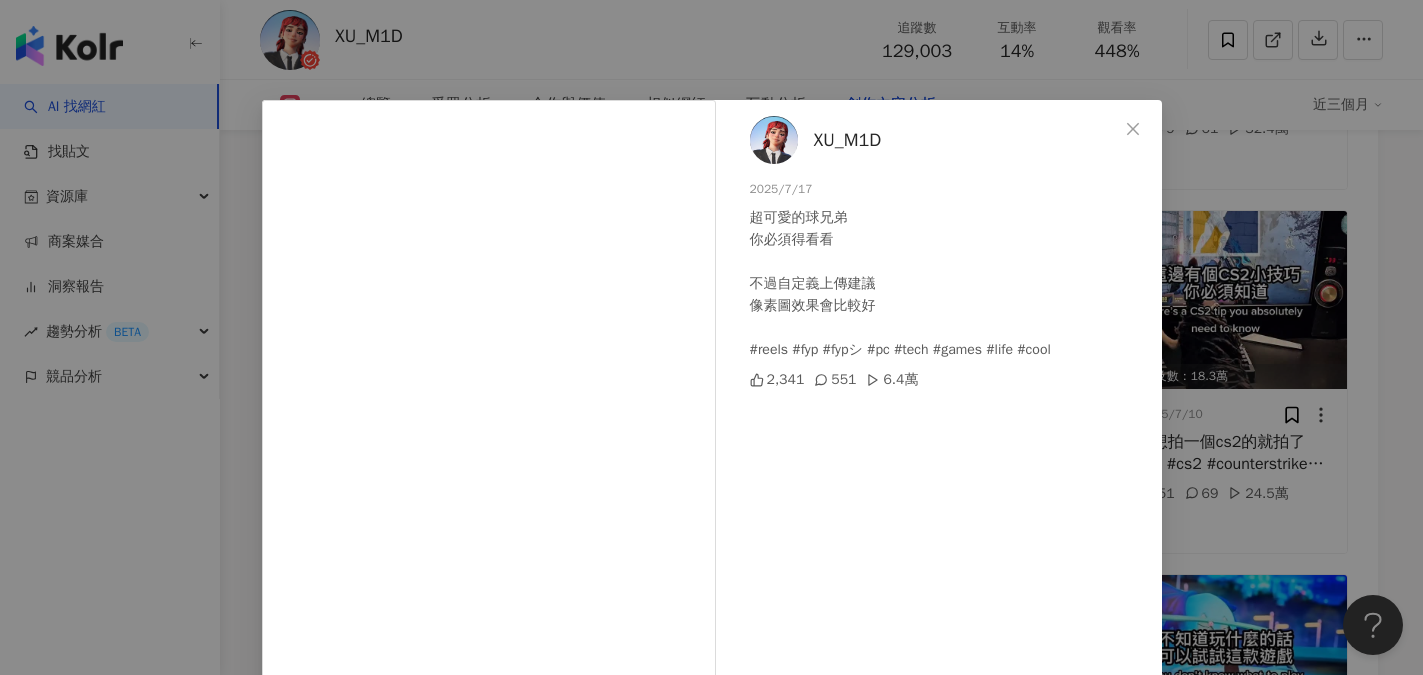 click on "XU_M1D 2025/7/17 超可愛的球兄弟
你必須得看看
不過自定義上傳建議
像素圖效果會比較好
#reels #fyp #fypシ #pc #tech #games #life #cool 2,341 551 6.4萬 查看原始貼文" at bounding box center (711, 337) 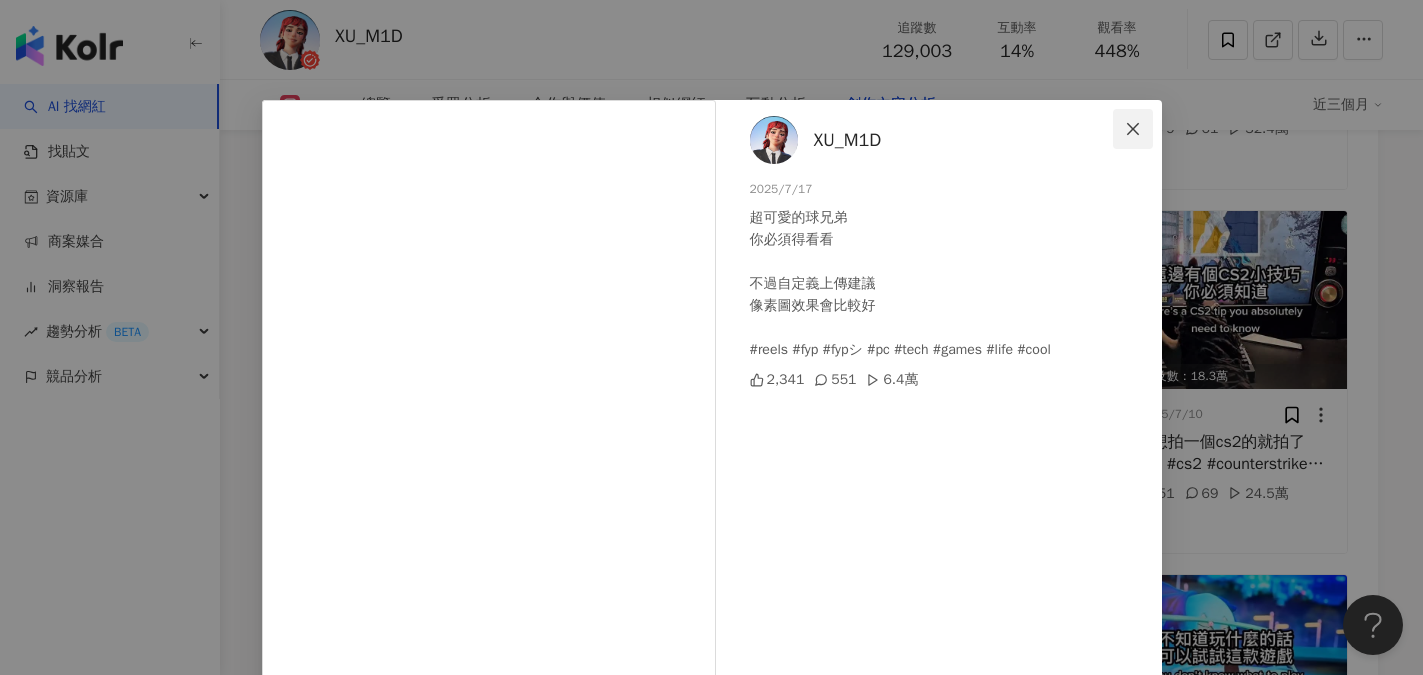 click 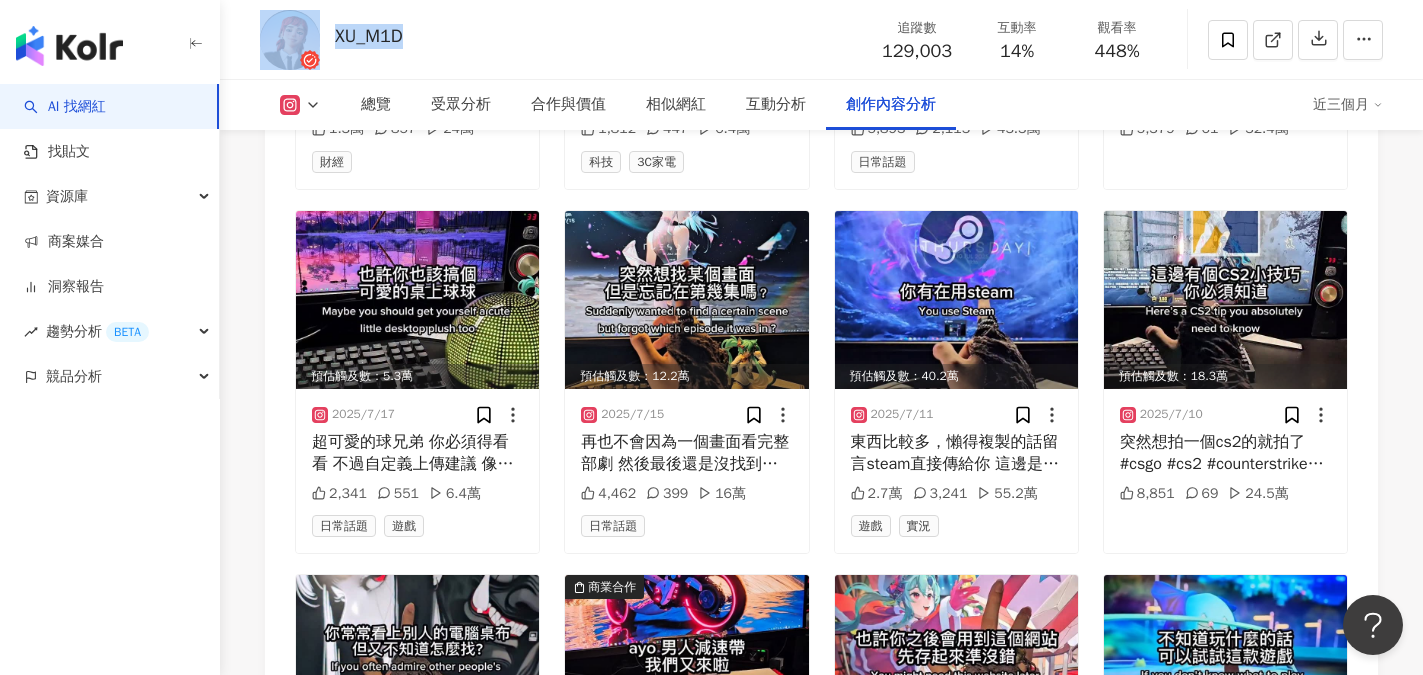 drag, startPoint x: 409, startPoint y: 38, endPoint x: 324, endPoint y: 37, distance: 85.00588 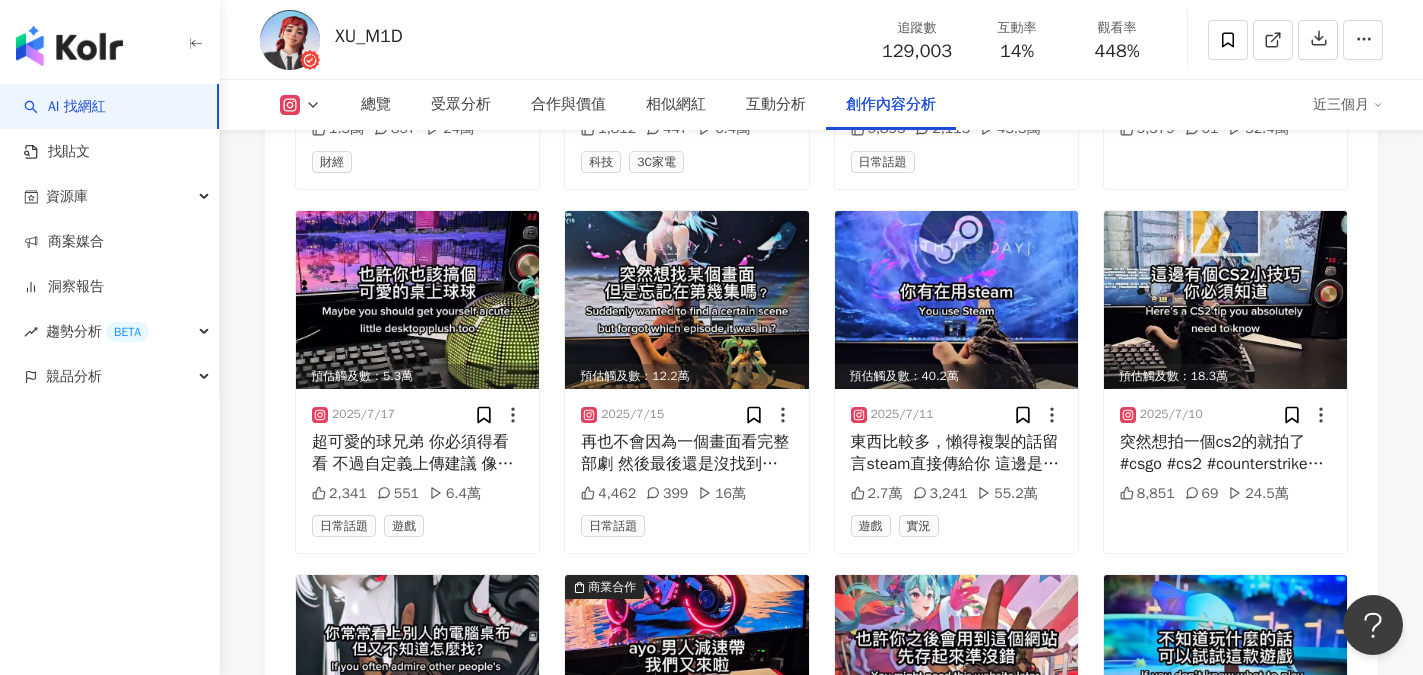 click on "總覽 受眾分析 合作與價值 相似網紅 互動分析 創作內容分析" at bounding box center [827, 105] 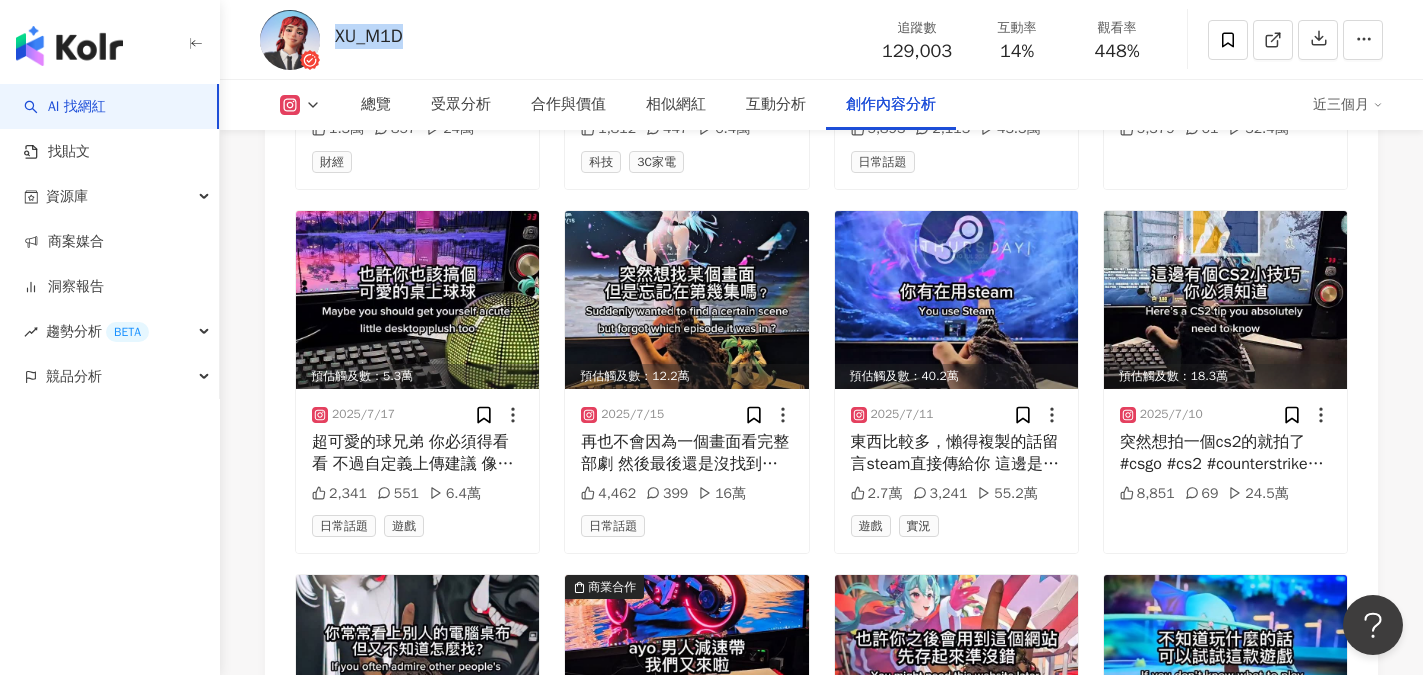 drag, startPoint x: 333, startPoint y: 35, endPoint x: 412, endPoint y: 38, distance: 79.05694 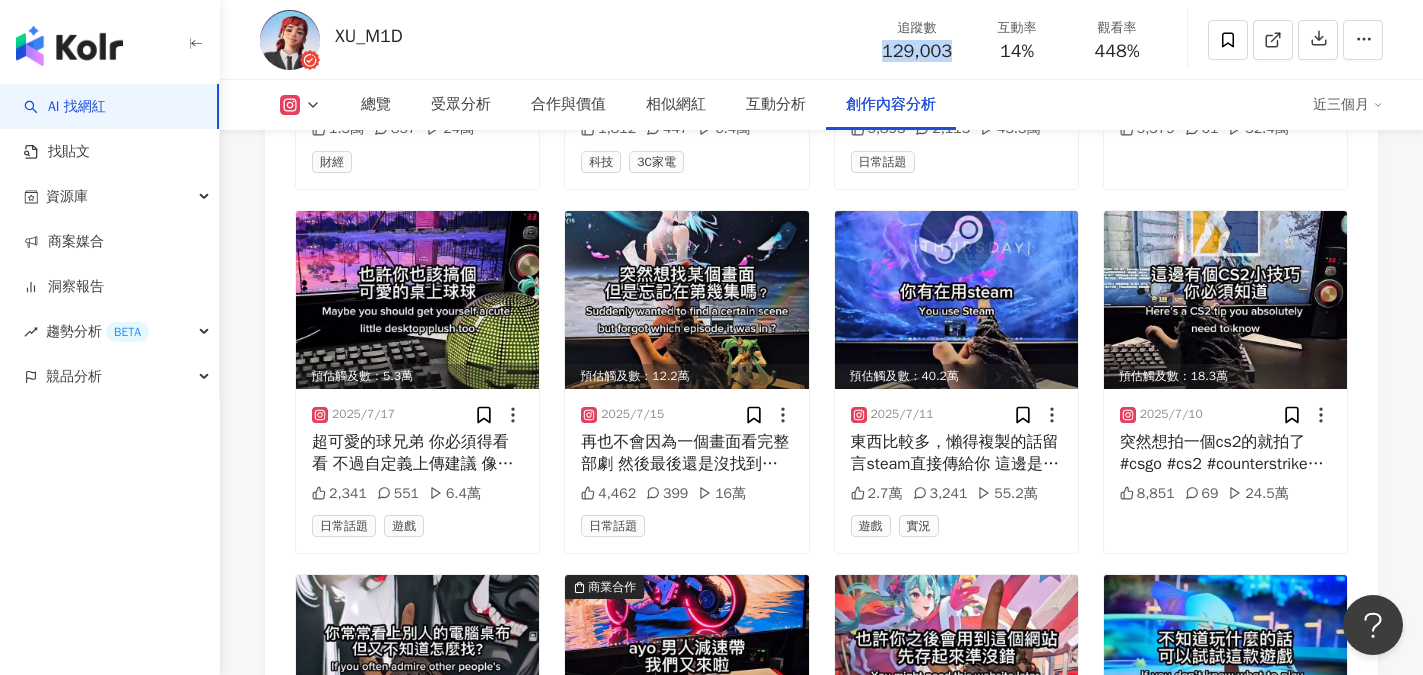 drag, startPoint x: 873, startPoint y: 41, endPoint x: 959, endPoint y: 50, distance: 86.46965 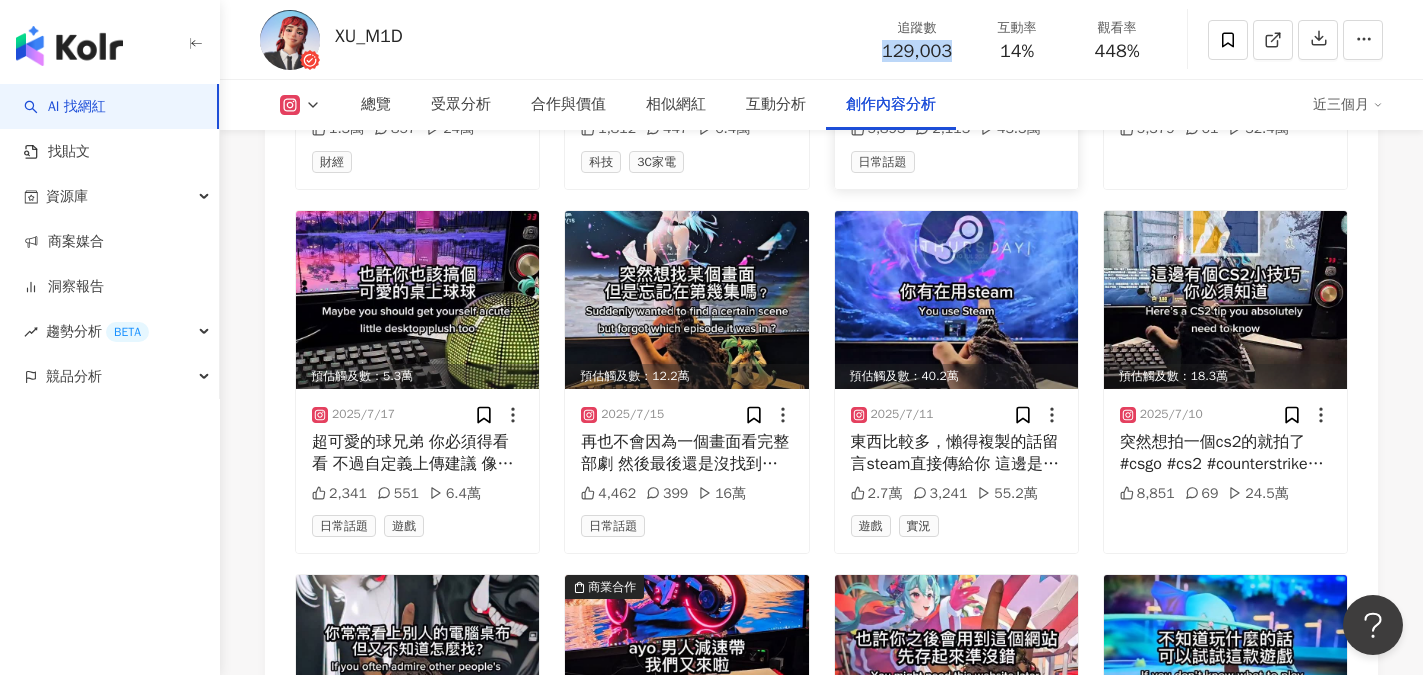 copy on "129,003" 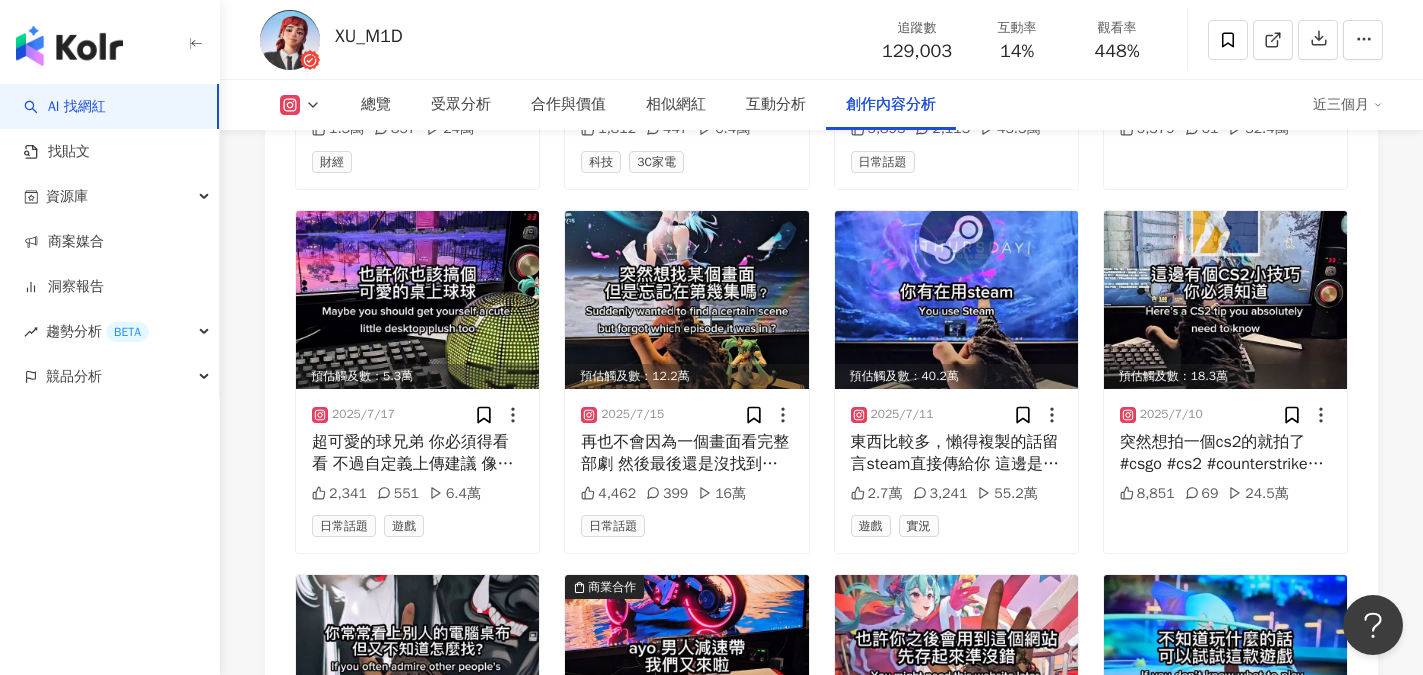 click on "總覽 受眾分析 合作與價值 相似網紅 互動分析 創作內容分析" at bounding box center [827, 105] 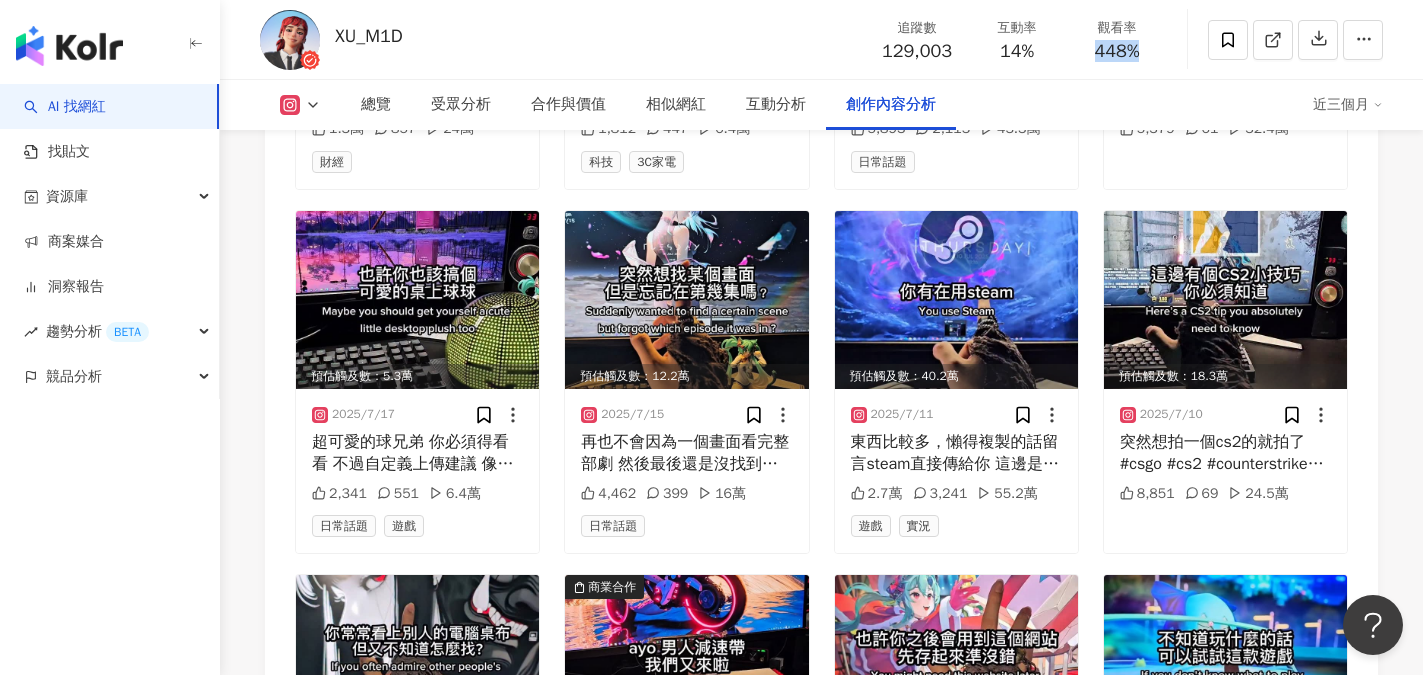 drag, startPoint x: 1082, startPoint y: 47, endPoint x: 1142, endPoint y: 47, distance: 60 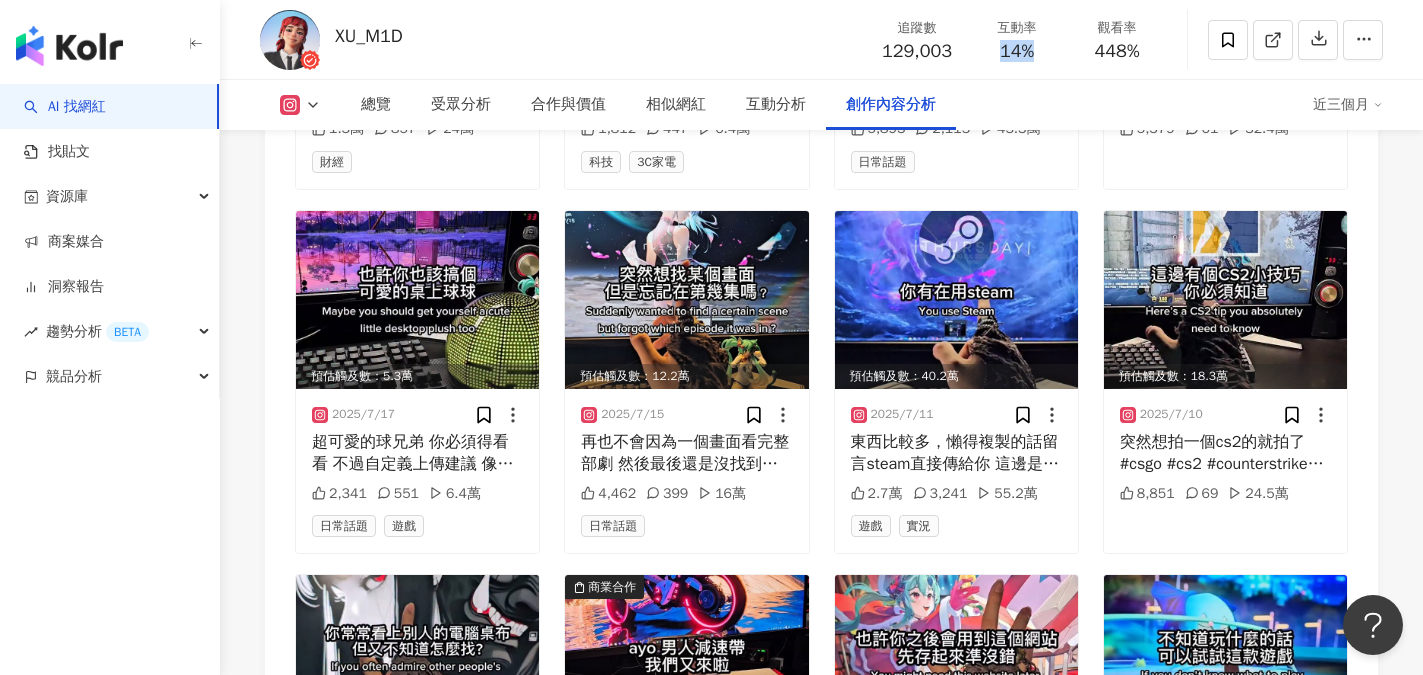 drag, startPoint x: 997, startPoint y: 52, endPoint x: 1039, endPoint y: 52, distance: 42 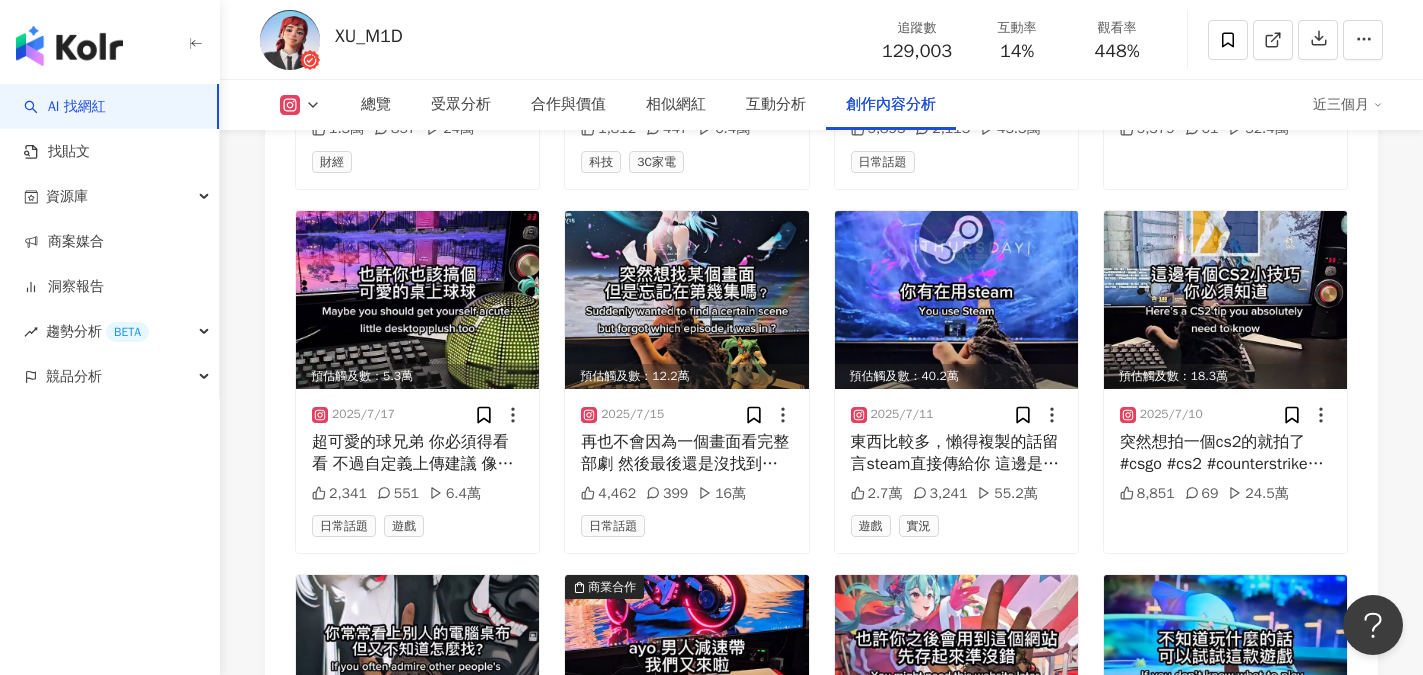 click on "總覽 受眾分析 合作與價值 相似網紅 互動分析 創作內容分析" at bounding box center (827, 105) 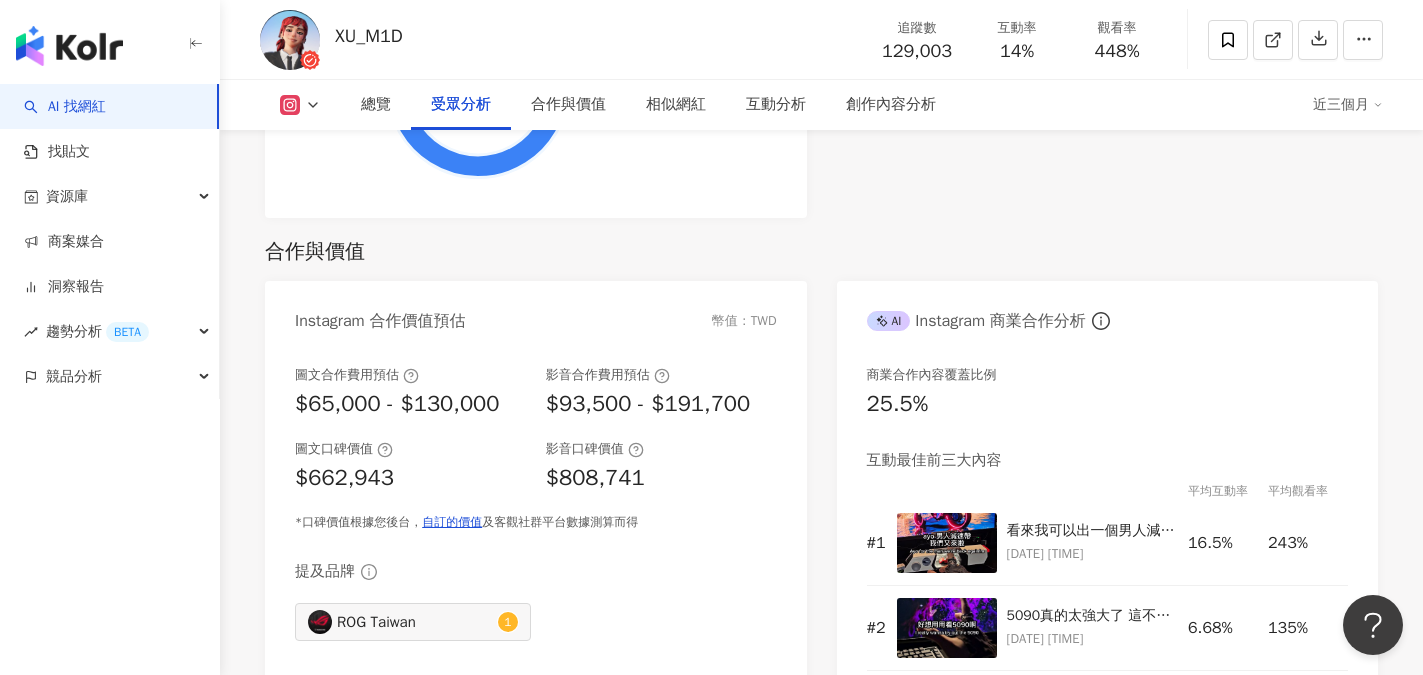 scroll, scrollTop: 2496, scrollLeft: 0, axis: vertical 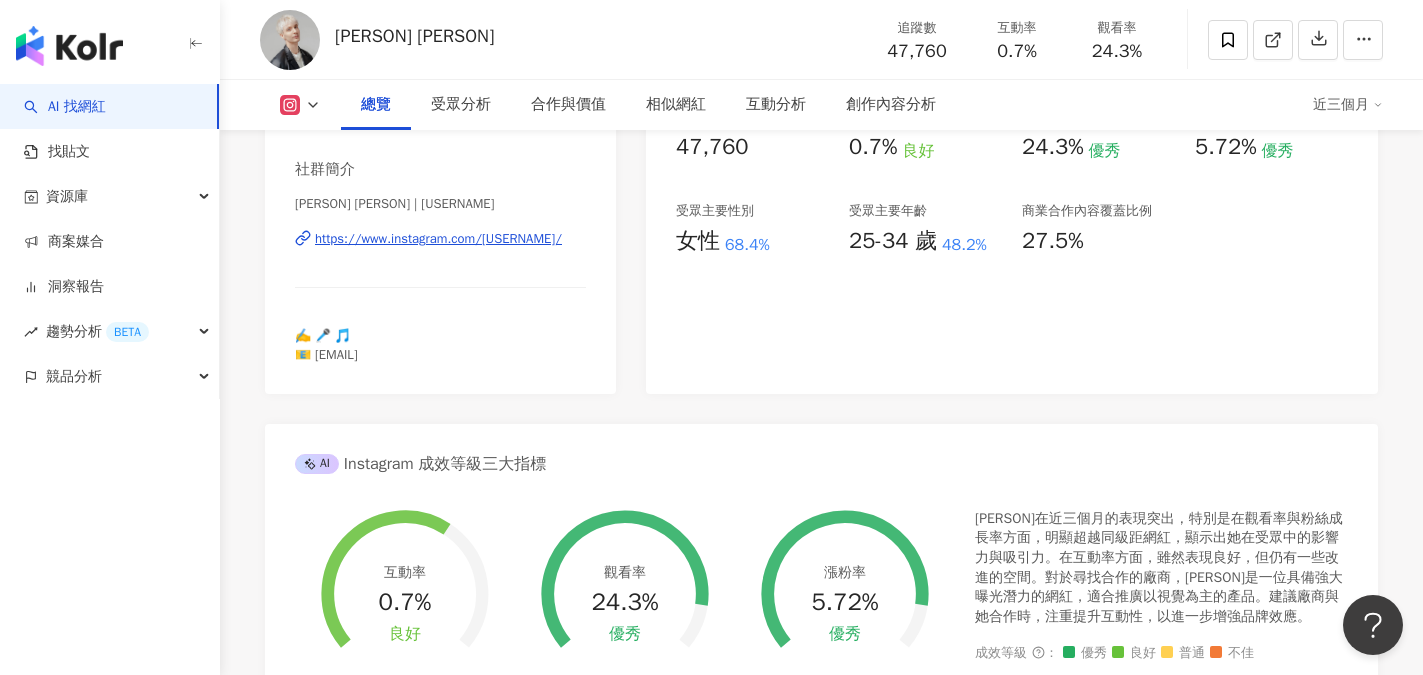 click on "https://www.instagram.com/[USERNAME]/" at bounding box center (438, 239) 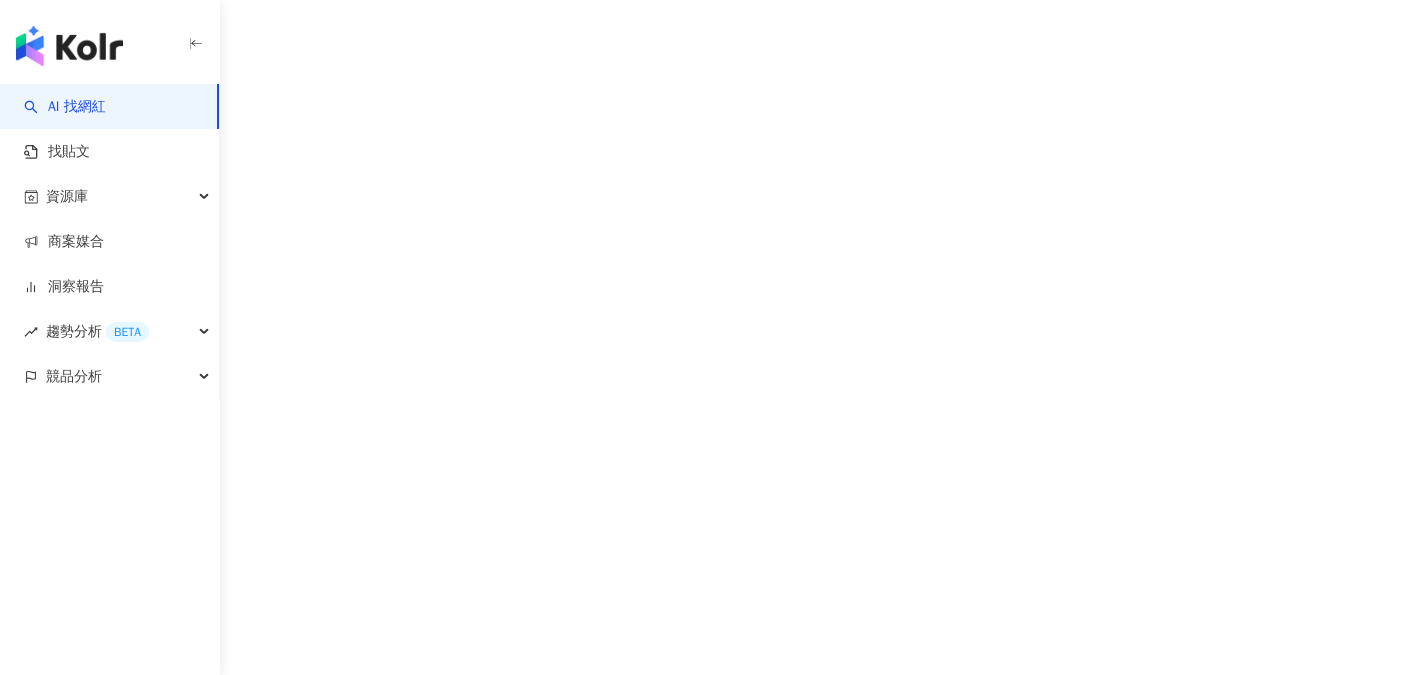 scroll, scrollTop: 0, scrollLeft: 0, axis: both 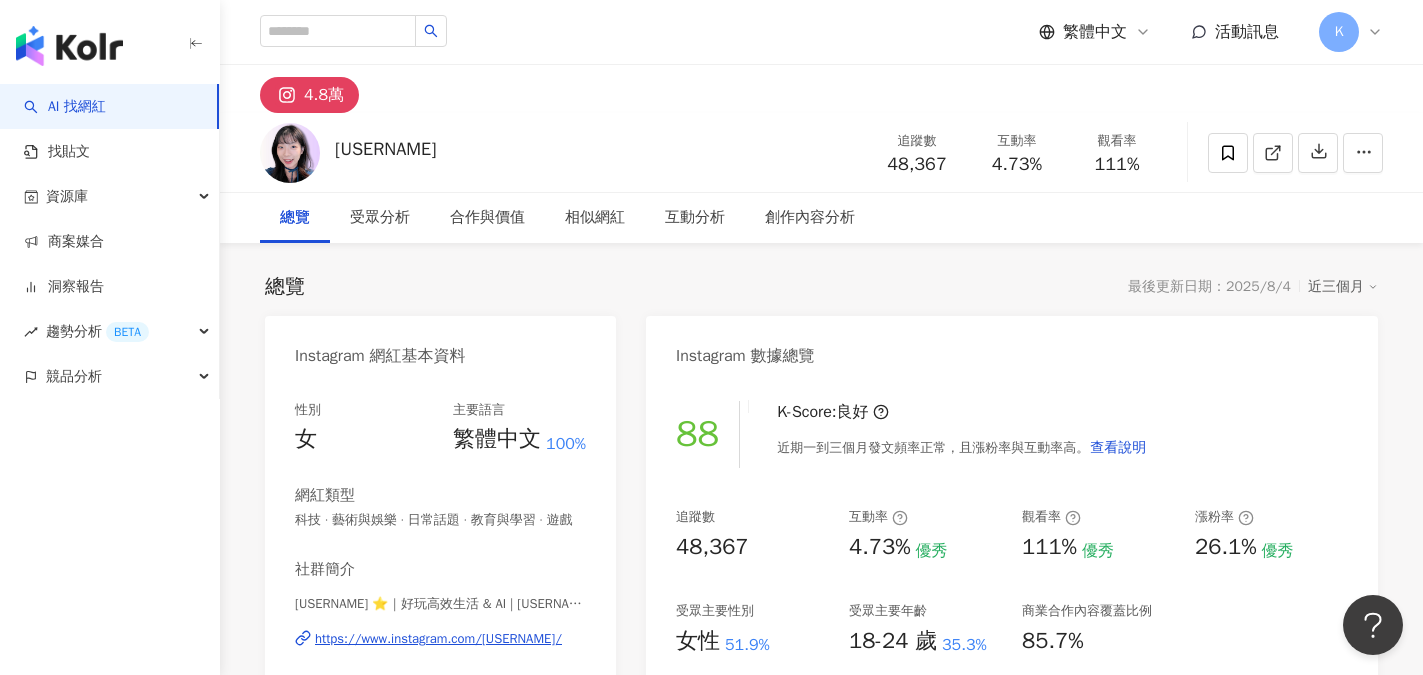 click on "總覽 受眾分析 合作與價值 相似網紅 互動分析 創作內容分析" at bounding box center [821, 218] 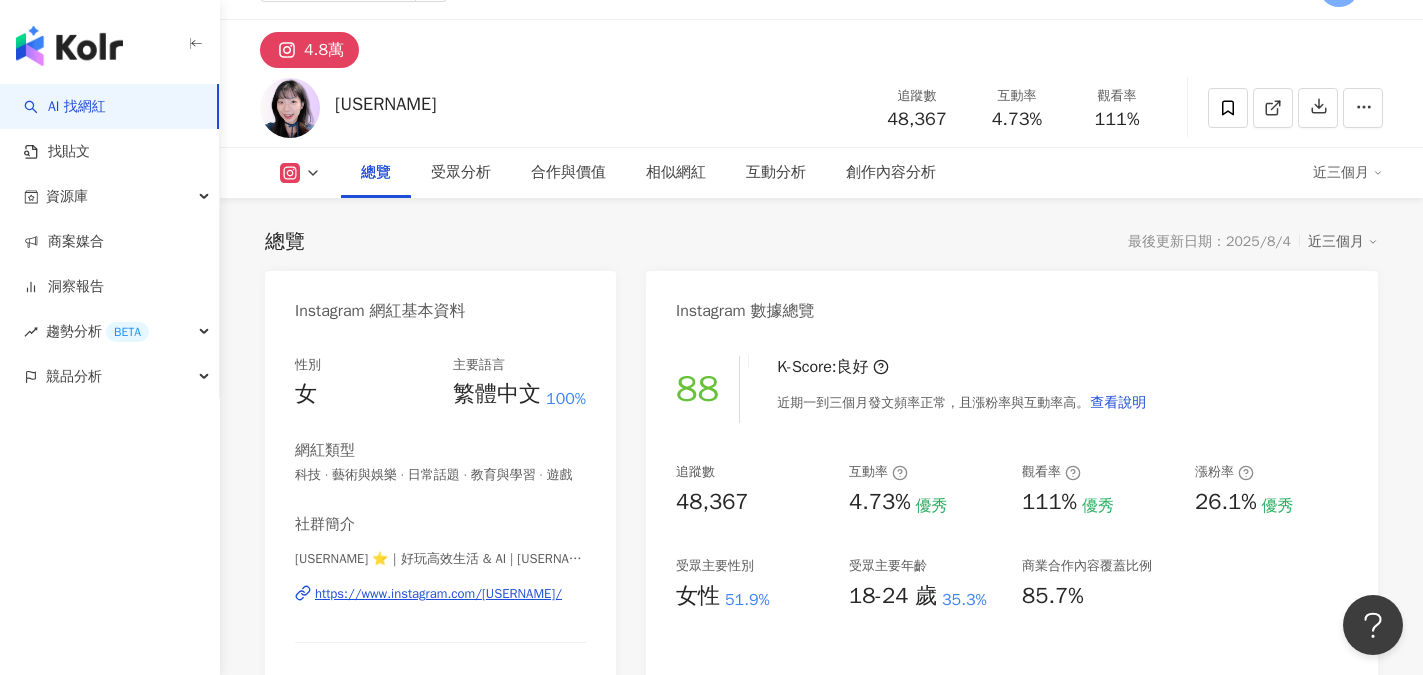 scroll, scrollTop: 100, scrollLeft: 0, axis: vertical 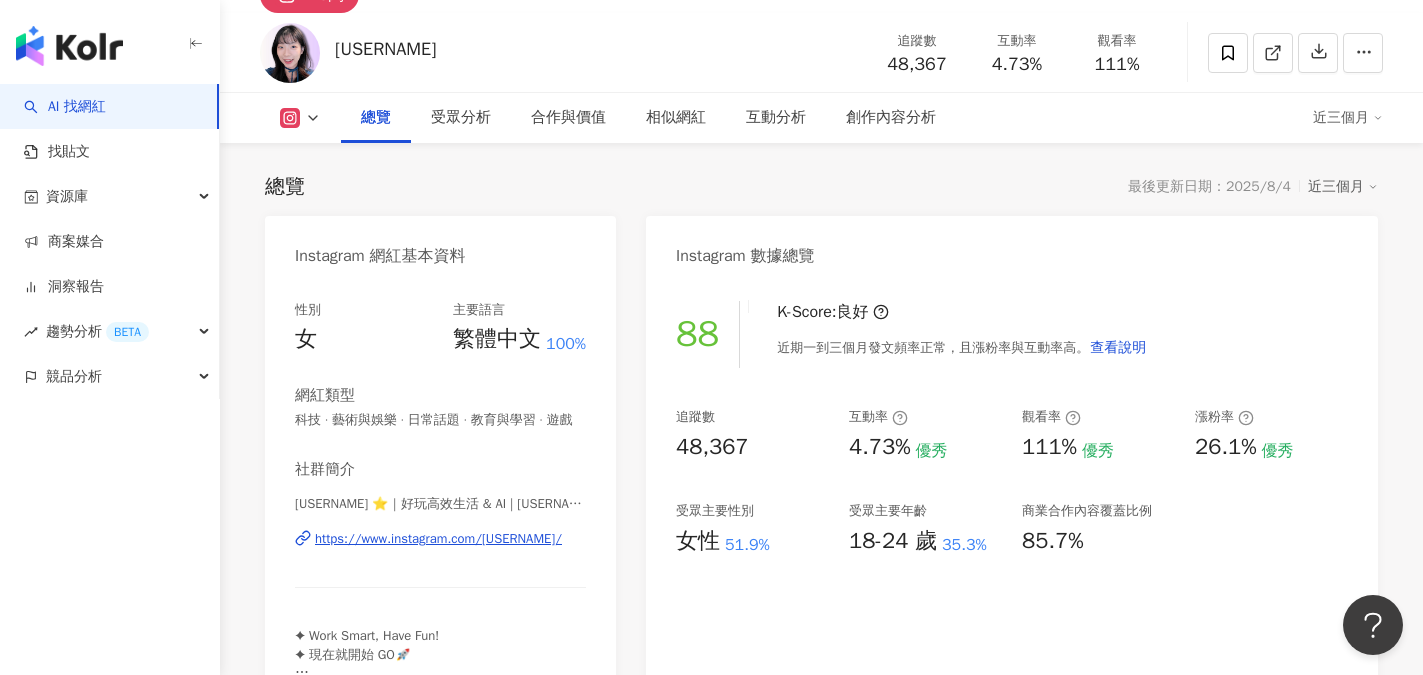click on "https://www.instagram.com/[USERNAME]/" at bounding box center [438, 539] 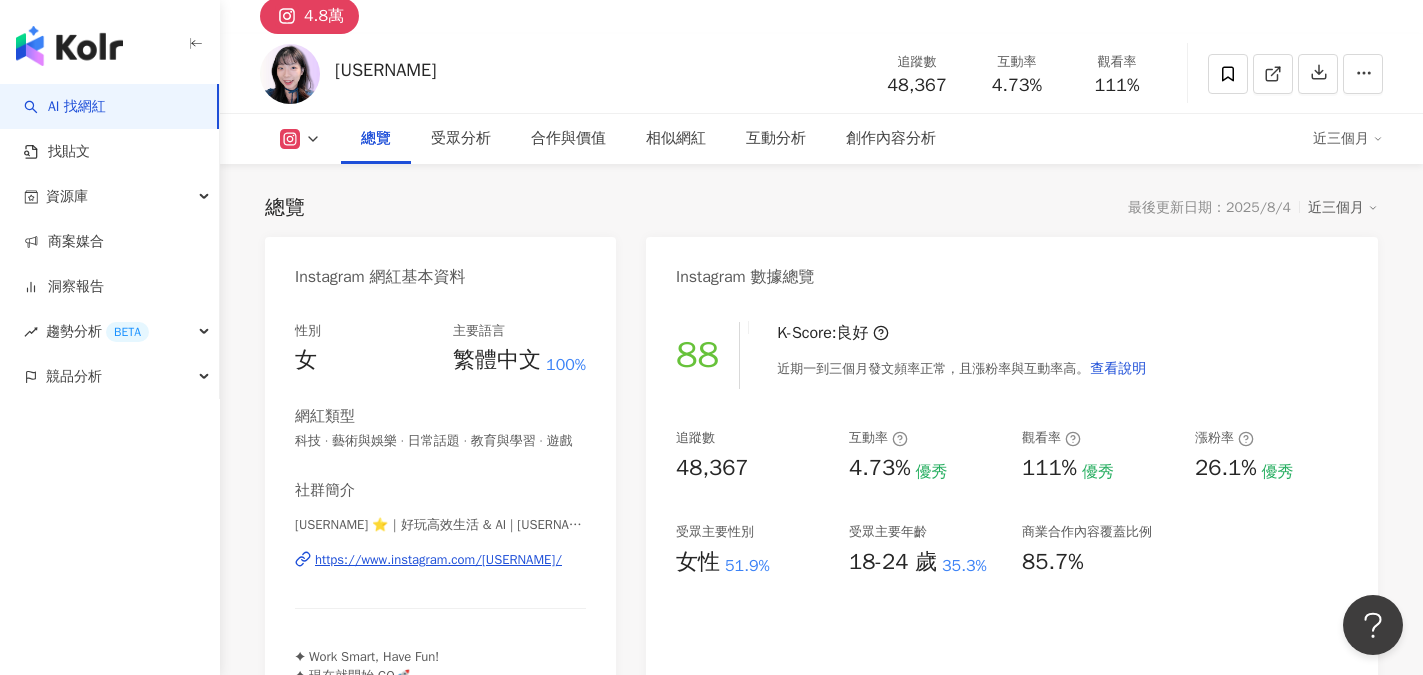 scroll, scrollTop: 0, scrollLeft: 0, axis: both 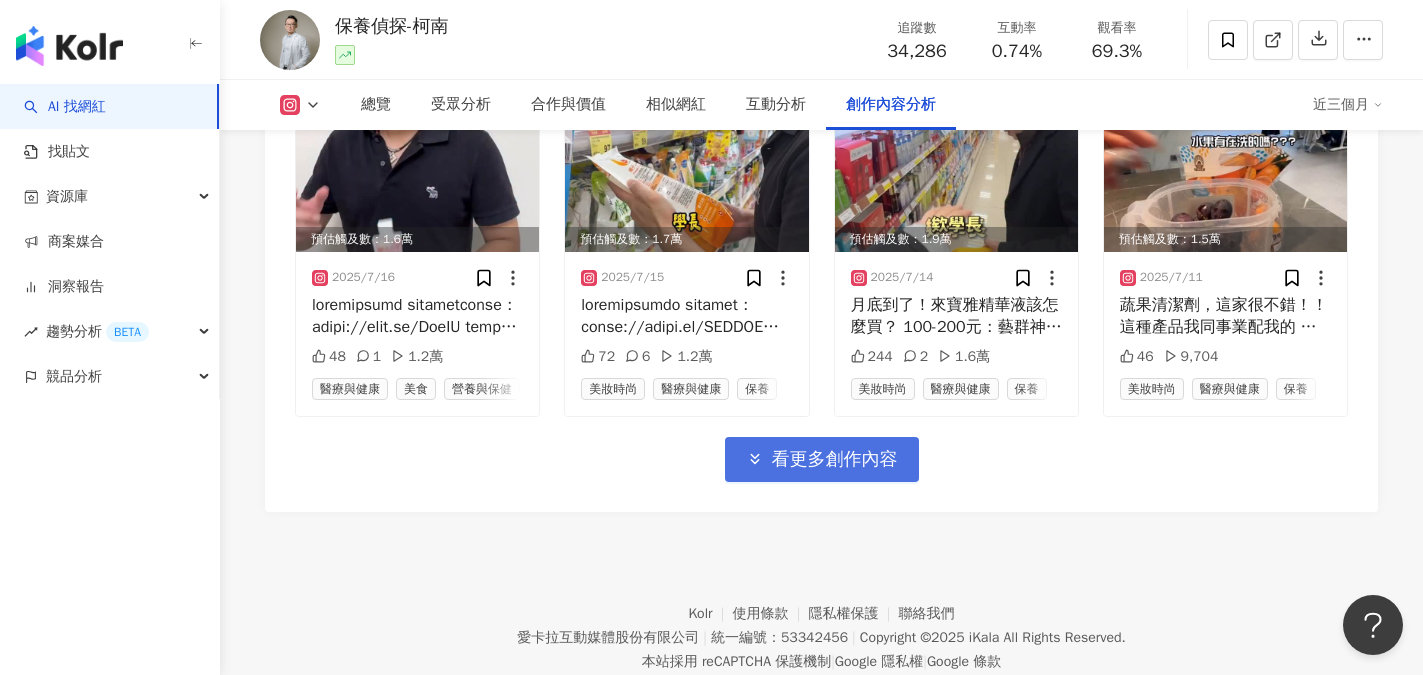 click on "看更多創作內容" at bounding box center (835, 460) 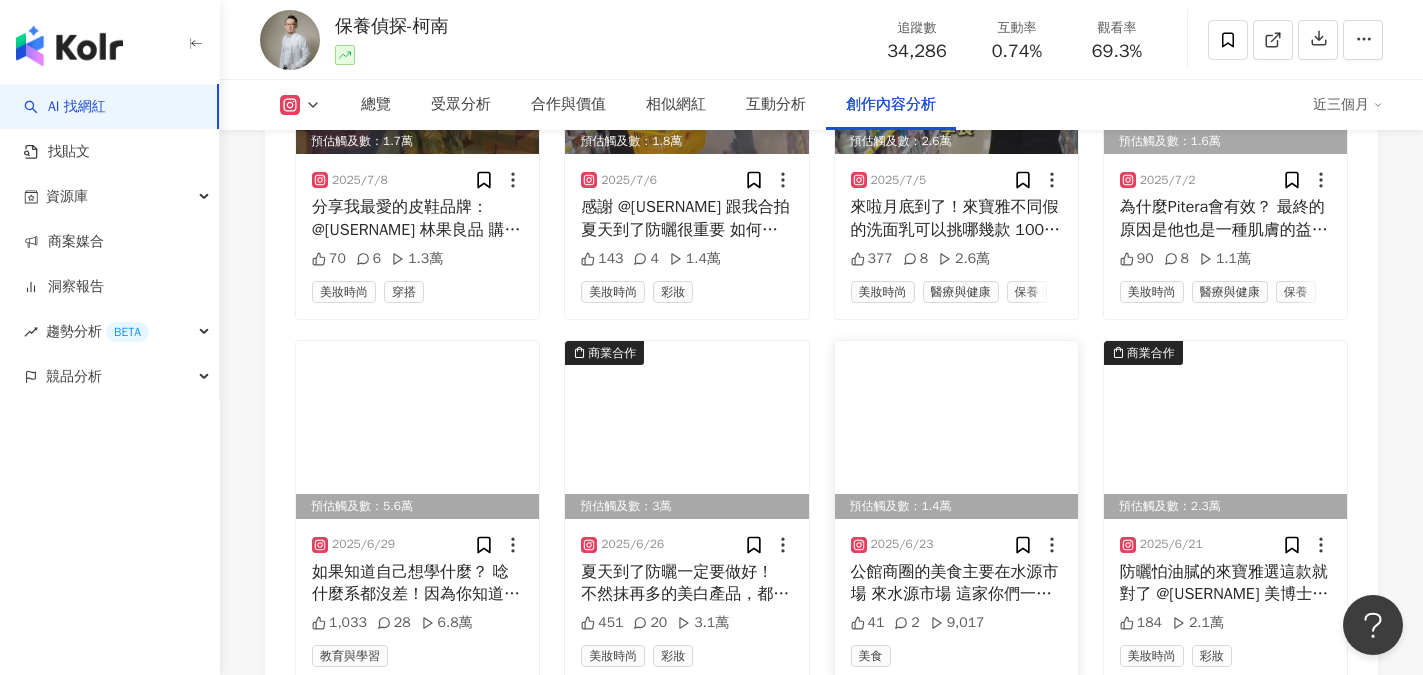 scroll, scrollTop: 7600, scrollLeft: 0, axis: vertical 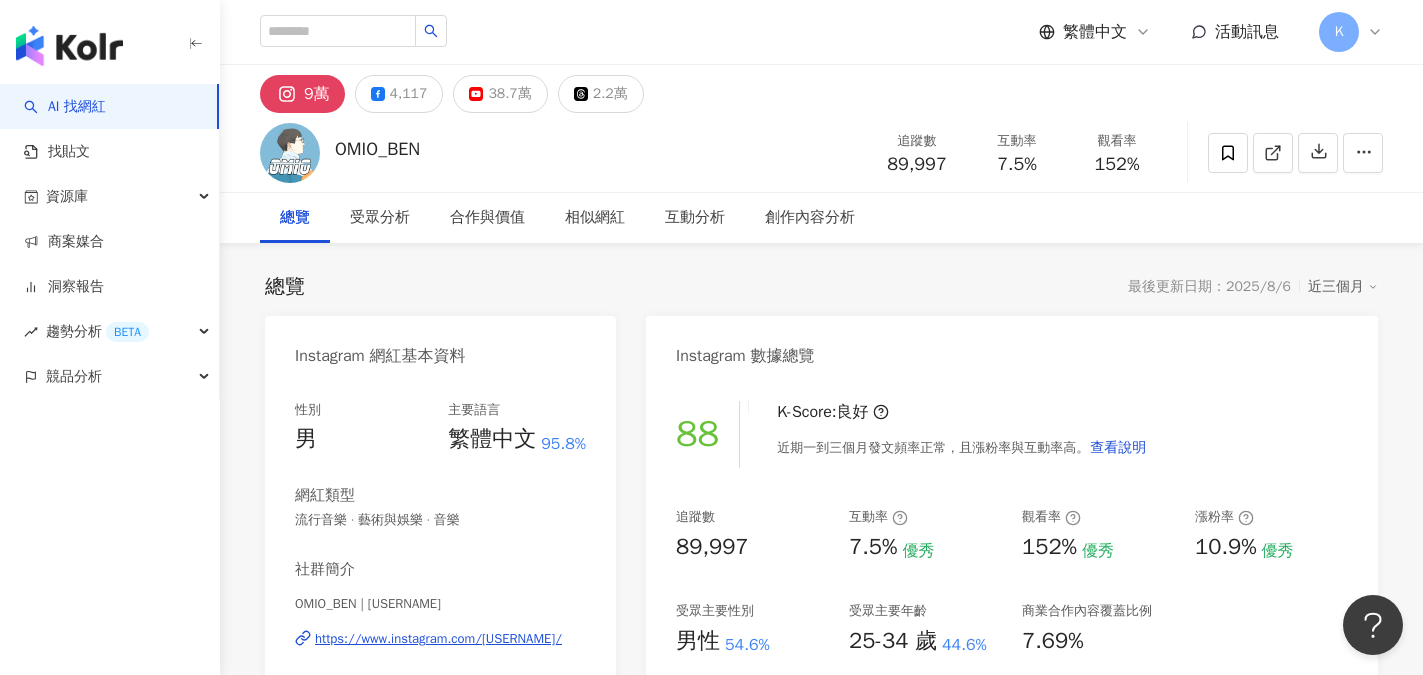 click on "OMIO_BEN 追蹤數 89,997 互動率 7.5% 觀看率 152%" at bounding box center [821, 152] 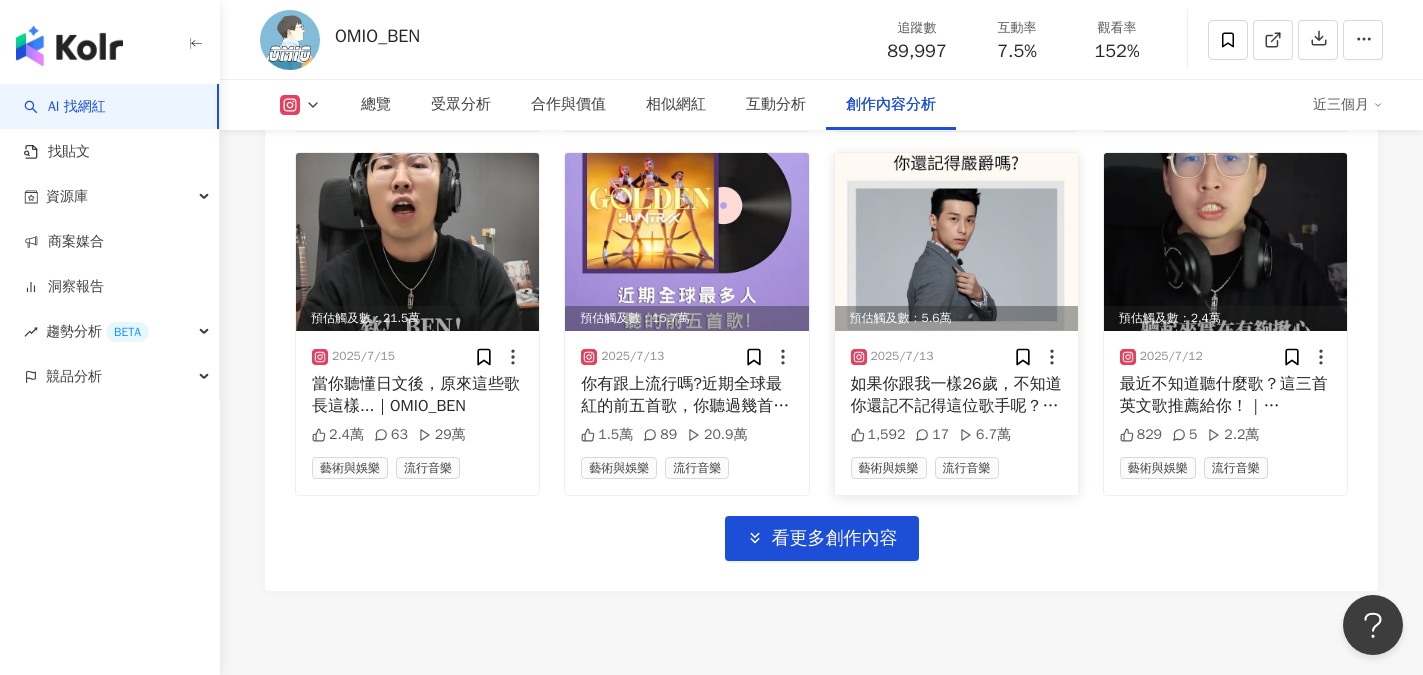 scroll, scrollTop: 7000, scrollLeft: 0, axis: vertical 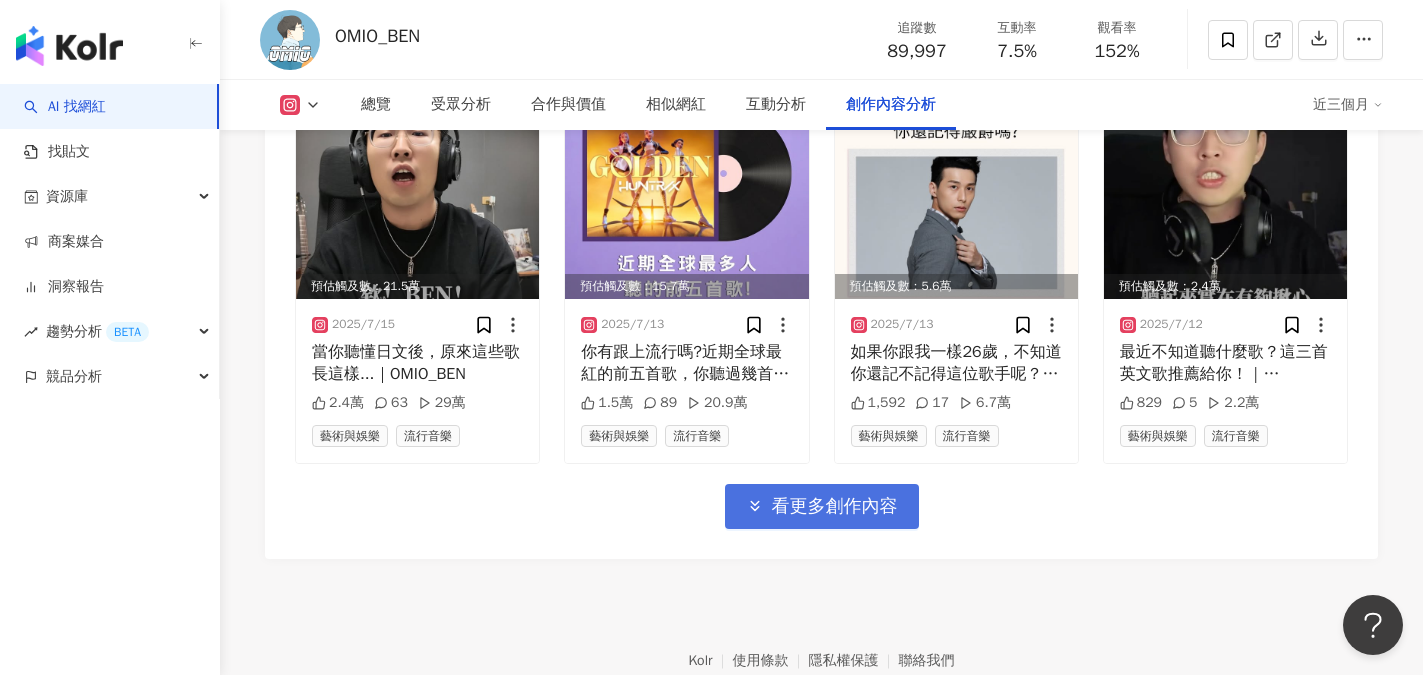 click on "看更多創作內容" at bounding box center (822, 506) 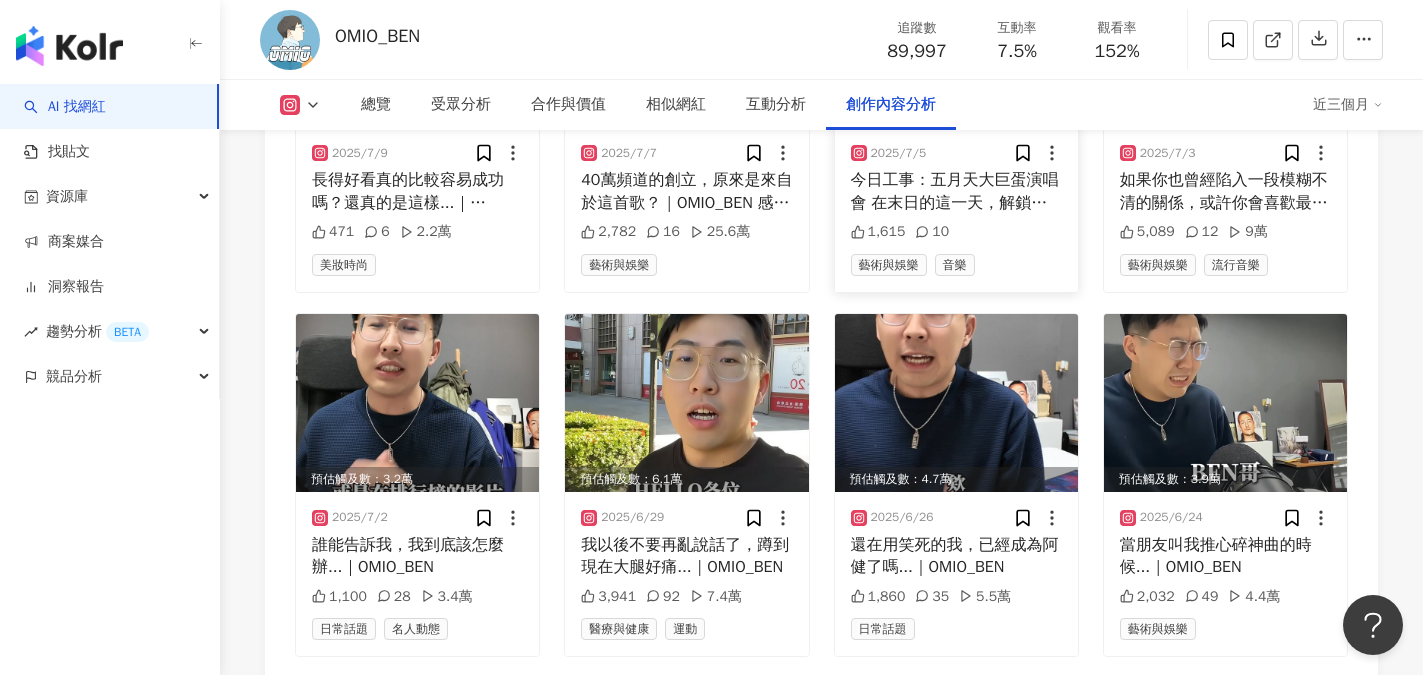 scroll, scrollTop: 8100, scrollLeft: 0, axis: vertical 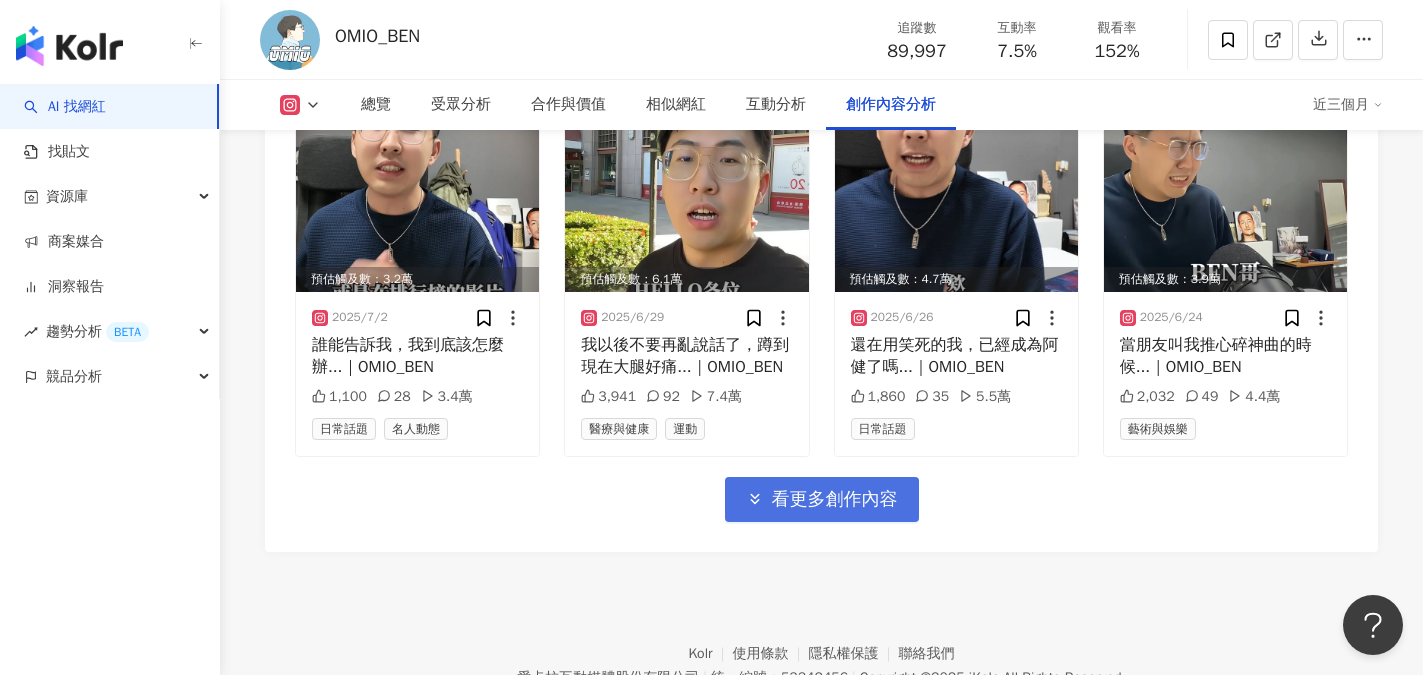 click on "看更多創作內容" at bounding box center (835, 500) 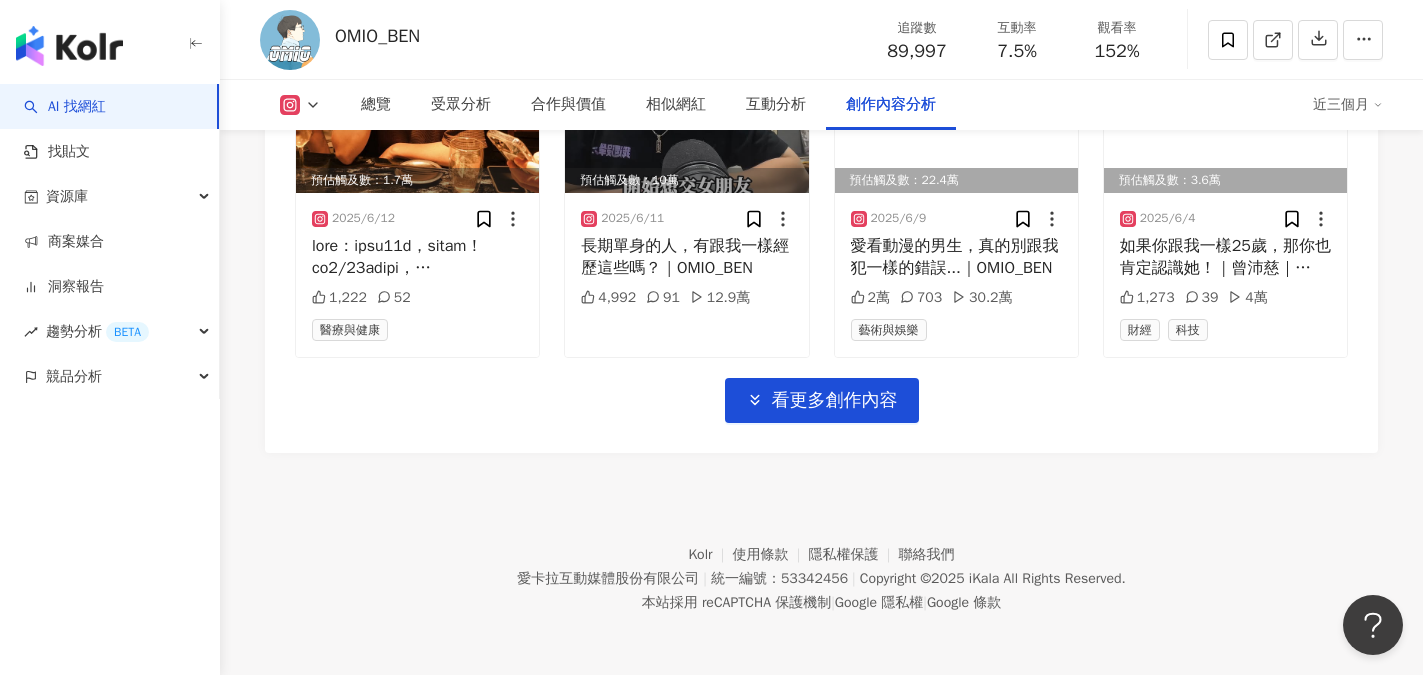 scroll, scrollTop: 9310, scrollLeft: 0, axis: vertical 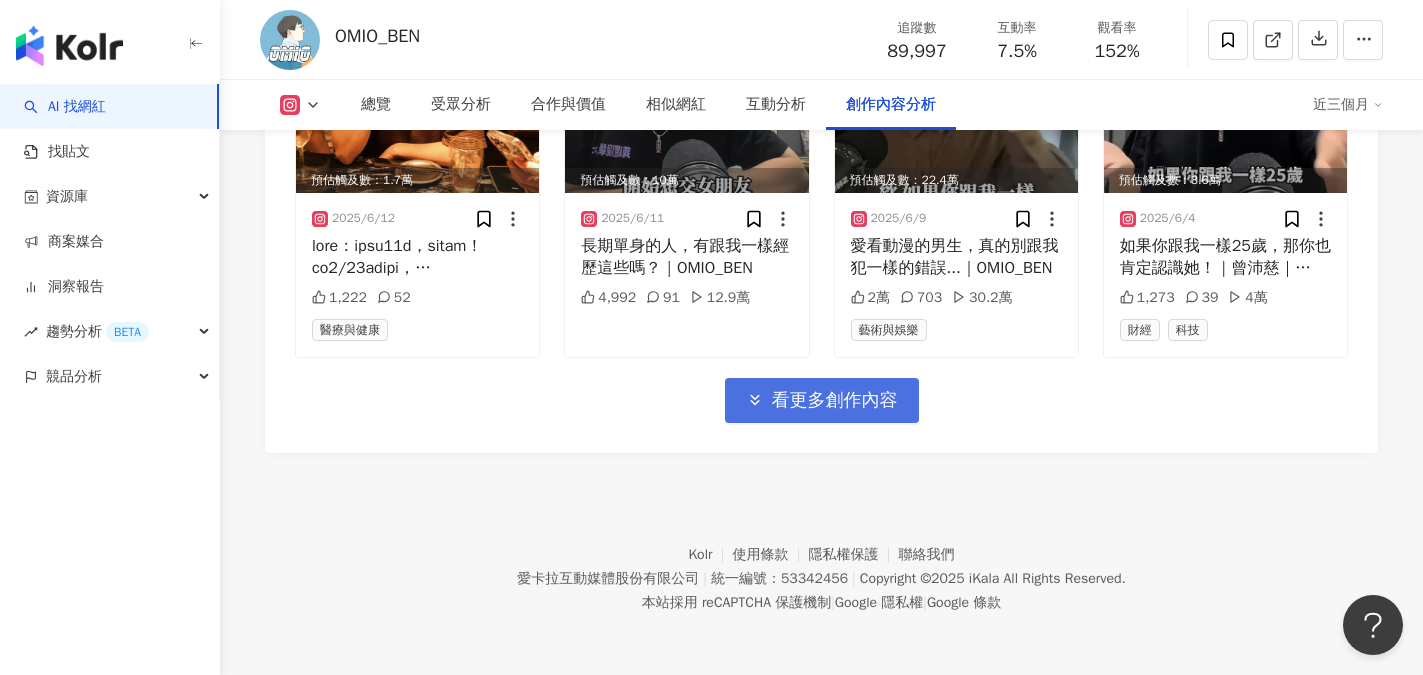 click on "看更多創作內容" at bounding box center [835, 401] 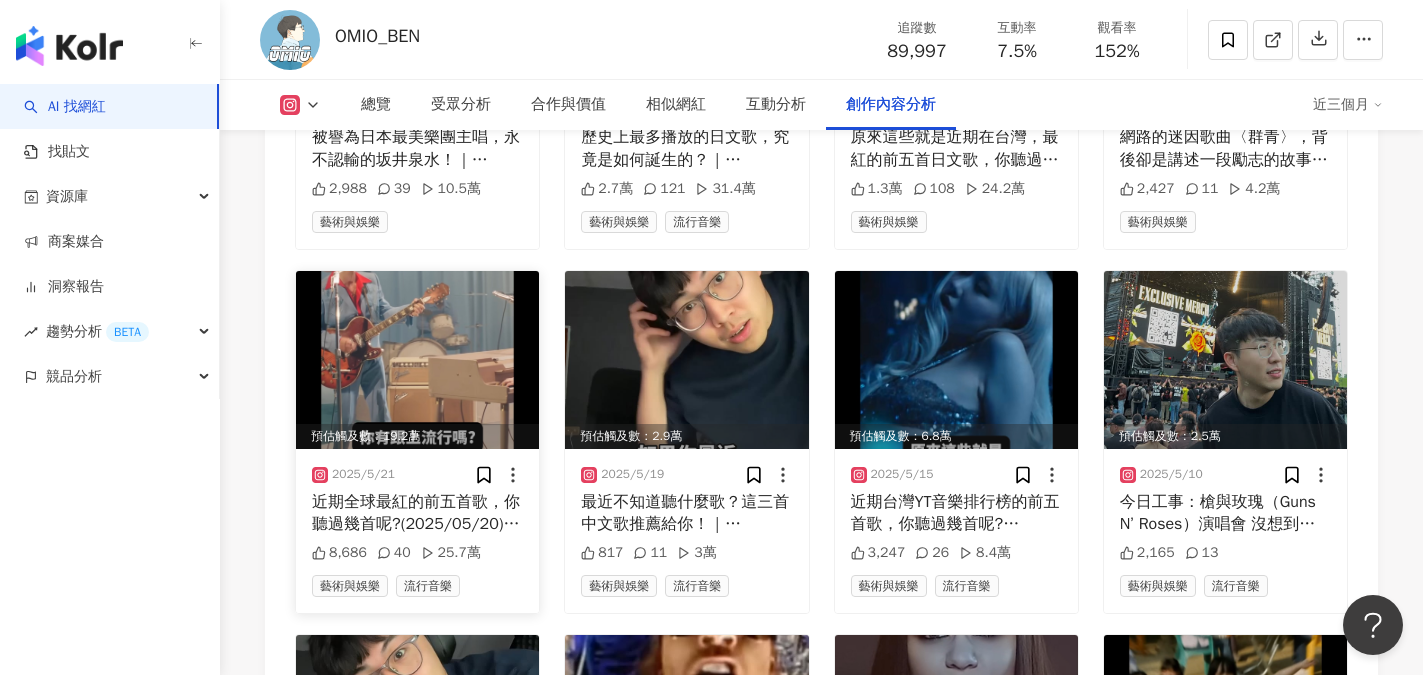 scroll, scrollTop: 9710, scrollLeft: 0, axis: vertical 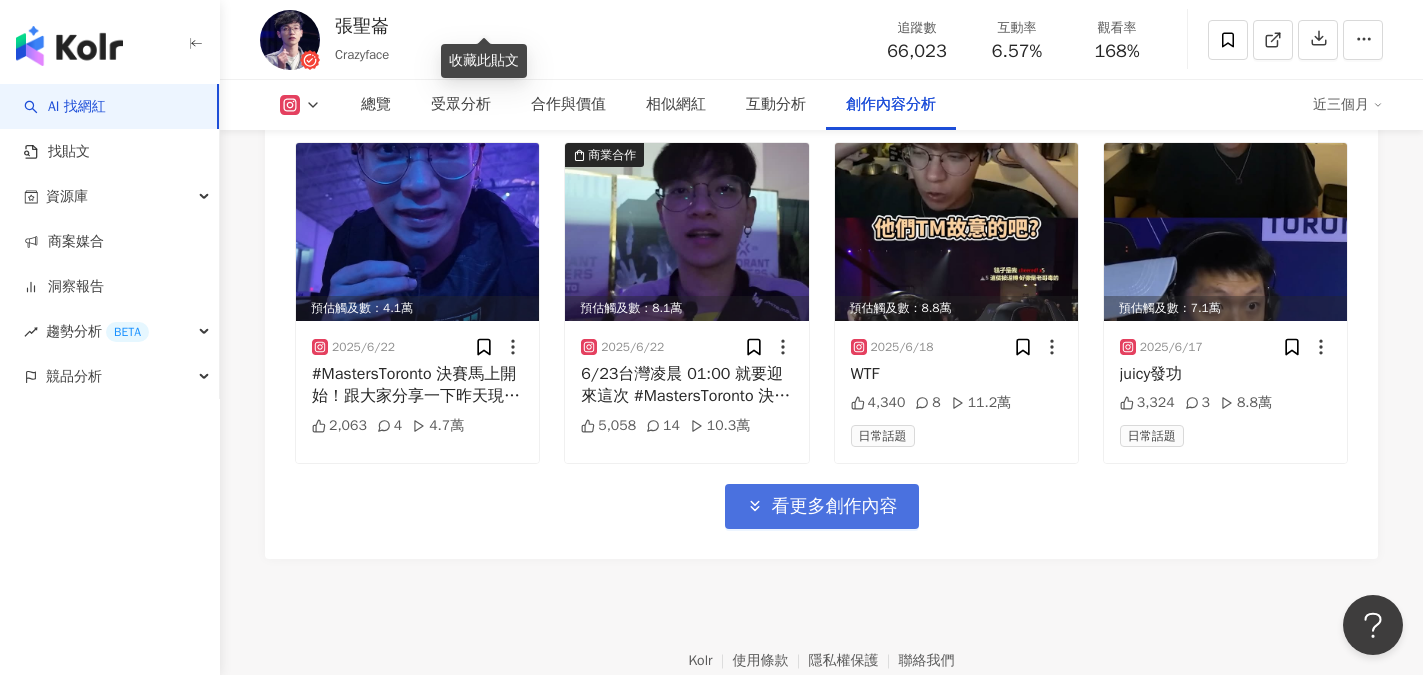 click on "看更多創作內容" at bounding box center (835, 507) 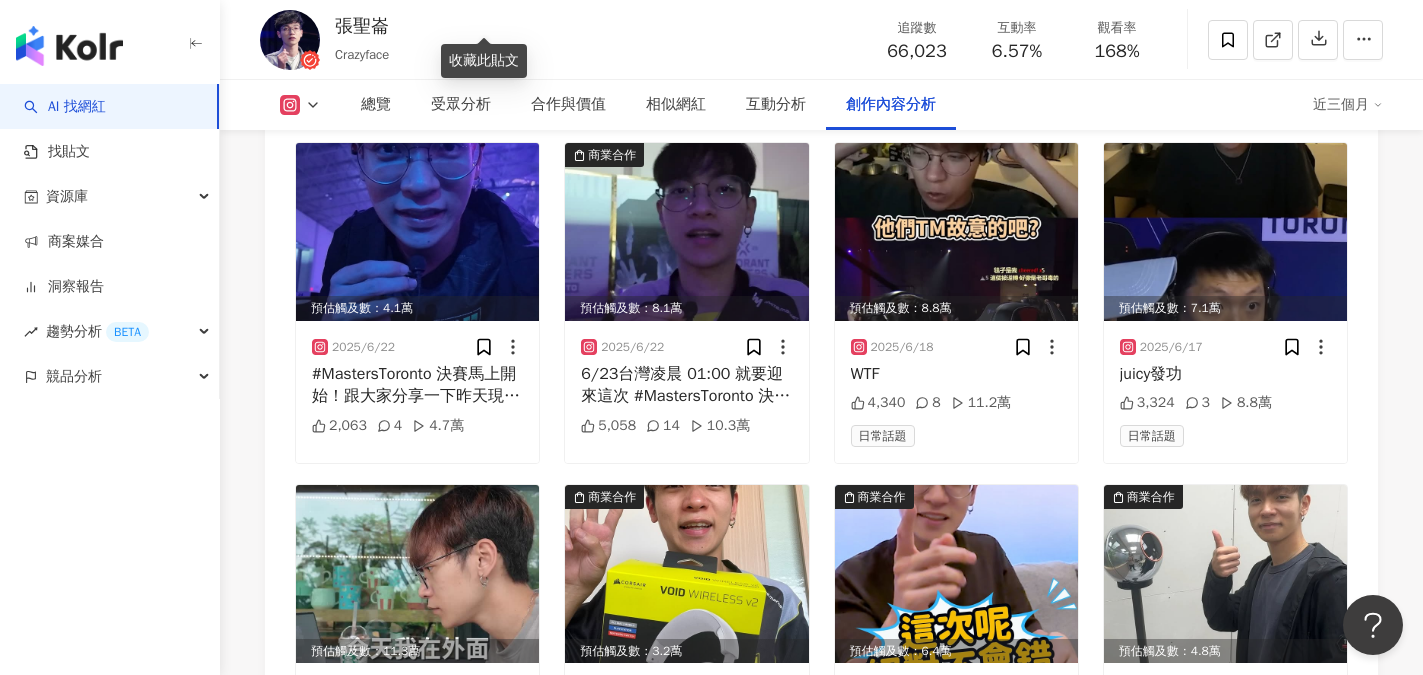 click on "總覽 最後更新日期：2025/8/6 近三個月 Instagram 網紅基本資料 性別   男 主要語言   繁體中文 89.4% 網紅類型 3C家電 · 手機遊戲 · 日常話題 · 遊戲 · 運動 社群簡介 crazyface | crazyface1126 https://www.instagram.com/crazyface1126/ @natus_vincere_official
就是個崙 ｜1999
📧 crazyfacetw@gmail.com
🇹🇼🇸🇪🇲🇾🇭🇰🇻🇳🇨🇳🇸🇬🇺🇸🇪🇸🇯🇵🇨🇦 看更多 Instagram 數據總覽 87 K-Score :   良好 近期一到三個月發文頻率正常，且漲粉率與互動率高。 查看說明 追蹤數   66,023 互動率   6.57% 優秀 觀看率   168% 優秀 漲粉率   2.69% 良好 受眾主要性別   男性 89% 受眾主要年齡   18-24 歲 49.6% 商業合作內容覆蓋比例   55% AI Instagram 成效等級三大指標 互動率 6.57% 優秀 同等級網紅的互動率中位數為  0.52% 觀看率 168% 優秀 同等級網紅的觀看率中位數為  0.01% 漲粉率 2.69% 良好 同等級網紅的漲粉率中位數為" at bounding box center (821, -2552) 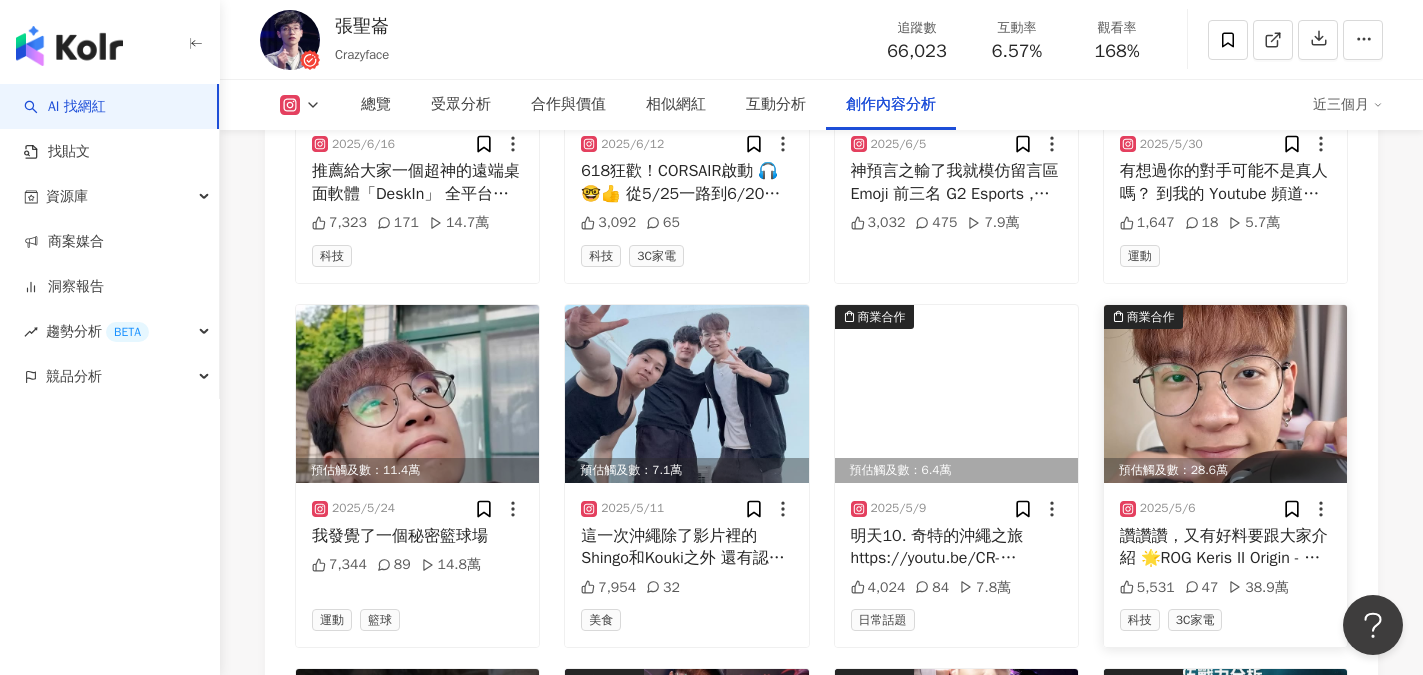 scroll, scrollTop: 7600, scrollLeft: 0, axis: vertical 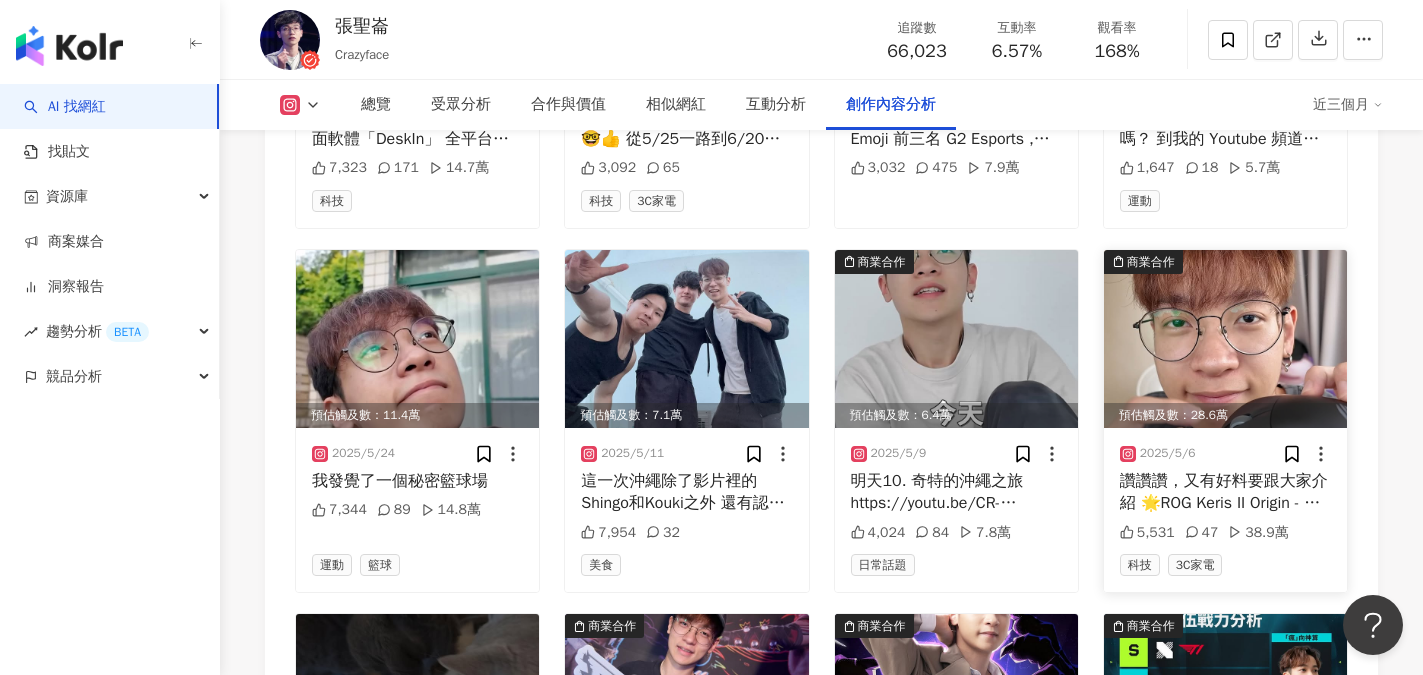click at bounding box center (1225, 339) 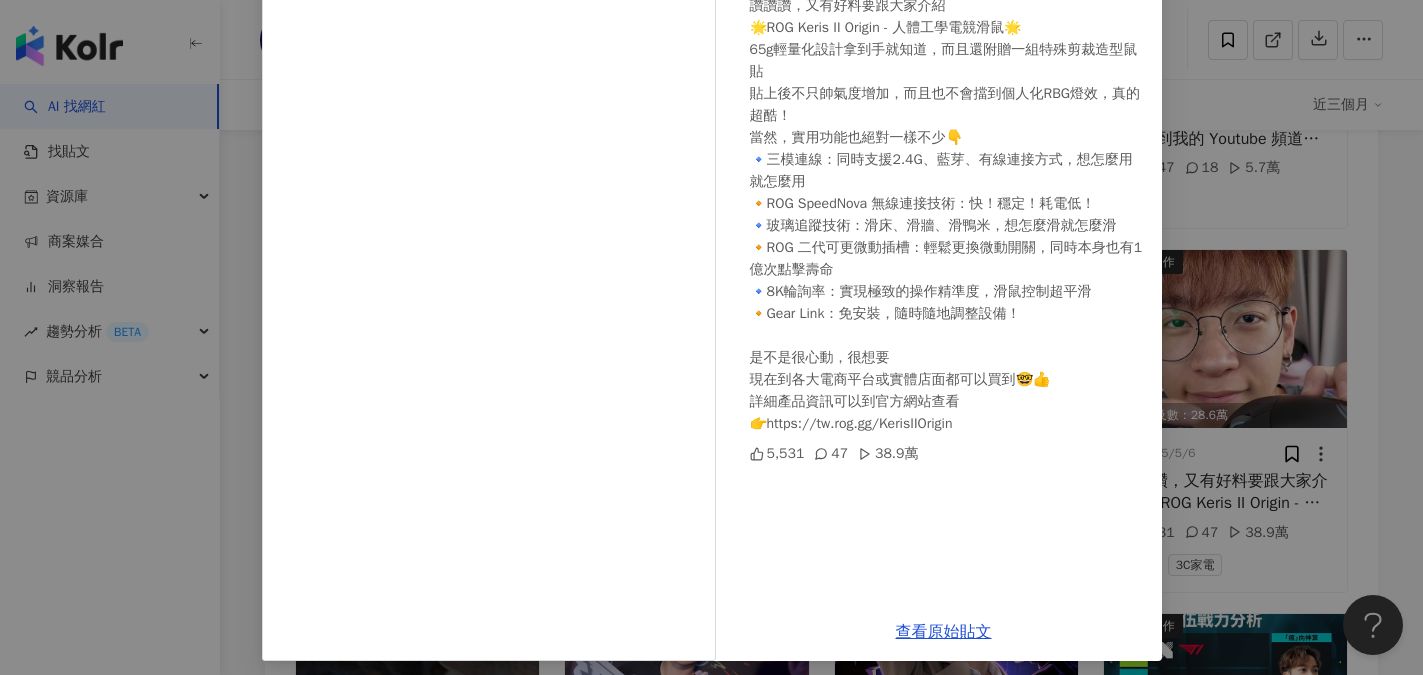 scroll, scrollTop: 222, scrollLeft: 0, axis: vertical 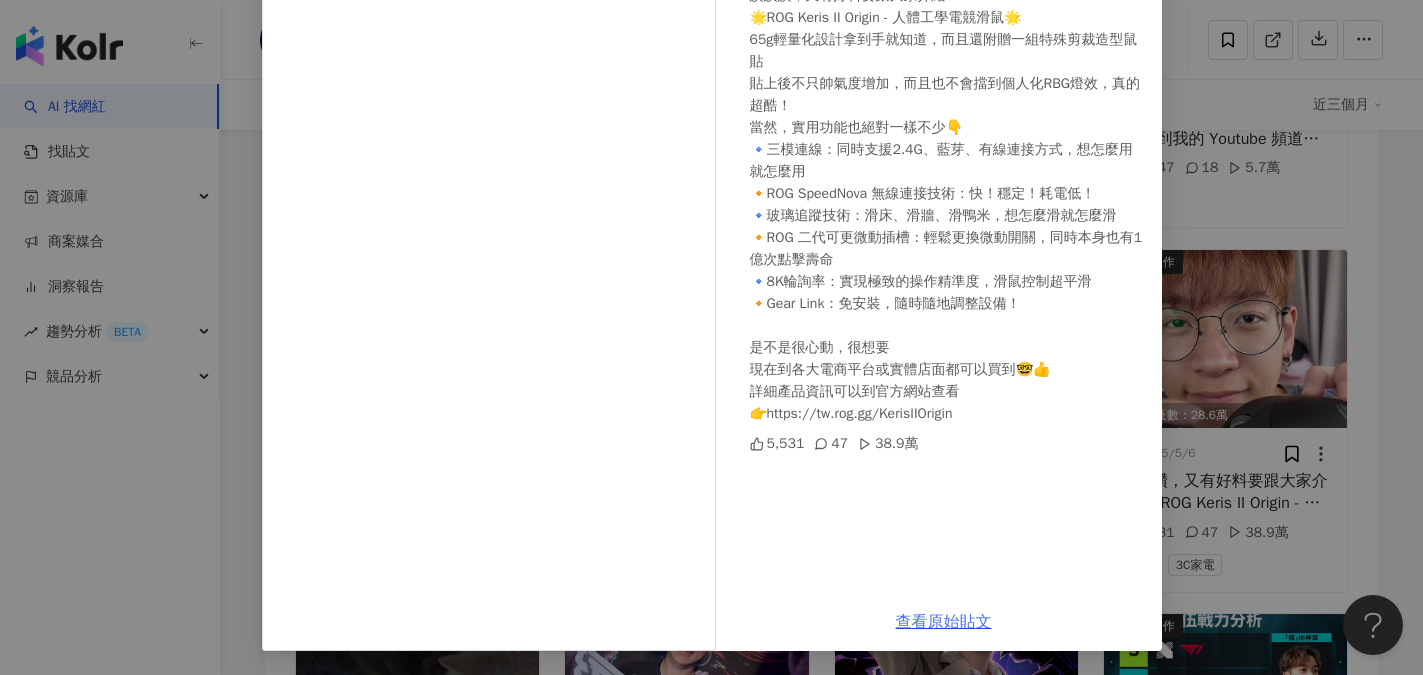 click on "查看原始貼文" at bounding box center (944, 622) 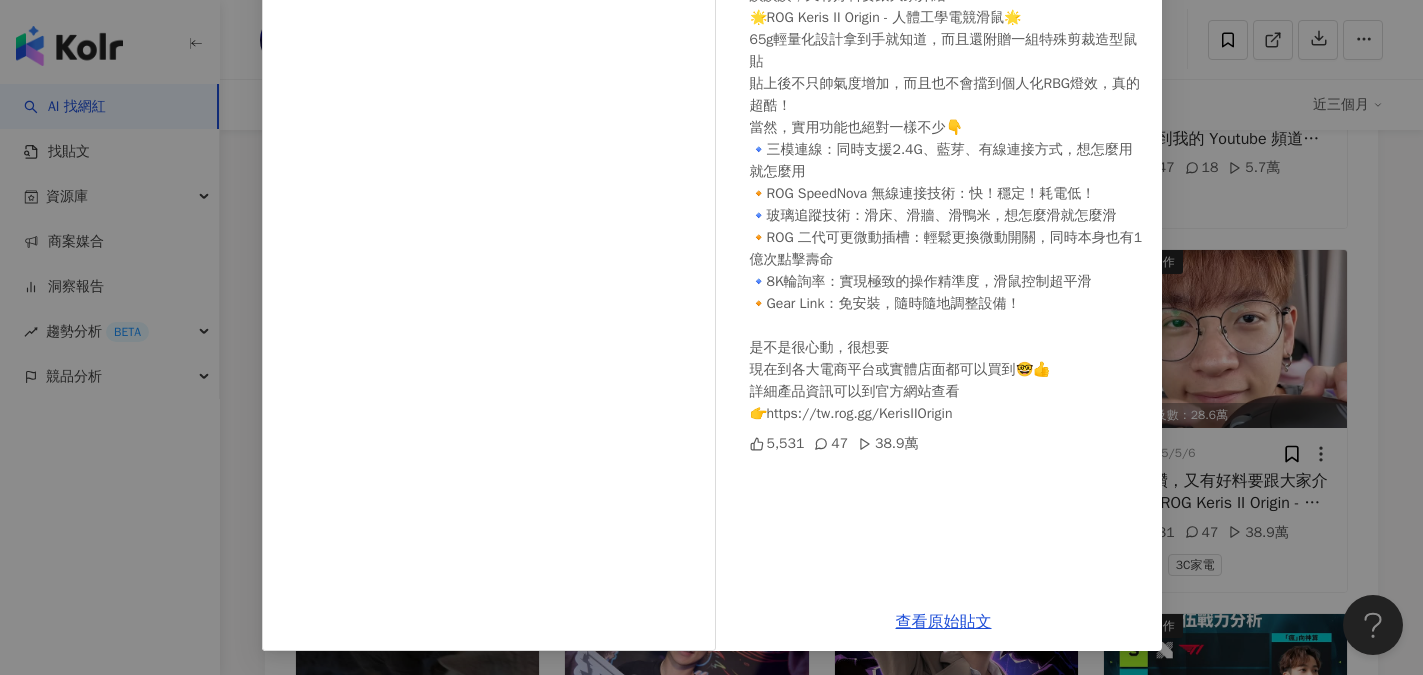scroll, scrollTop: 0, scrollLeft: 0, axis: both 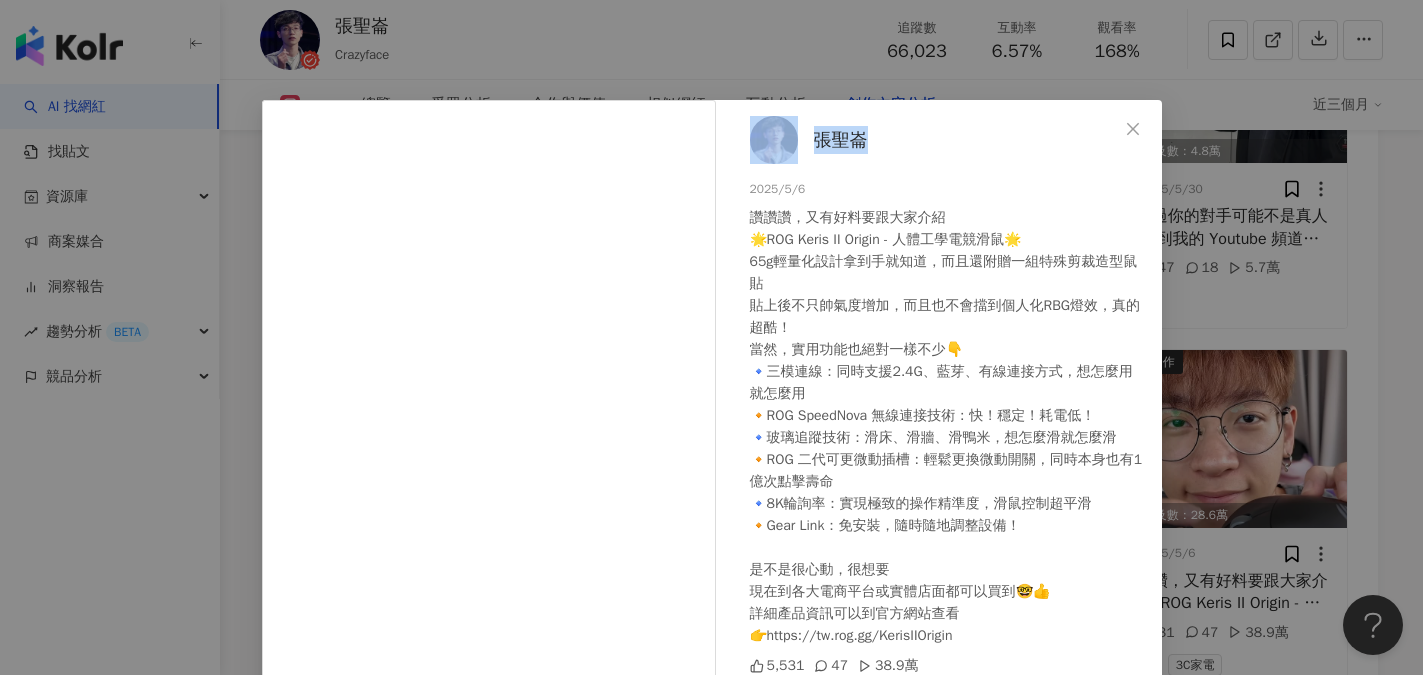 drag, startPoint x: 868, startPoint y: 140, endPoint x: 793, endPoint y: 139, distance: 75.00667 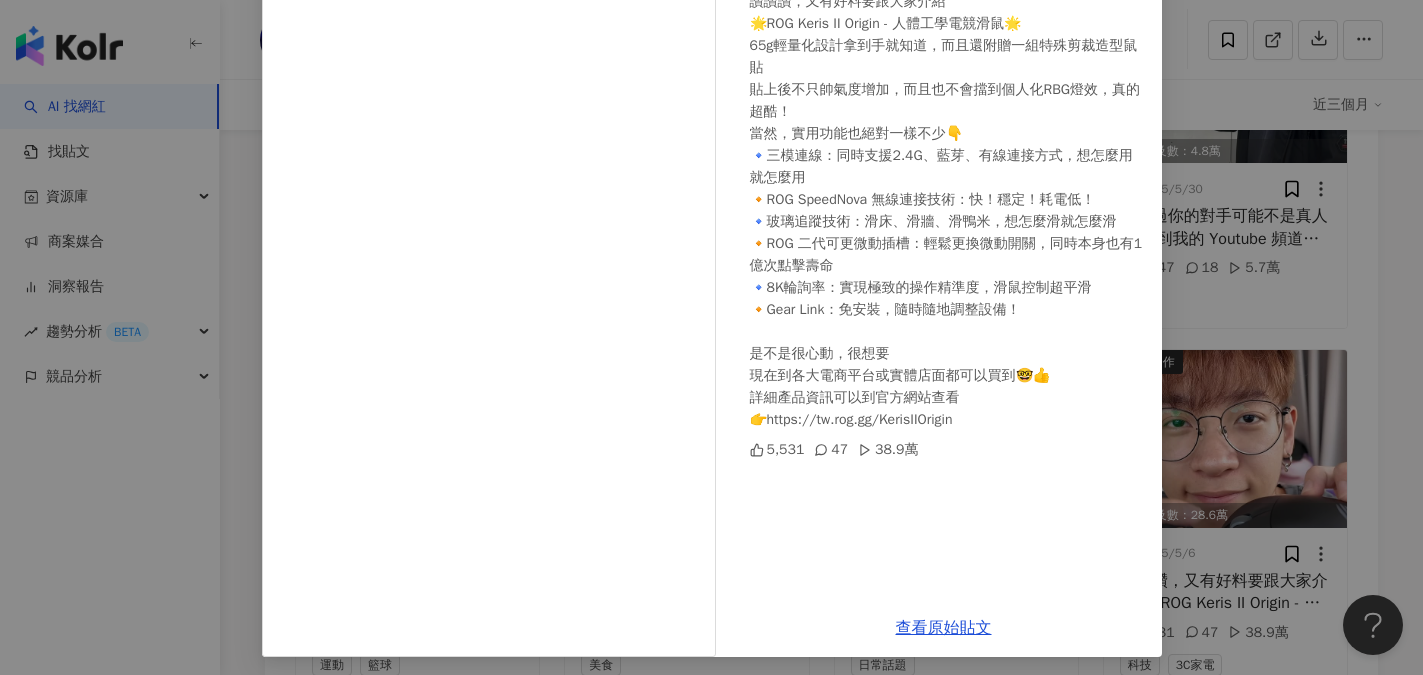 scroll, scrollTop: 222, scrollLeft: 0, axis: vertical 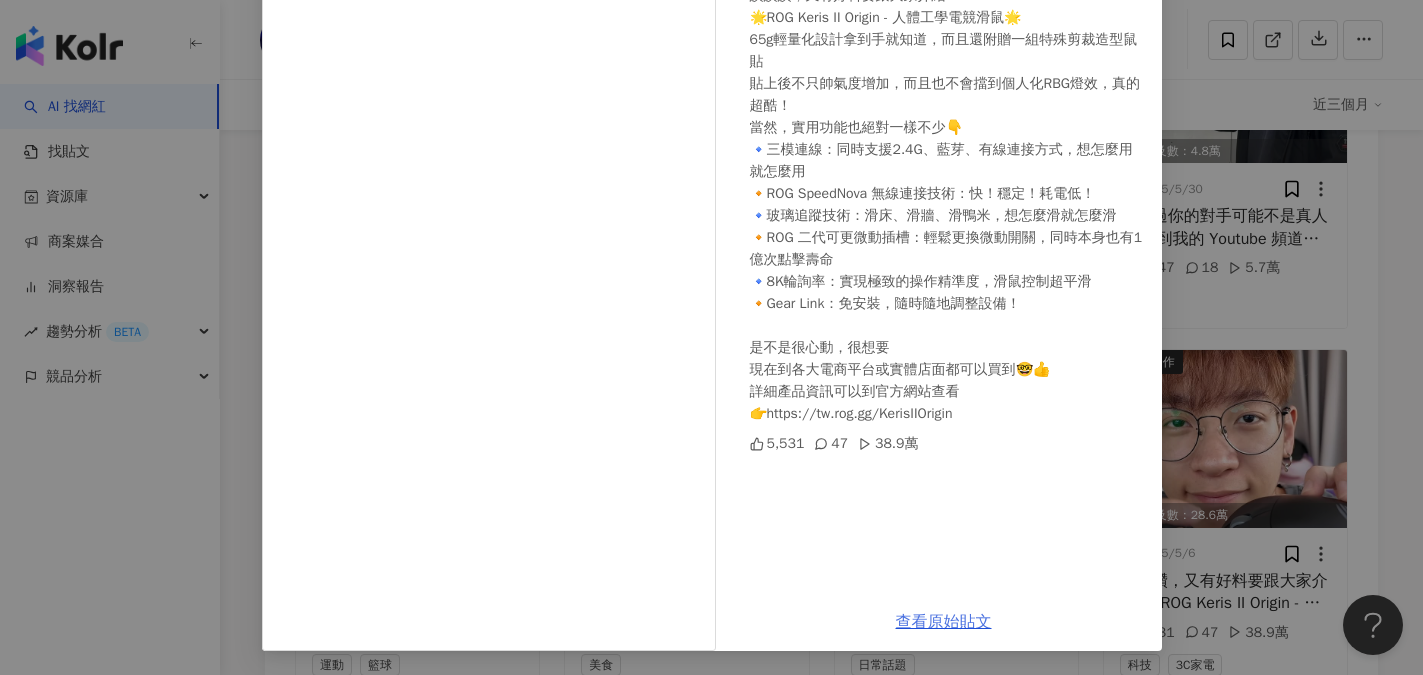 click on "查看原始貼文" at bounding box center [944, 622] 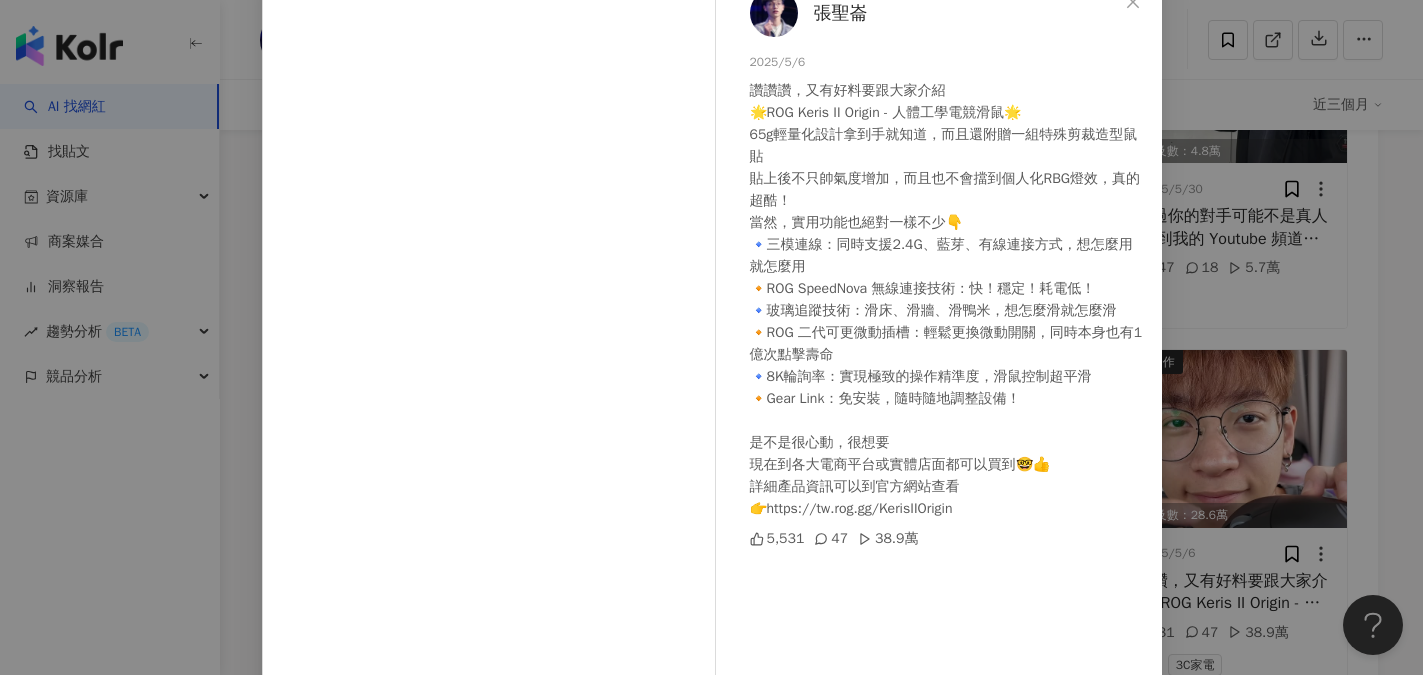 scroll, scrollTop: 0, scrollLeft: 0, axis: both 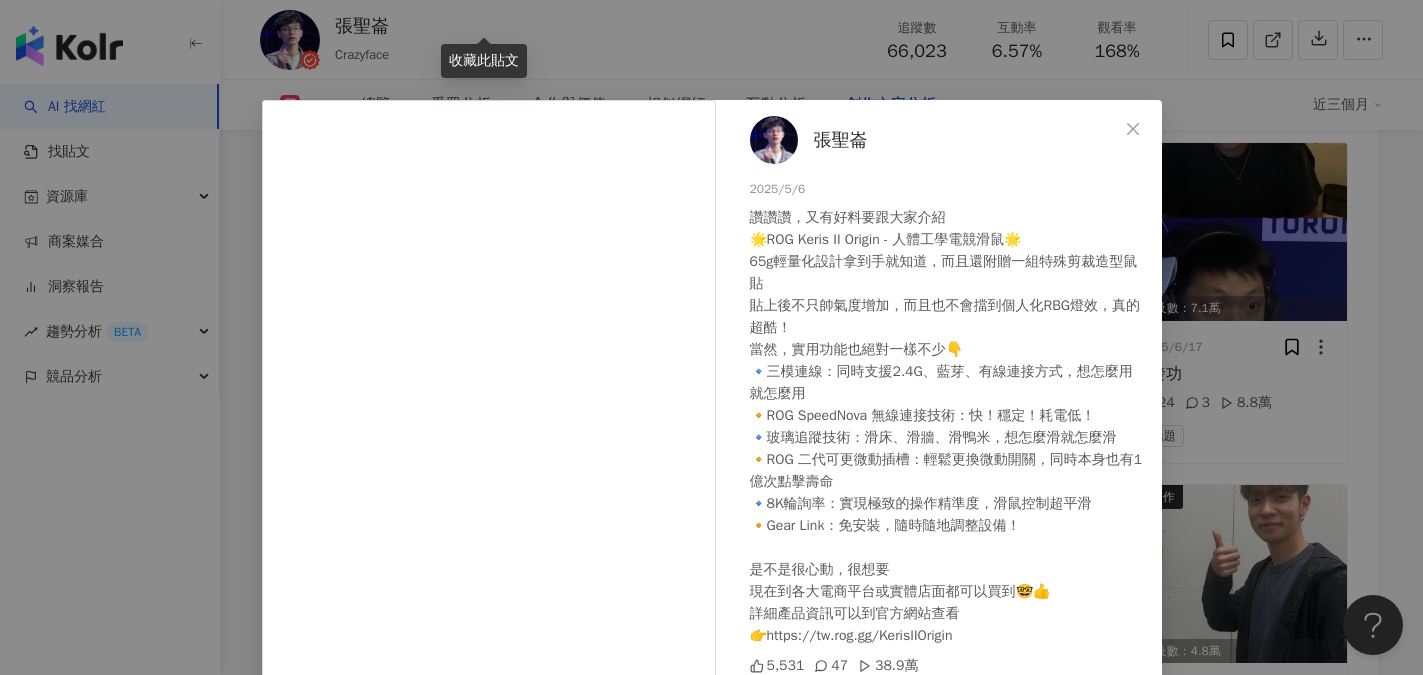click on "張聖崙 2025/5/6 讚讚讚，又有好料要跟大家介紹
🌟ROG Keris II Origin - 人體工學電競滑鼠🌟
65g輕量化設計拿到手就知道，而且還附贈一組特殊剪裁造型鼠貼
貼上後不只帥氣度增加，而且也不會擋到個人化RBG燈效，真的超酷！
當然，實用功能也絕對一樣不少👇
🔹三模連線：同時支援2.4G、藍芽、有線連接方式，想怎麼用就怎麼用
🔸ROG SpeedNova 無線連接技術：快！穩定！耗電低！
🔹玻璃追蹤技術：滑床、滑牆、滑鴨米，想怎麼滑就怎麼滑
🔸ROG 二代可更微動插槽：輕鬆更換微動開關，同時本身也有1億次點擊壽命
🔹8K輪詢率：實現極致的操作精準度，滑鼠控制超平滑
🔸Gear Link：免安裝，隨時隨地調整設備！
是不是很心動，很想要
現在到各大電商平台或實體店面都可以買到🤓👍
詳細產品資訊可以到官方網站查看
👉https://tw.rog.gg/KerisIIOrigin 5,531 47 38.9萬 查看原始貼文" at bounding box center [711, 337] 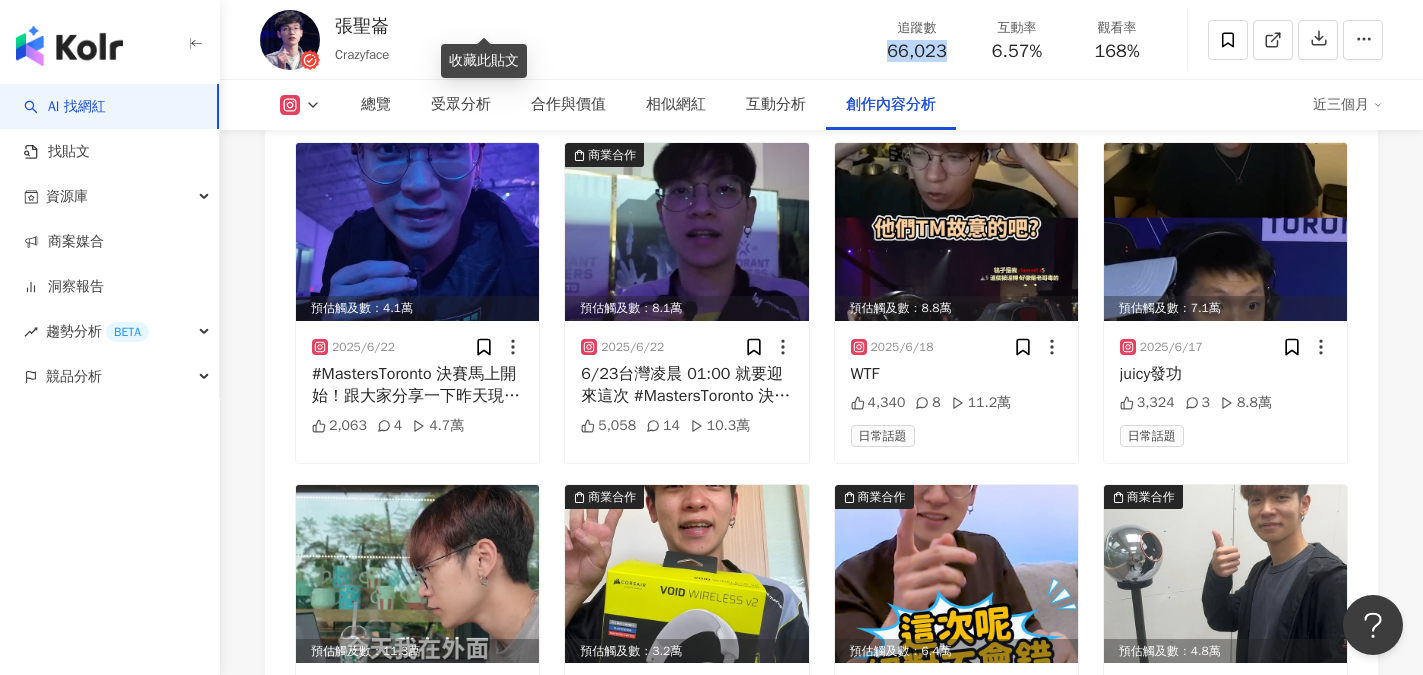 drag, startPoint x: 868, startPoint y: 49, endPoint x: 950, endPoint y: 57, distance: 82.38932 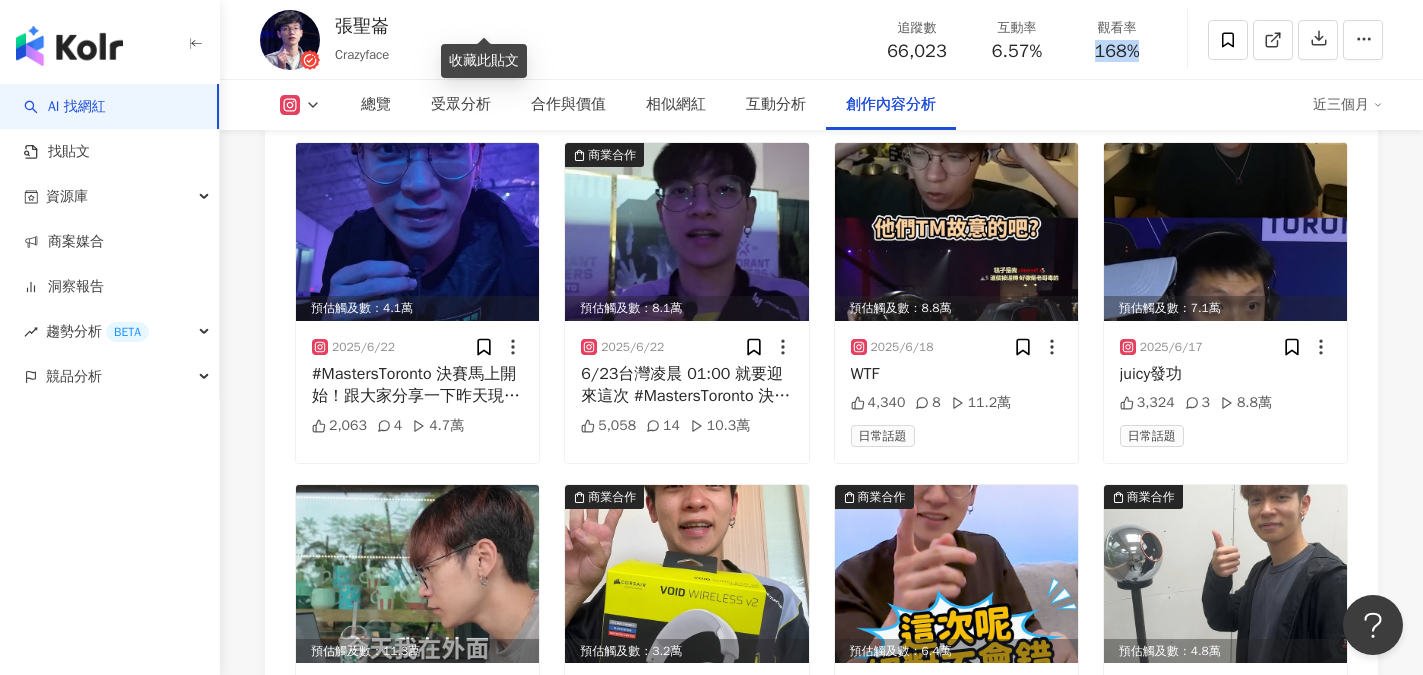 drag, startPoint x: 1089, startPoint y: 48, endPoint x: 1147, endPoint y: 52, distance: 58.137768 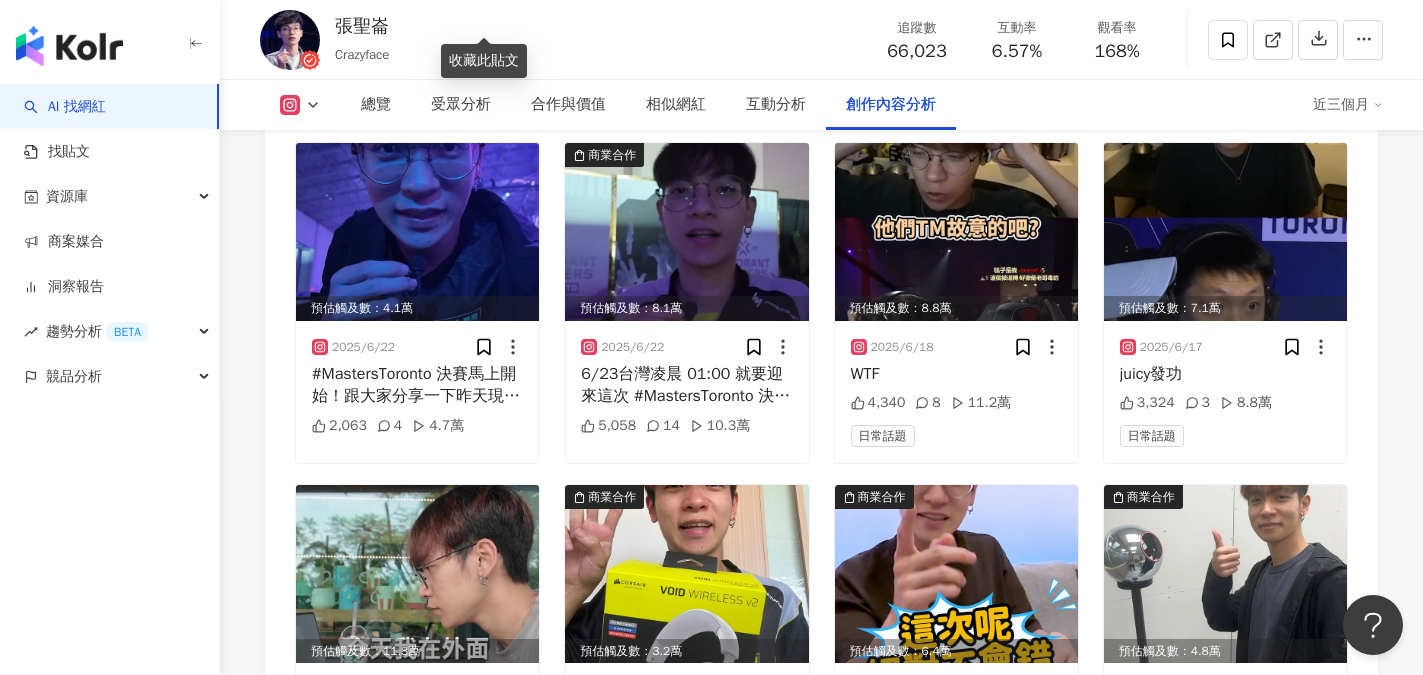 click on "6.57%" at bounding box center (1017, 52) 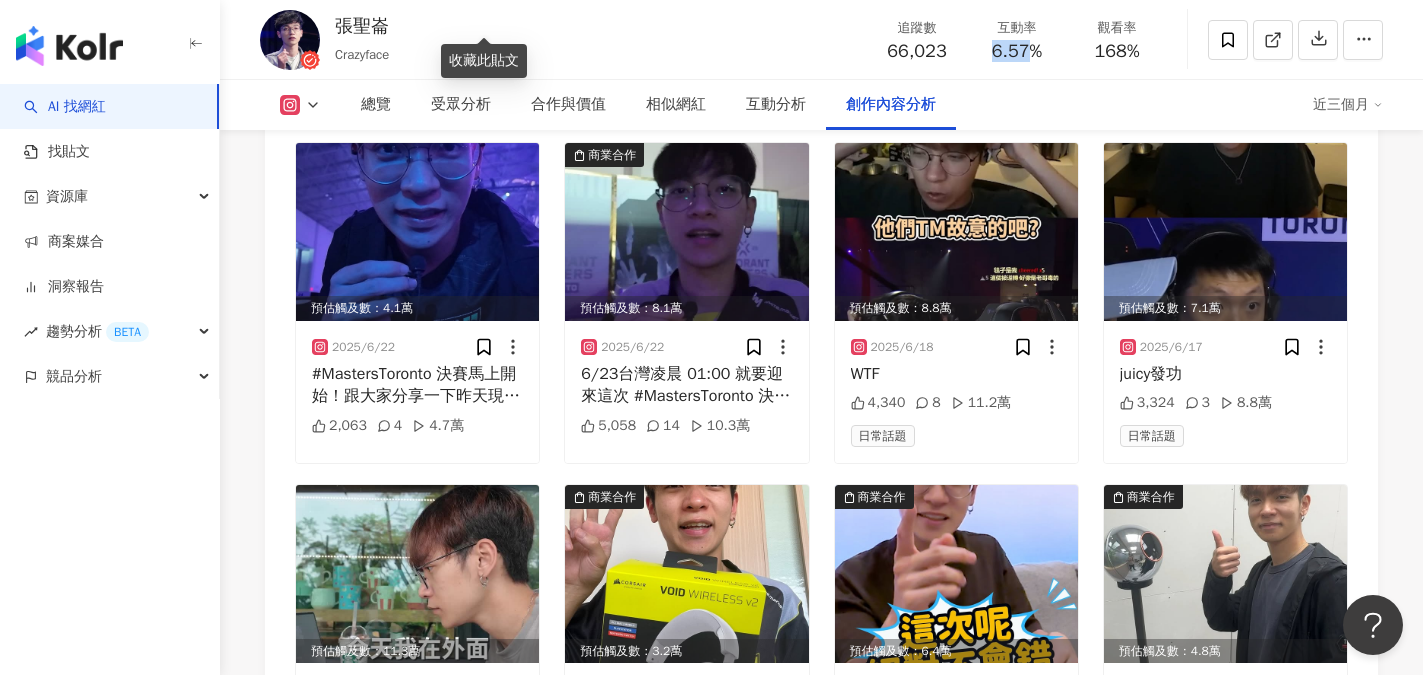 click on "6.57%" at bounding box center (1017, 52) 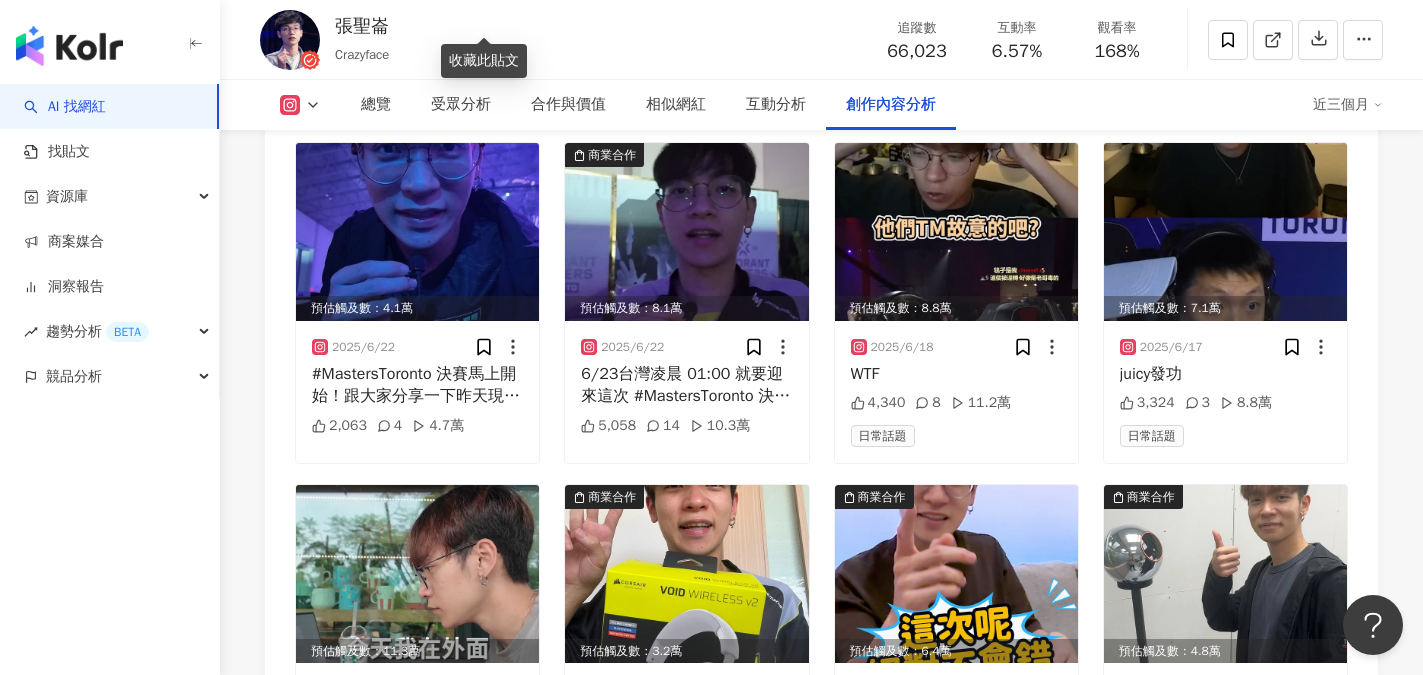 click on "6.57%" at bounding box center [1017, 52] 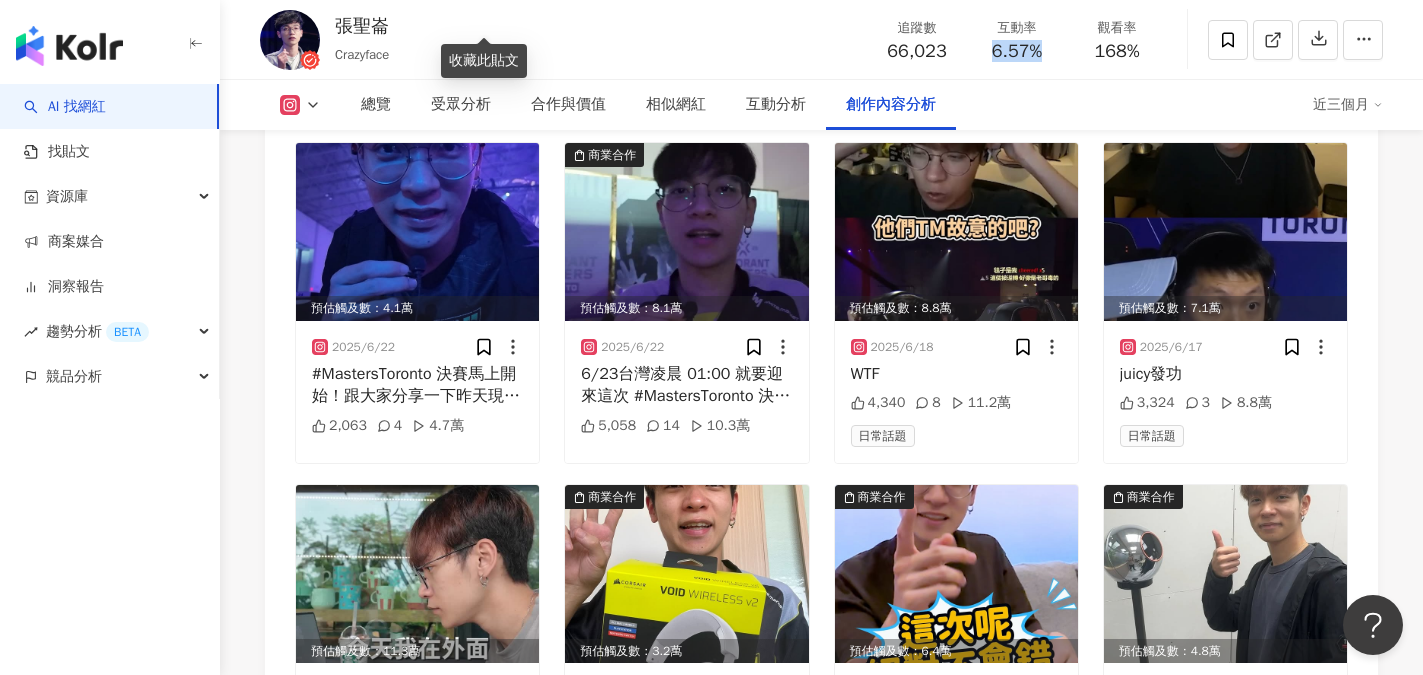 drag, startPoint x: 984, startPoint y: 51, endPoint x: 1054, endPoint y: 48, distance: 70.064255 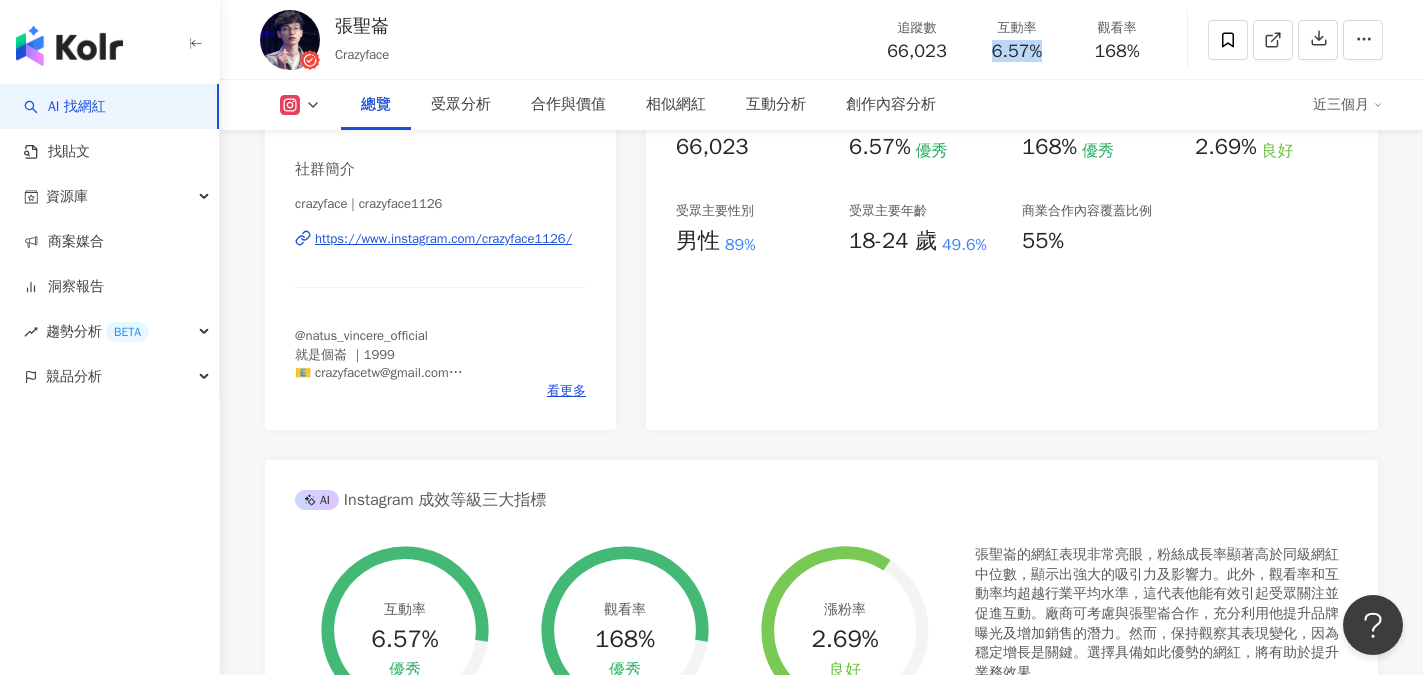 scroll, scrollTop: 0, scrollLeft: 0, axis: both 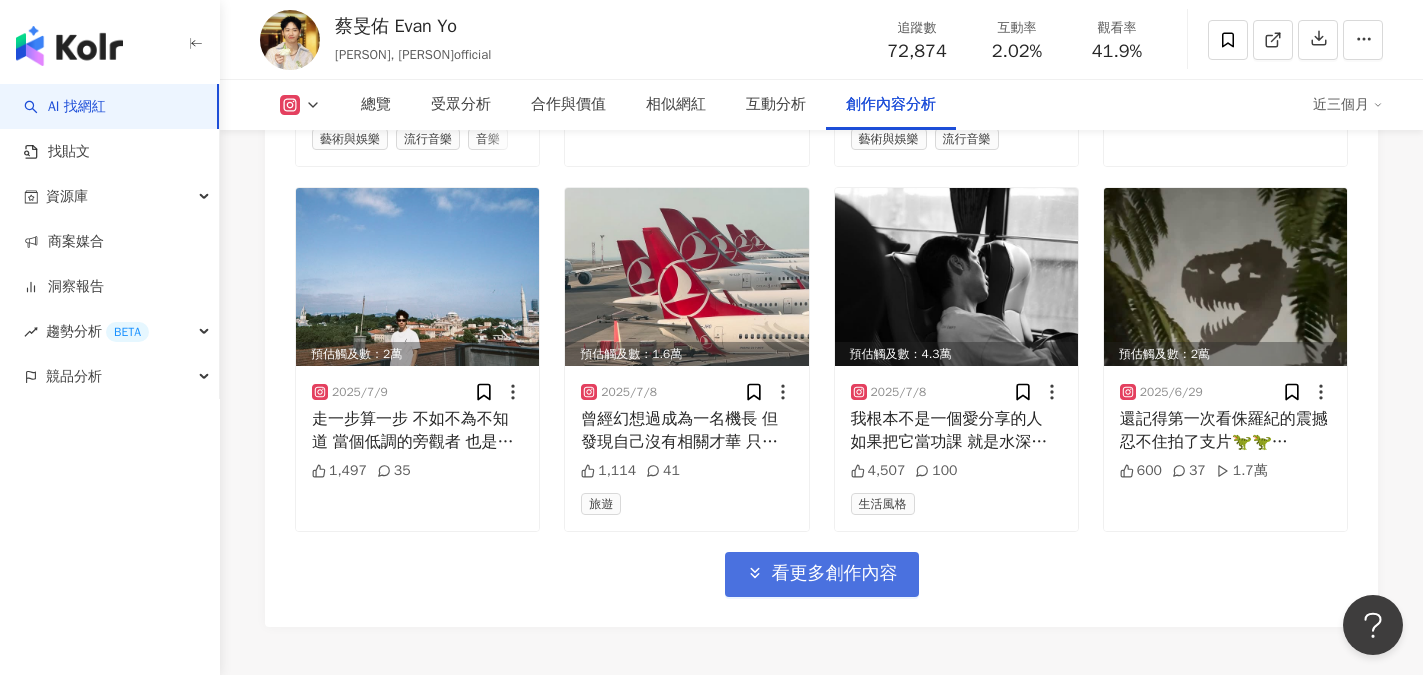 click on "看更多創作內容" at bounding box center [835, 574] 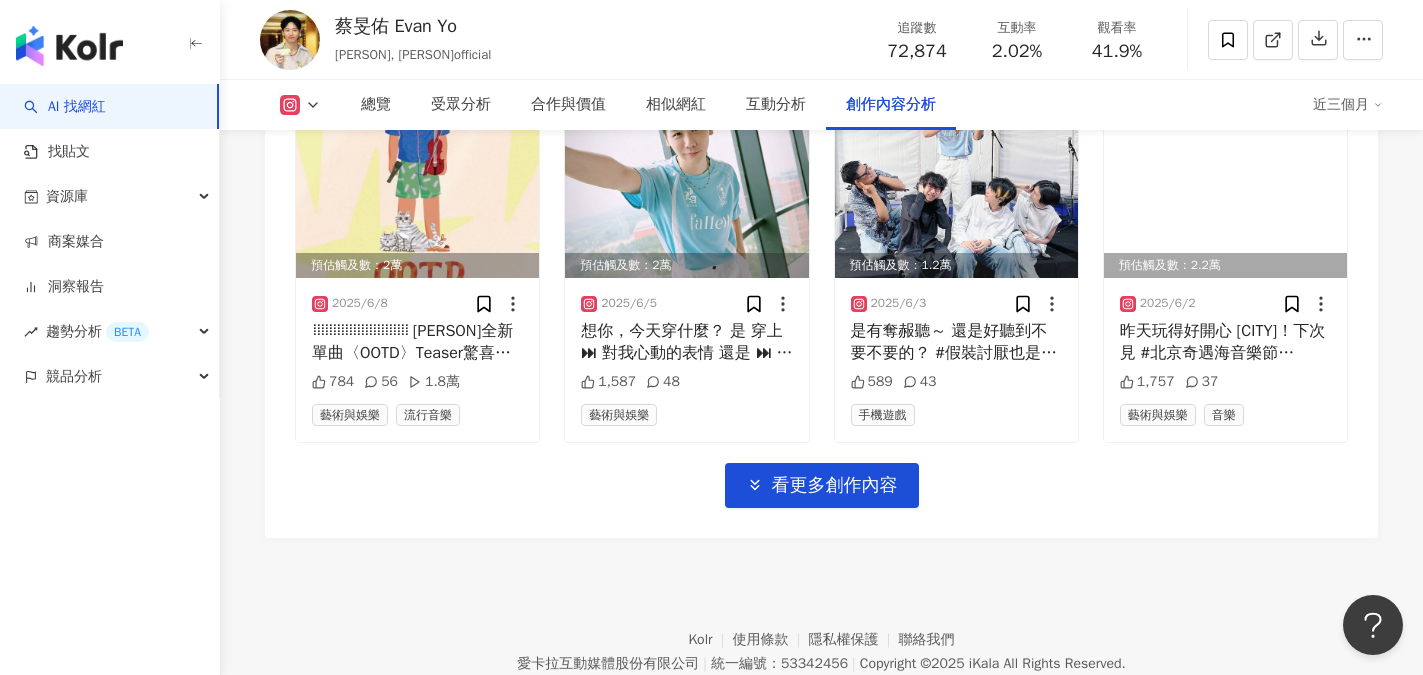 scroll, scrollTop: 8100, scrollLeft: 0, axis: vertical 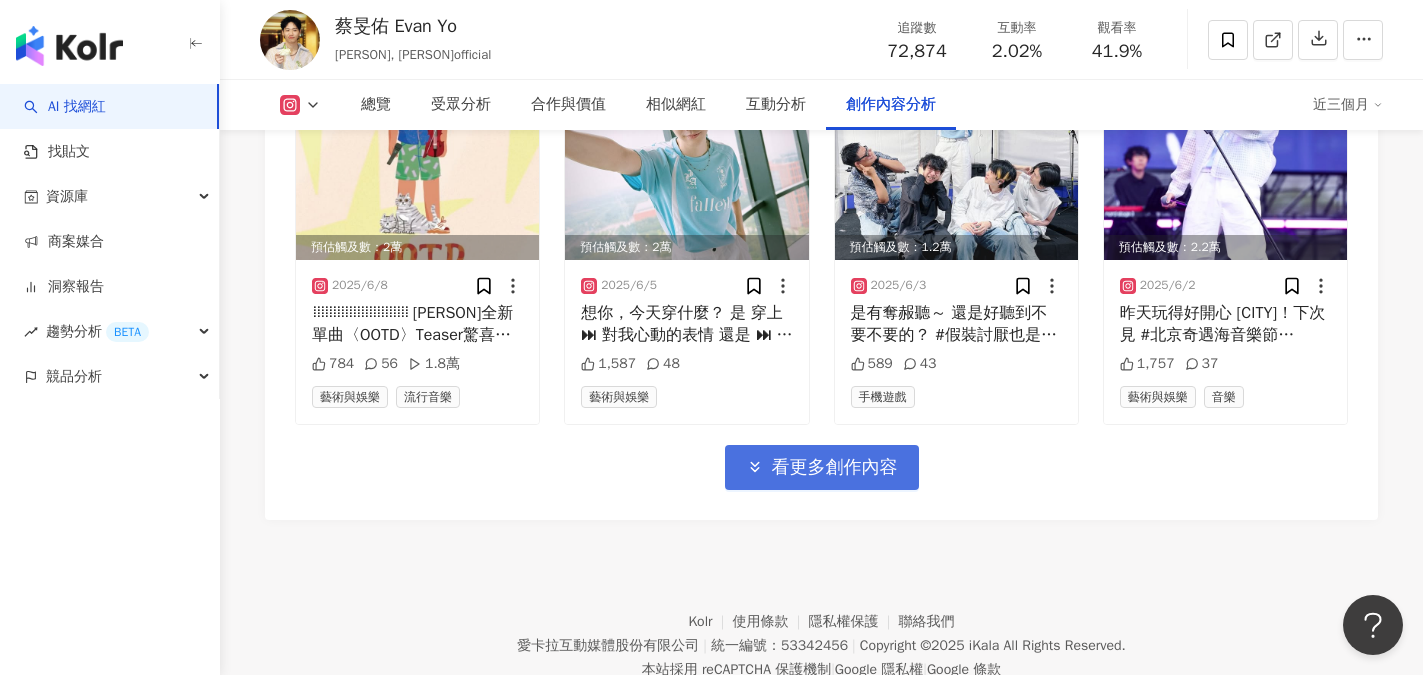 click on "看更多創作內容" at bounding box center (835, 468) 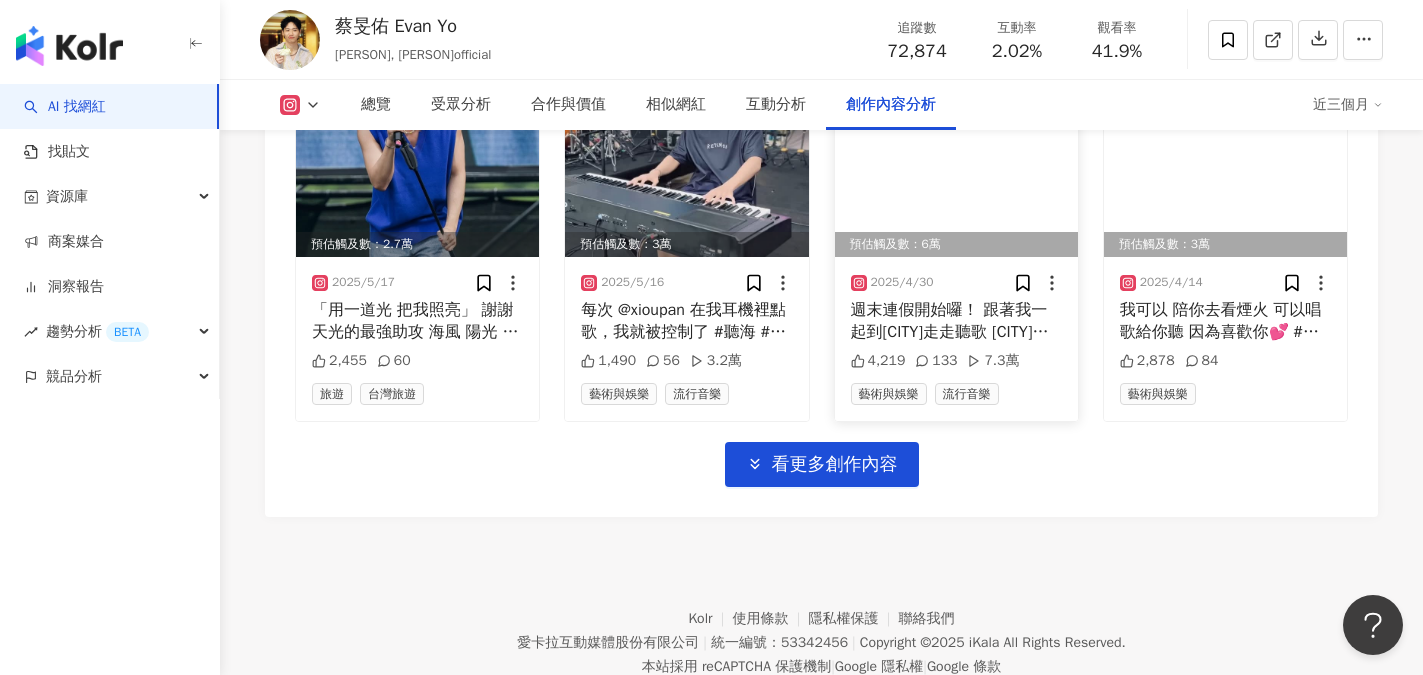 scroll, scrollTop: 9195, scrollLeft: 0, axis: vertical 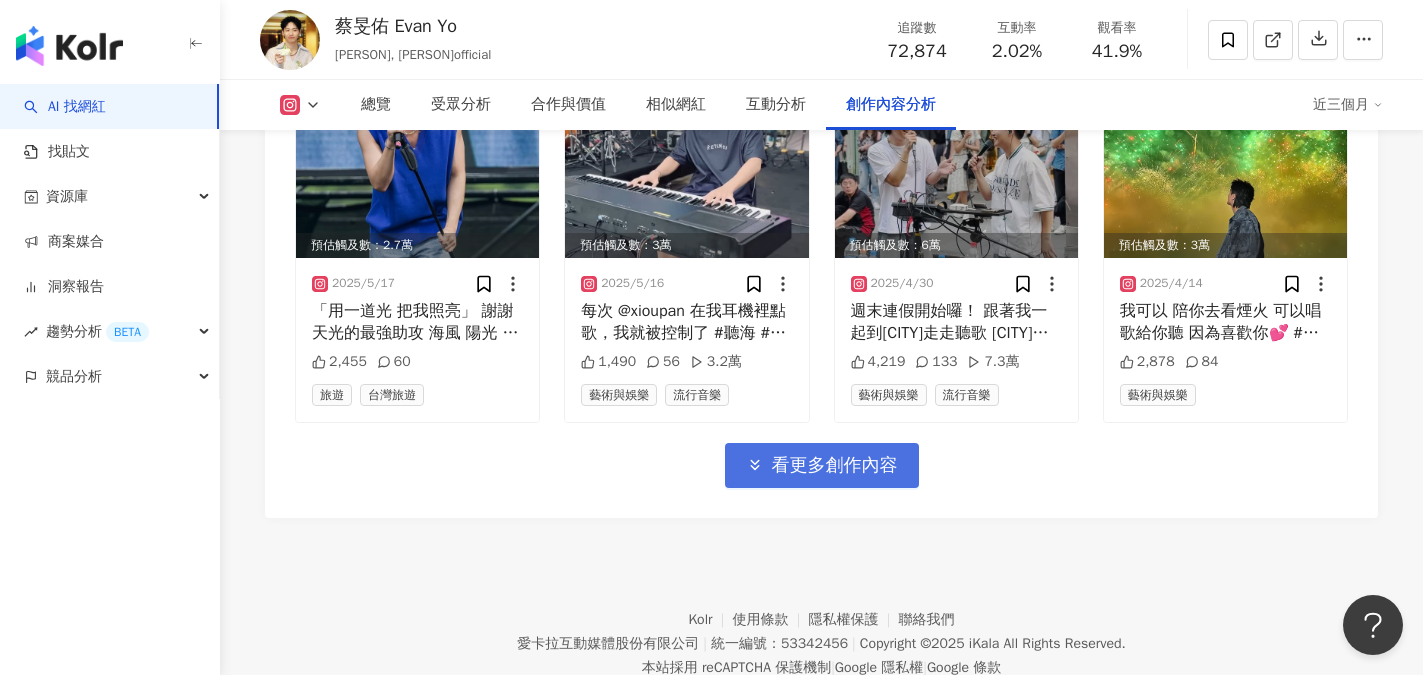 click on "看更多創作內容" at bounding box center (835, 466) 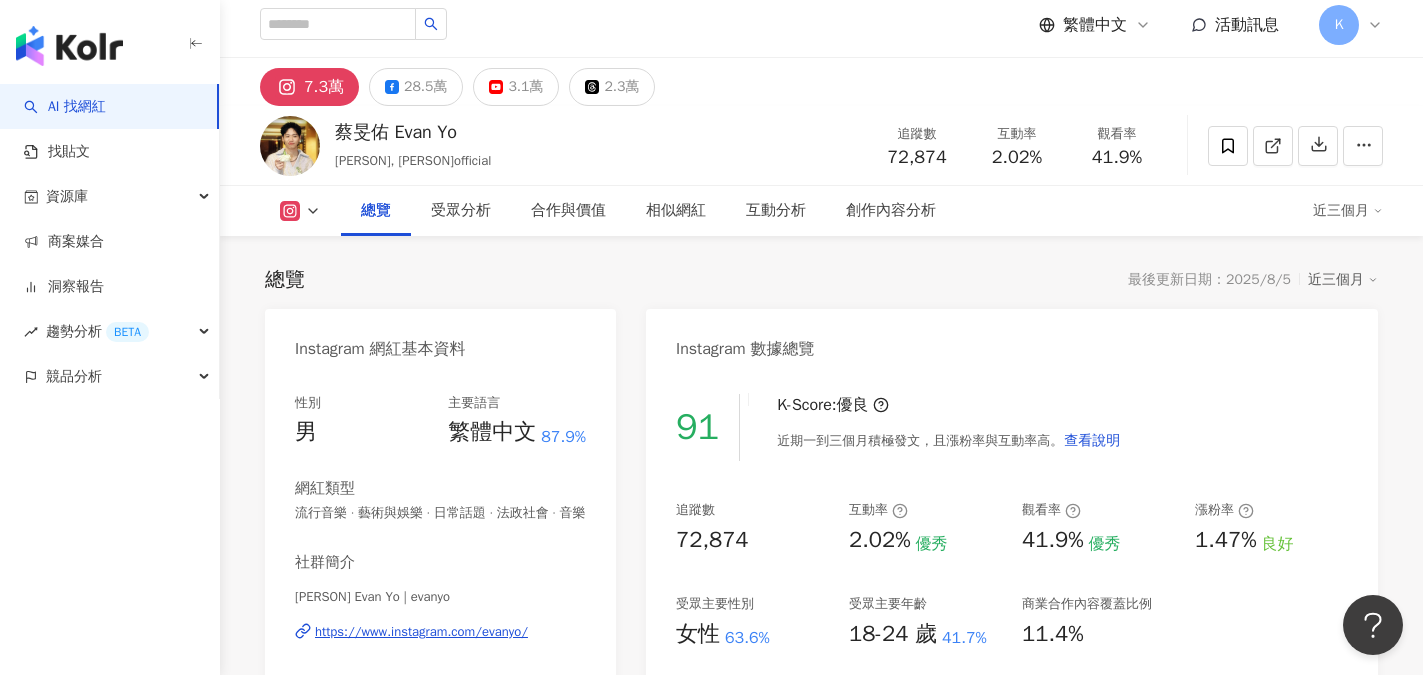 scroll, scrollTop: 0, scrollLeft: 0, axis: both 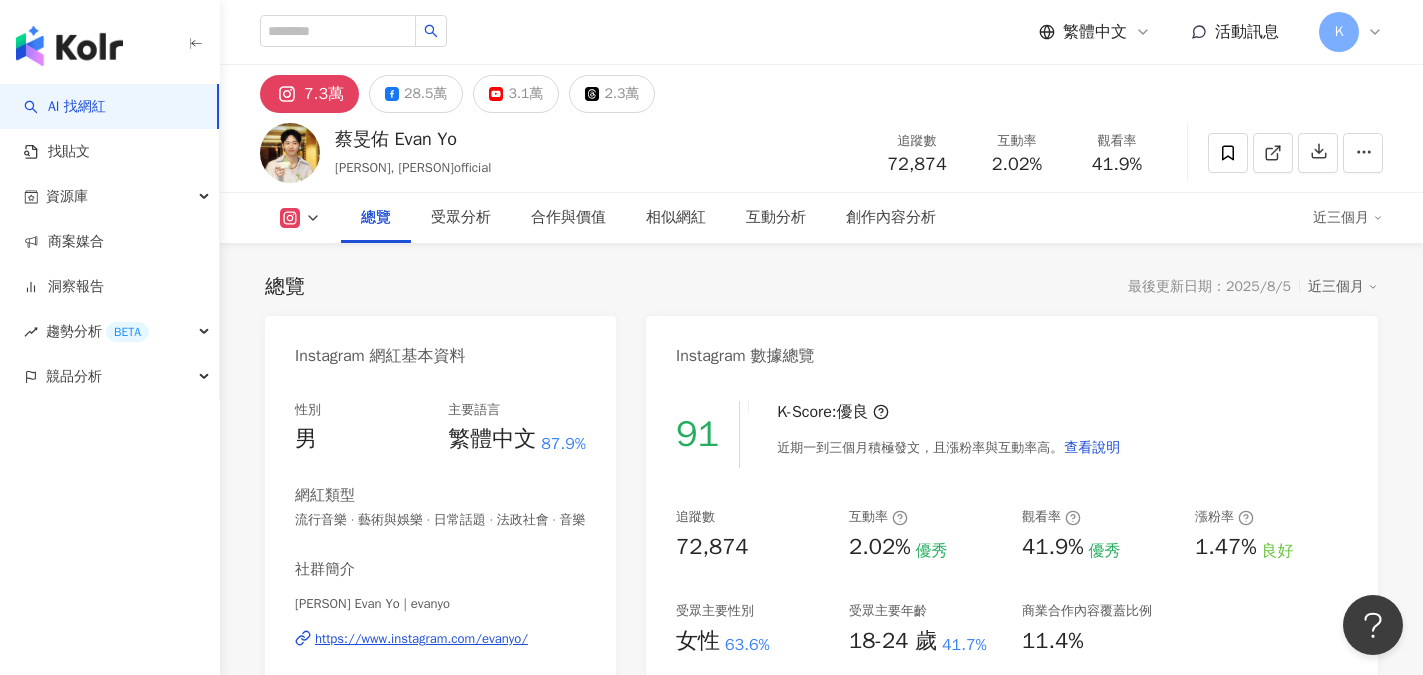 click on "https://www.instagram.com/evanyo/" at bounding box center (421, 639) 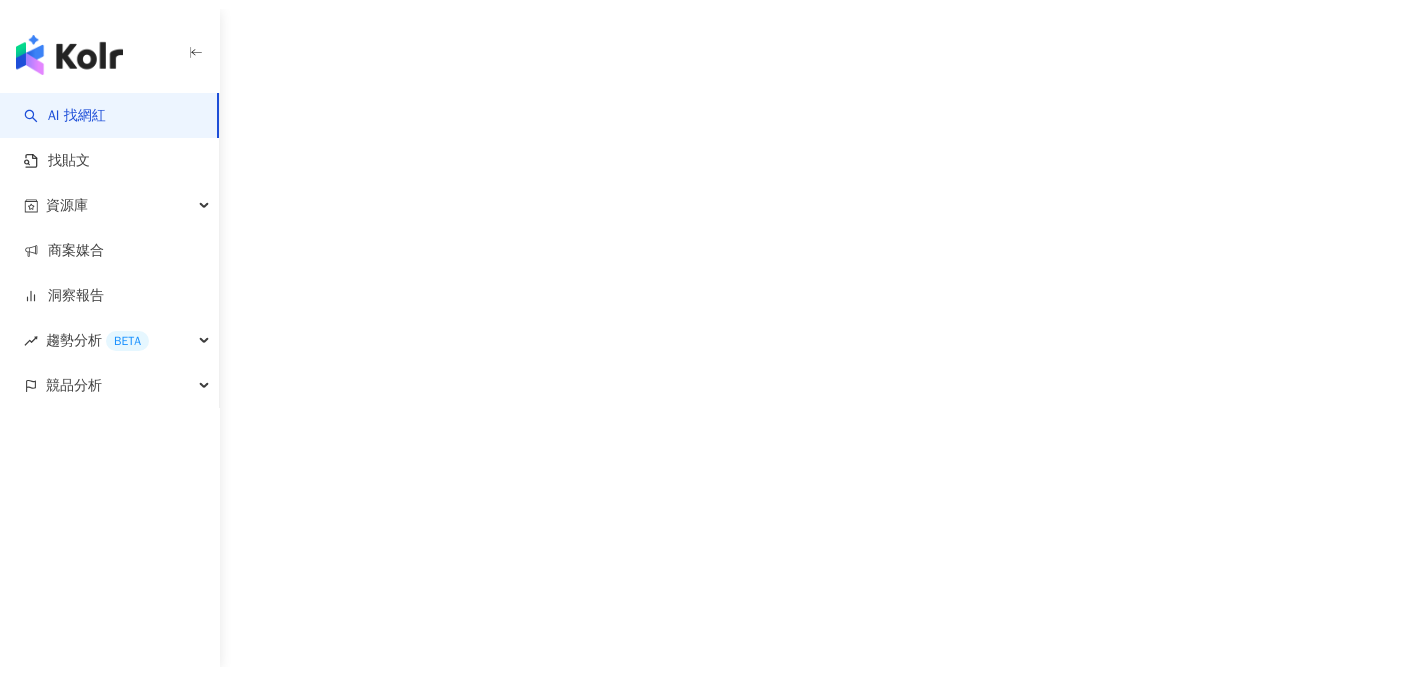 scroll, scrollTop: 0, scrollLeft: 0, axis: both 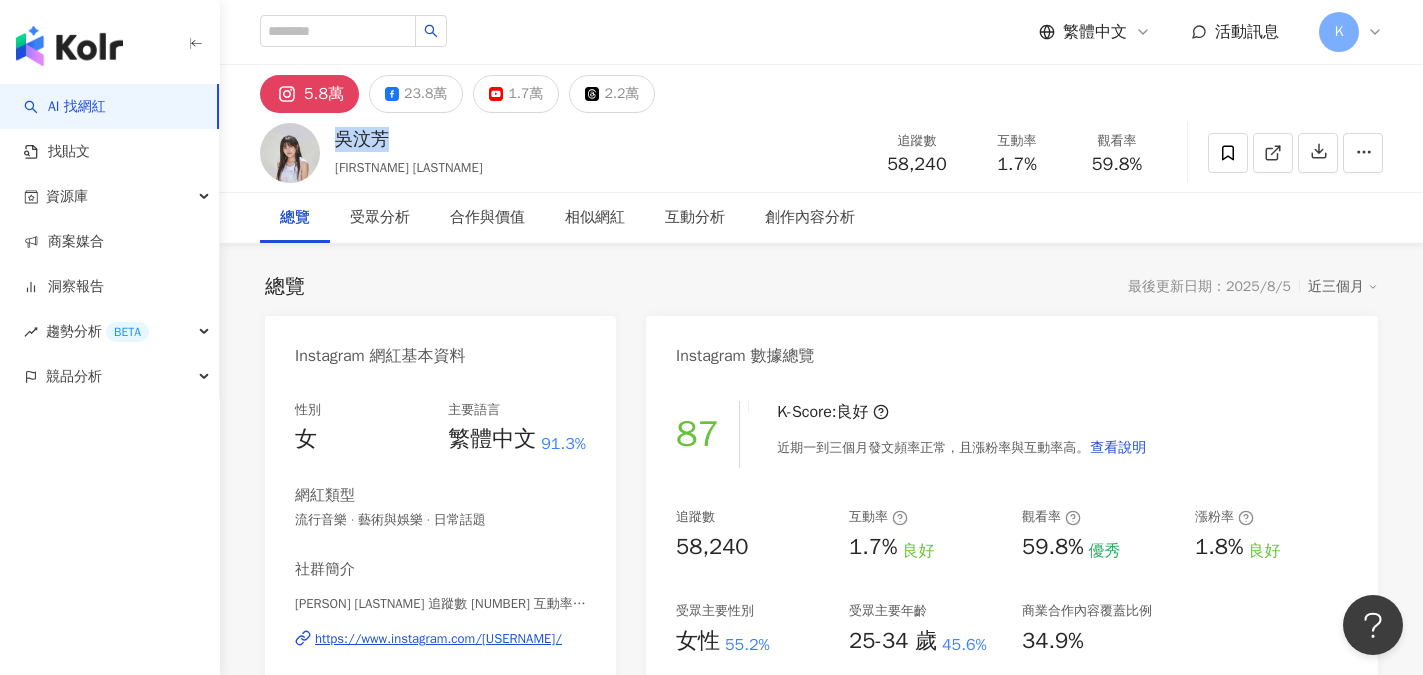 drag, startPoint x: 341, startPoint y: 141, endPoint x: 406, endPoint y: 142, distance: 65.00769 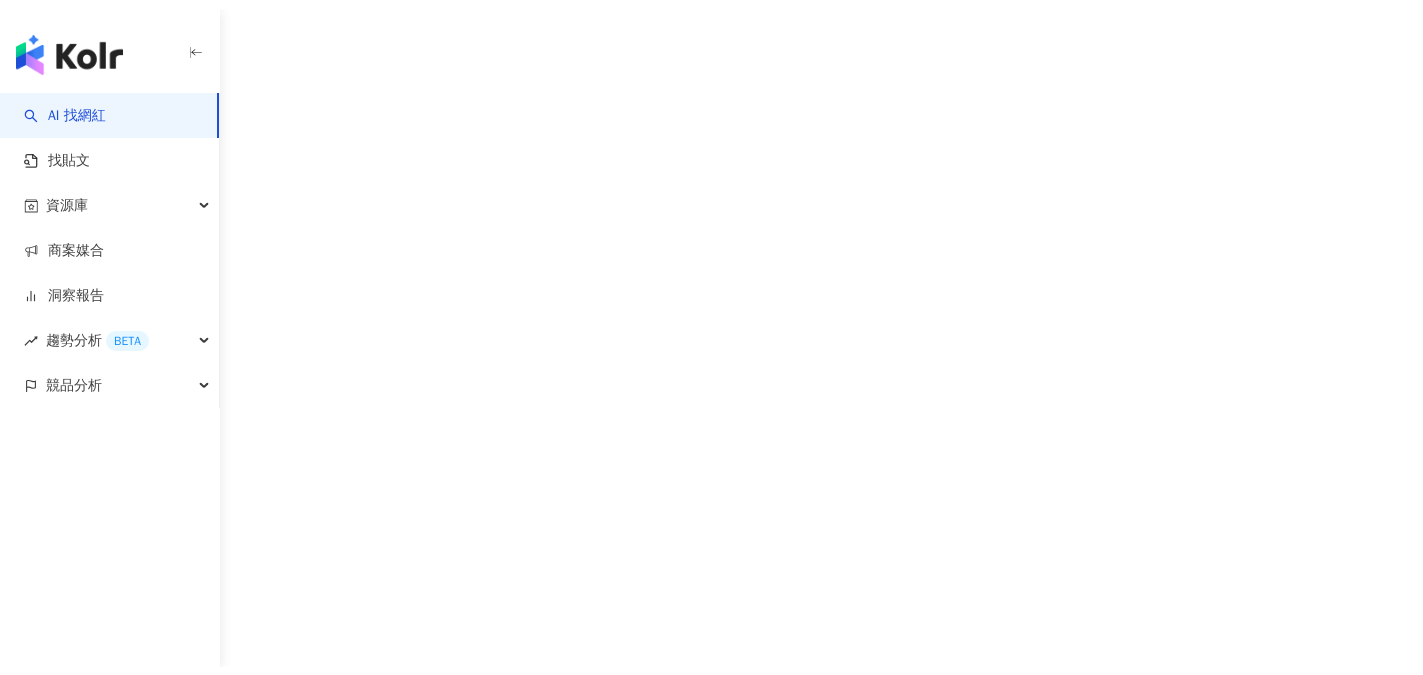 scroll, scrollTop: 0, scrollLeft: 0, axis: both 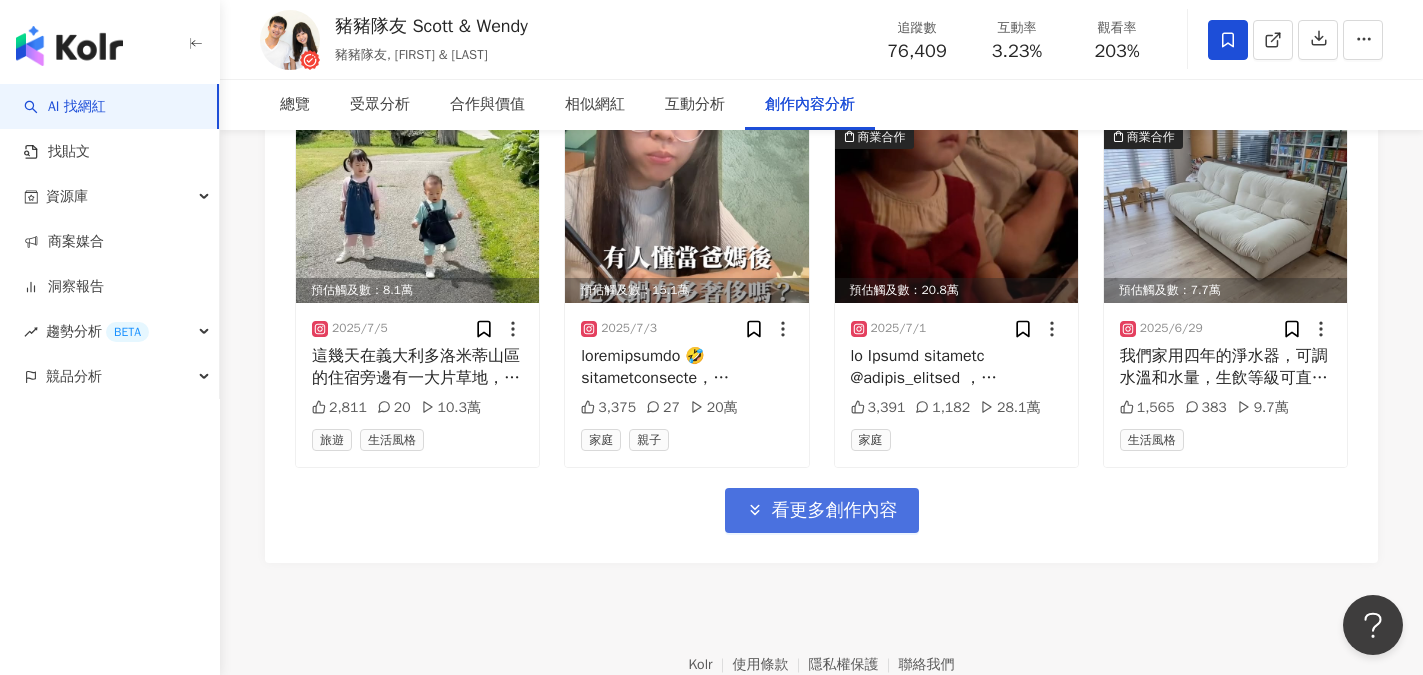 click on "看更多創作內容" at bounding box center [835, 511] 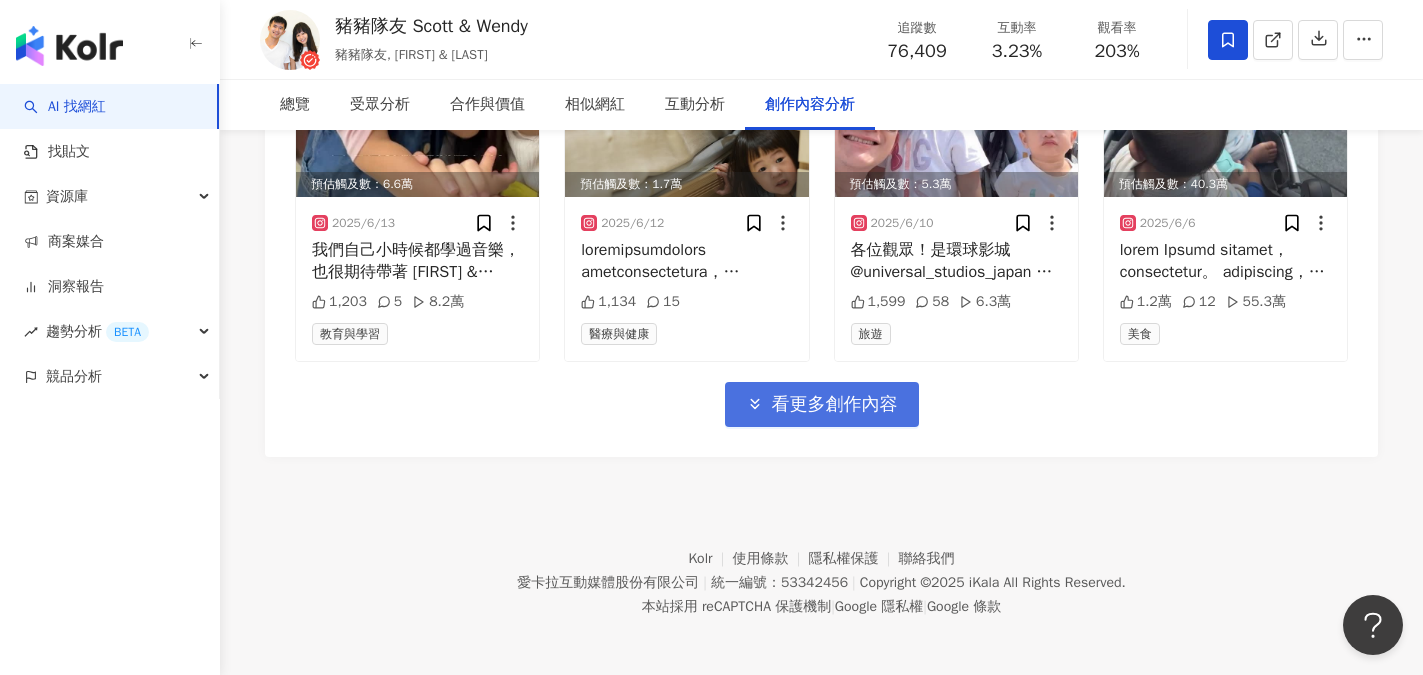 scroll, scrollTop: 8200, scrollLeft: 0, axis: vertical 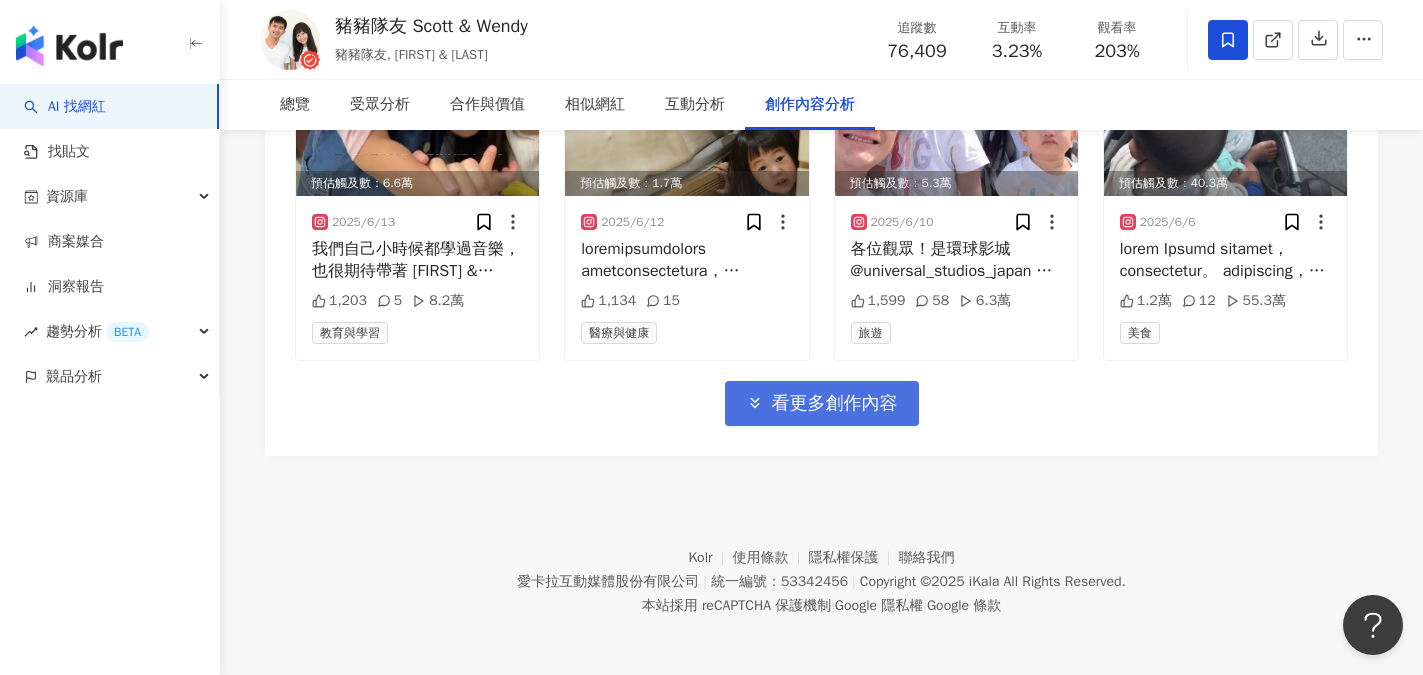 click on "看更多創作內容" at bounding box center [822, 403] 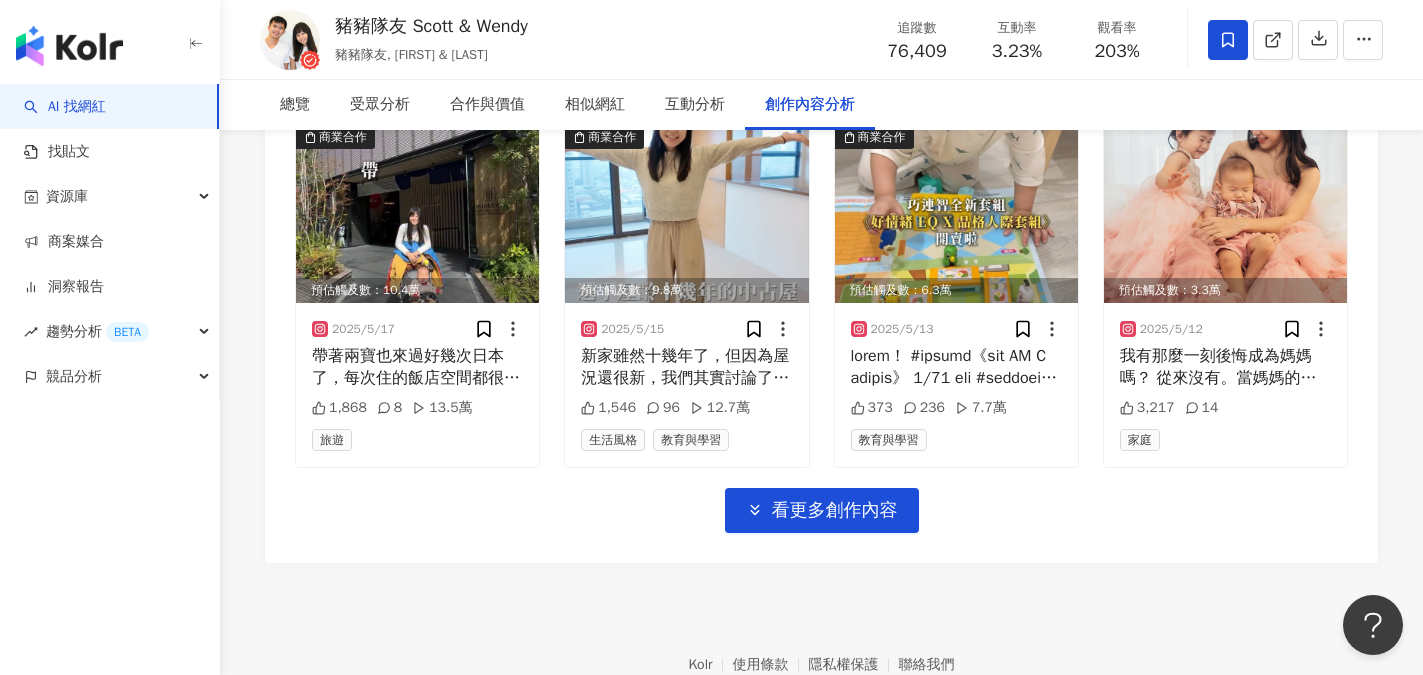 scroll, scrollTop: 9200, scrollLeft: 0, axis: vertical 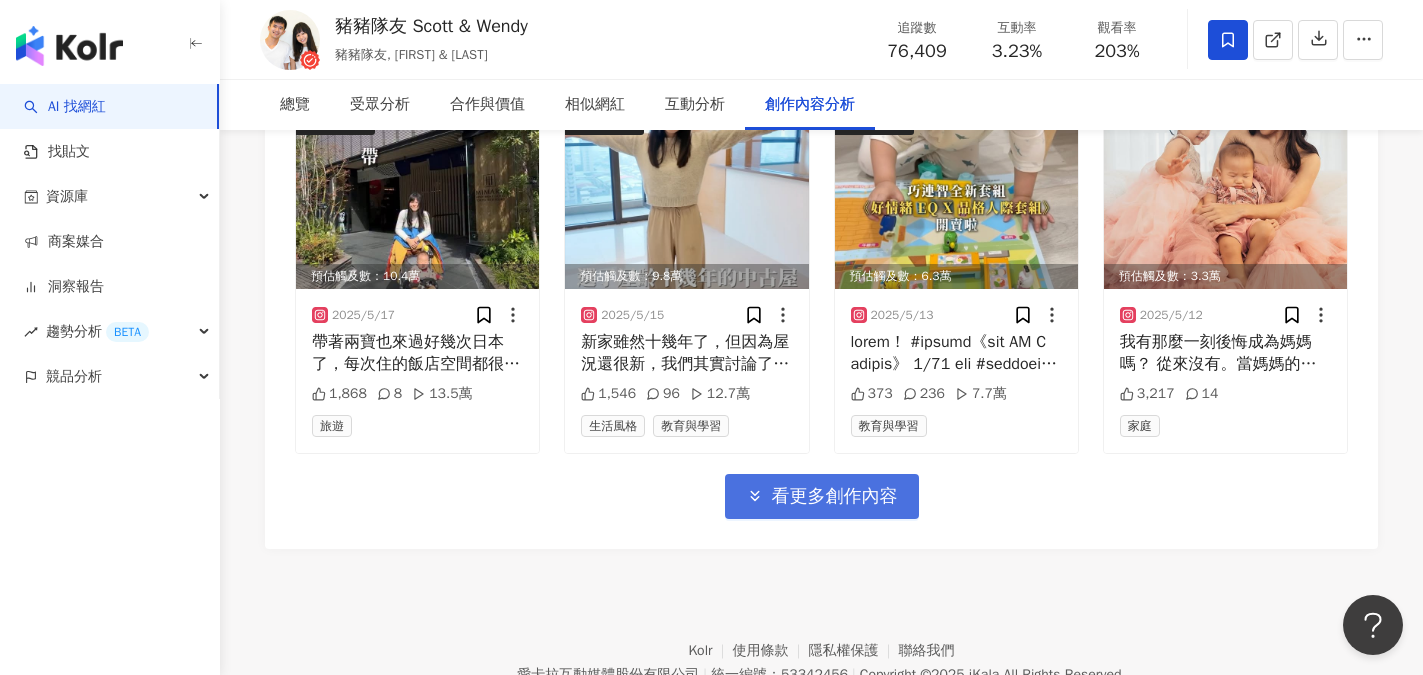 click on "看更多創作內容" at bounding box center (835, 497) 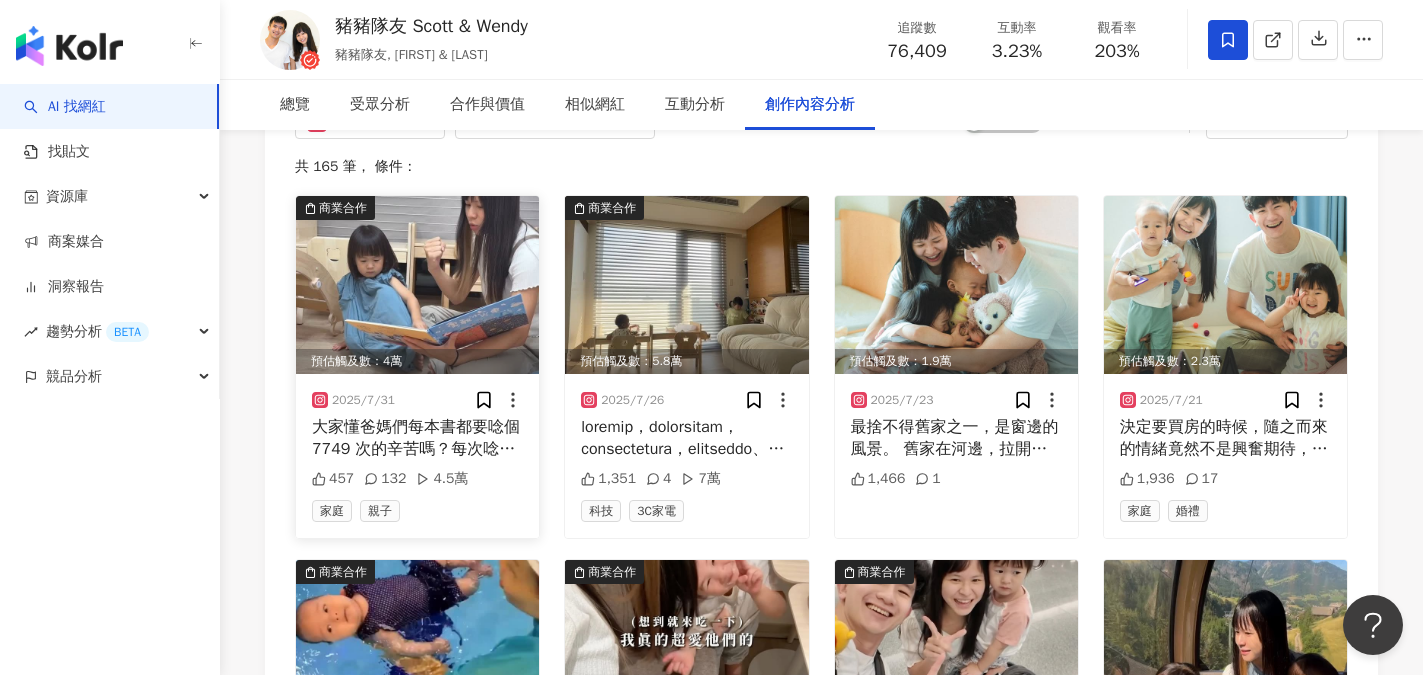 scroll, scrollTop: 6200, scrollLeft: 0, axis: vertical 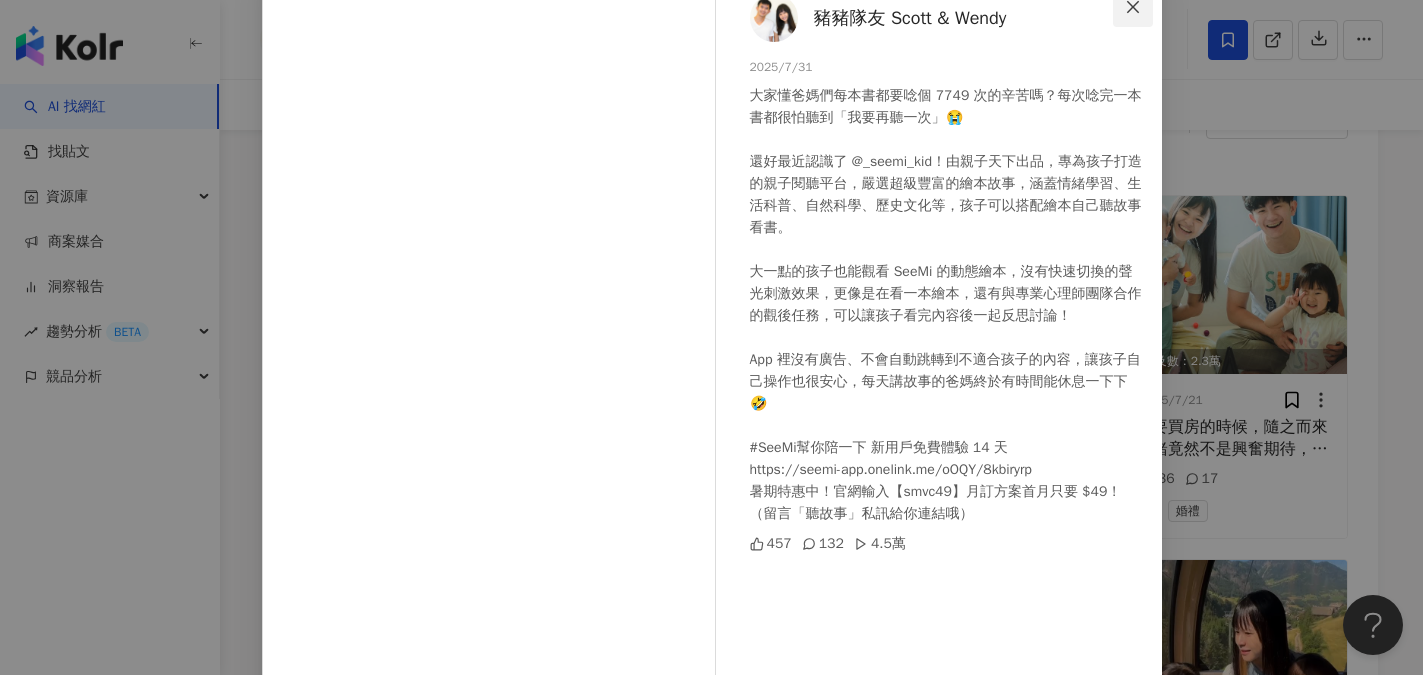 click 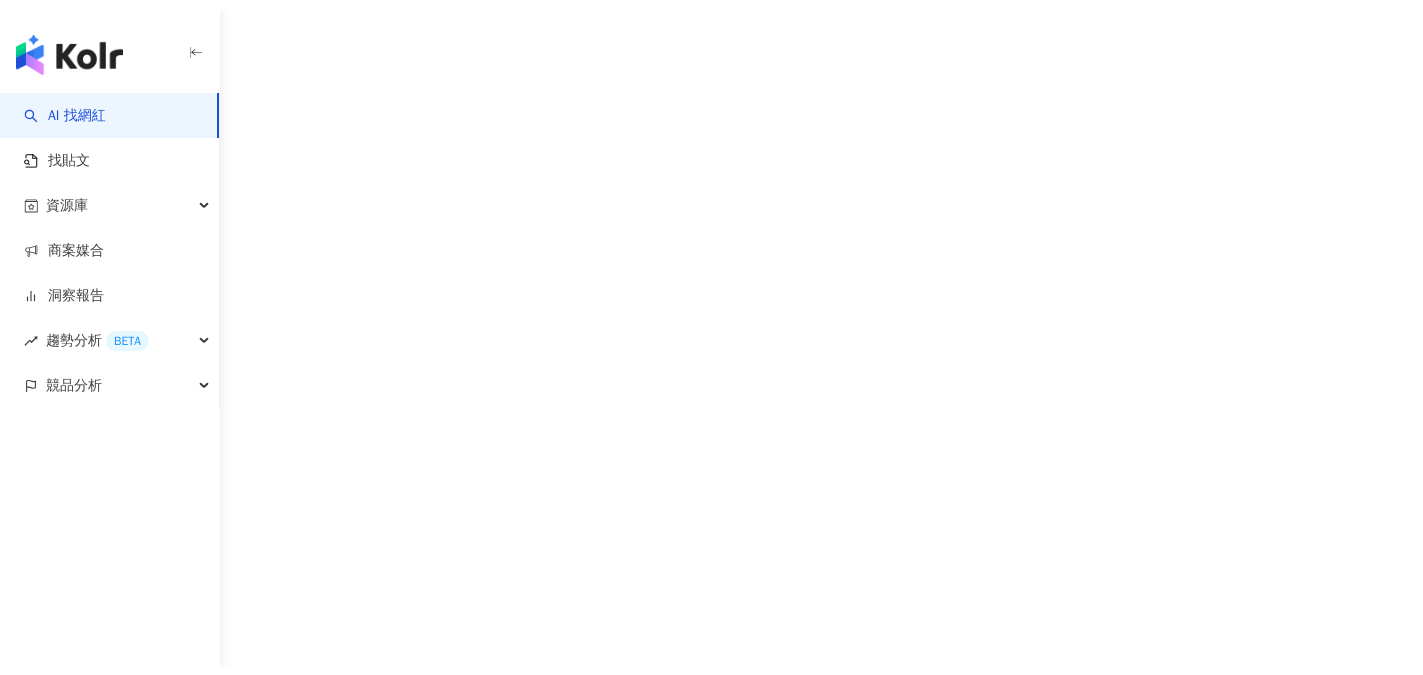 scroll, scrollTop: 0, scrollLeft: 0, axis: both 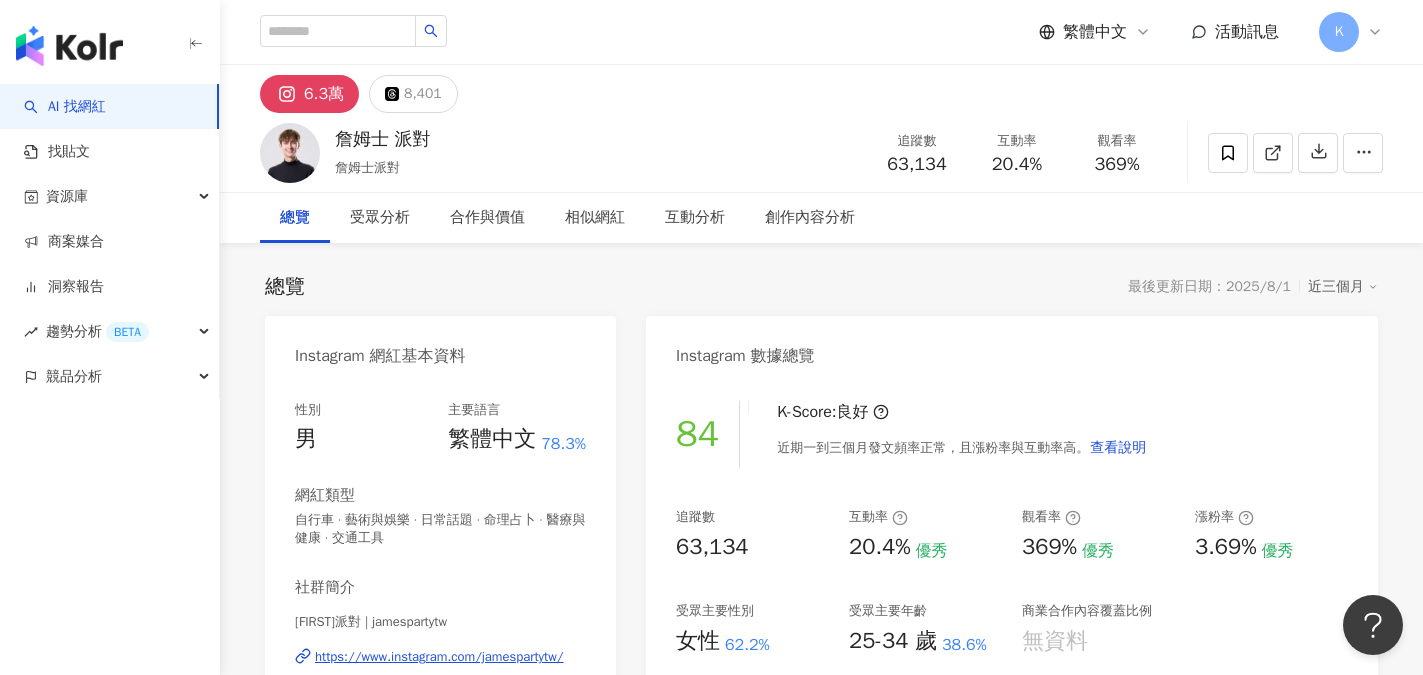 click on "總覽 受眾分析 合作與價值 相似網紅 互動分析 創作內容分析" at bounding box center [821, 218] 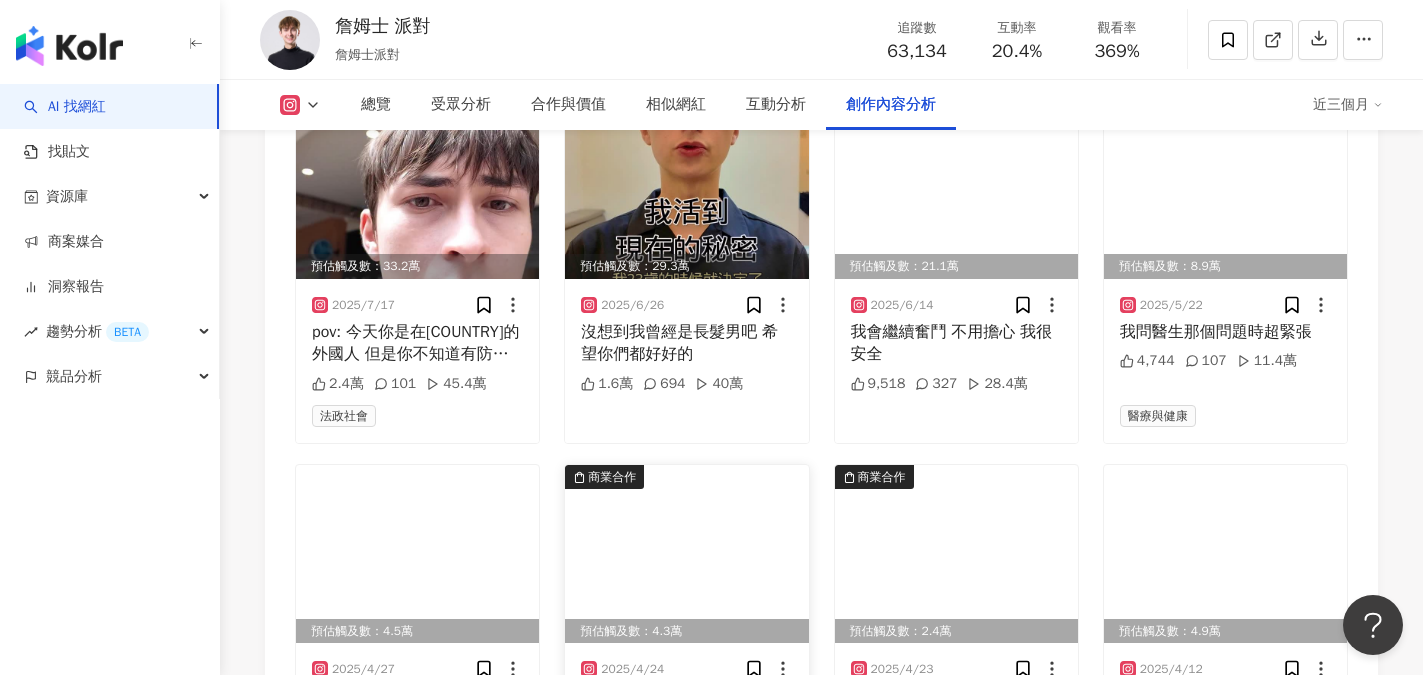 scroll, scrollTop: 6500, scrollLeft: 0, axis: vertical 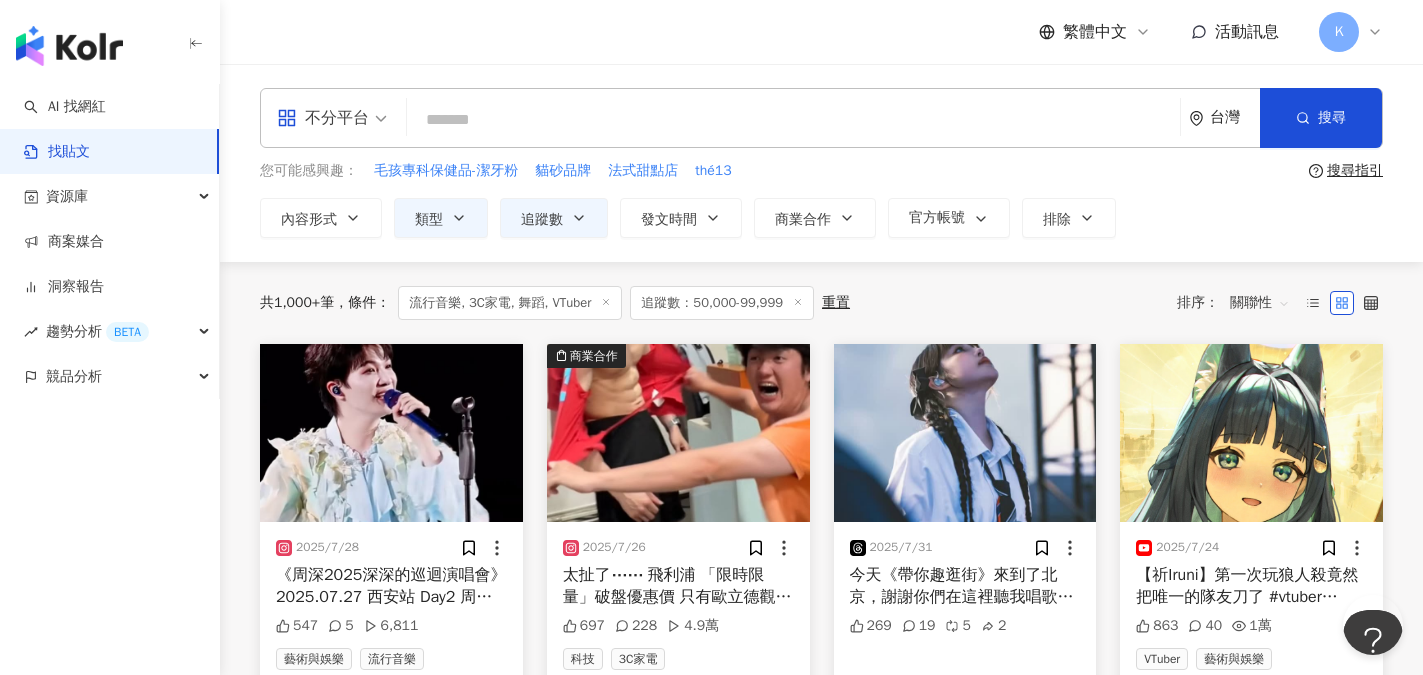 click at bounding box center (793, 119) 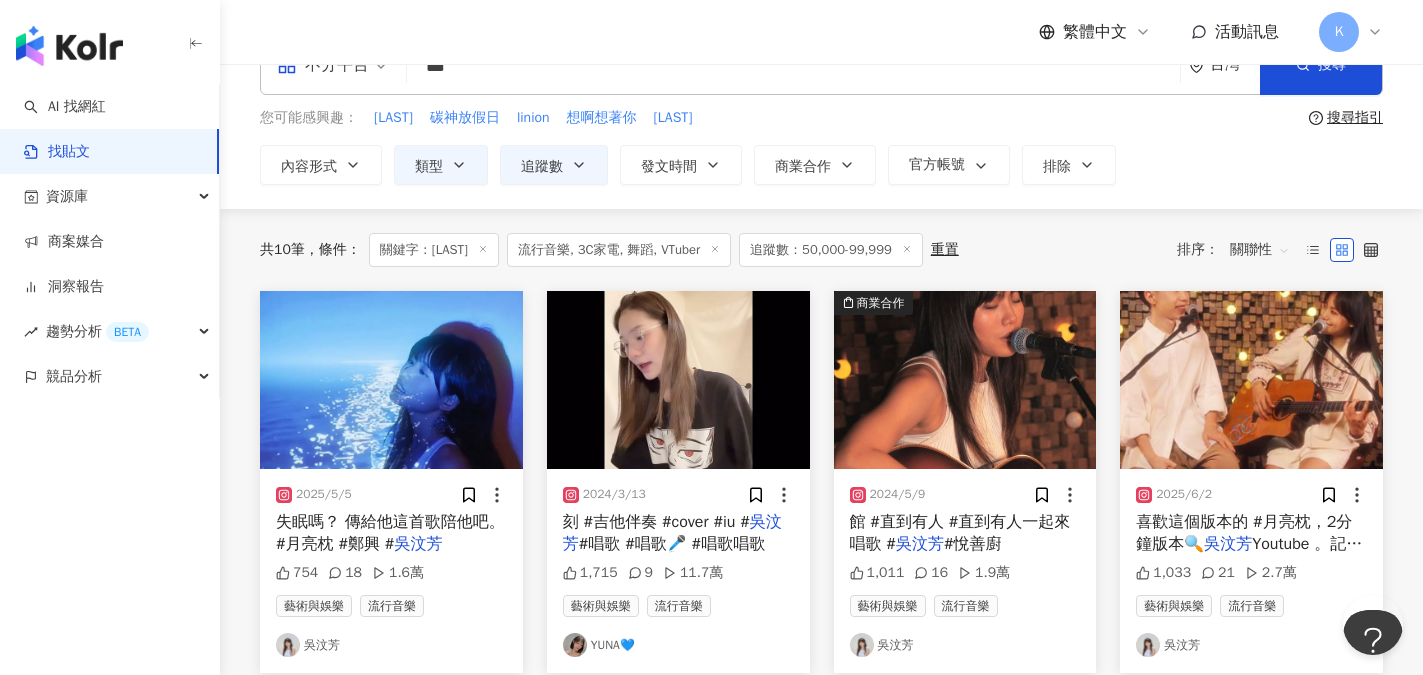 scroll, scrollTop: 100, scrollLeft: 0, axis: vertical 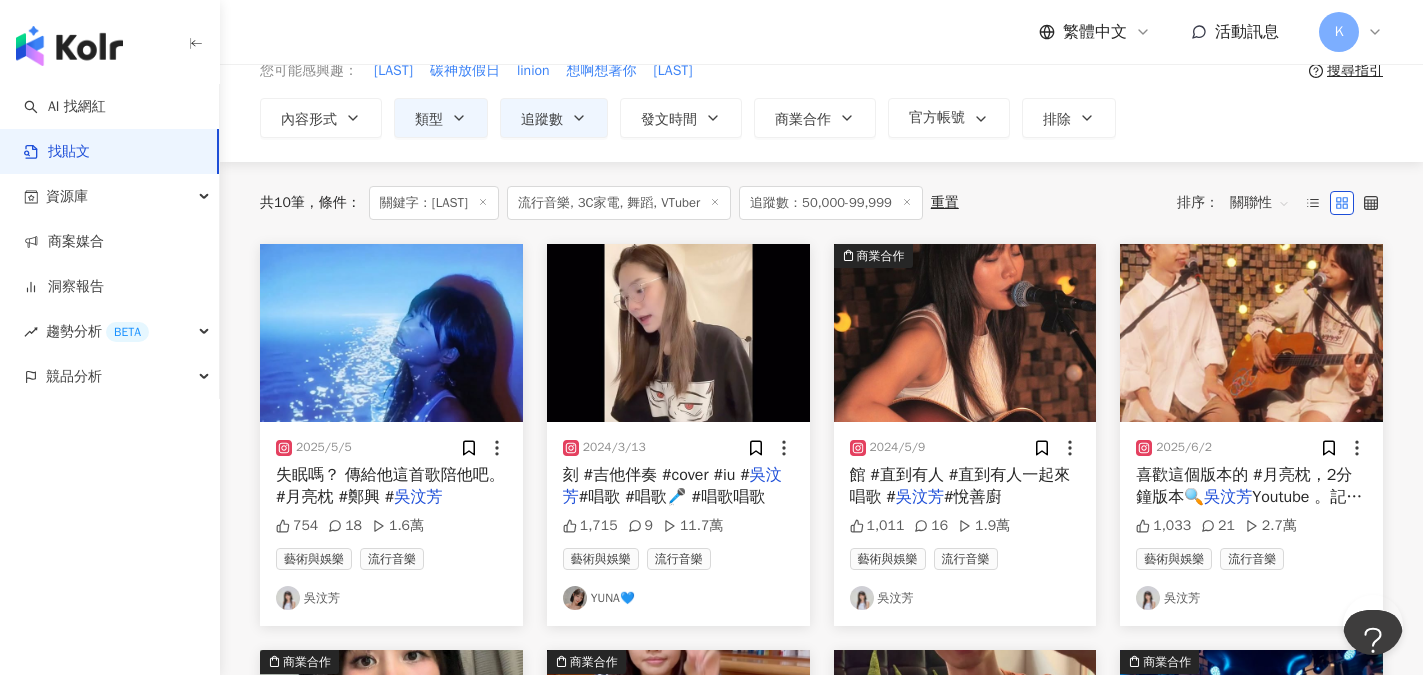 click on "吳汶芳" at bounding box center (391, 598) 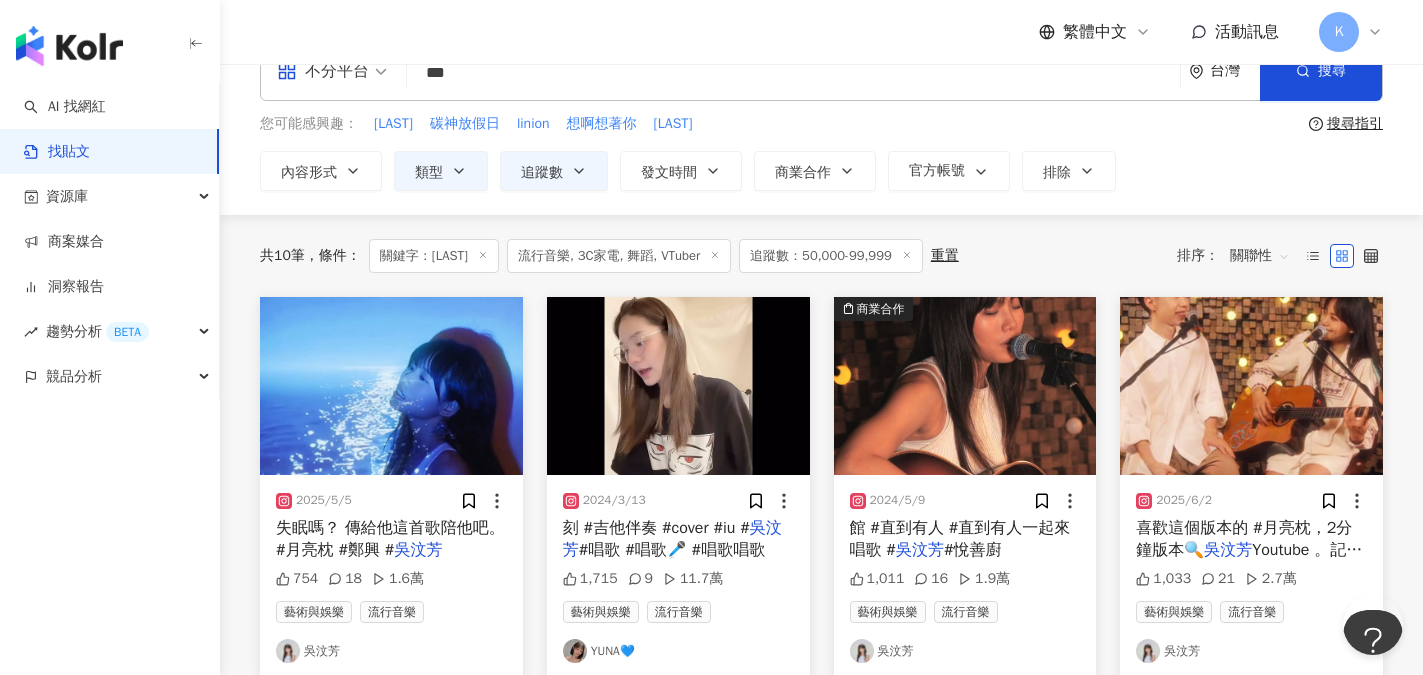 scroll, scrollTop: 0, scrollLeft: 0, axis: both 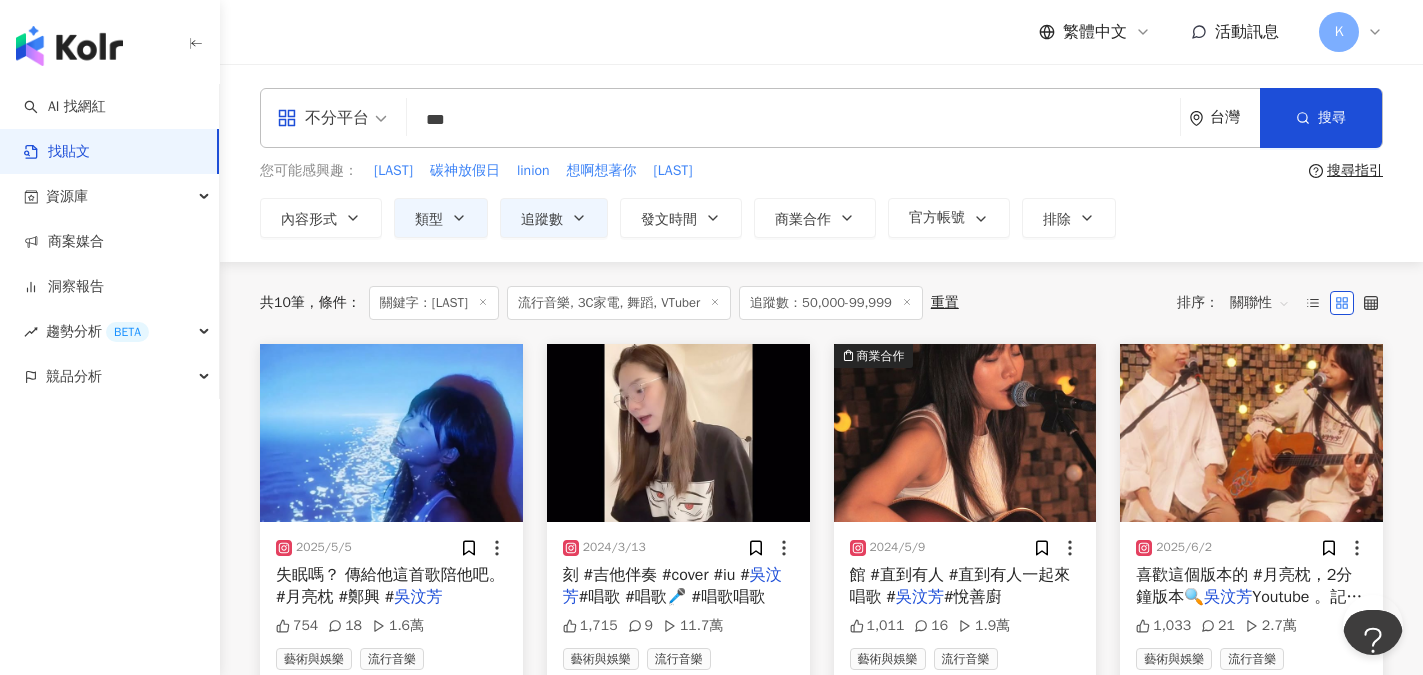 drag, startPoint x: 484, startPoint y: 107, endPoint x: 406, endPoint y: 108, distance: 78.00641 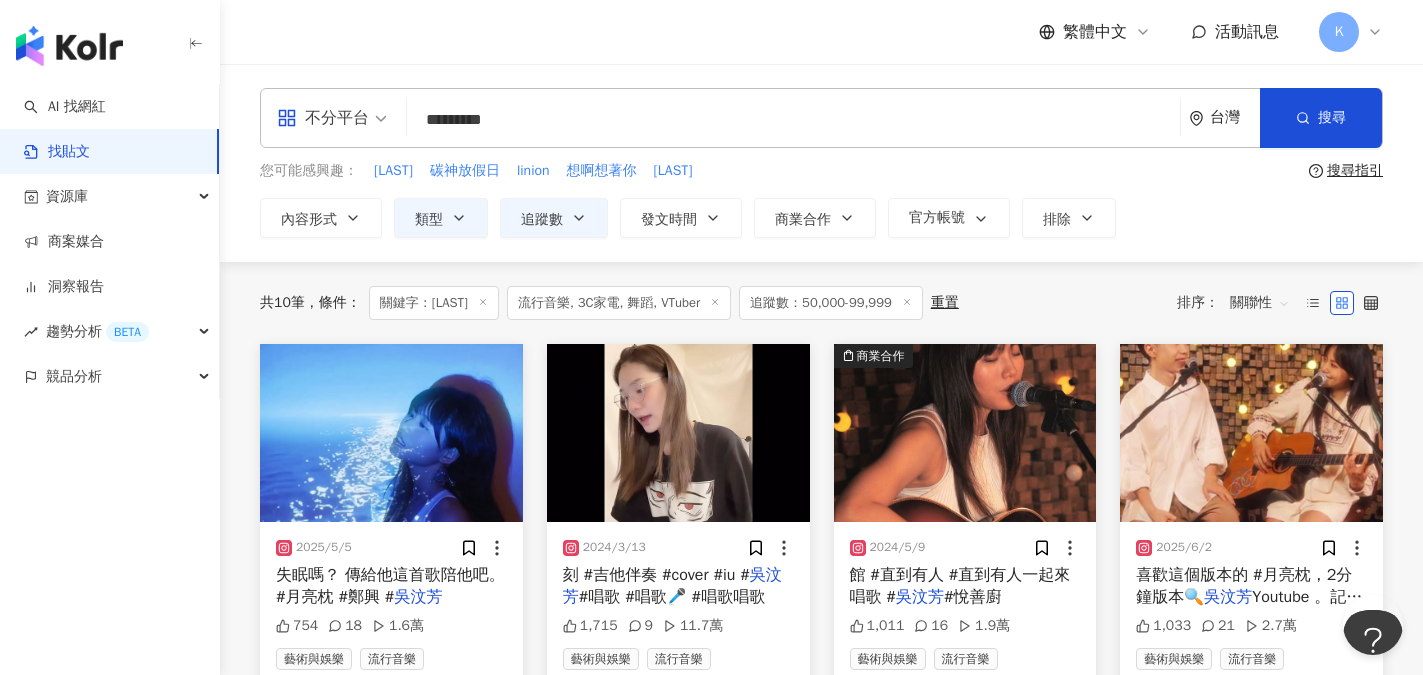 type on "*********" 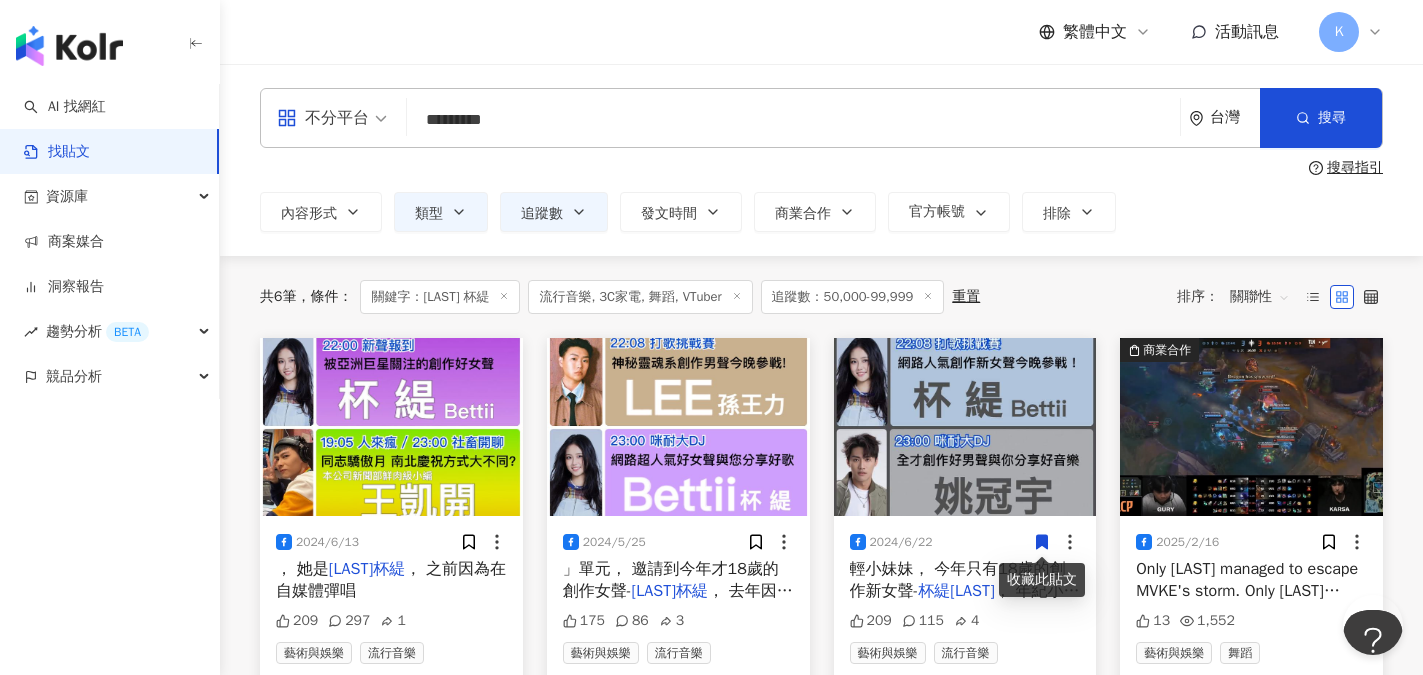 click on "內容形式 類型 追蹤數 發文時間 商業合作 官方帳號  排除" at bounding box center (821, 212) 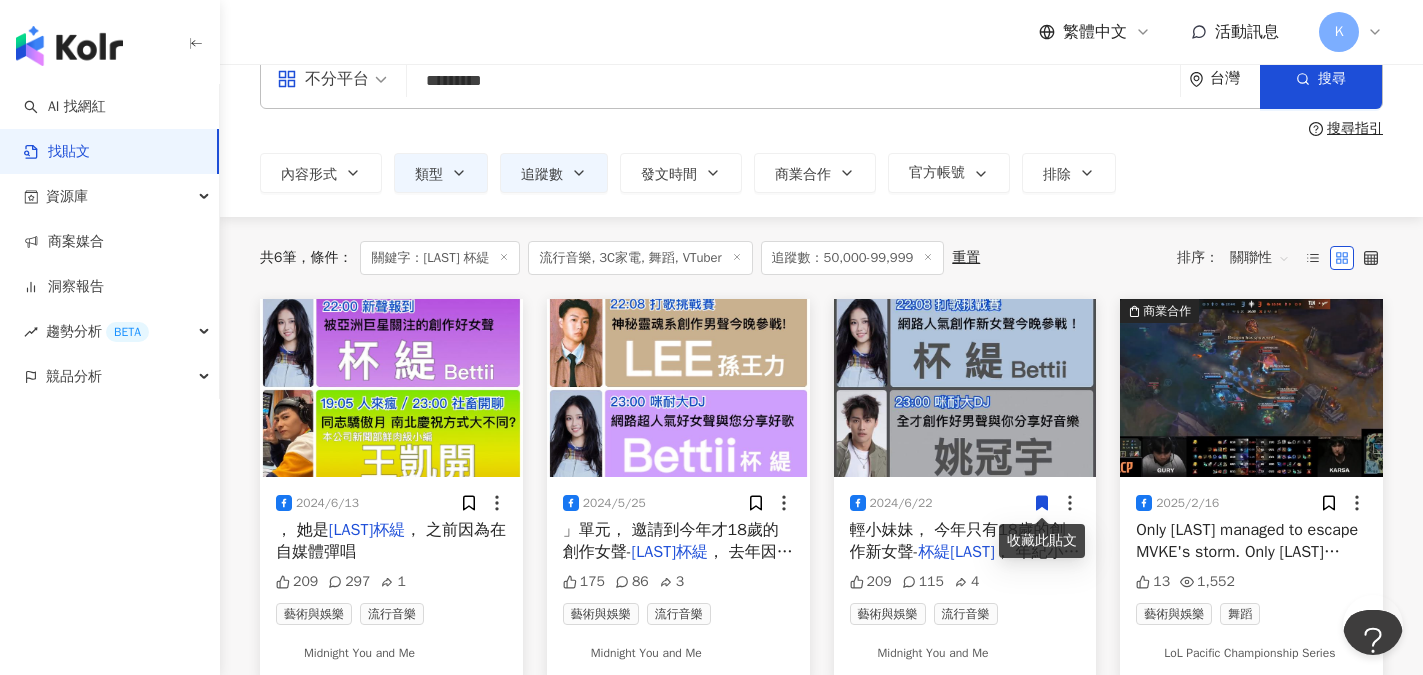 scroll, scrollTop: 0, scrollLeft: 0, axis: both 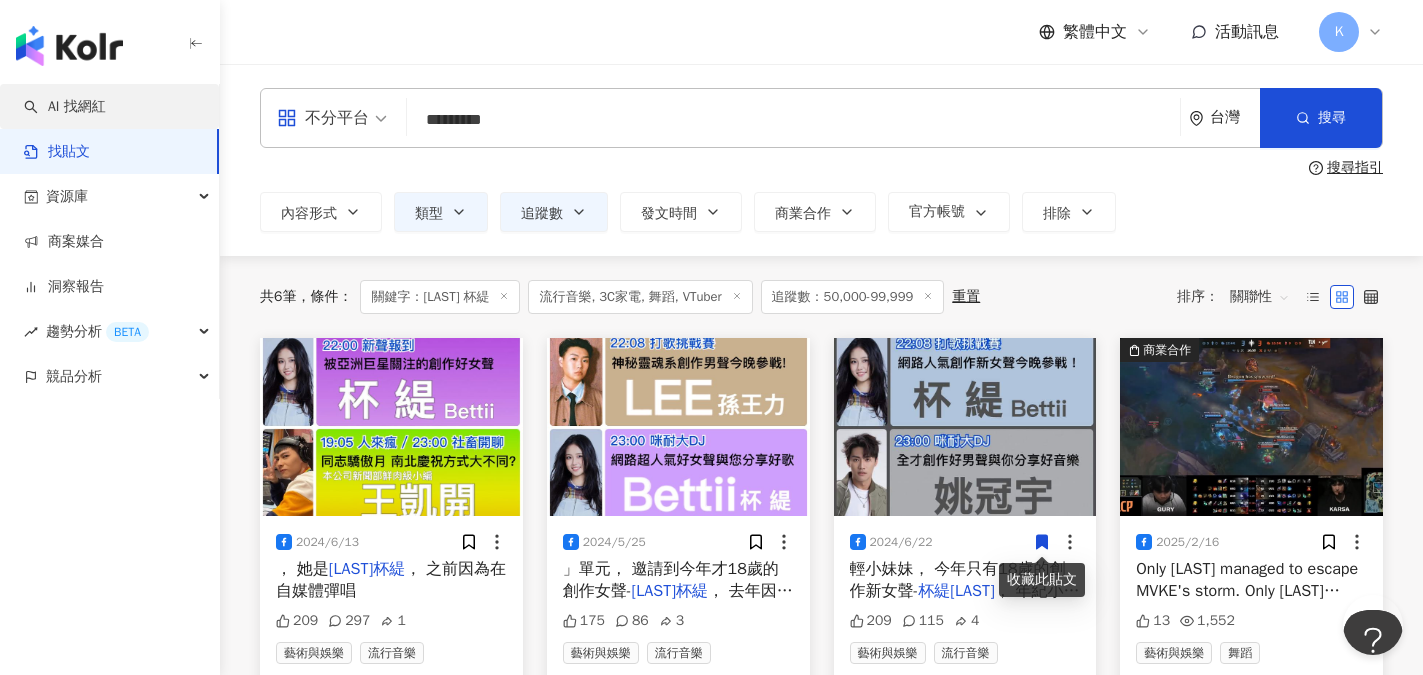 click on "AI 找網紅" at bounding box center [65, 107] 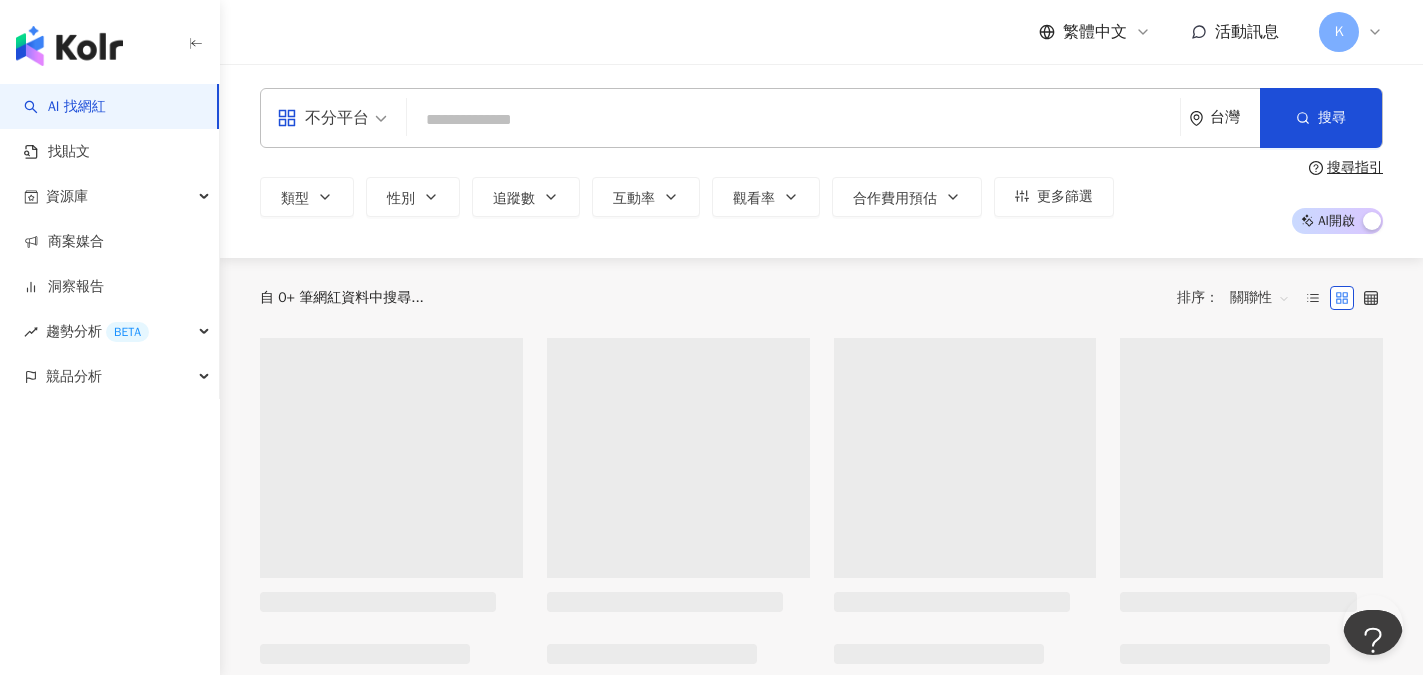click at bounding box center (793, 120) 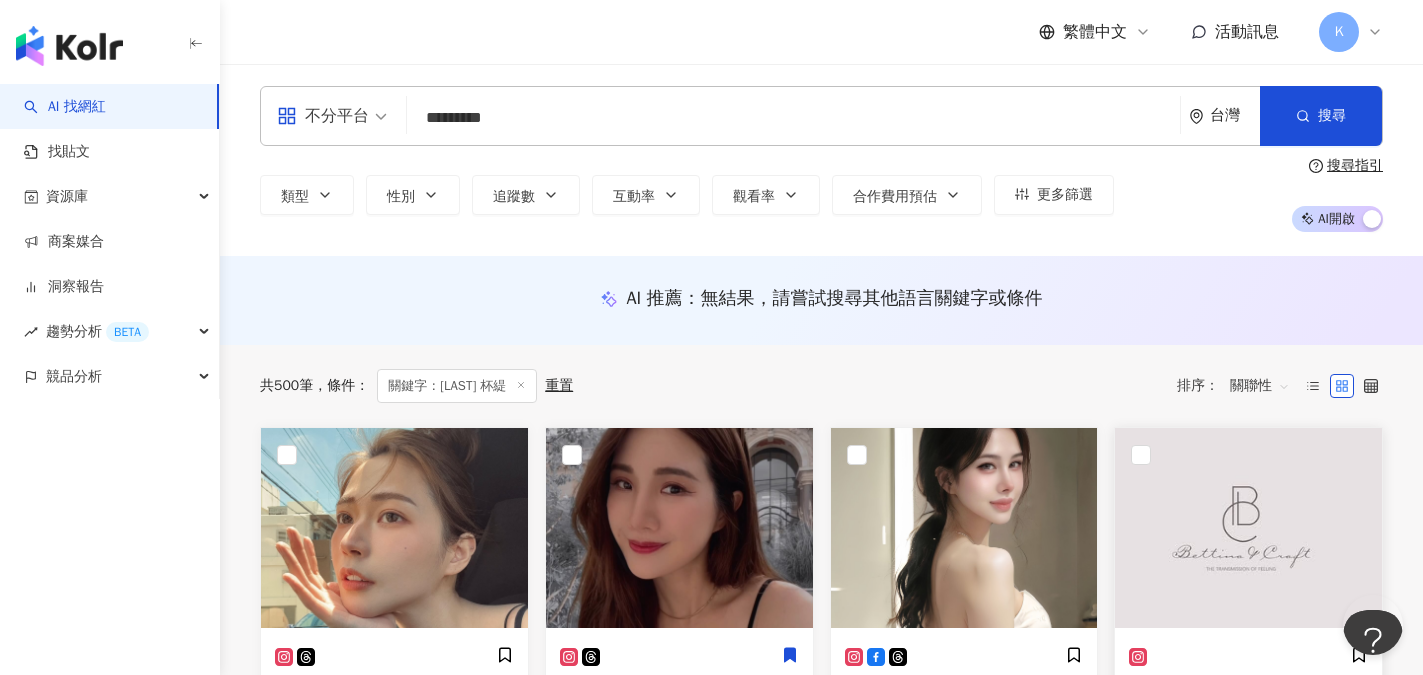 scroll, scrollTop: 0, scrollLeft: 0, axis: both 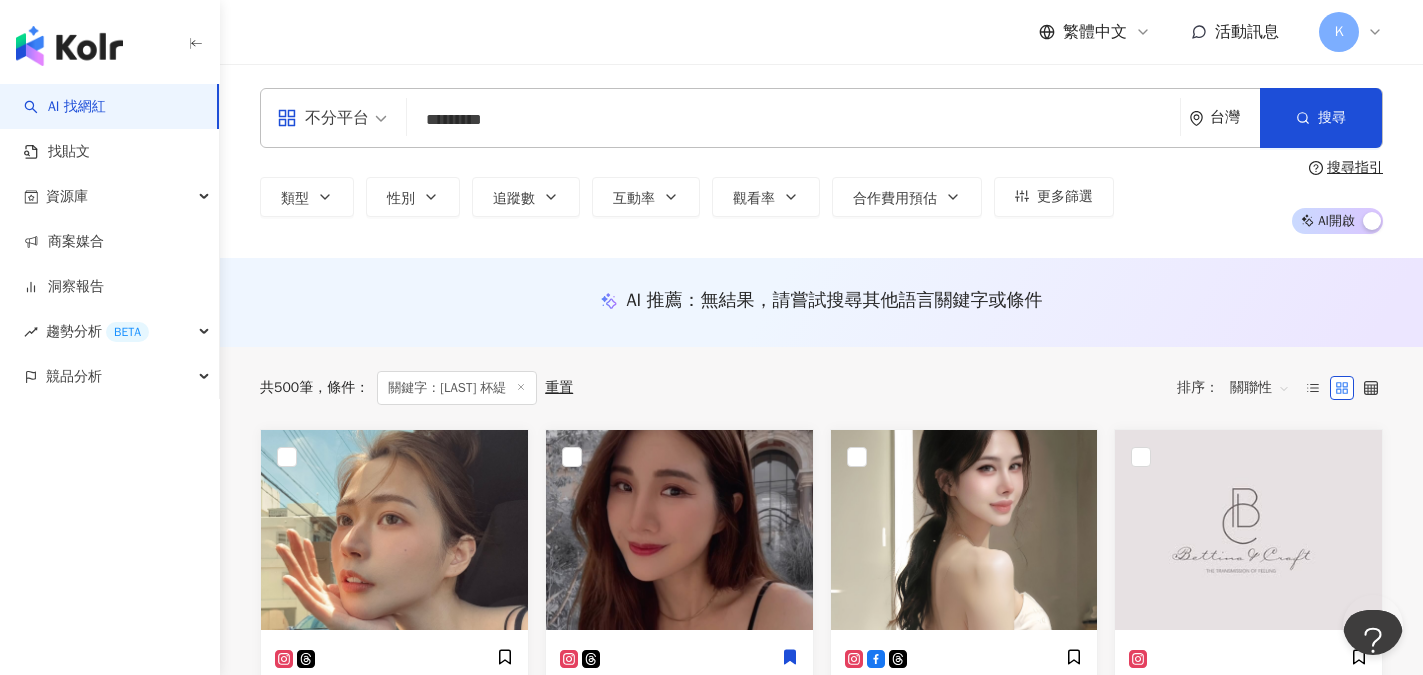 drag, startPoint x: 501, startPoint y: 127, endPoint x: 465, endPoint y: 131, distance: 36.221542 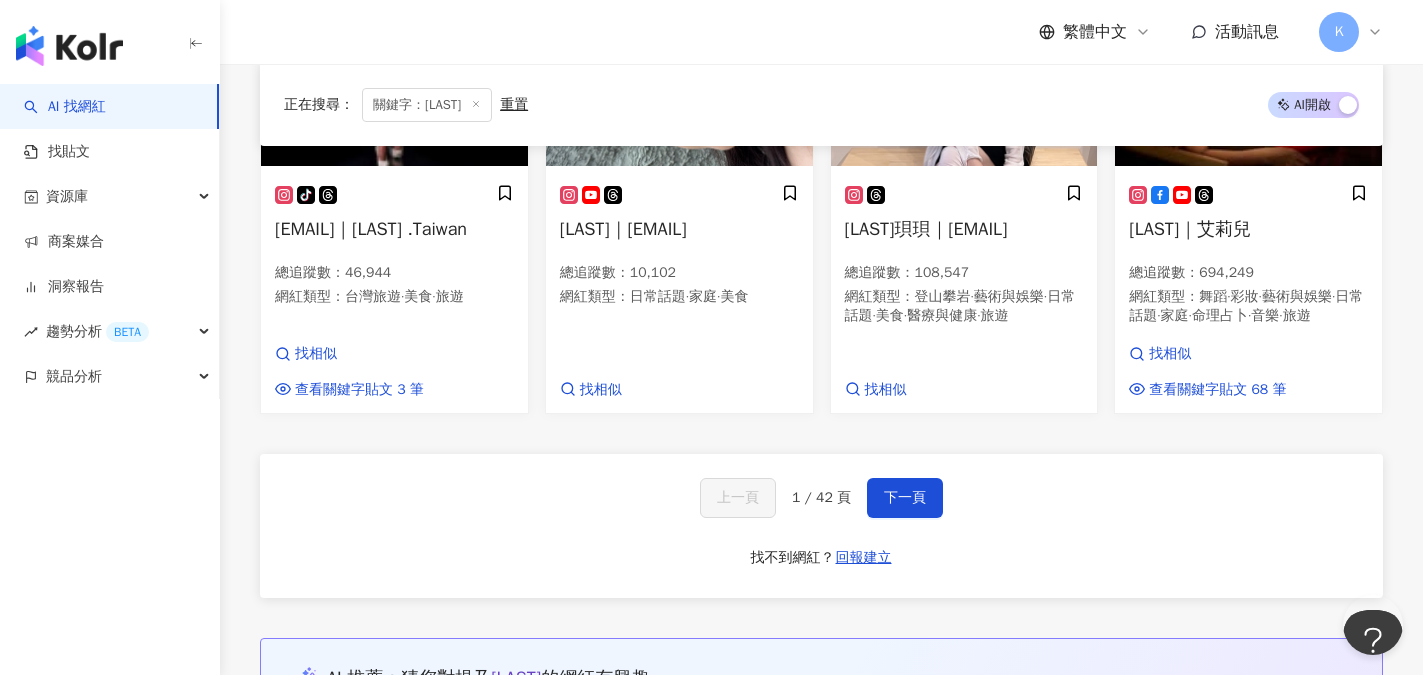 scroll, scrollTop: 1400, scrollLeft: 0, axis: vertical 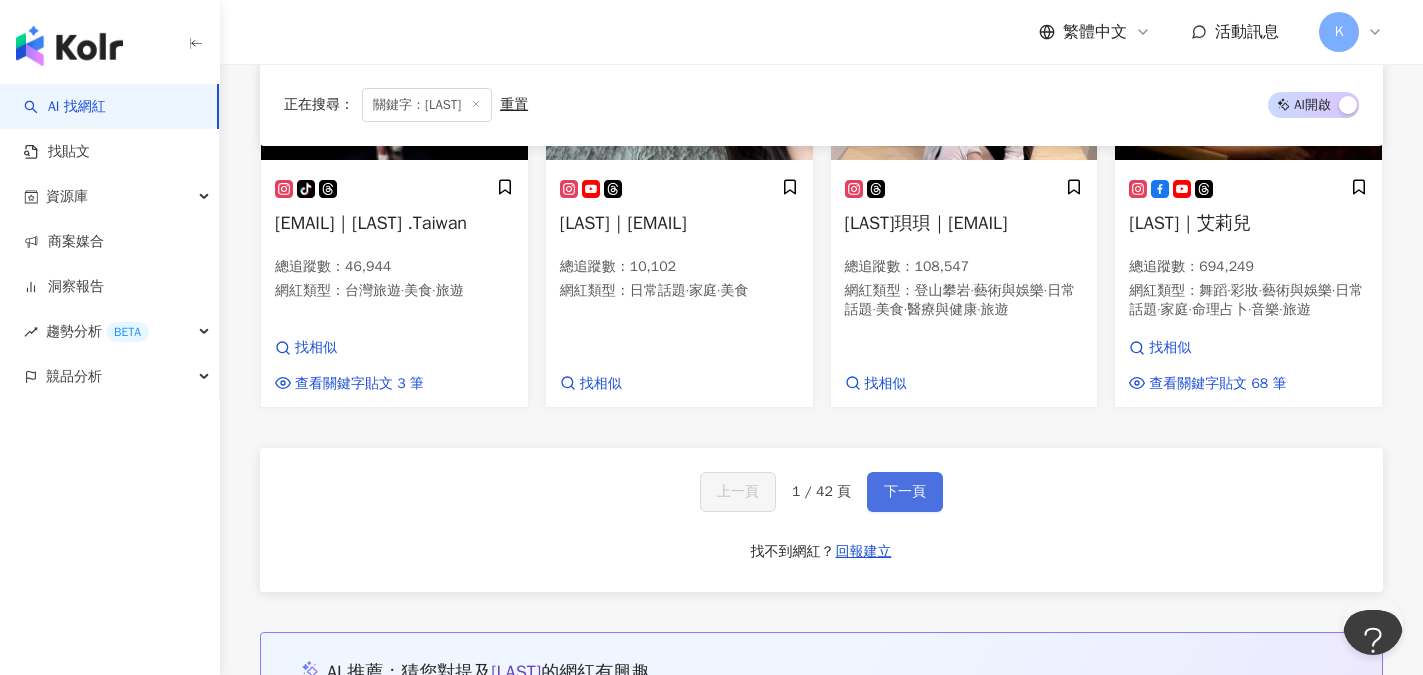 type on "******" 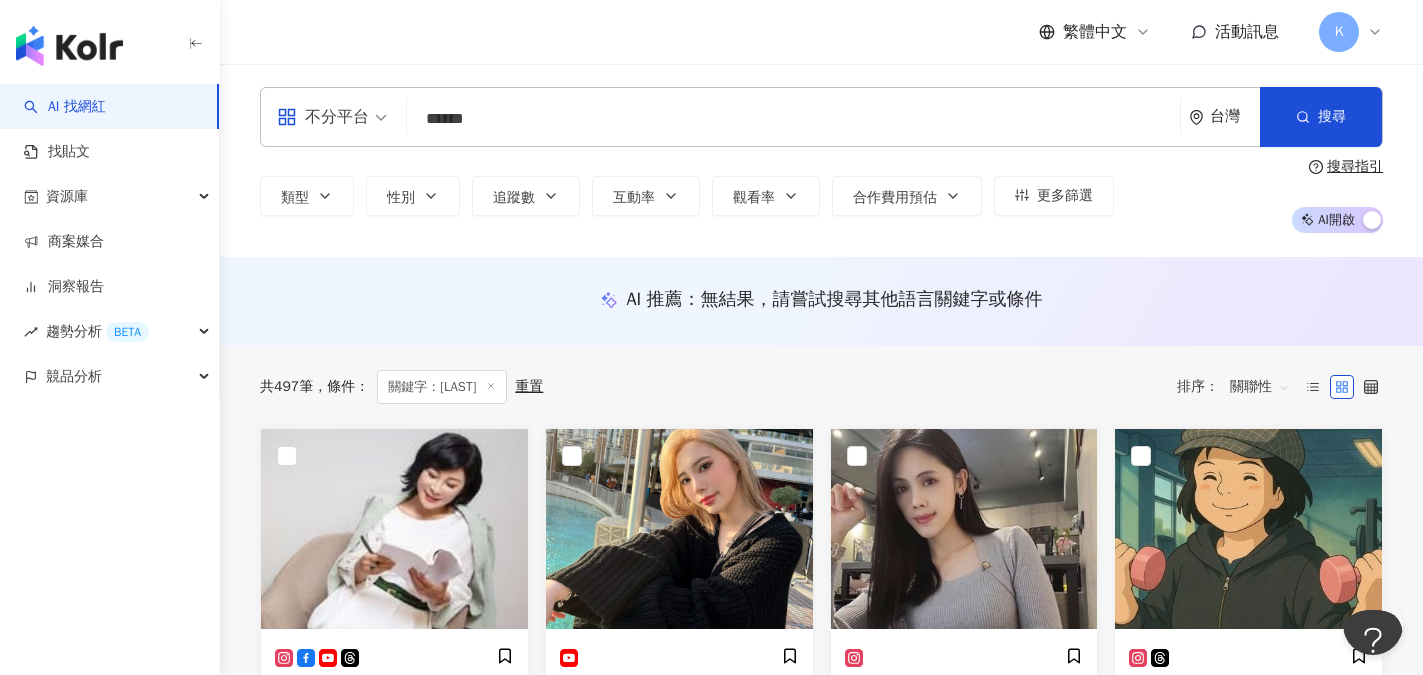 scroll, scrollTop: 0, scrollLeft: 0, axis: both 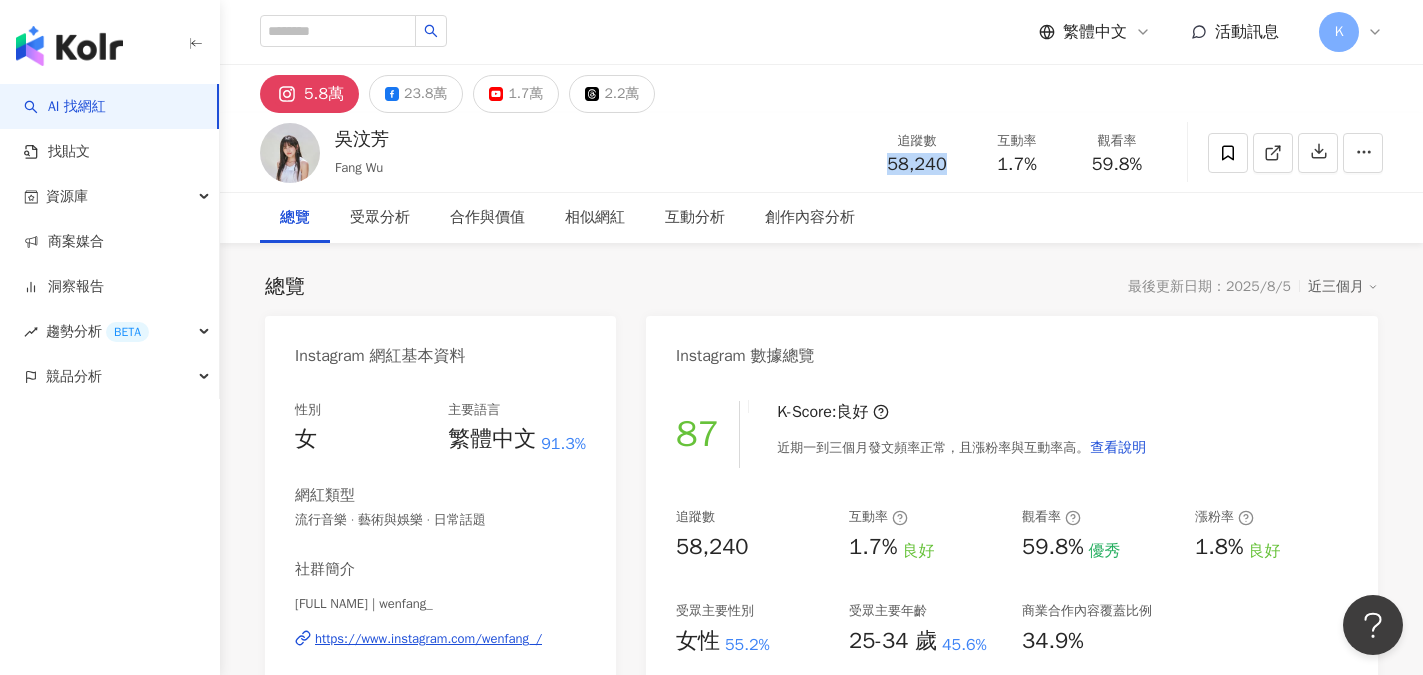 drag, startPoint x: 937, startPoint y: 164, endPoint x: 945, endPoint y: 171, distance: 10.630146 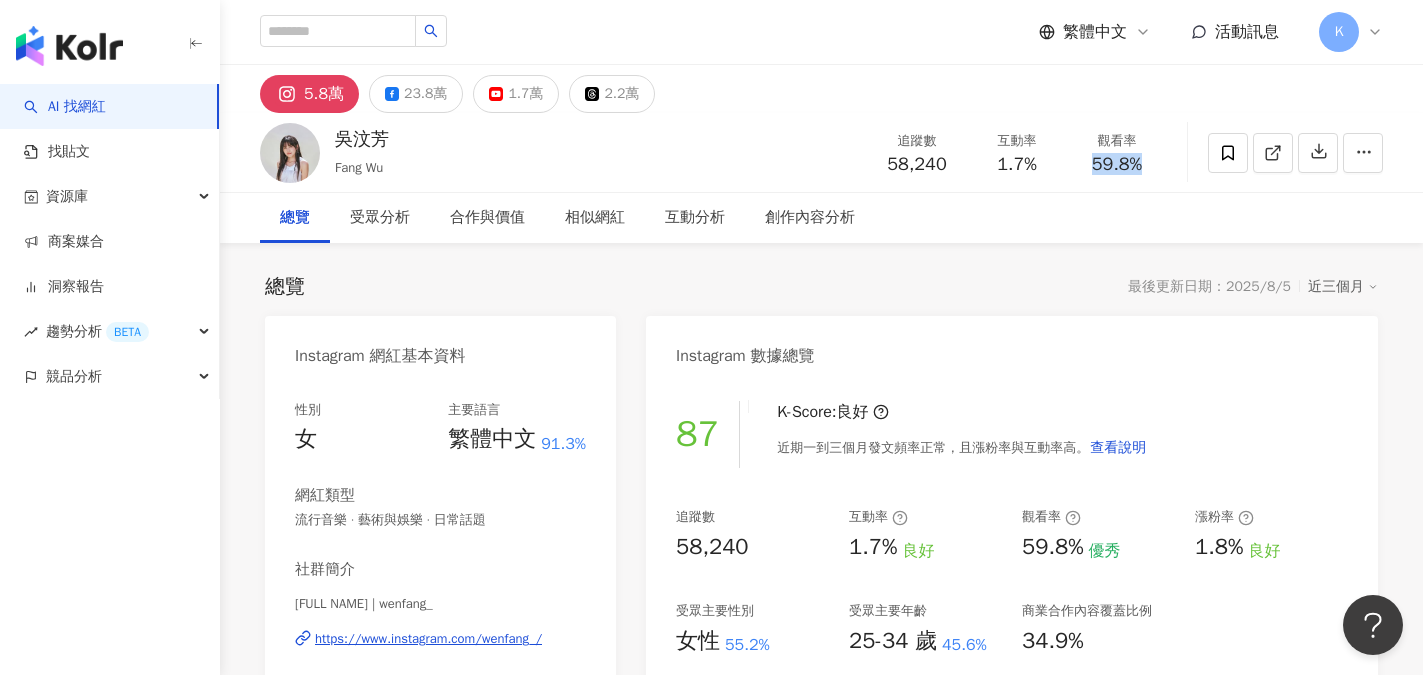 drag, startPoint x: 1085, startPoint y: 161, endPoint x: 1153, endPoint y: 163, distance: 68.0294 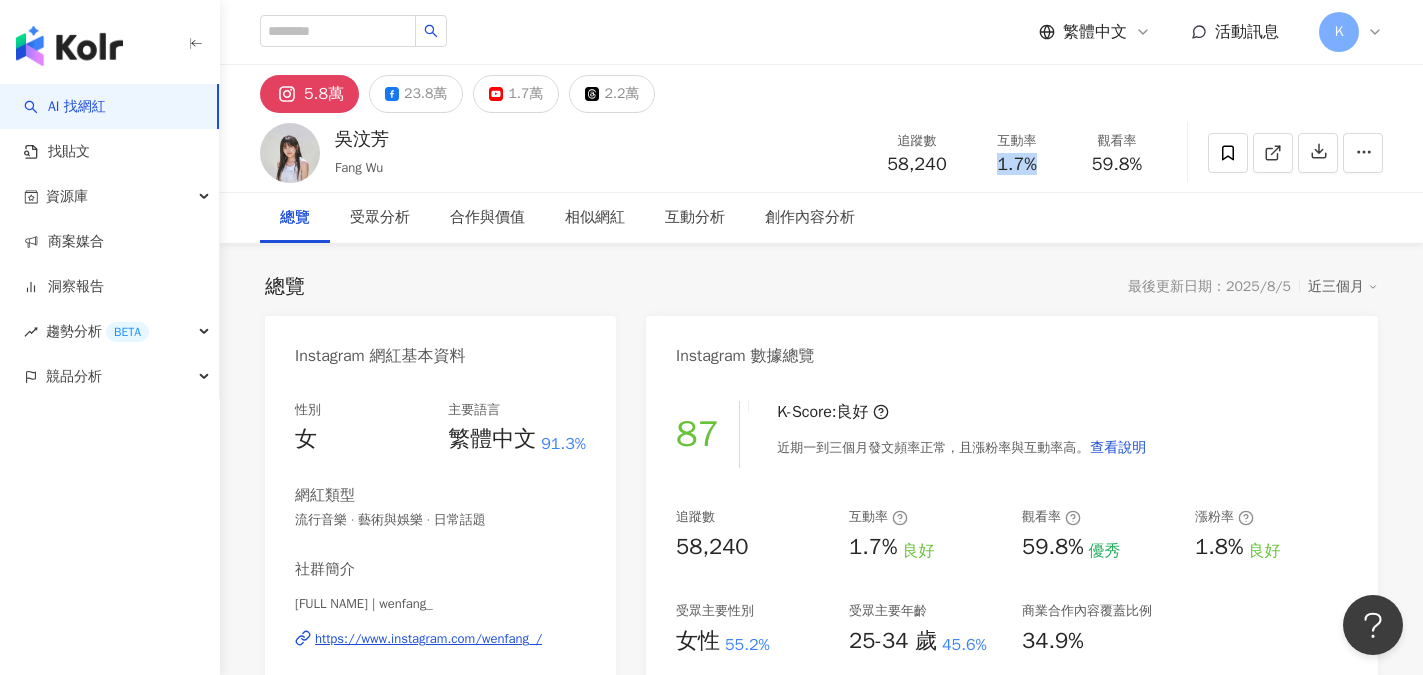 drag, startPoint x: 991, startPoint y: 160, endPoint x: 1049, endPoint y: 169, distance: 58.694122 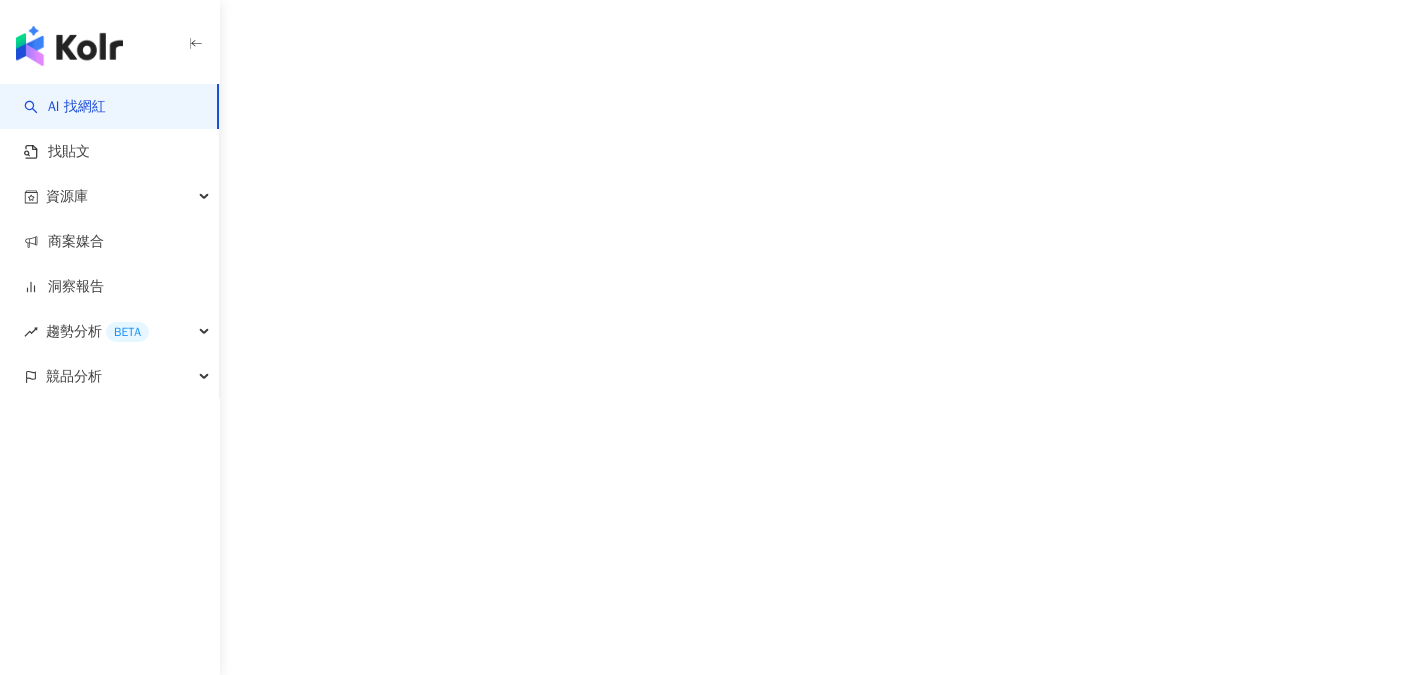 scroll, scrollTop: 0, scrollLeft: 0, axis: both 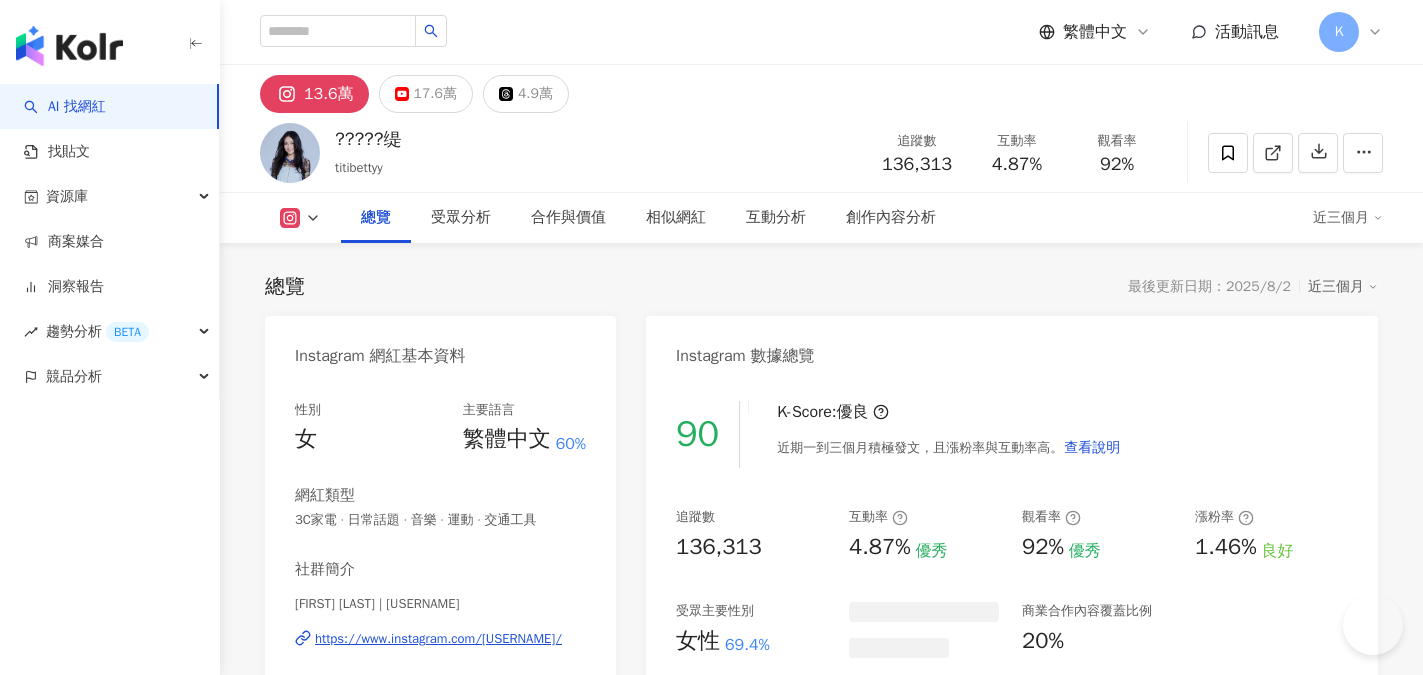 click on "追蹤數 [NUMBER]" at bounding box center (917, 152) 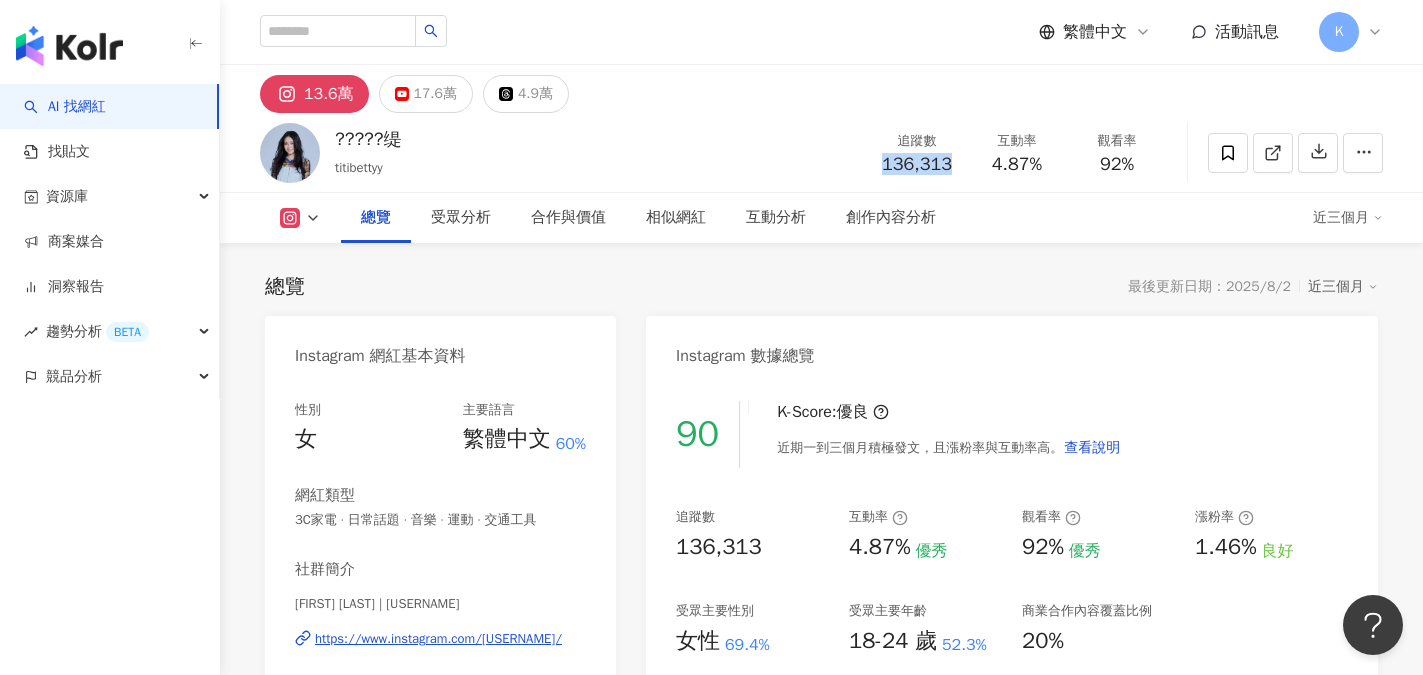 scroll, scrollTop: 0, scrollLeft: 0, axis: both 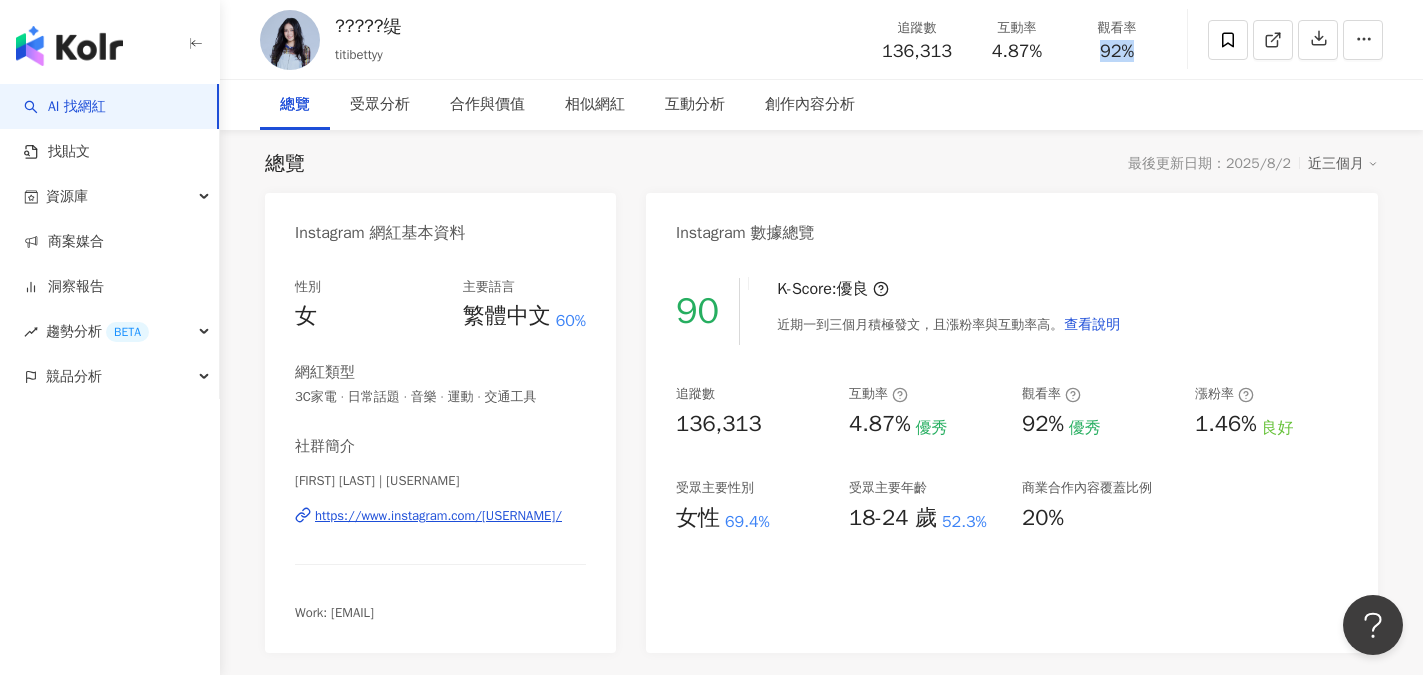 drag, startPoint x: 1091, startPoint y: 45, endPoint x: 1142, endPoint y: 46, distance: 51.009804 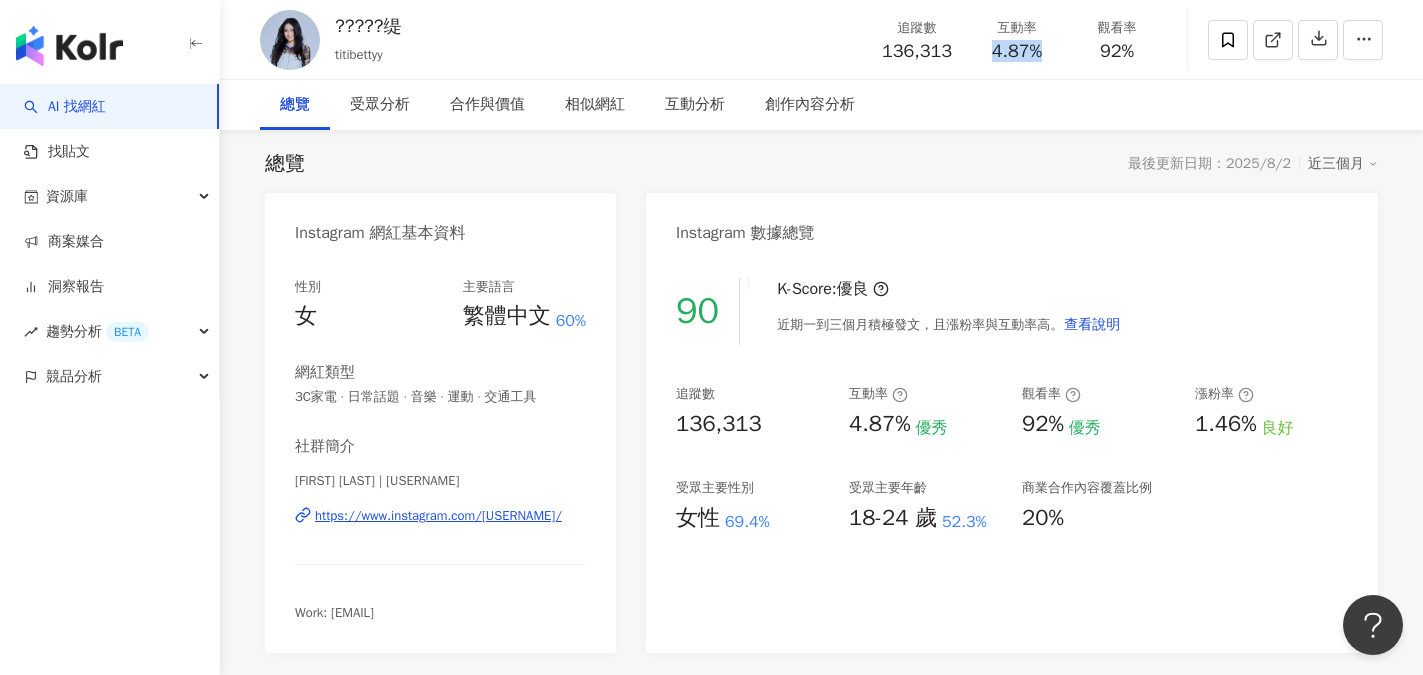 drag, startPoint x: 984, startPoint y: 44, endPoint x: 1056, endPoint y: 45, distance: 72.00694 